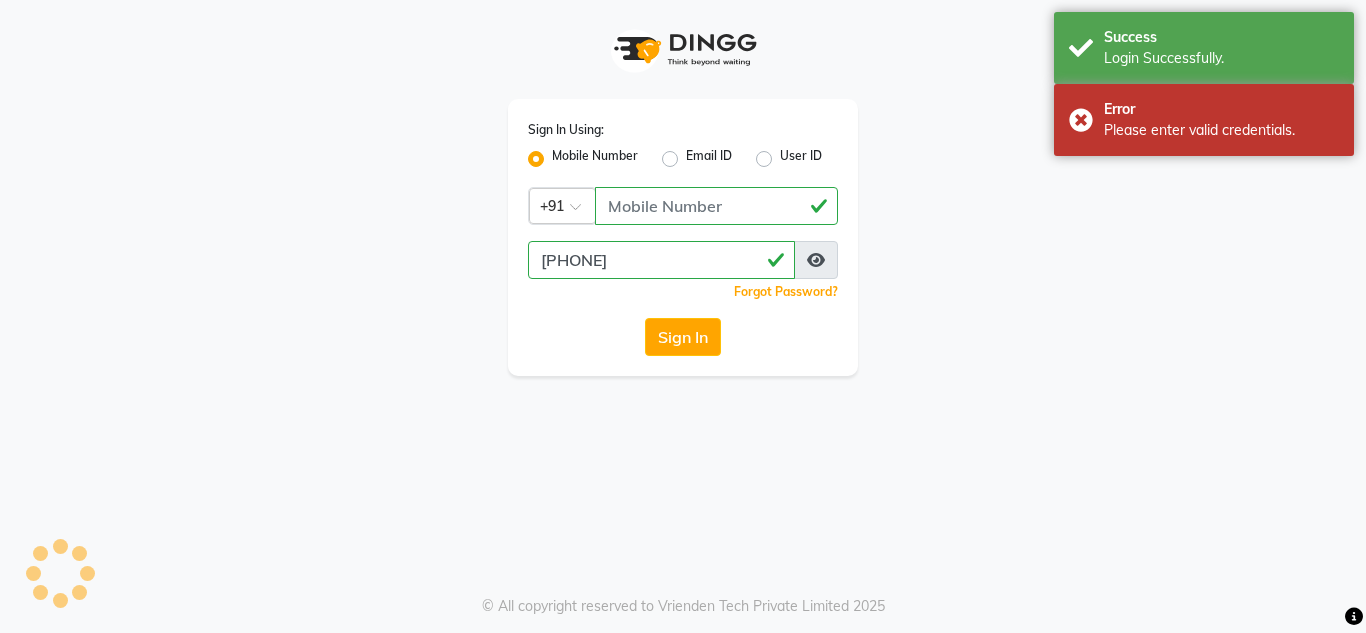 scroll, scrollTop: 0, scrollLeft: 0, axis: both 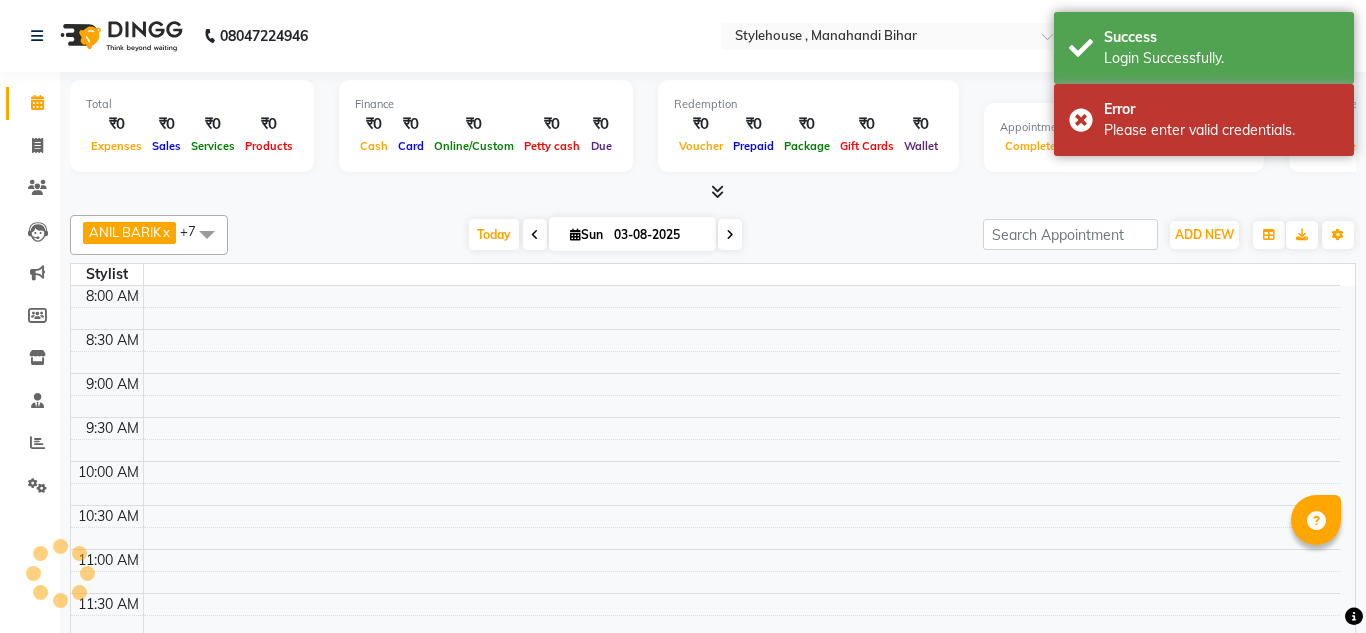 select on "en" 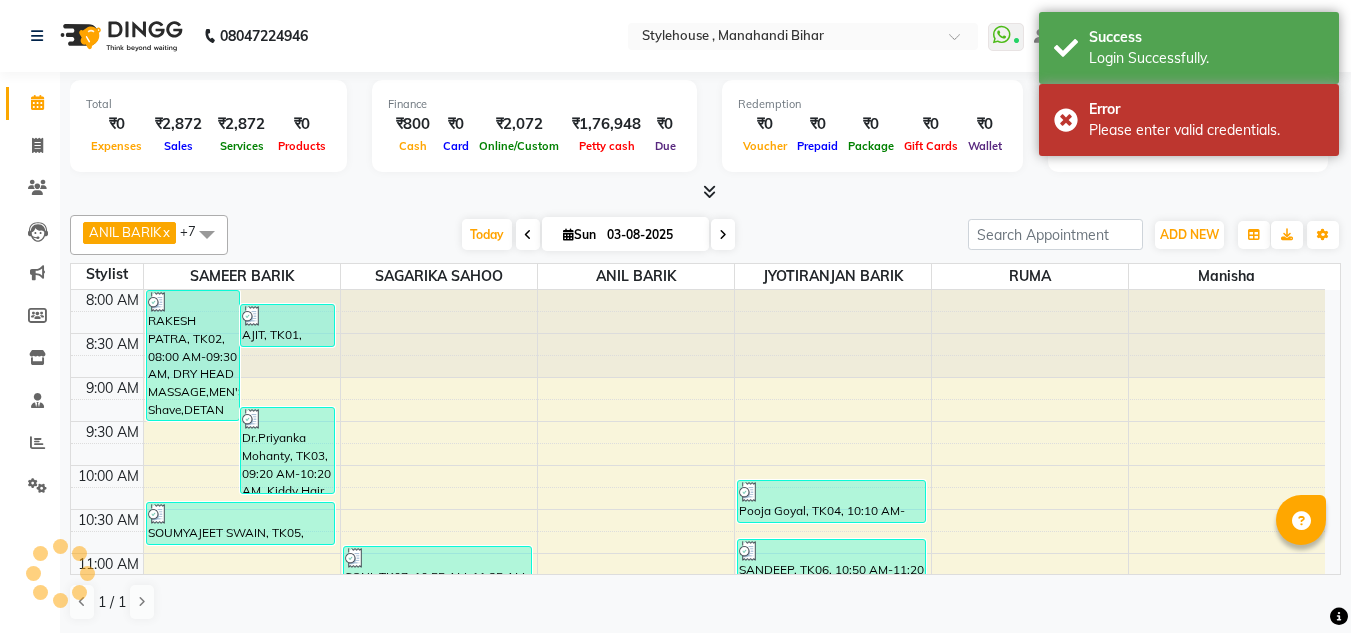 scroll, scrollTop: 0, scrollLeft: 0, axis: both 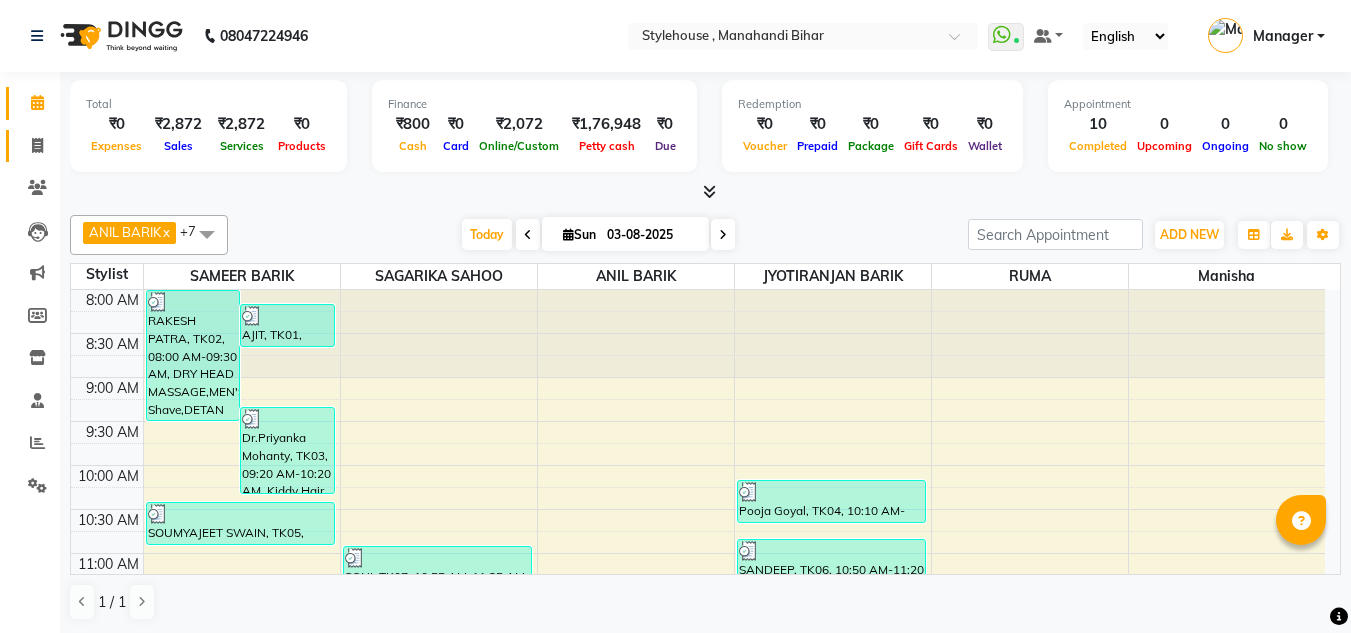click on "Invoice" 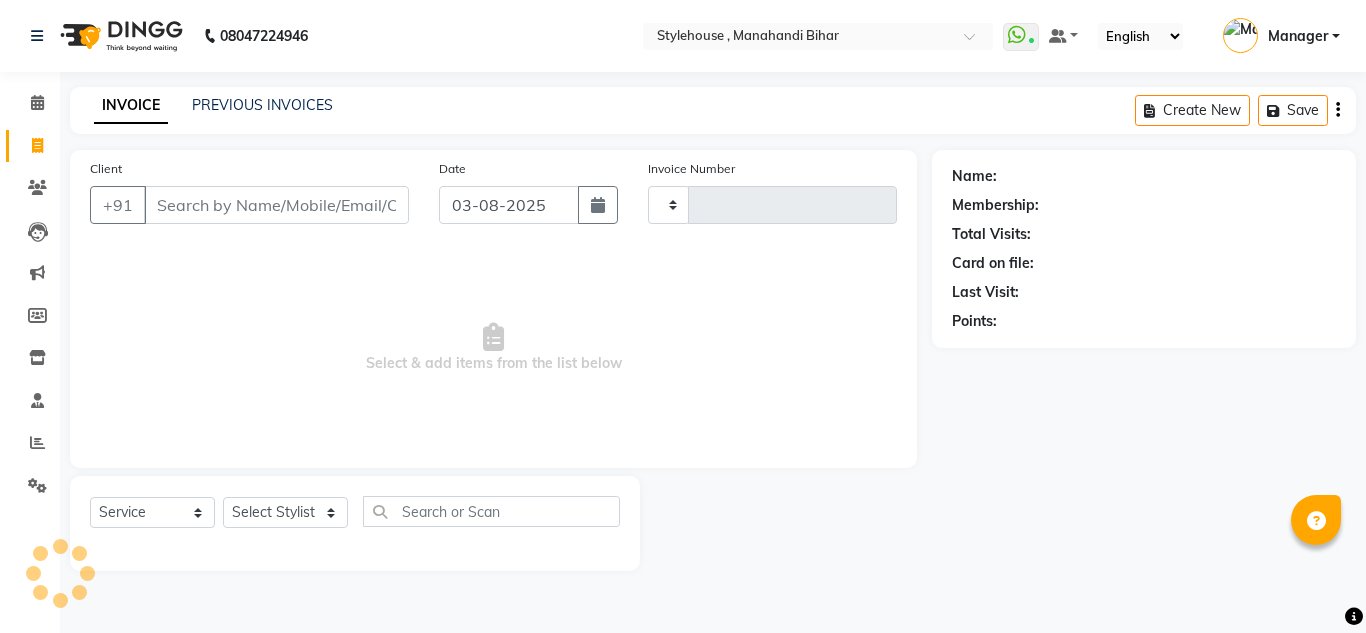 type on "1493" 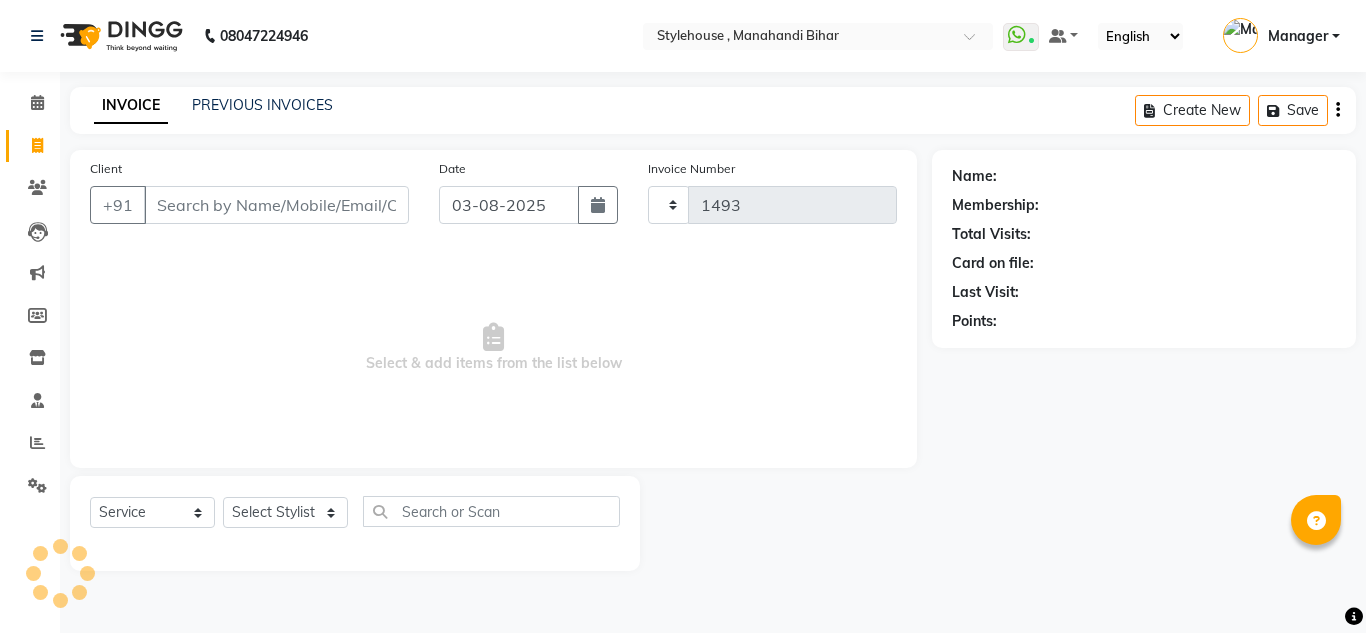 select on "7793" 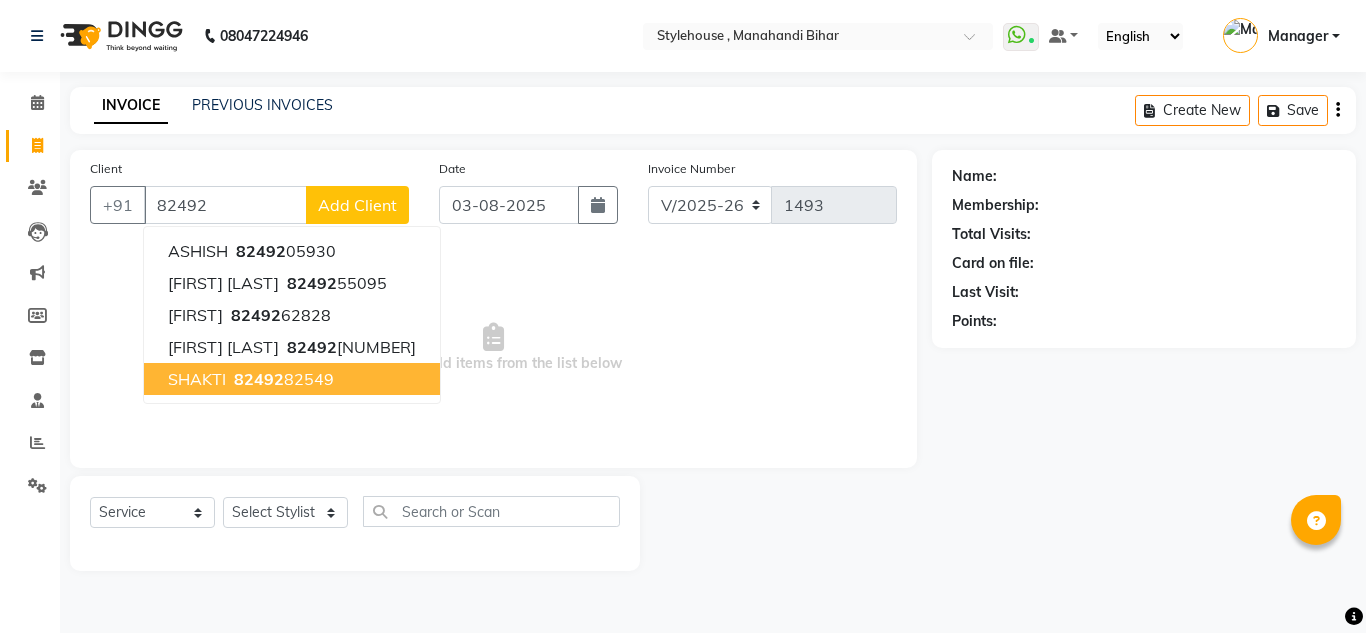 click on "SHAKTI   82492 82549" at bounding box center (292, 379) 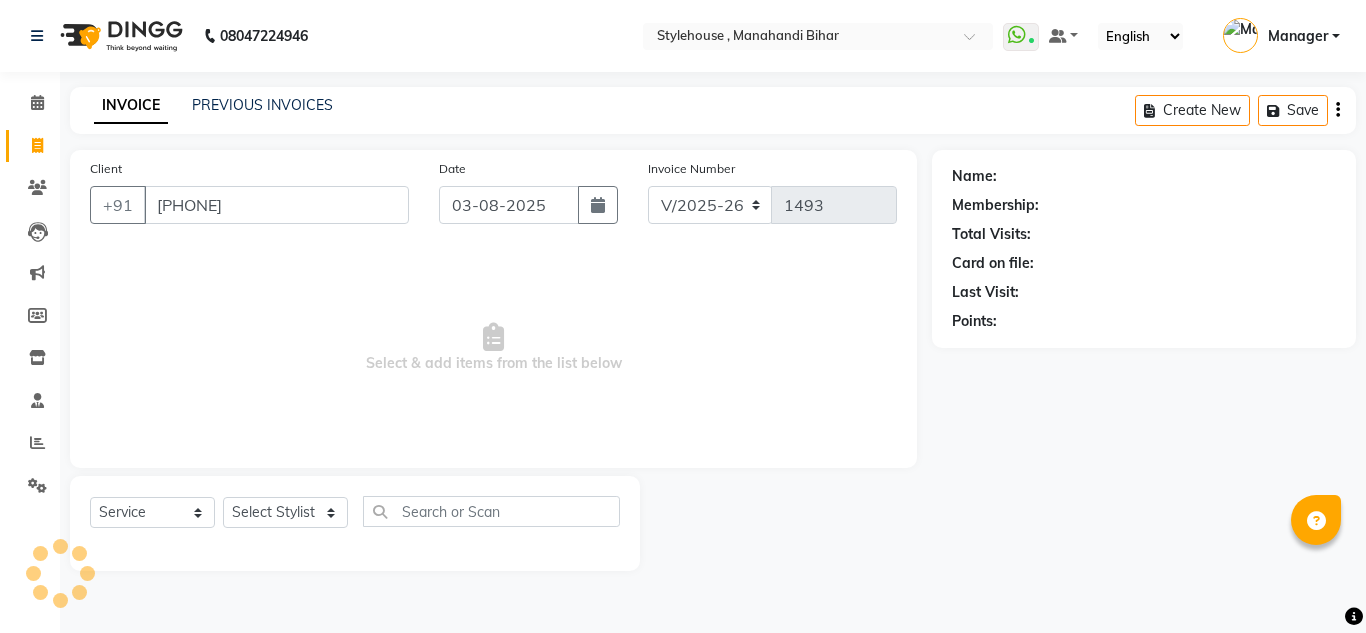 type on "8249282549" 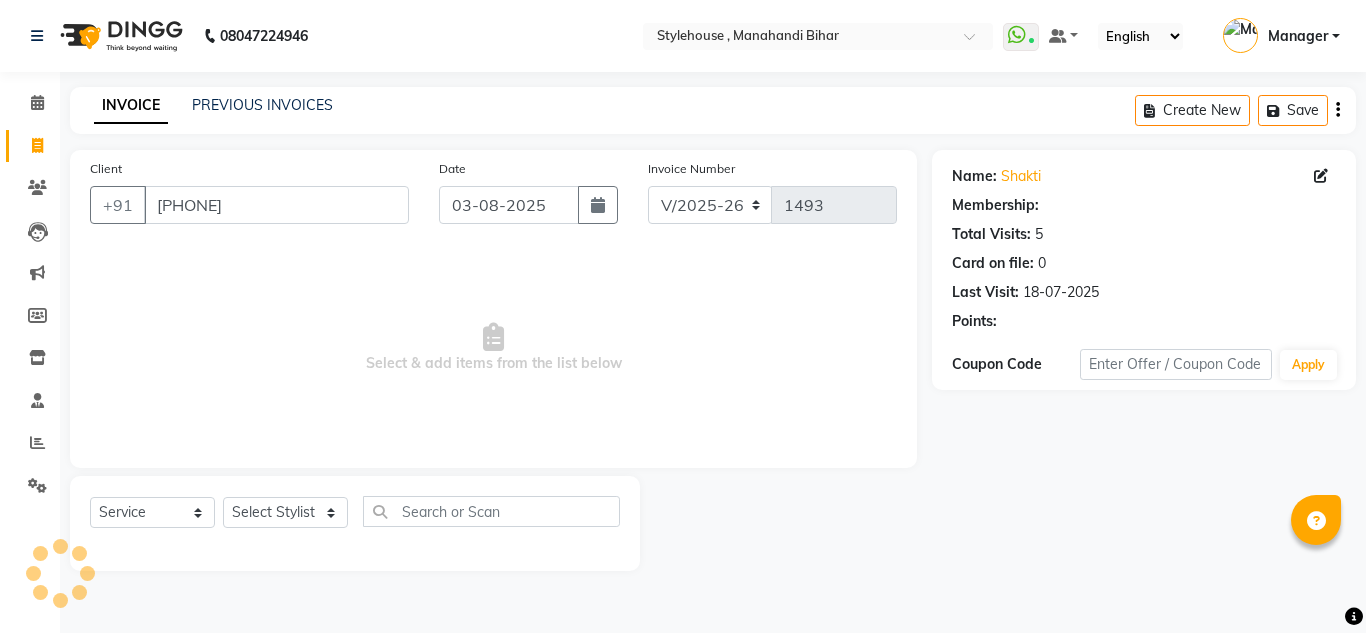 select on "1: Object" 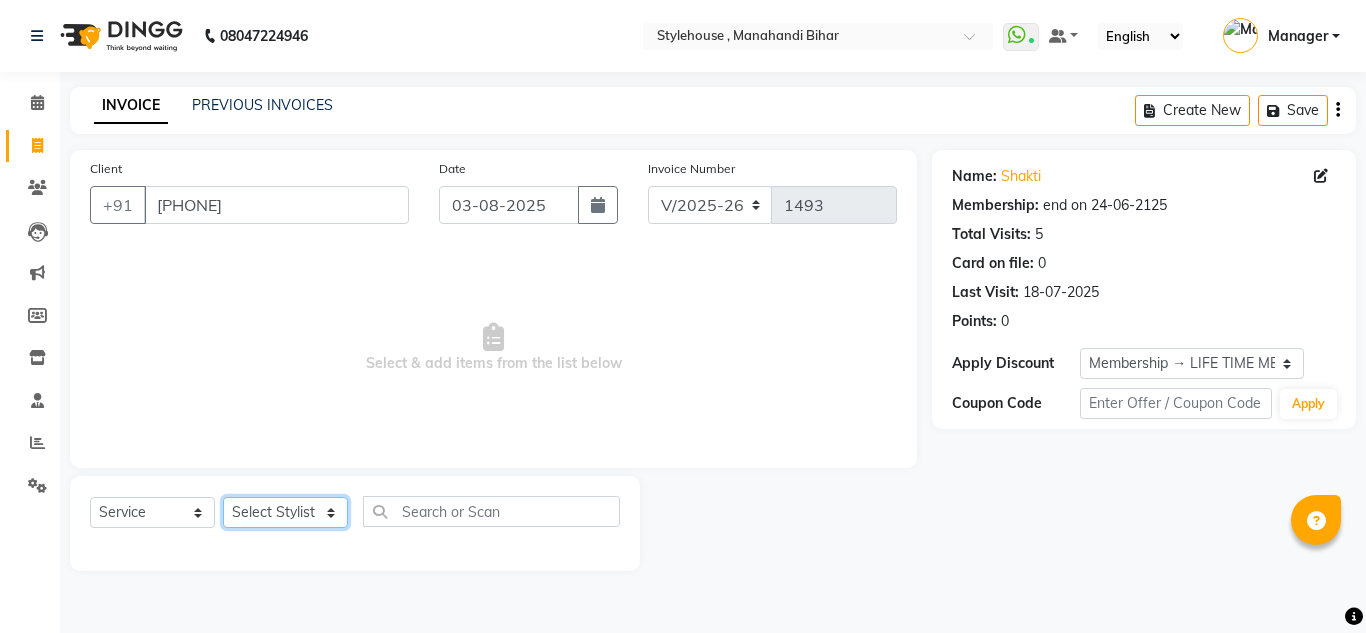 click on "Select Stylist ANIL BARIK ANIRUDH SAHOO JYOTIRANJAN BARIK KANHA LAXMI PRIYA Manager Manisha MANJIT BARIK PRADEEP BARIK PRIYANKA NANDA PUJA ROUT RUMA SAGARIKA SAHOO SALMAN SAMEER BARIK SAROJ SITHA TARA DEVI SHRESTA" 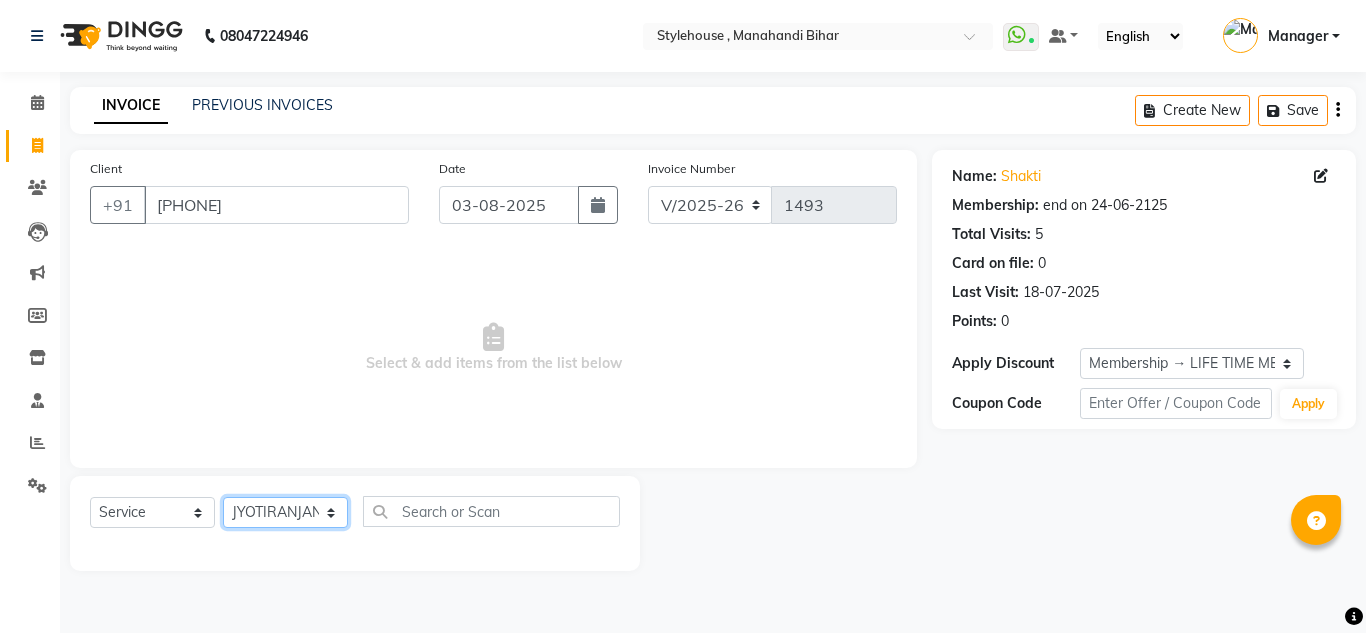 click on "Select Stylist ANIL BARIK ANIRUDH SAHOO JYOTIRANJAN BARIK KANHA LAXMI PRIYA Manager Manisha MANJIT BARIK PRADEEP BARIK PRIYANKA NANDA PUJA ROUT RUMA SAGARIKA SAHOO SALMAN SAMEER BARIK SAROJ SITHA TARA DEVI SHRESTA" 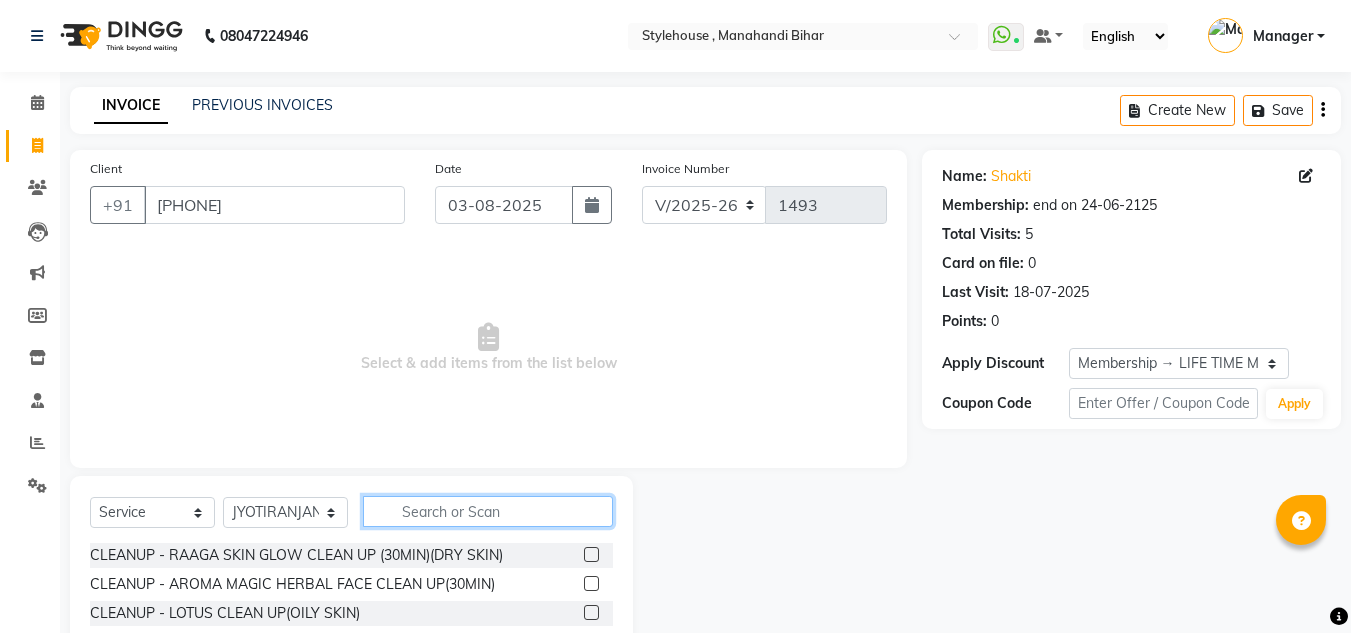 click 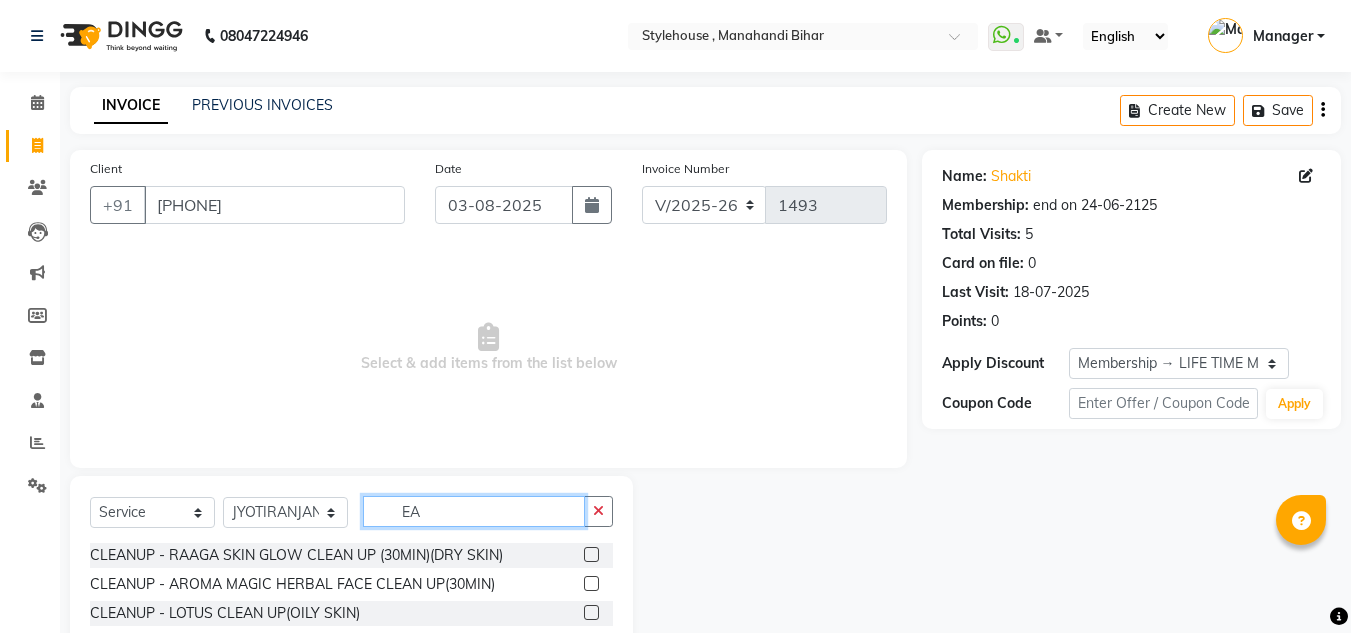 type on "E" 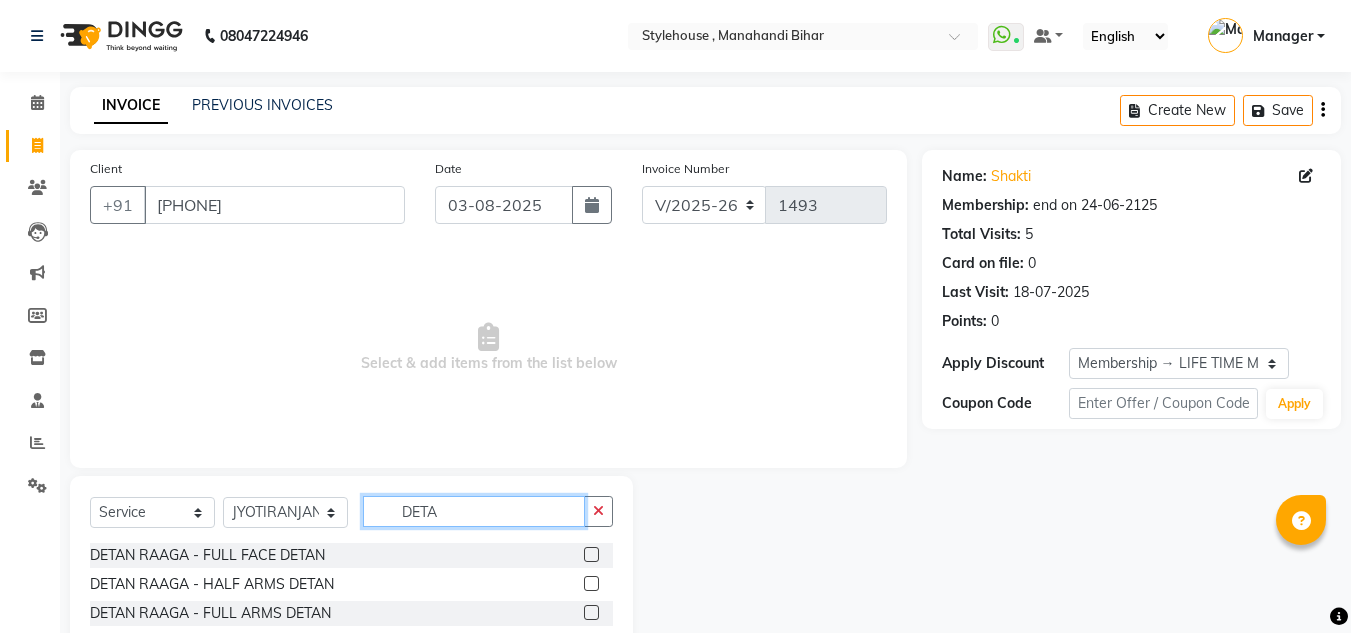 type on "DETA" 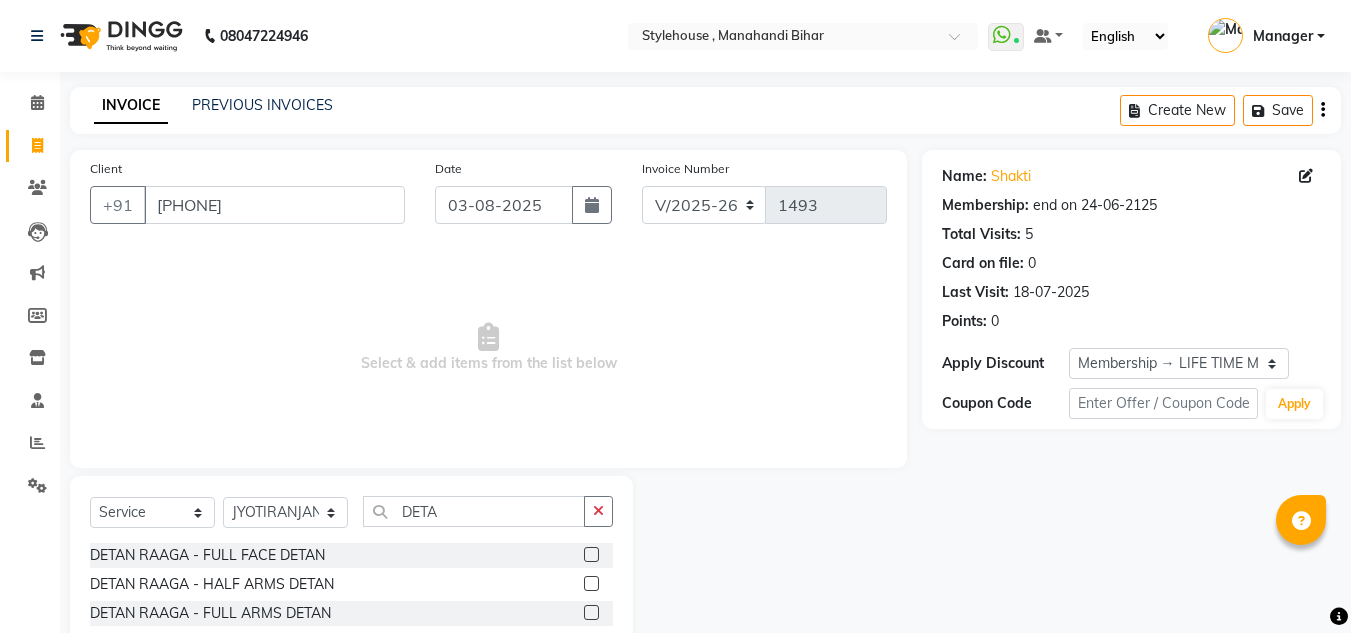 click 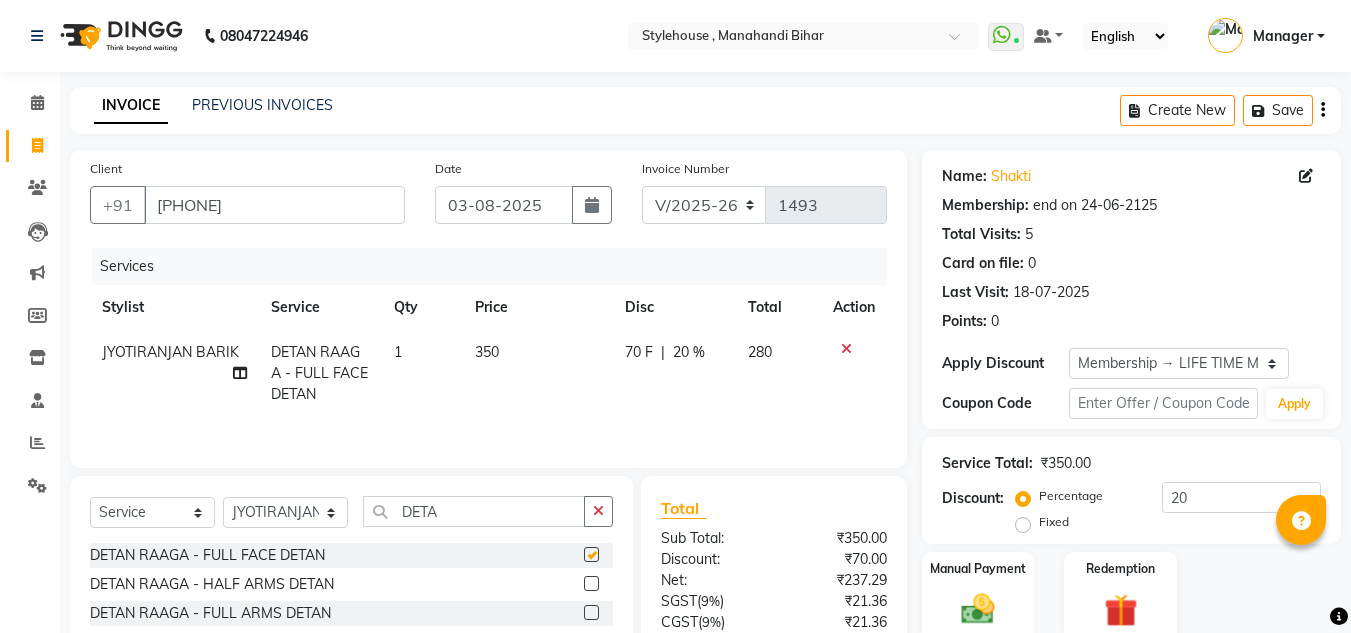 checkbox on "false" 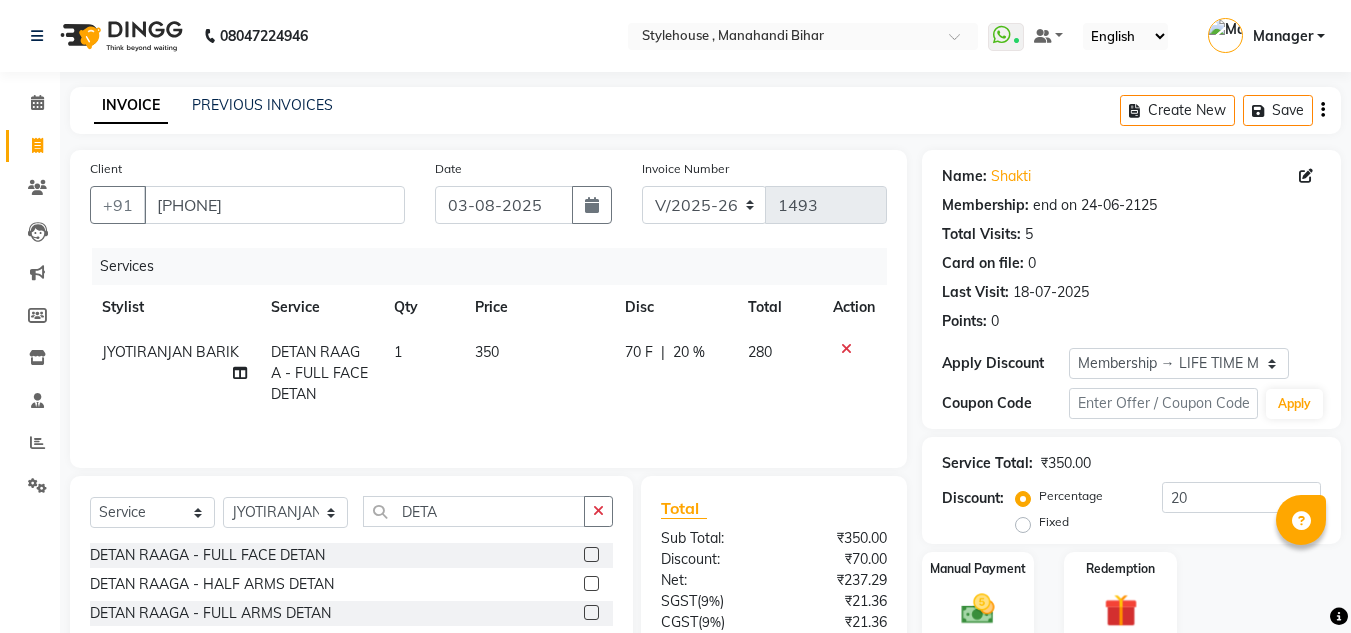 click on "350" 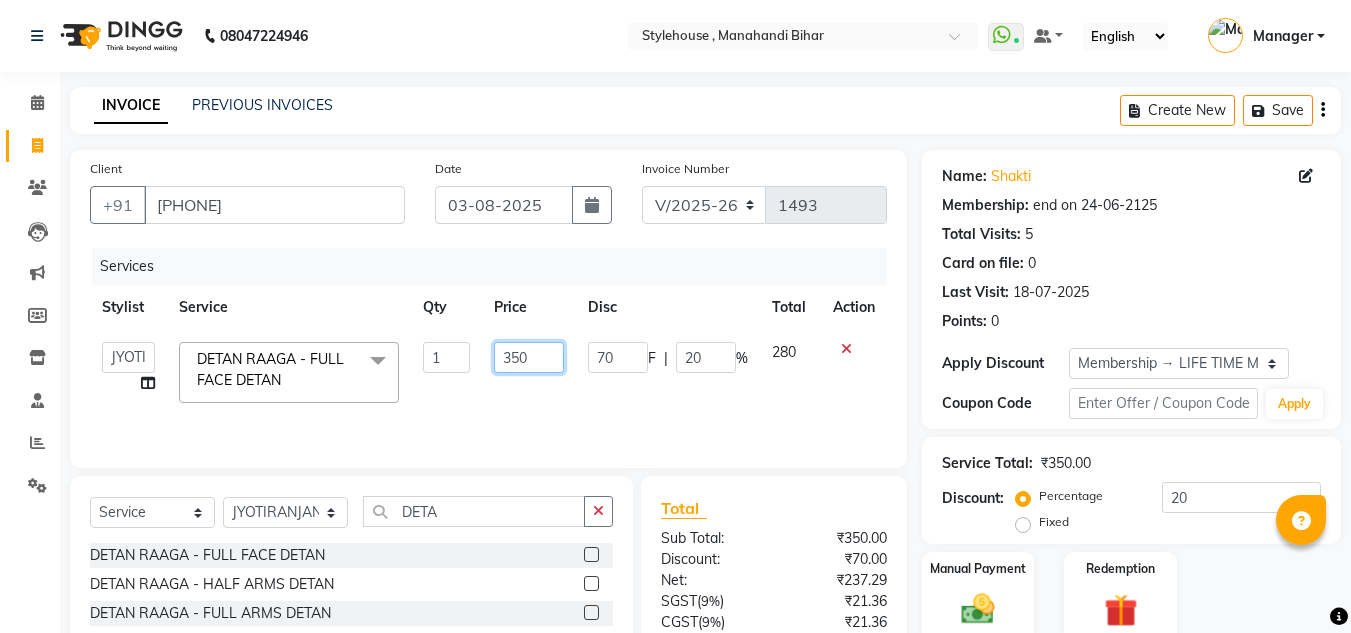 click on "350" 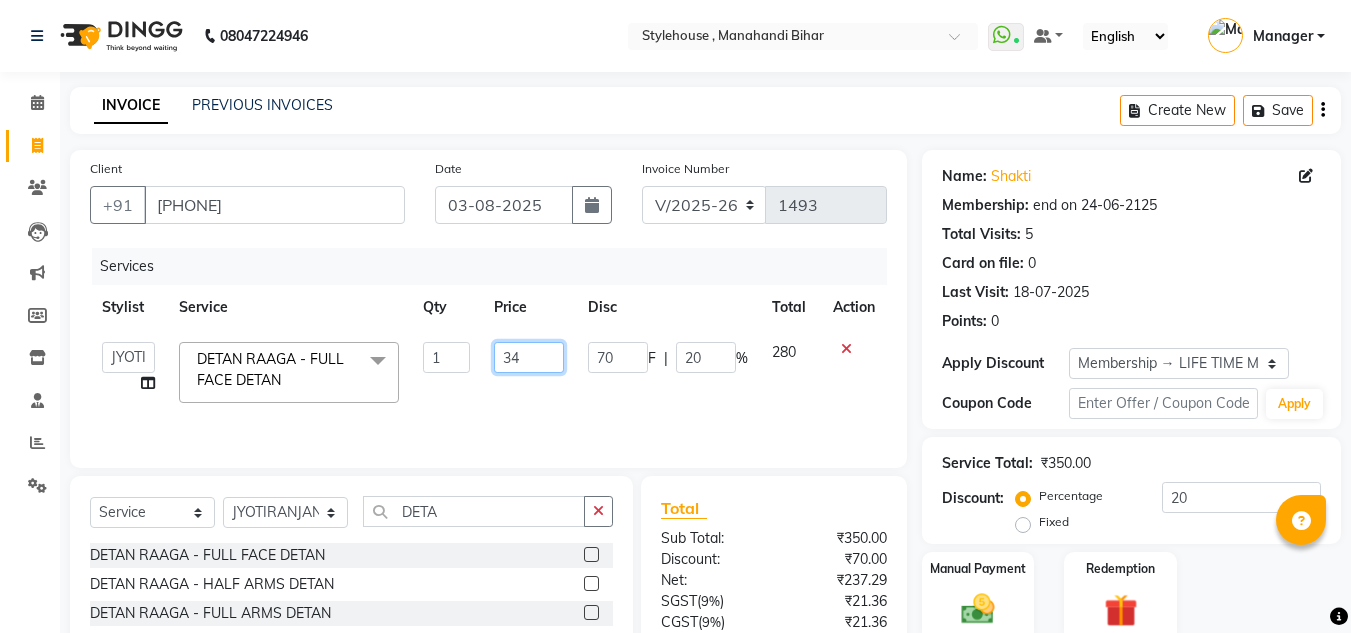 type on "340" 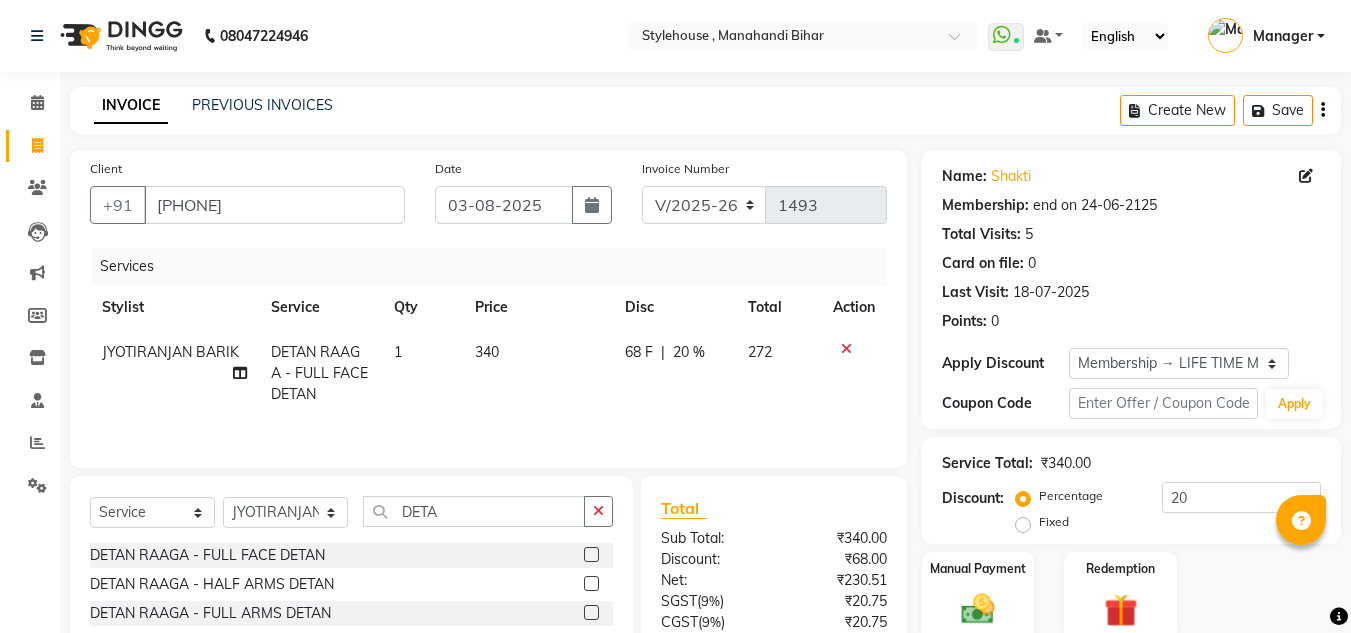 click on "1" 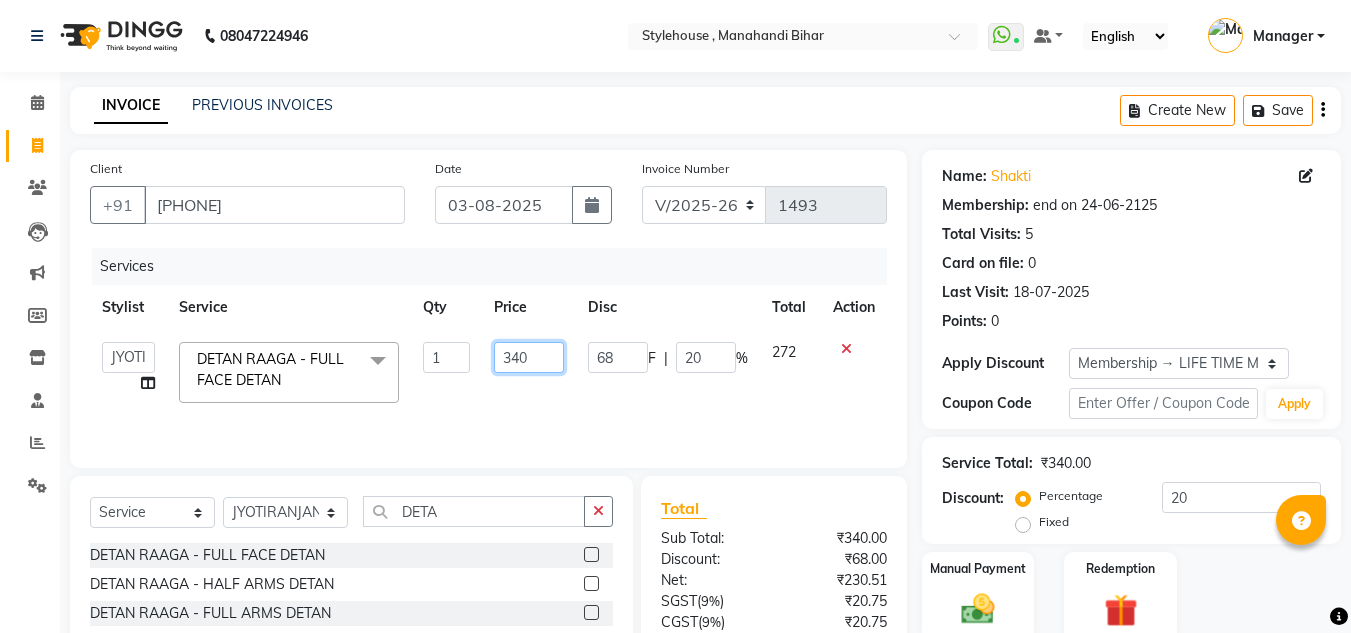 click on "340" 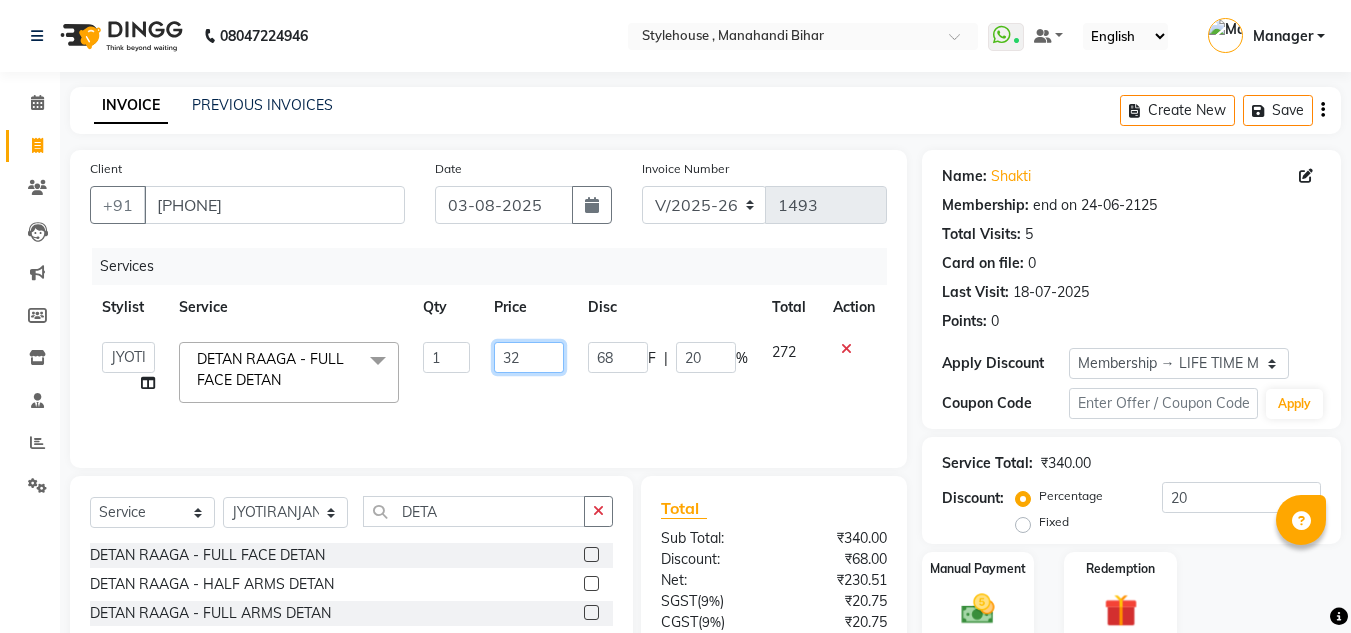type on "320" 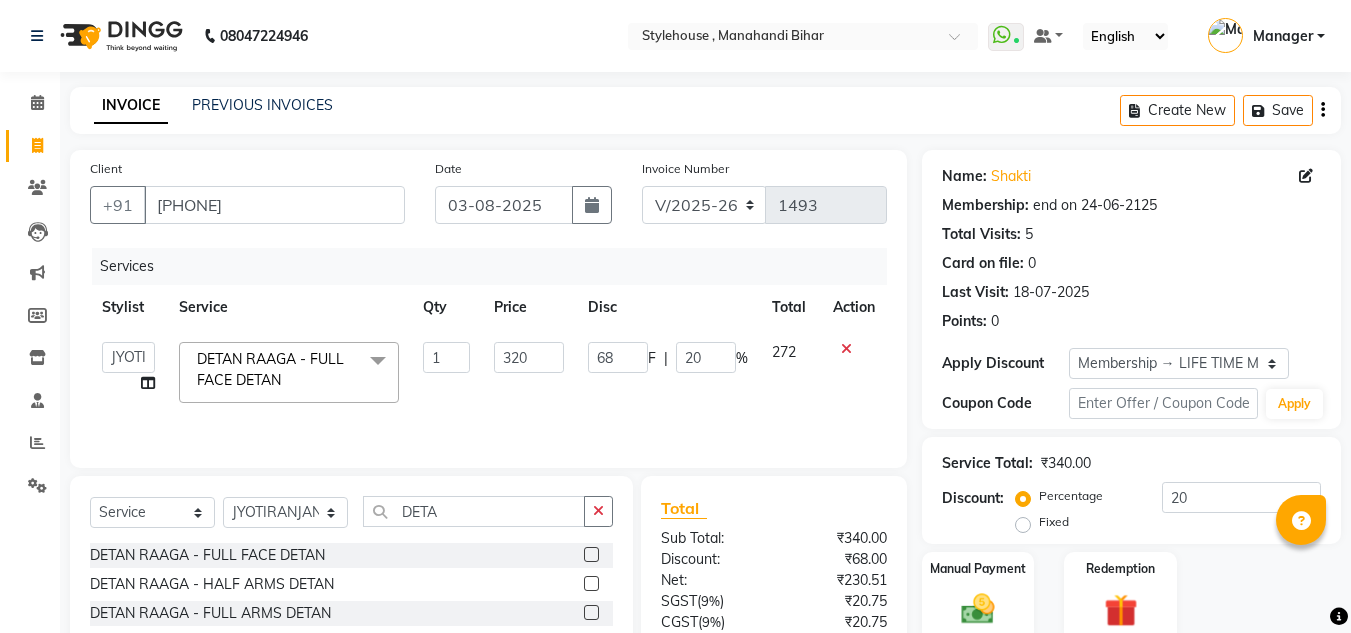 click on "320" 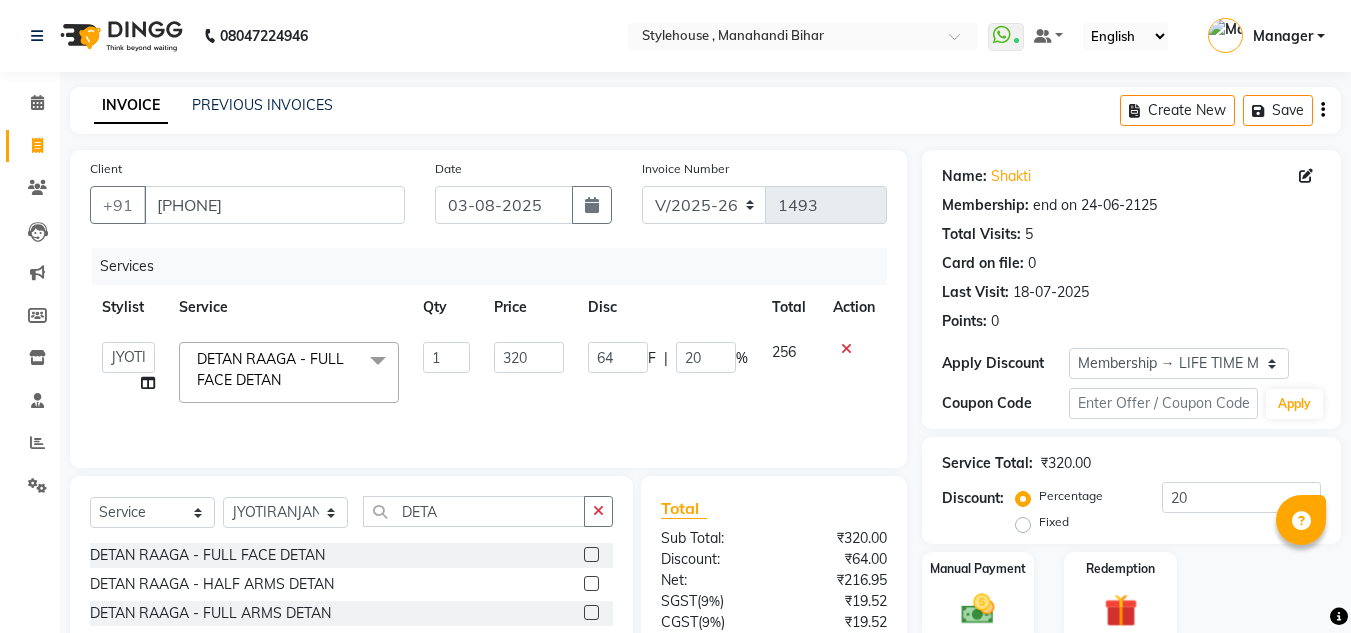 click 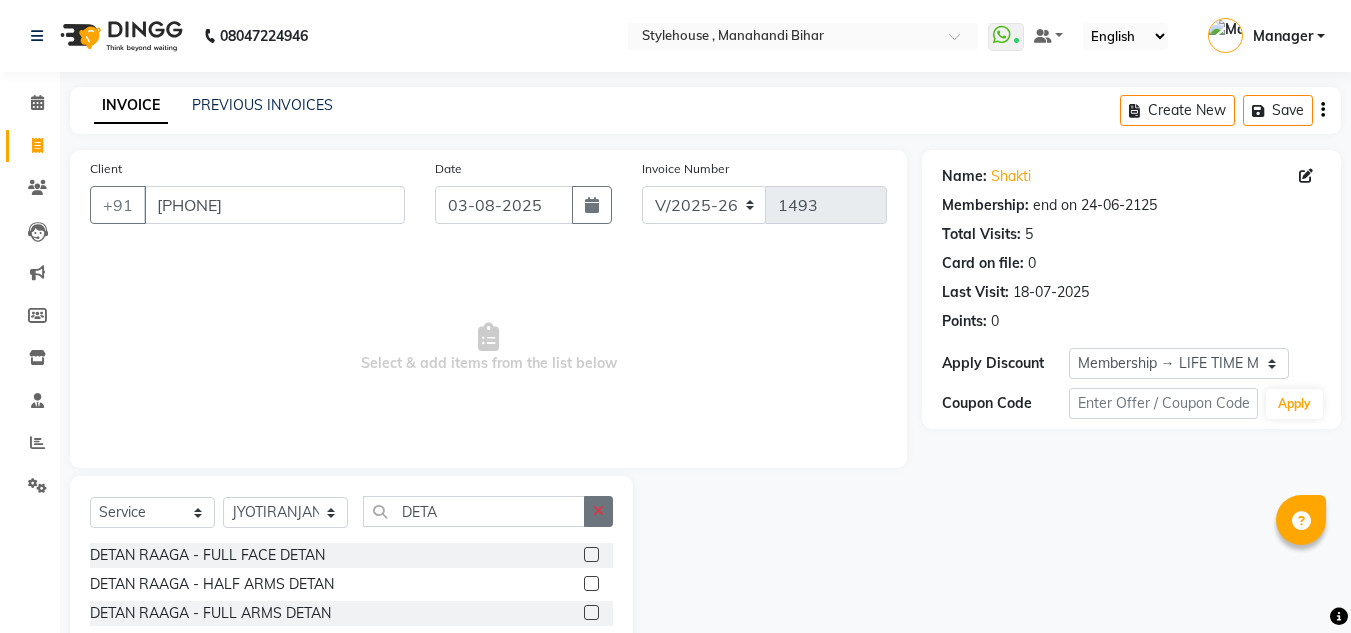 click 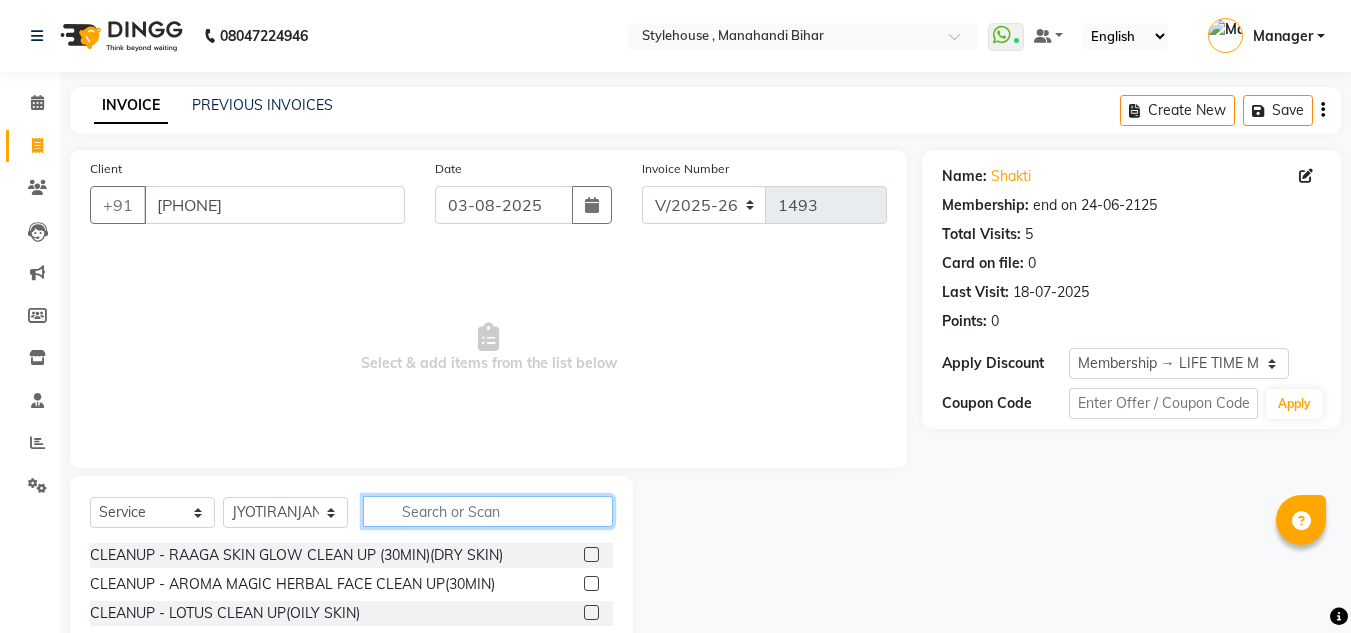 click 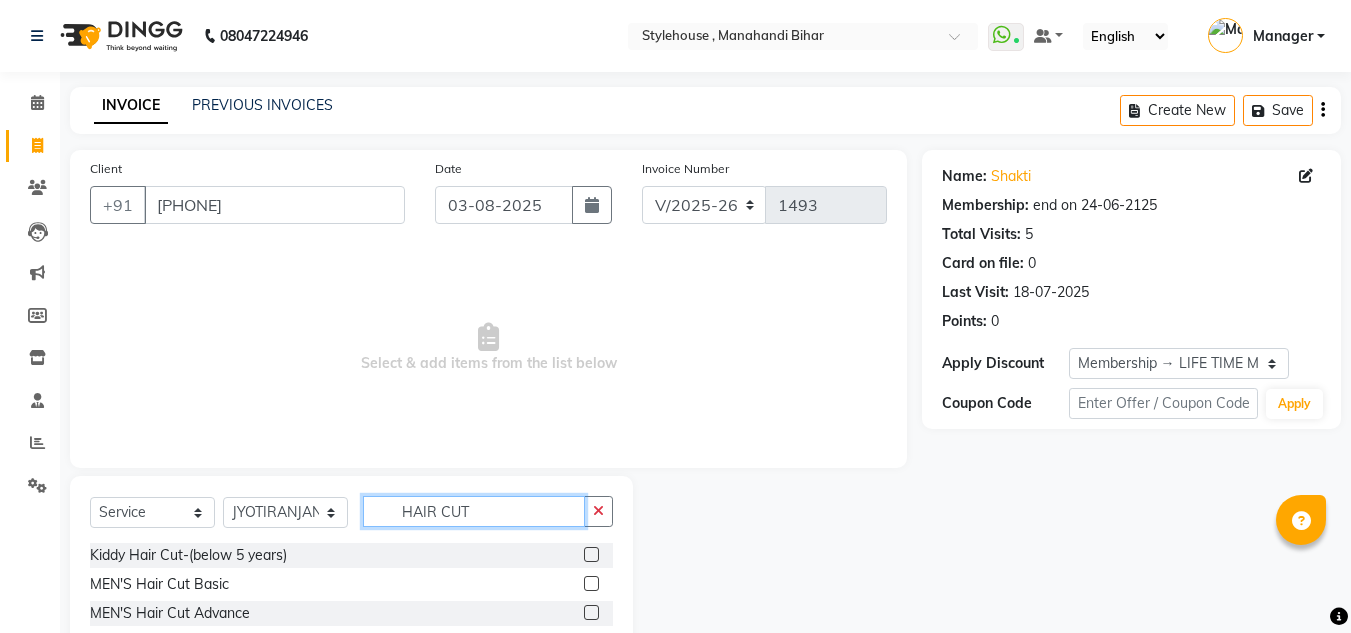 type on "HAIR CUT" 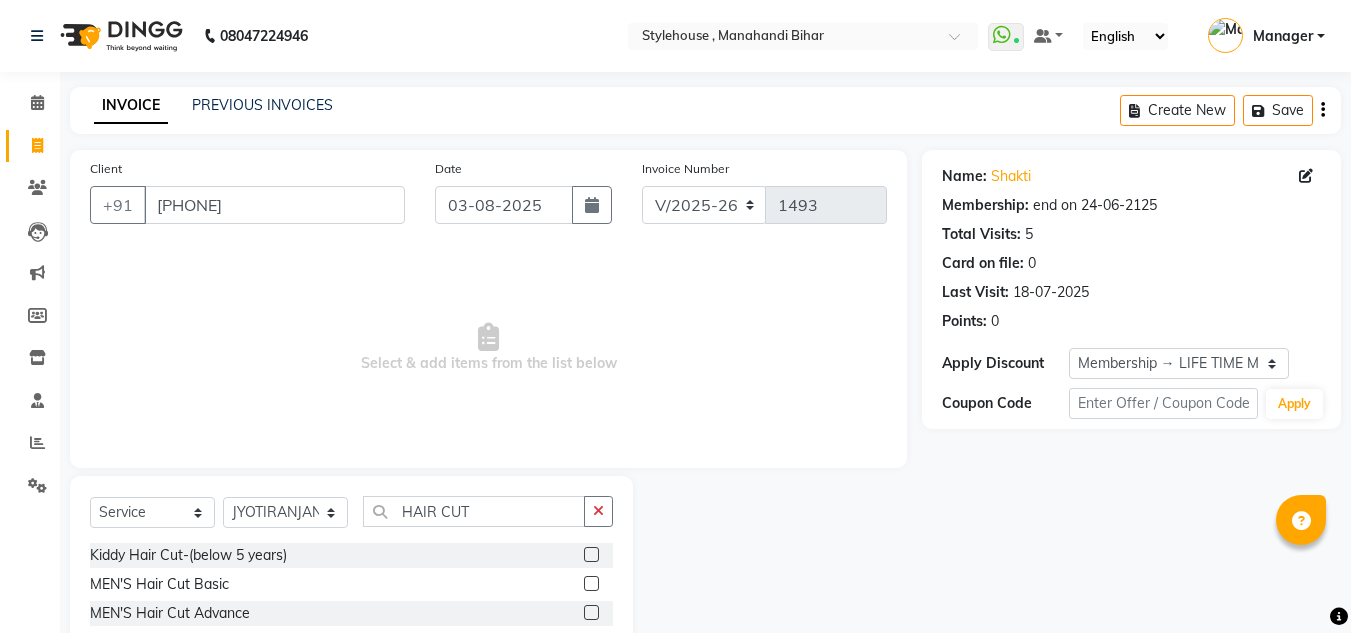click 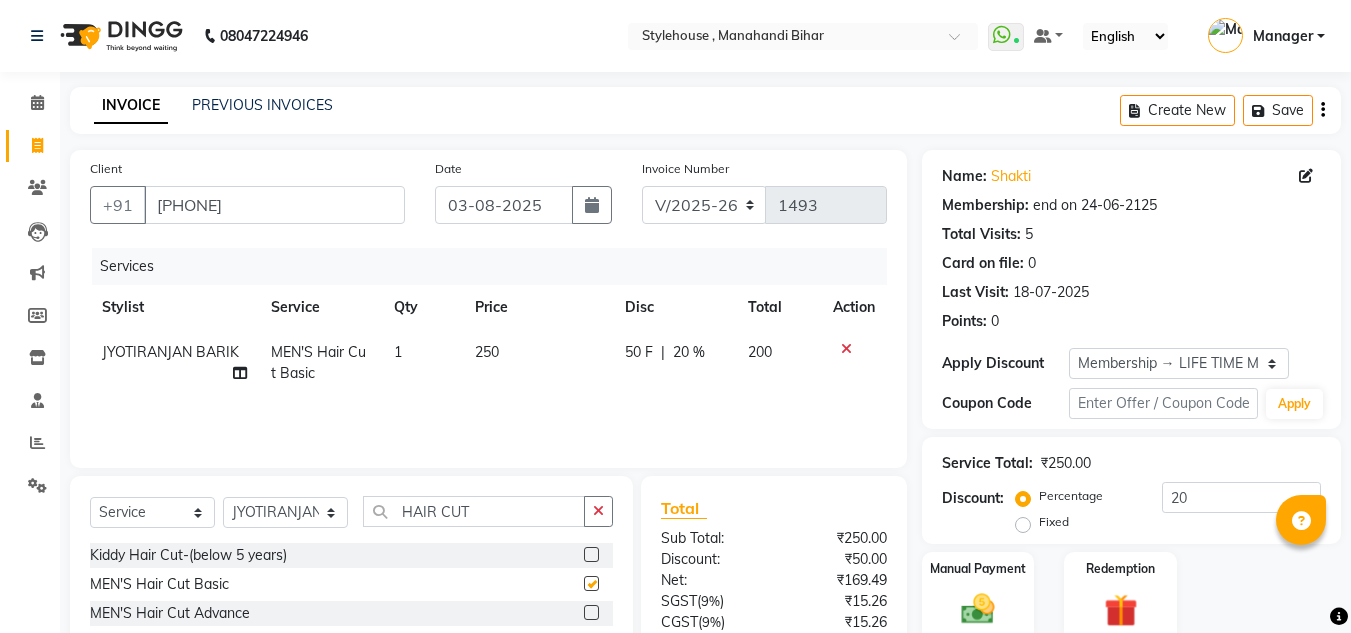 checkbox on "false" 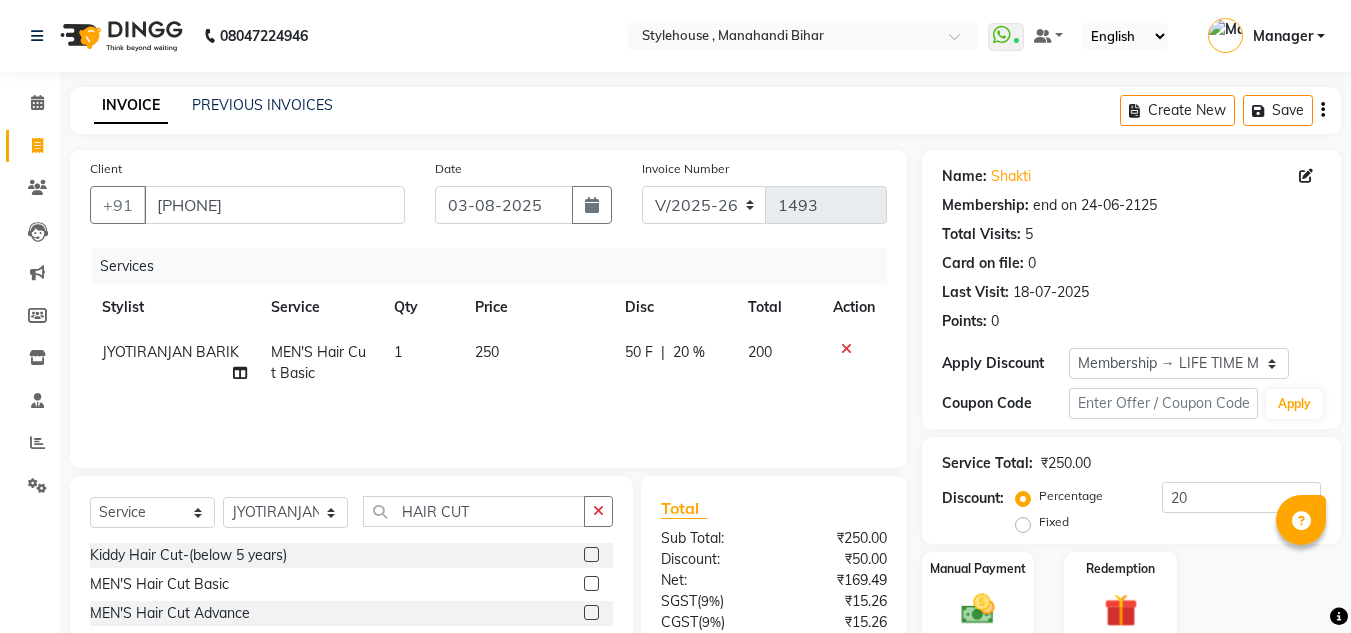 click on "250" 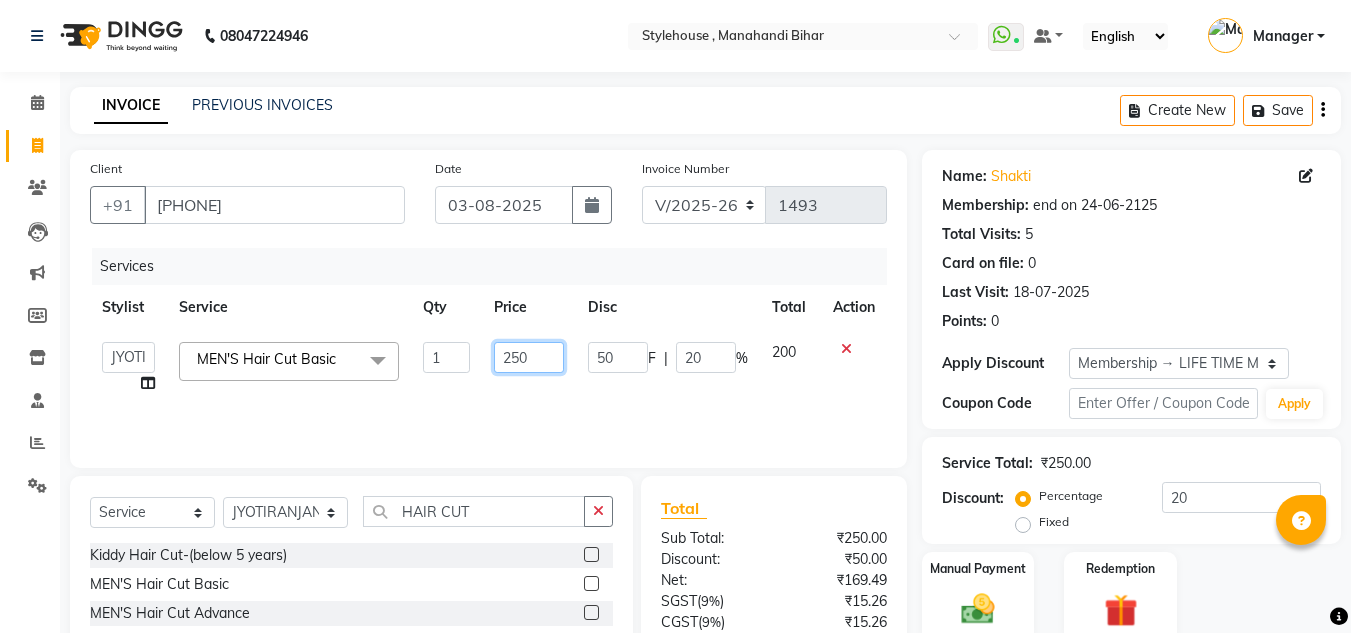 click on "250" 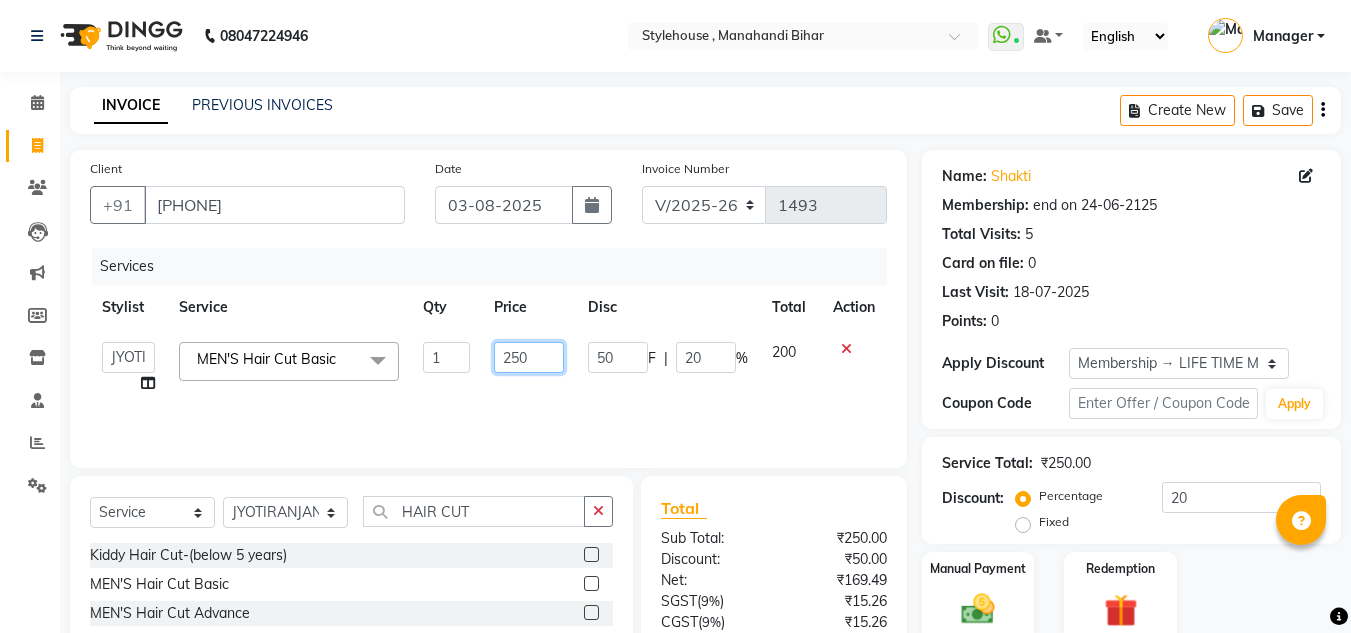click on "250" 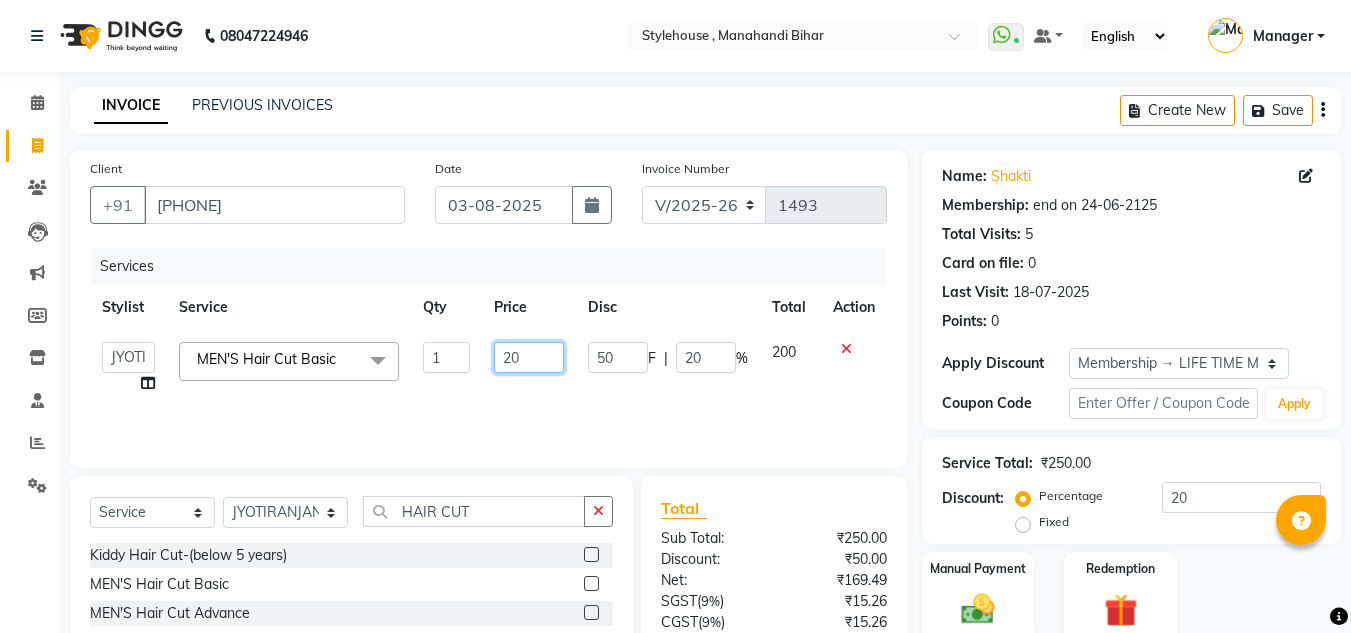 type on "270" 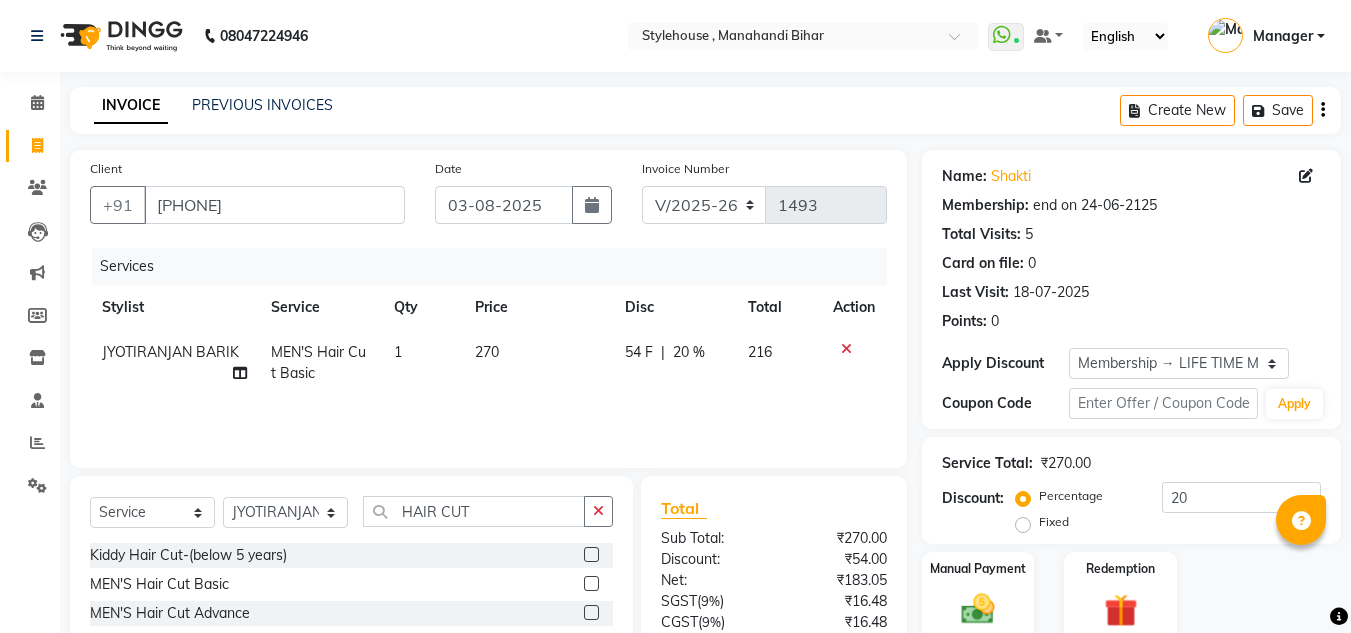 click on "270" 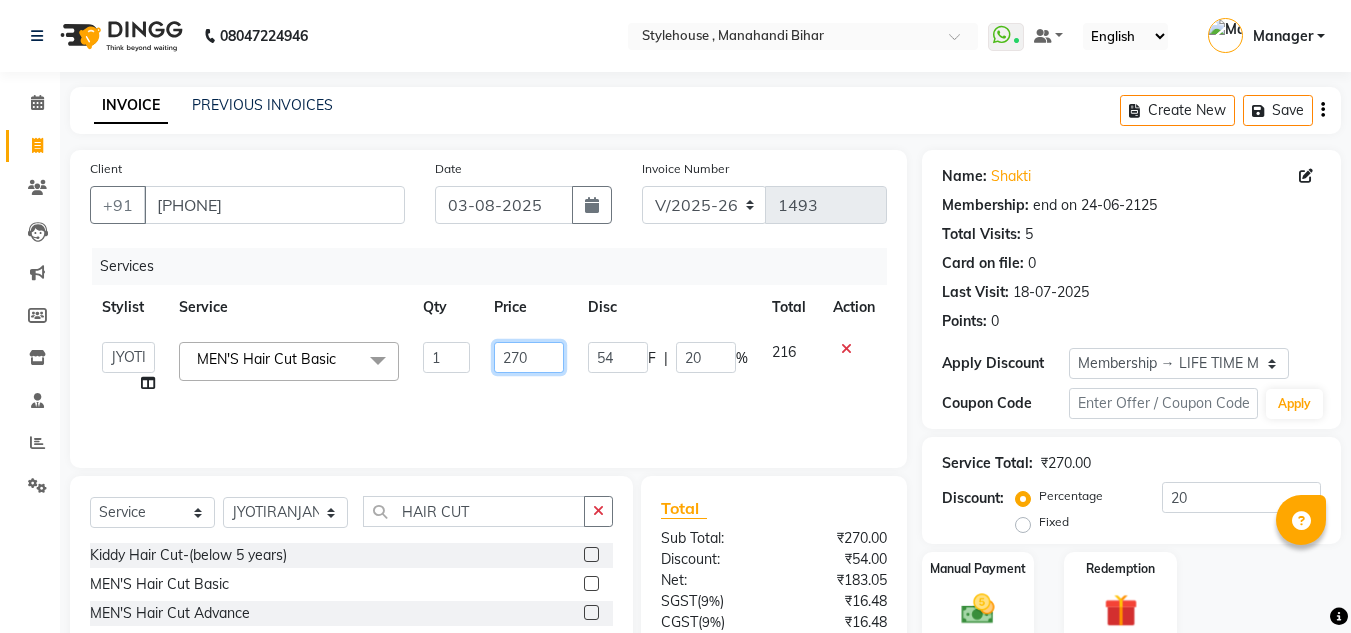 click on "270" 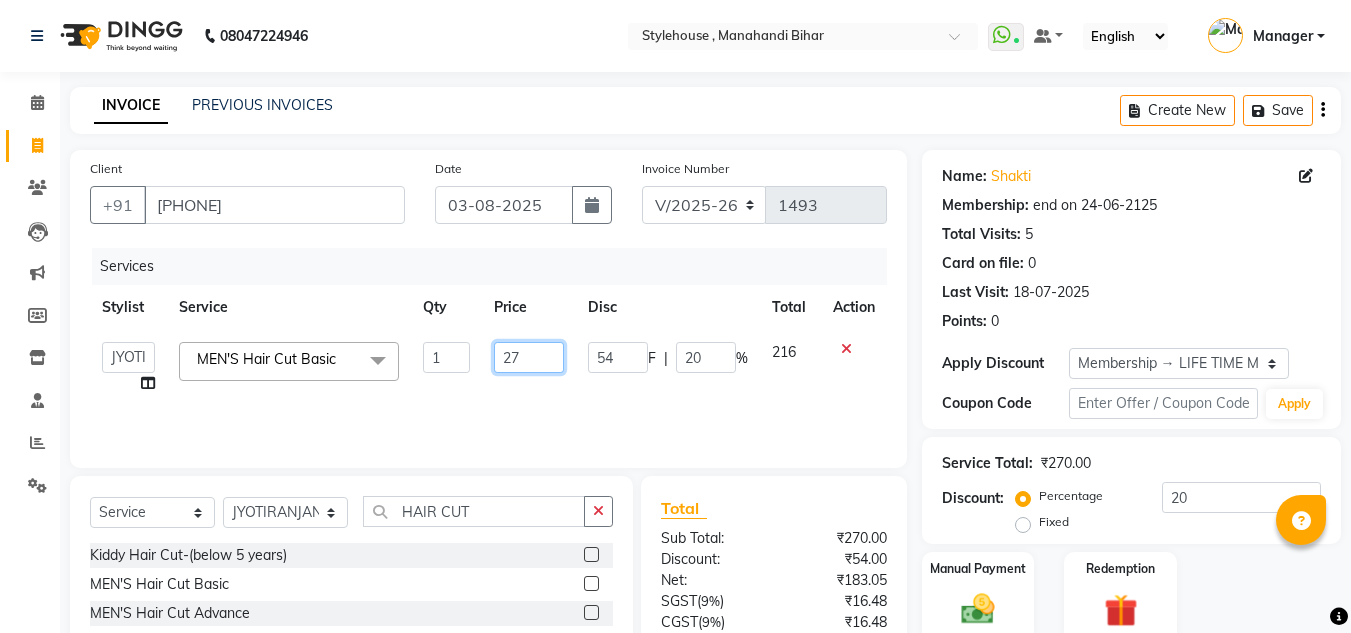 type on "275" 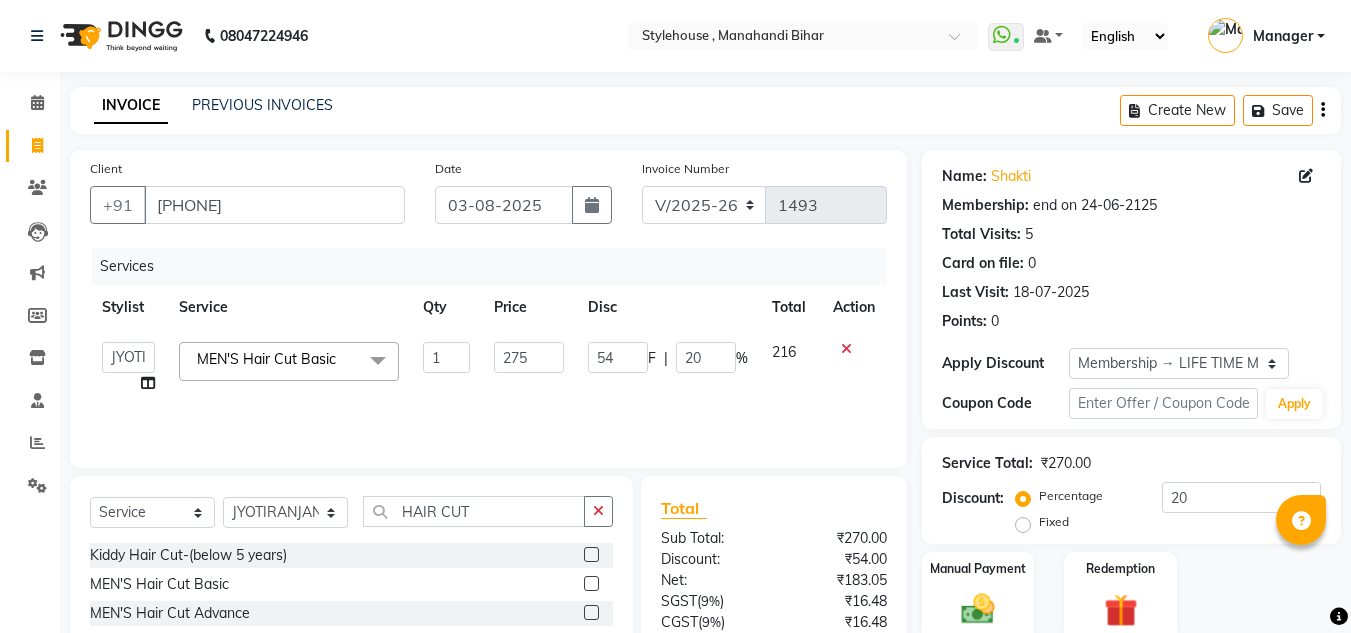 click on "275" 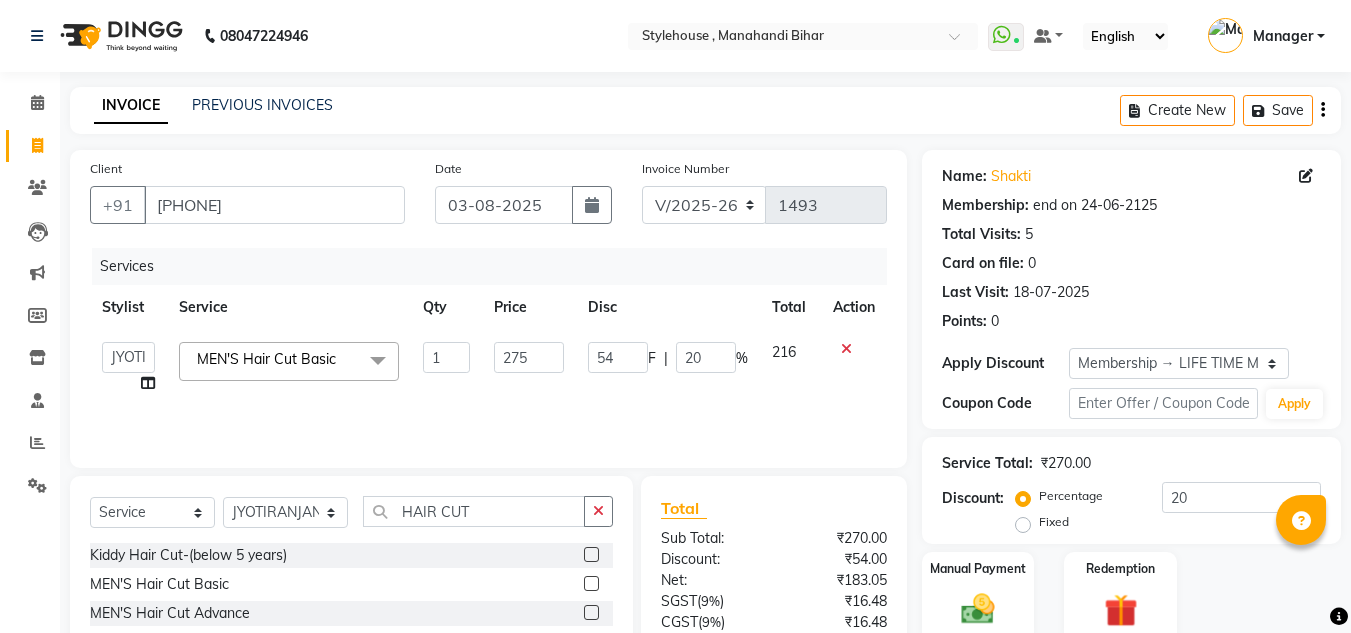 select on "69900" 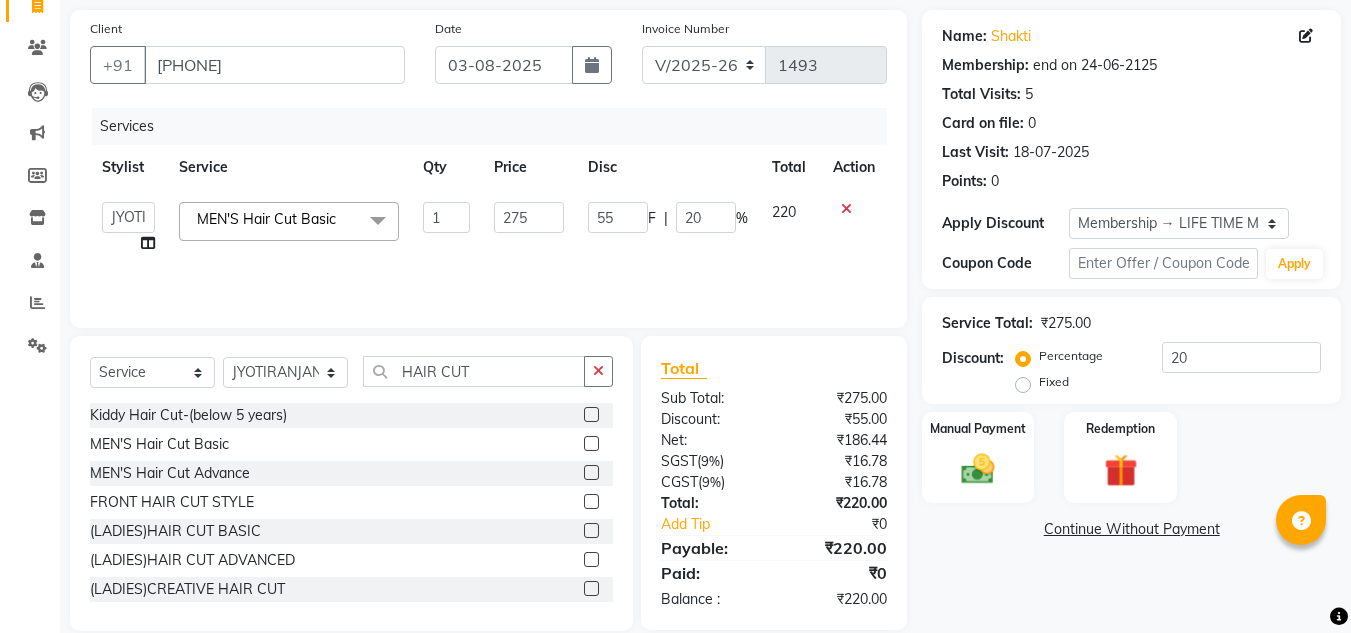 scroll, scrollTop: 168, scrollLeft: 0, axis: vertical 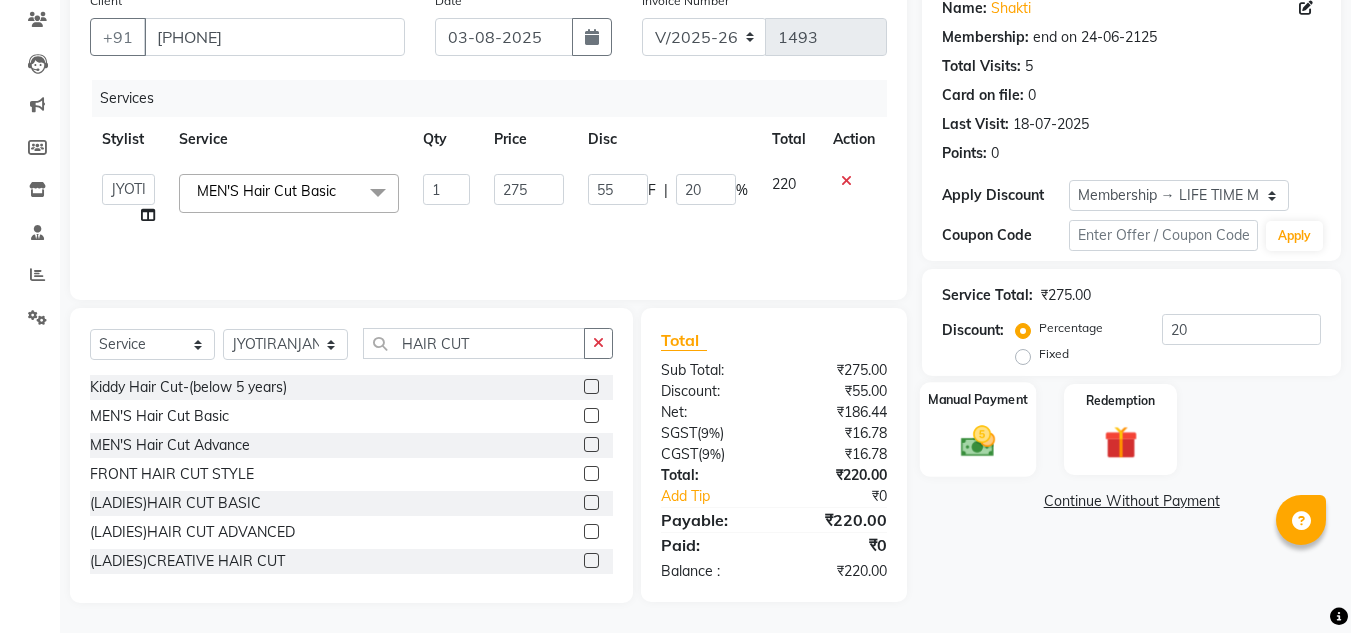 click 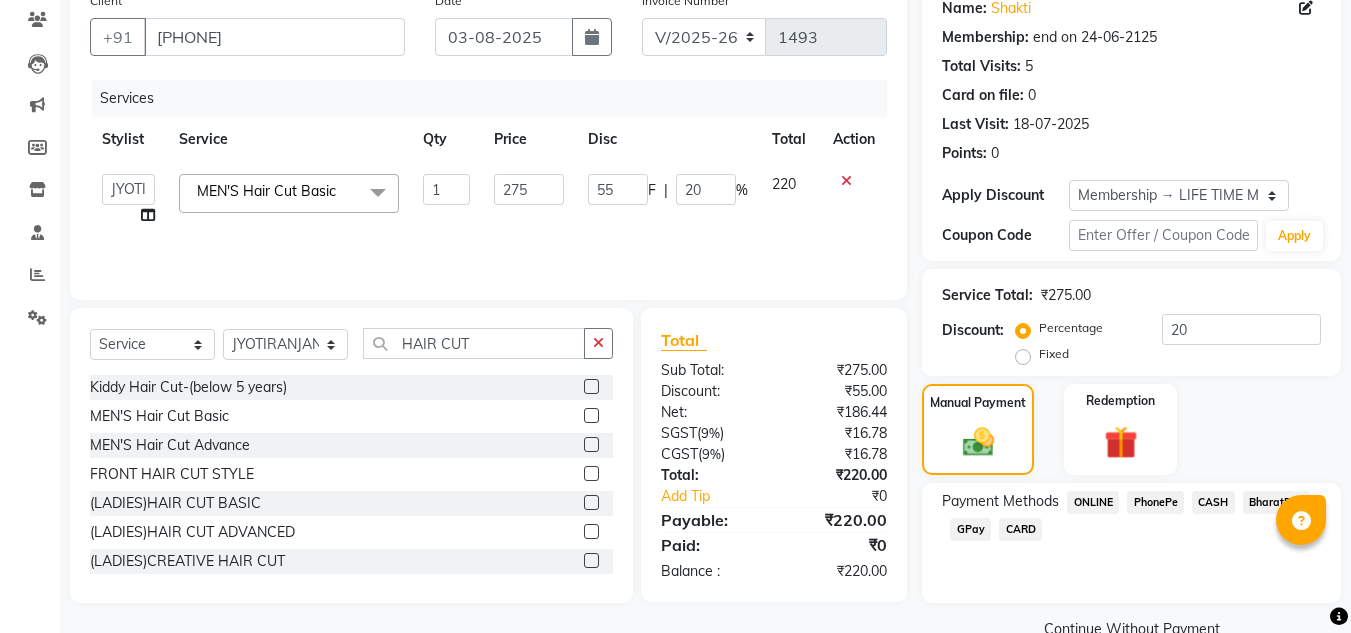 scroll, scrollTop: 209, scrollLeft: 0, axis: vertical 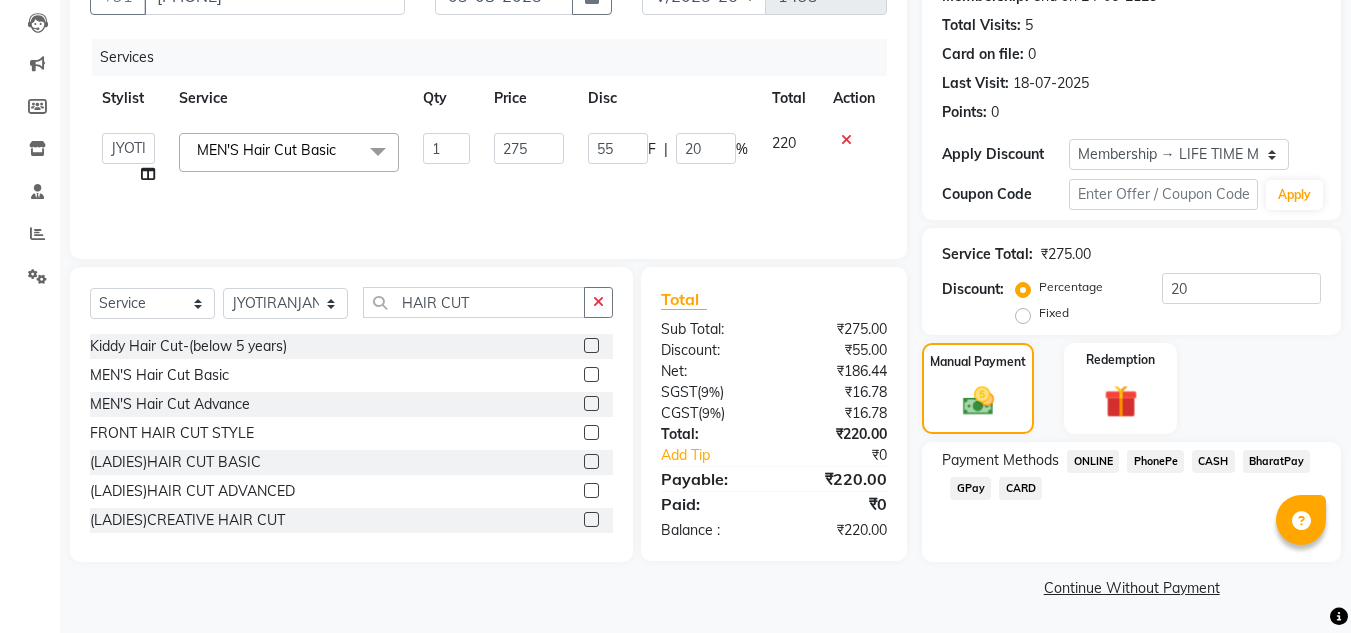 click on "PhonePe" 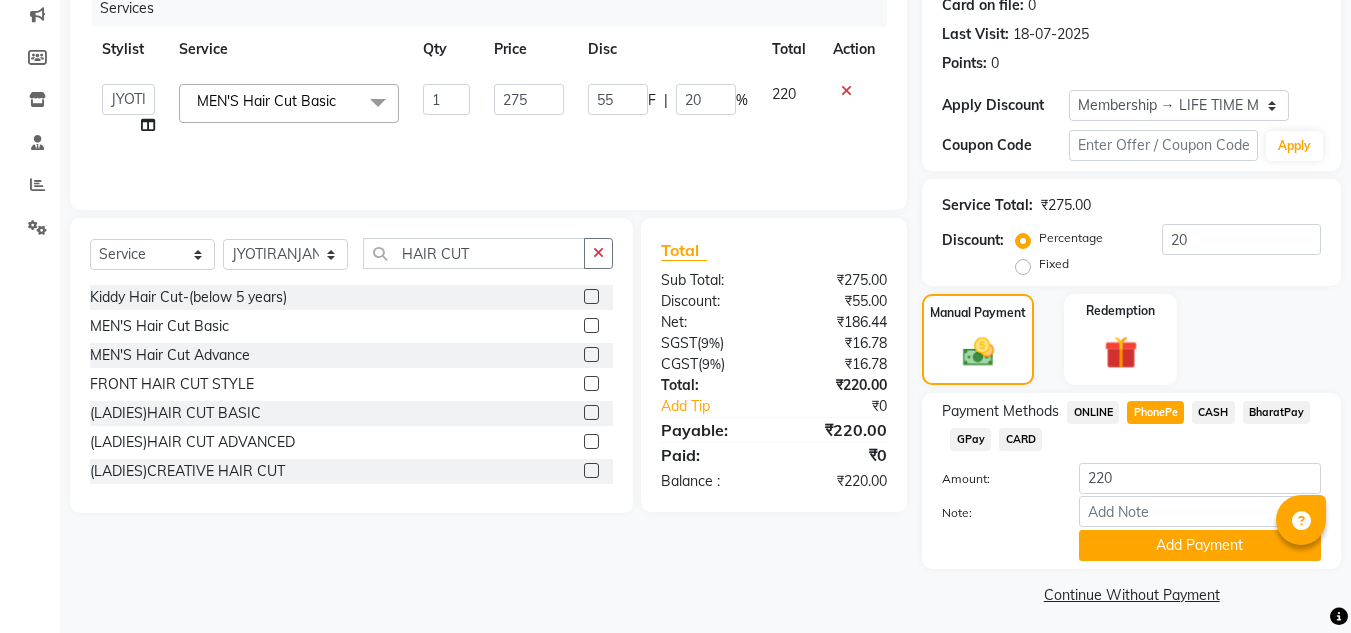 scroll, scrollTop: 265, scrollLeft: 0, axis: vertical 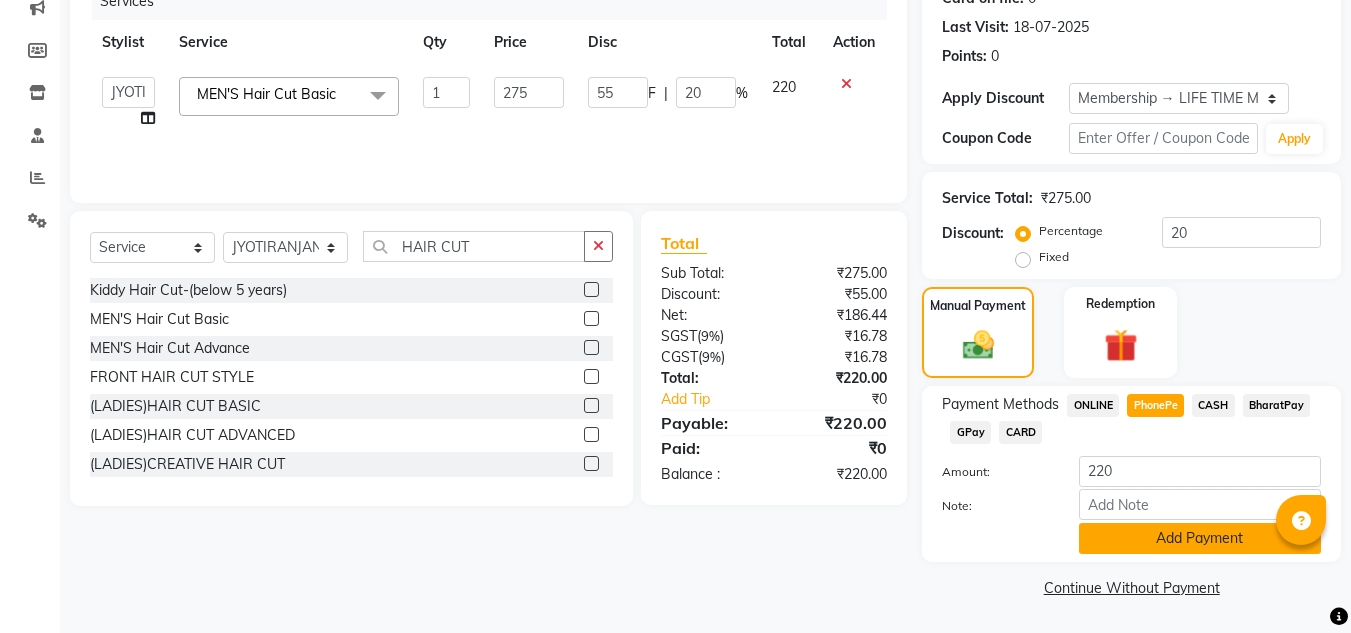 click on "Add Payment" 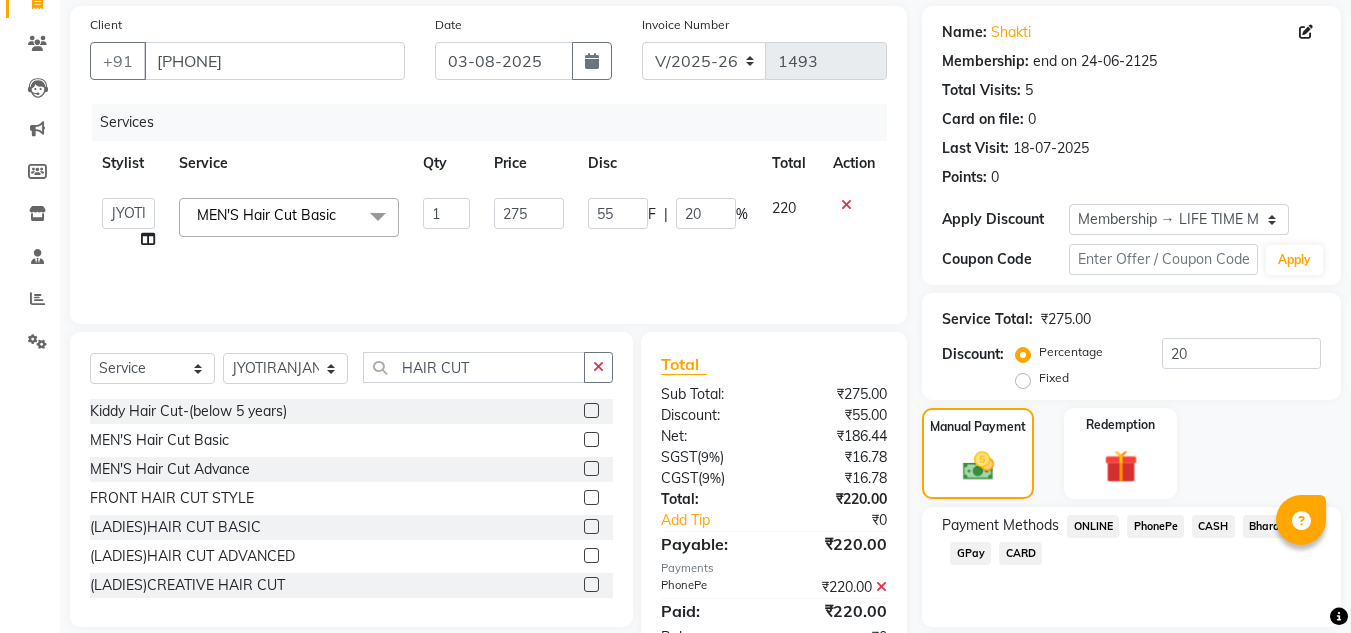 scroll, scrollTop: 322, scrollLeft: 0, axis: vertical 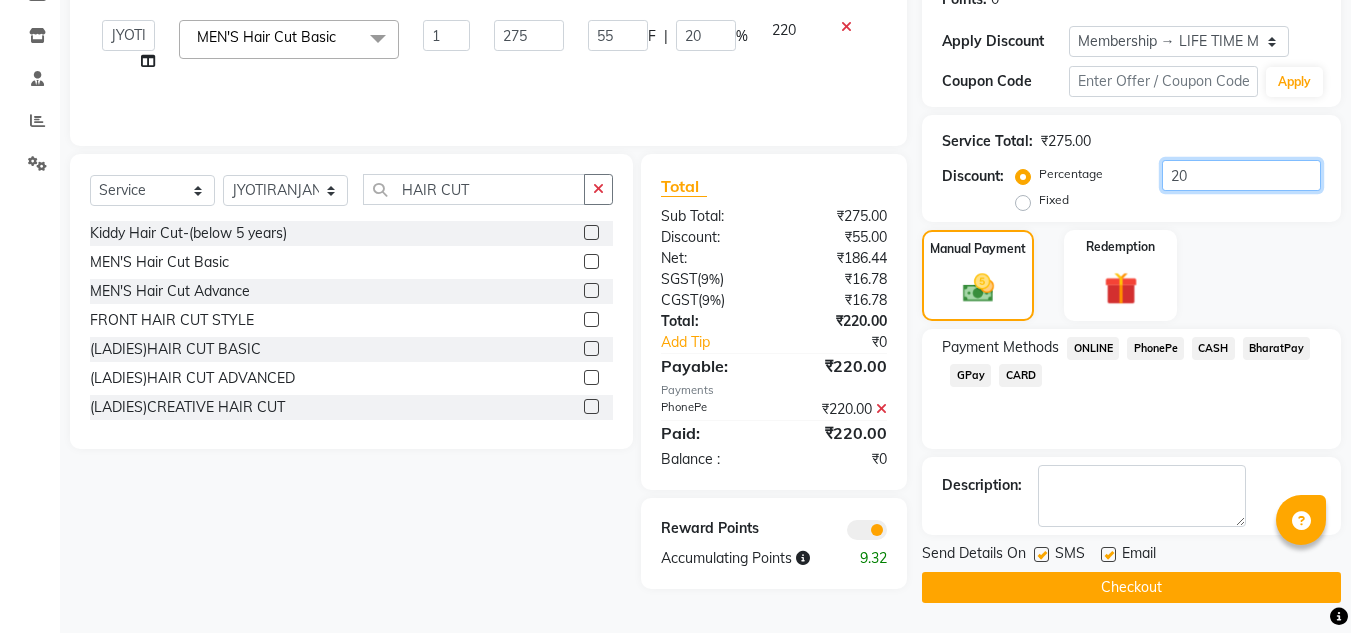 click on "20" 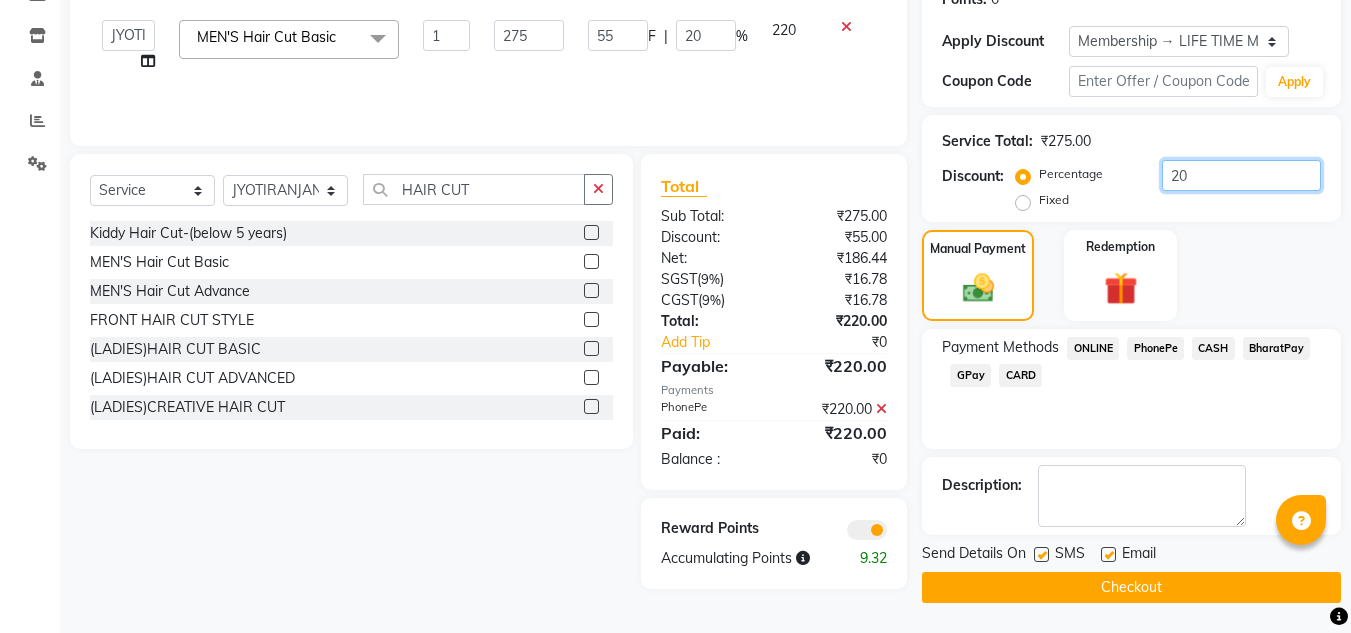 type on "2" 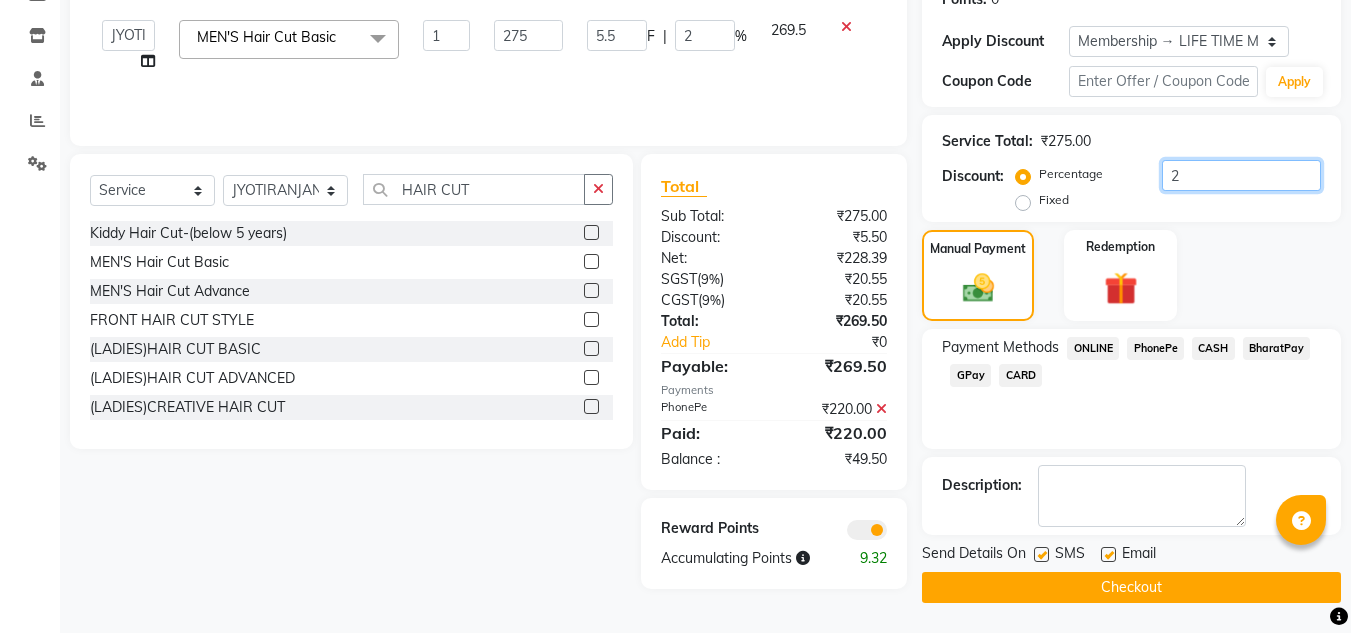 type 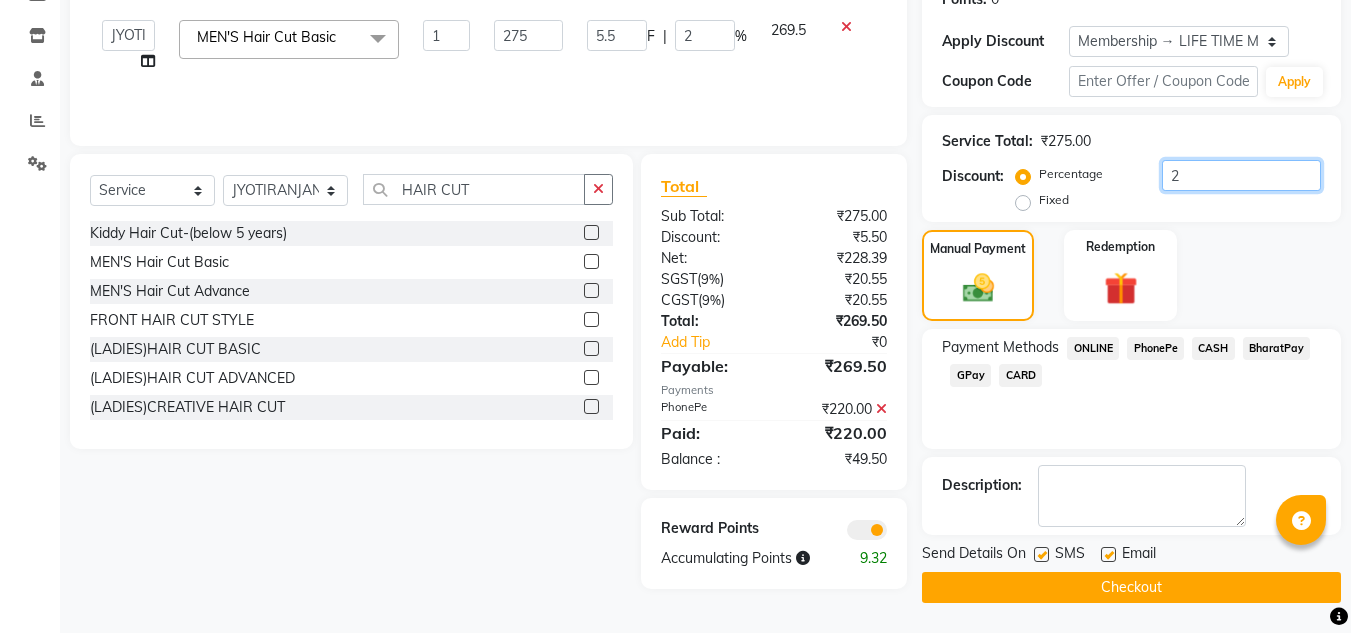 type on "0" 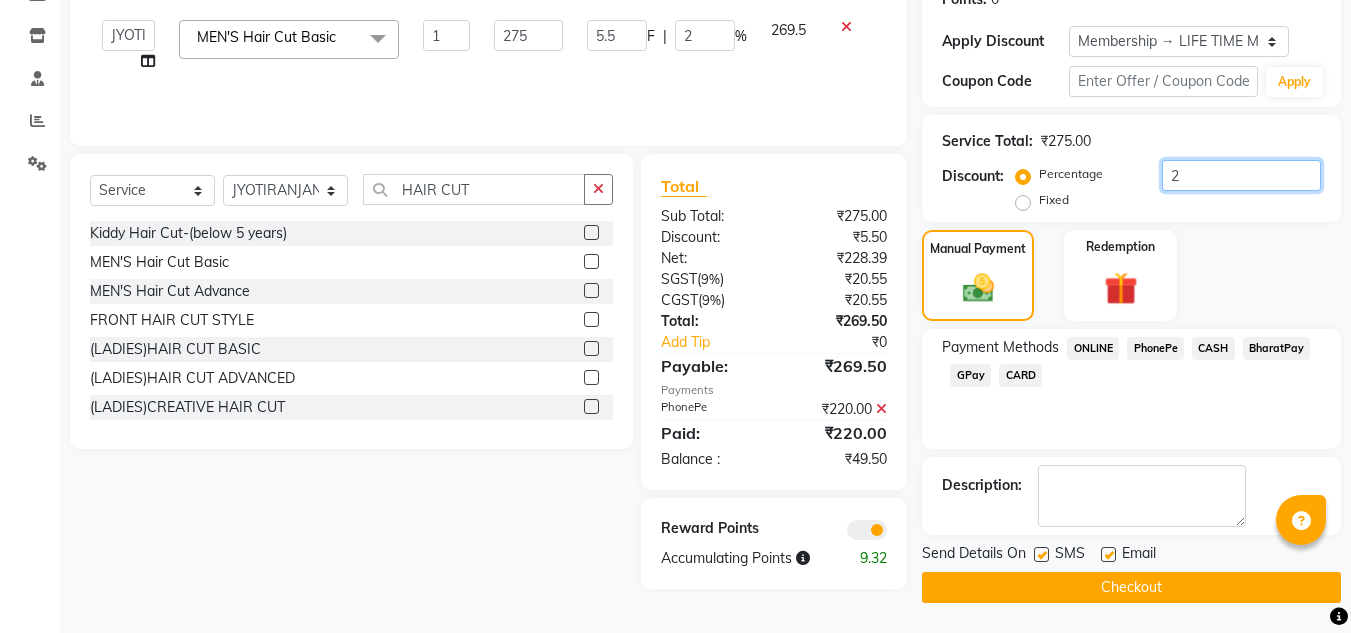 type on "0" 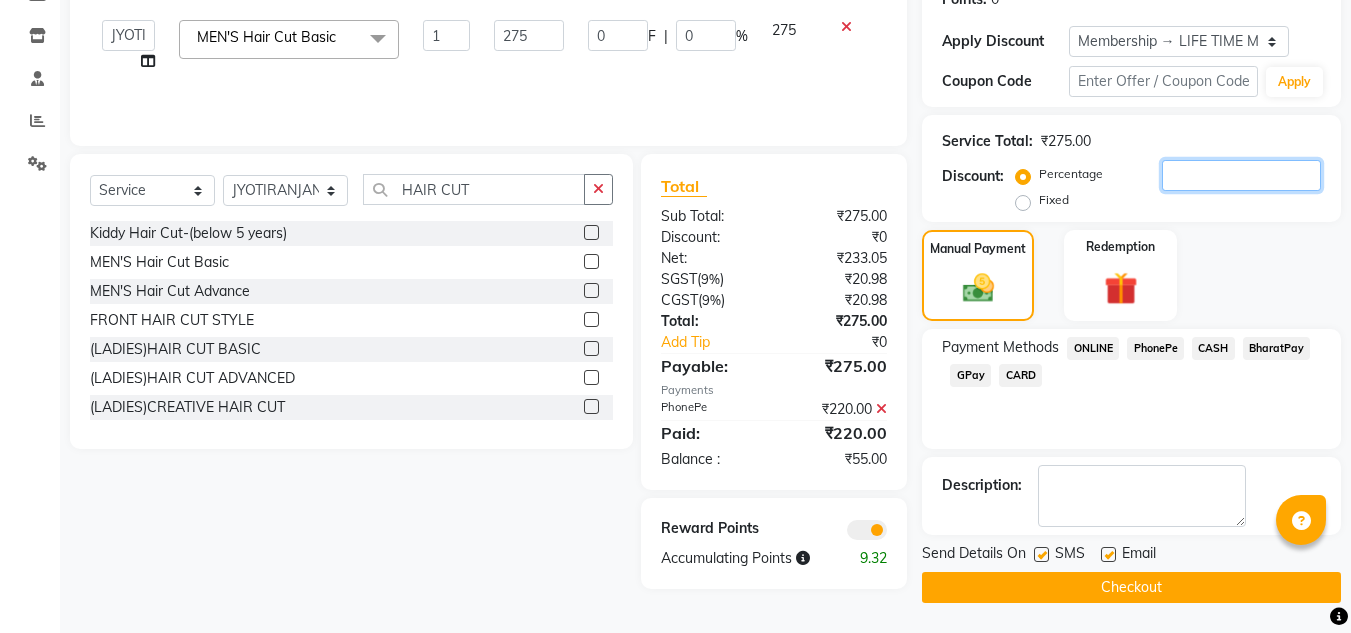type 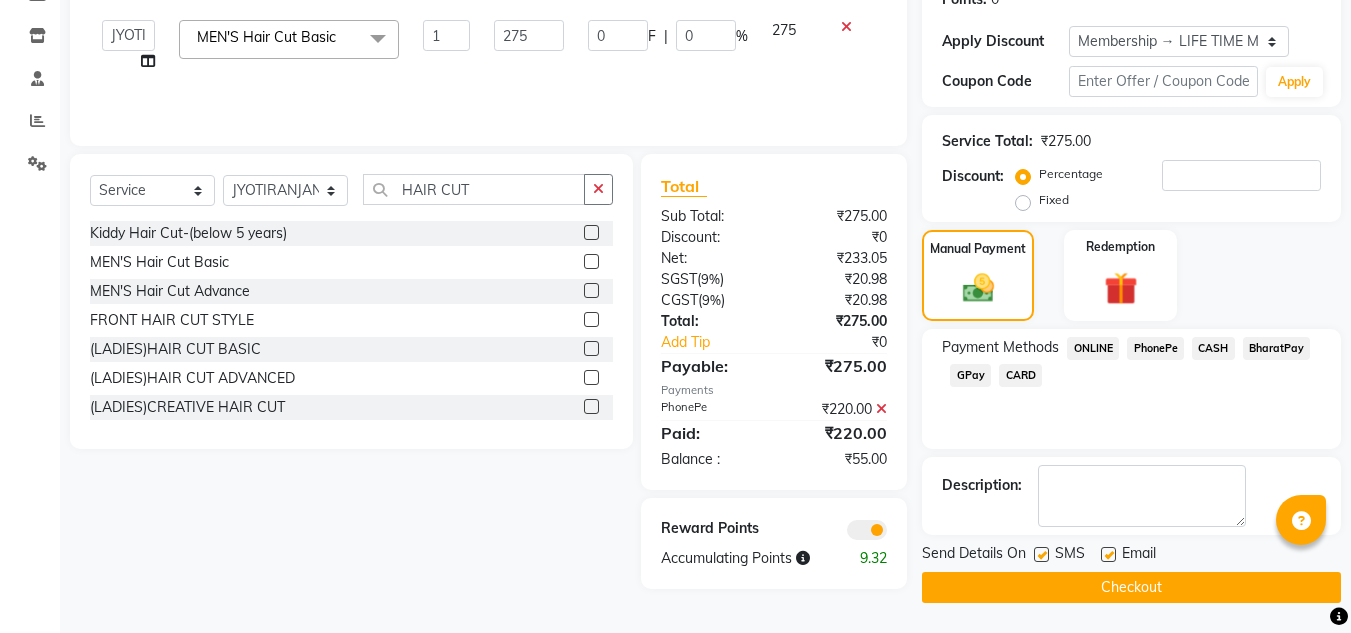 click on "275" 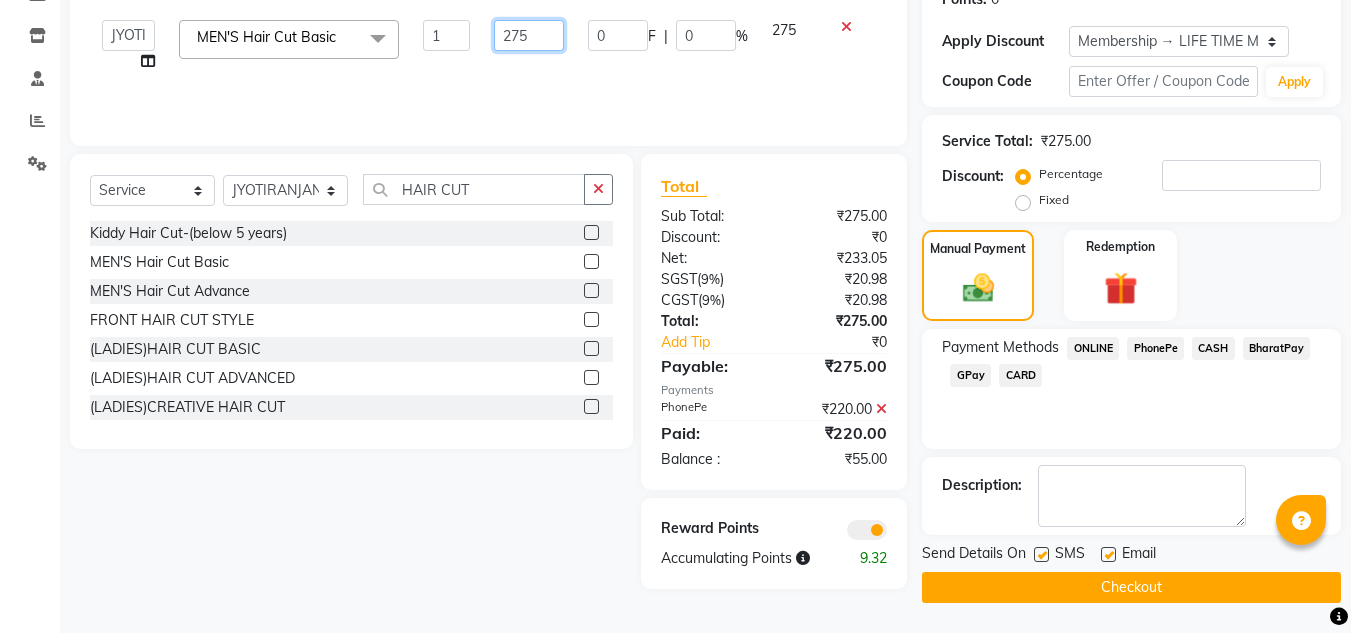 click on "275" 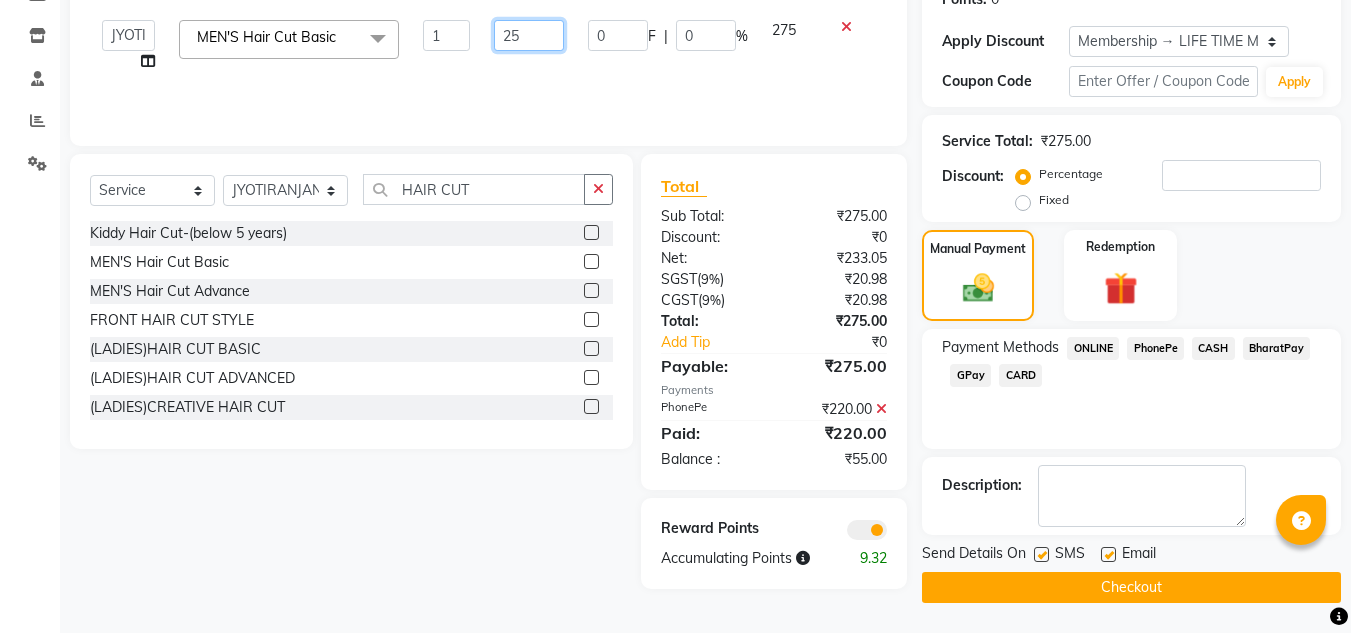 type on "250" 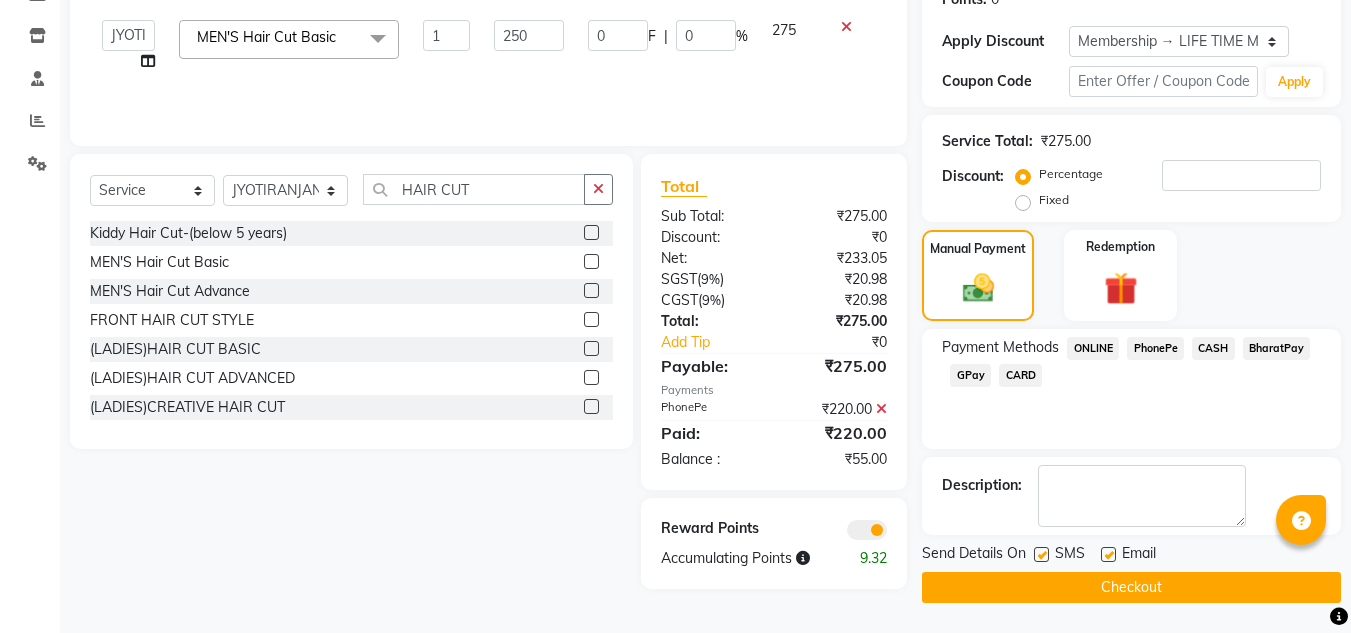 click on "0 F | 0 %" 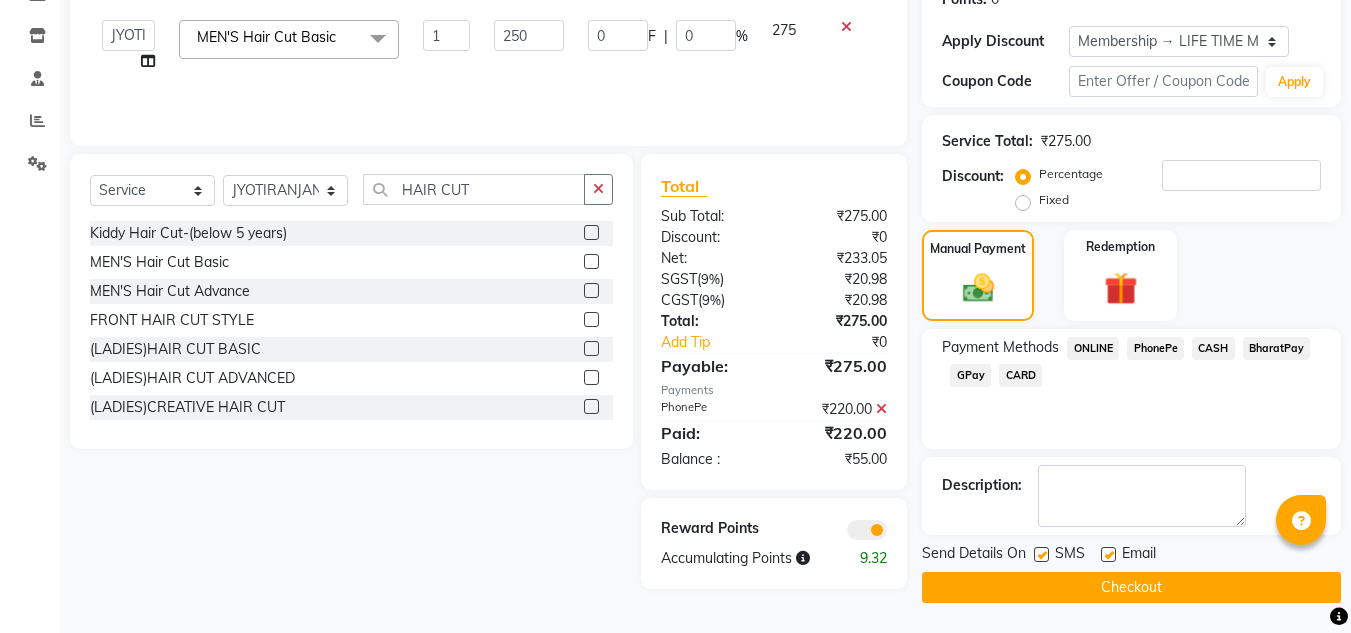 select on "69900" 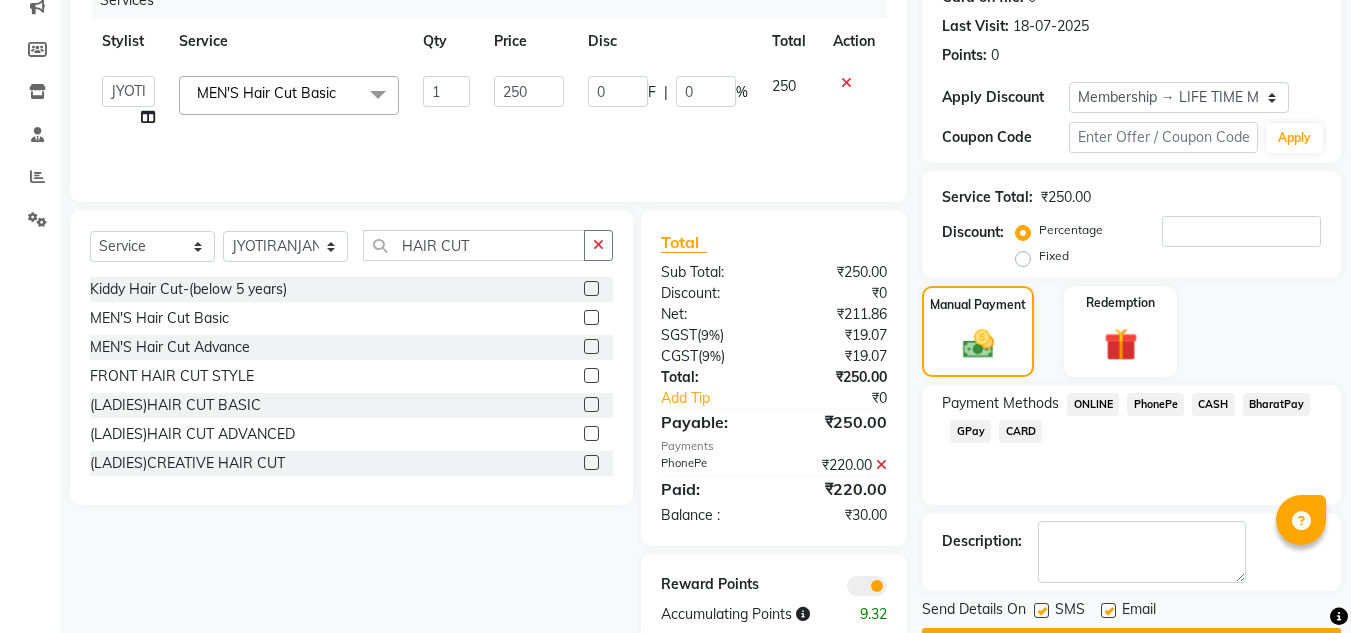 scroll, scrollTop: 222, scrollLeft: 0, axis: vertical 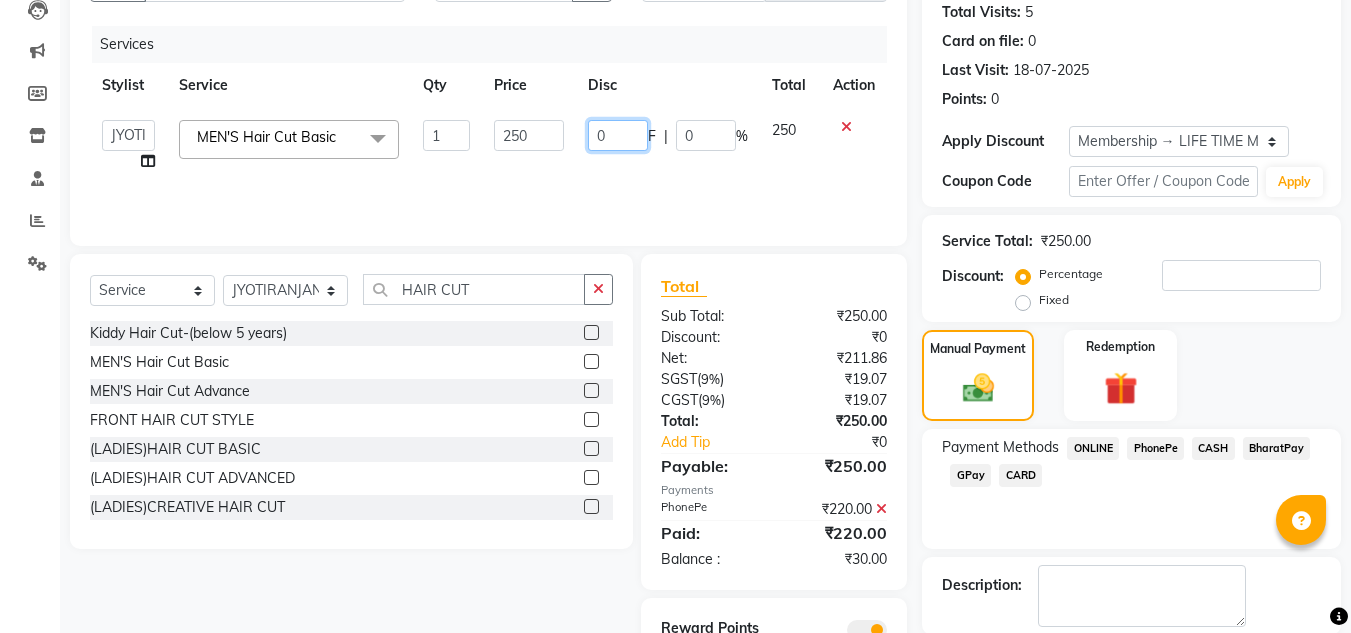 click on "0" 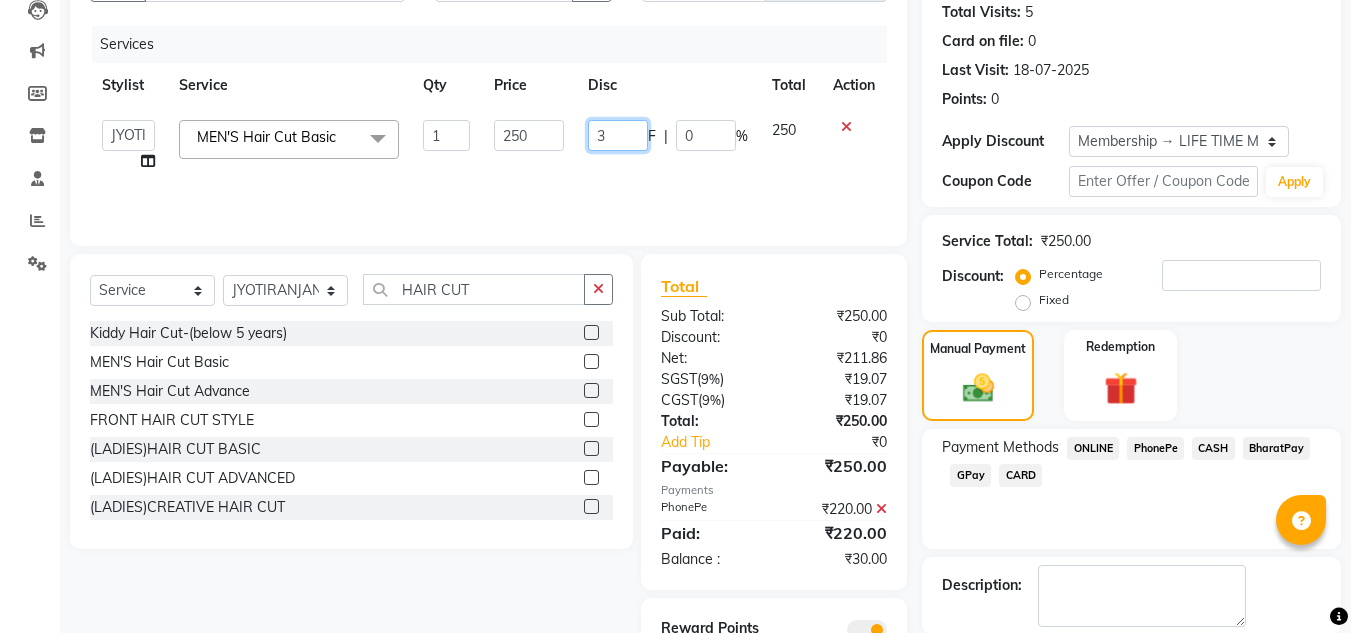 type on "30" 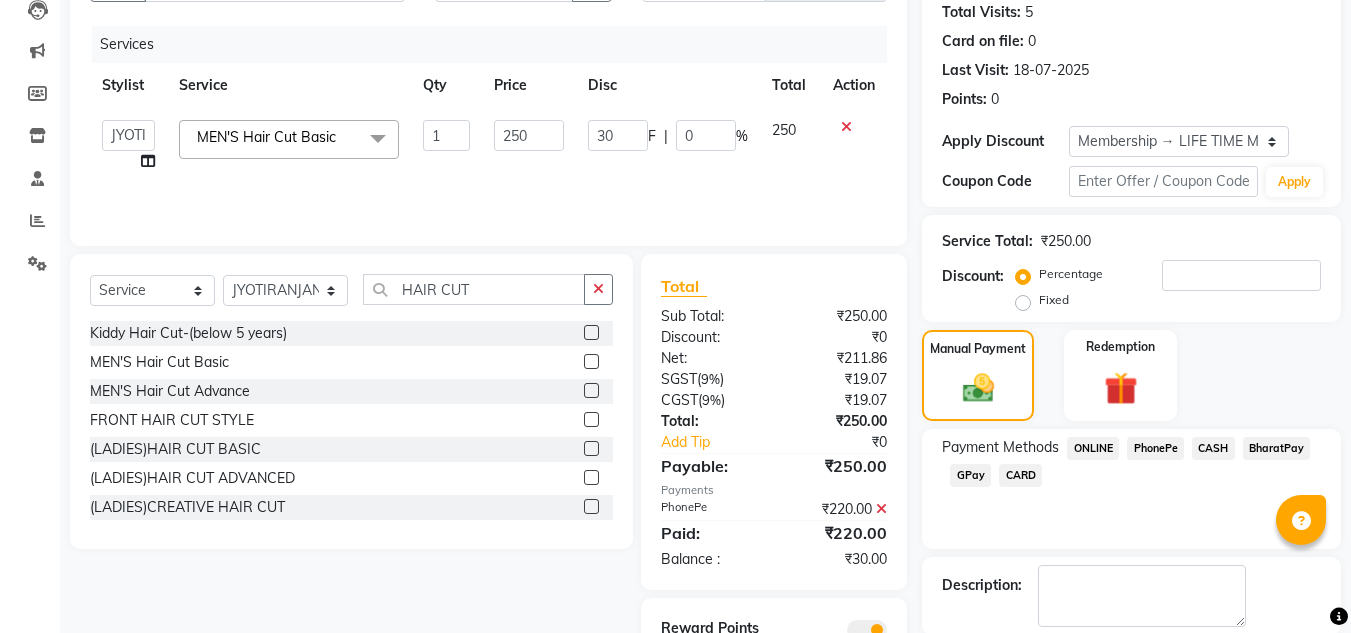 click on "Services Stylist Service Qty Price Disc Total Action  ANIL BARIK   ANIRUDH SAHOO   JYOTIRANJAN BARIK   KANHA   LAXMI PRIYA   Manager   Manisha   MANJIT BARIK   PRADEEP BARIK   PRIYANKA NANDA   PUJA ROUT   RUMA   SAGARIKA SAHOO   SALMAN   SAMEER BARIK   SAROJ SITHA   TARA DEVI SHRESTA  MEN'S Hair Cut Basic  x CLEANUP - RAAGA SKIN GLOW CLEAN UP (30MIN)(DRY SKIN) CLEANUP - AROMA MAGIC HERBAL FACE CLEAN UP(30MIN) CLEANUP - LOTUS CLEAN UP(OILY SKIN) CLEANUP - O3+ WHITENING CLEAN UP CLEANUP - JEANNOT CLEAN UP LADIES ROOT TOUCH UP (2.5 ) INCH AMMONIE FREE EYE TREATMENT NECK FULL POLISHING REGULAR SHAMPOO WITH BLAST DRY MID REGULAR SHAMPOO WITH BLAST DRY LONG REGULAR SHAMPOO WITH BLAST DRY SHORT K9 BOTOX SHAMPOO RAAGA INSTA FAIR FACIAL FULL HAND POLISHING LOWER LIP BLEACH - FULL FACE BLEACH BLEACH - FULL ARMS BLEACH - HALF ARMS BLEACH - UNDER ARMS BLEACH - FULL LEG BLEACH - HALF LEG BLEACH - FEET BLEACH - HALF FRONT/BACK BLEACH - FULL FRONT/BACK BLEACH - FULL BODY DETAN RAAGA - FULL FACE DETAN RAAGA DETAN NECK HYDRA" 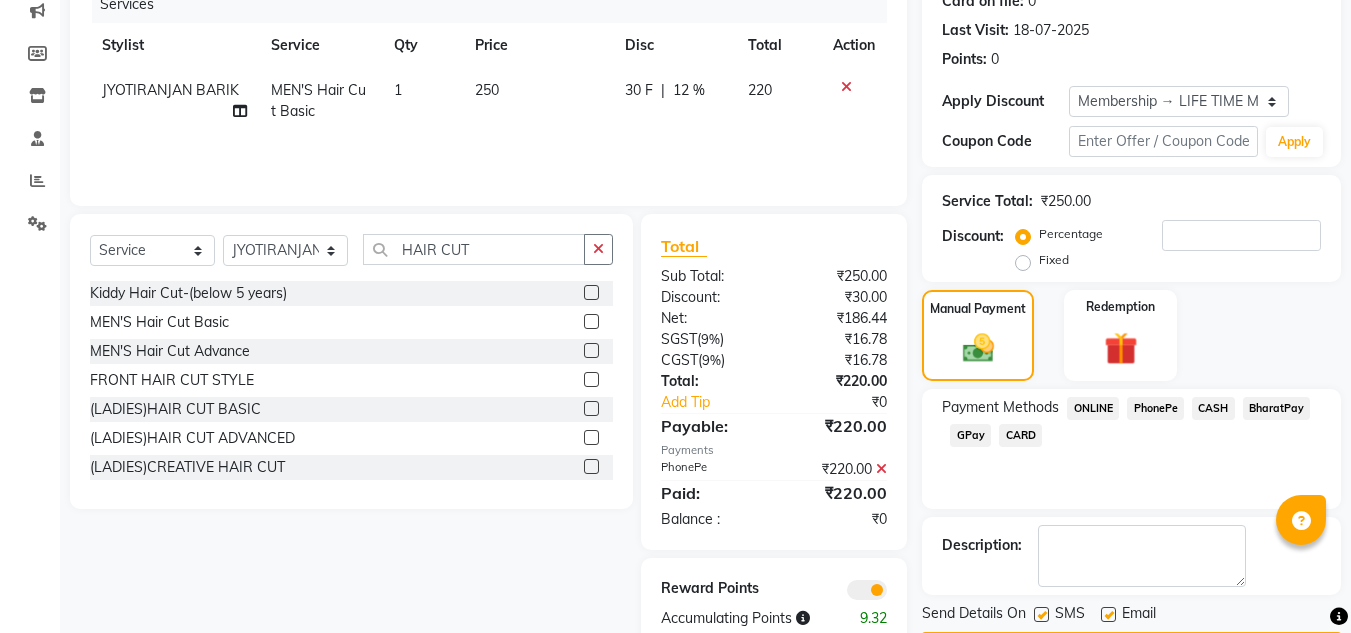 scroll, scrollTop: 322, scrollLeft: 0, axis: vertical 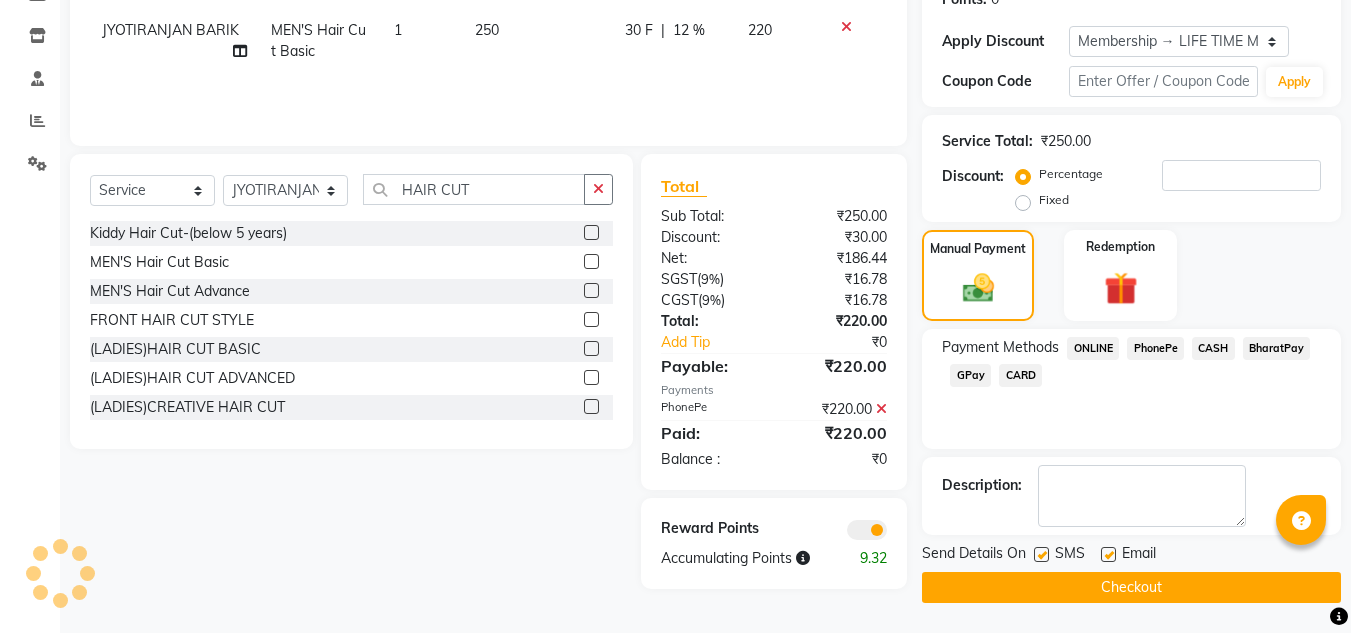 click on "PhonePe" 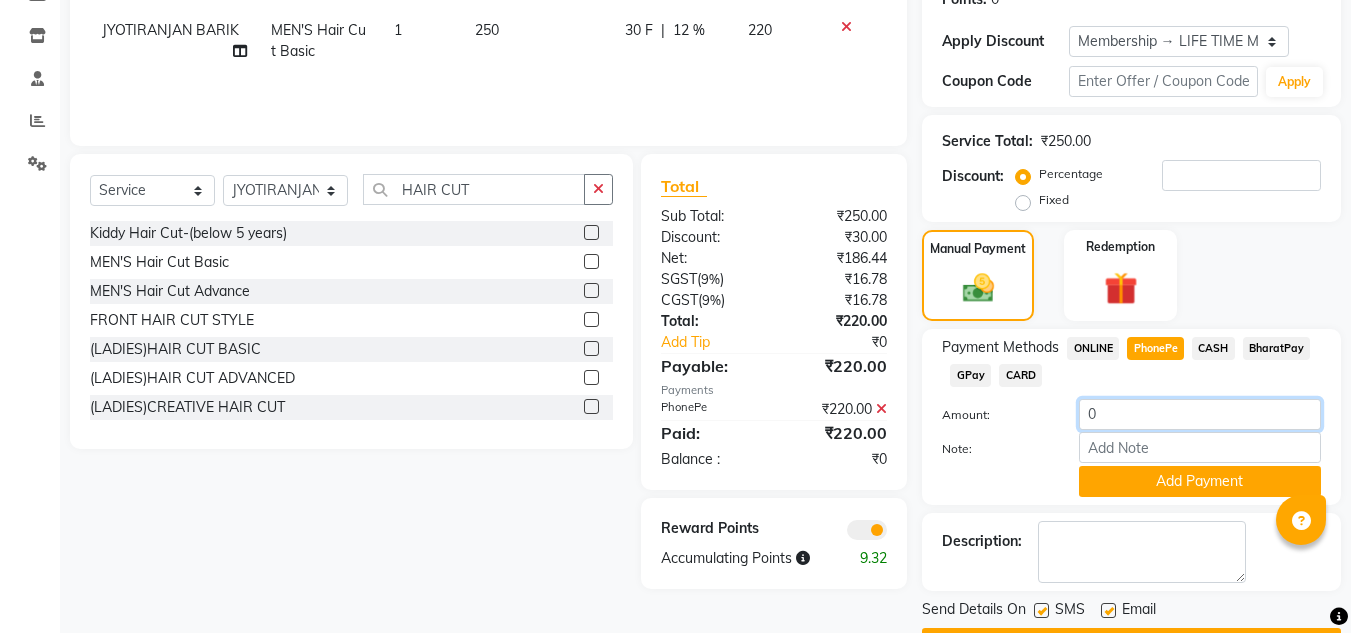 click on "0" 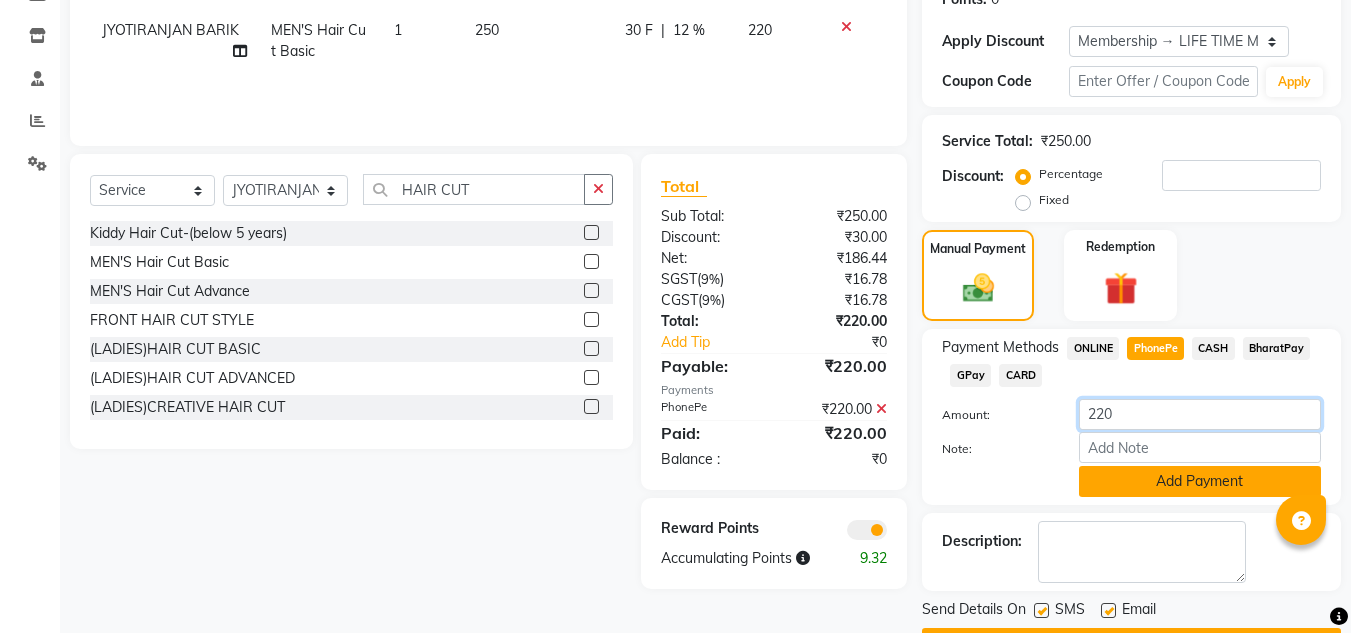 type on "220" 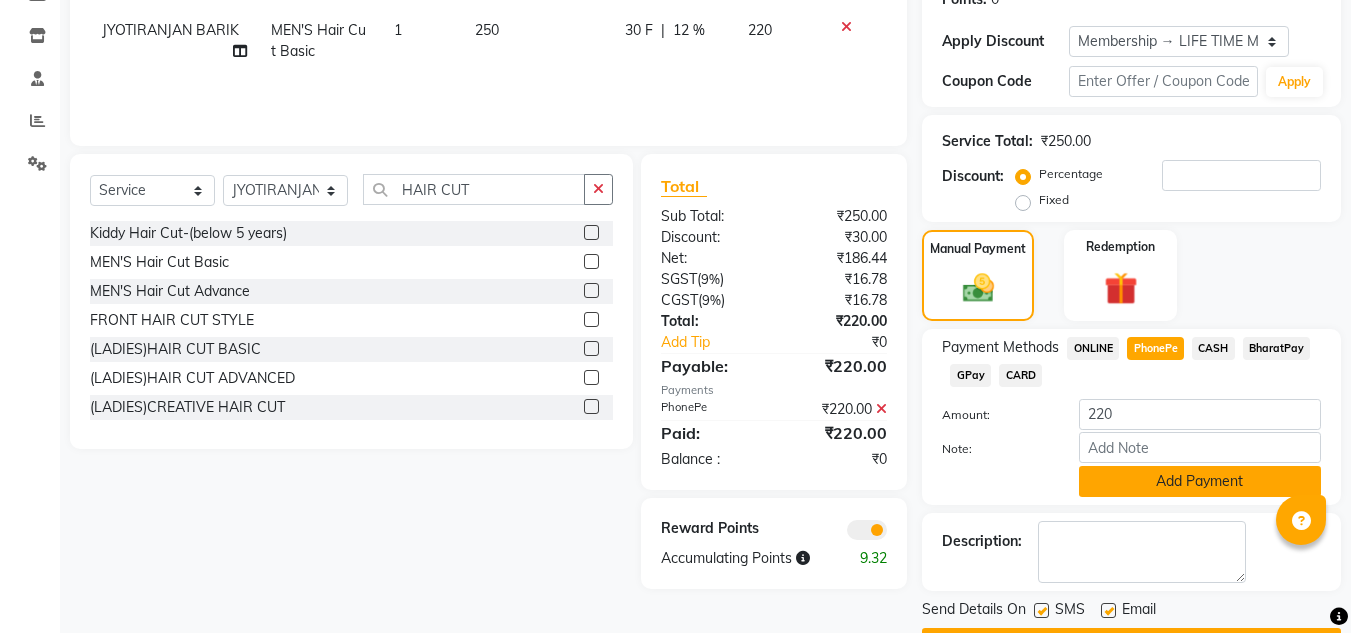 click on "Add Payment" 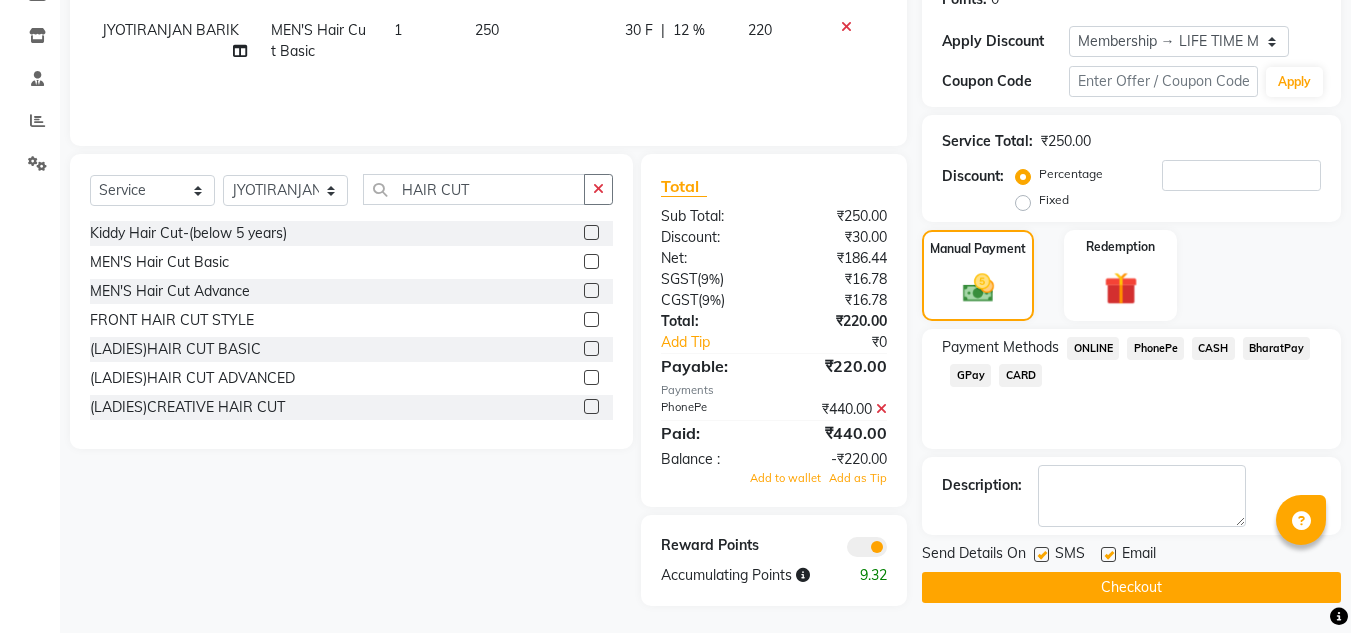 click 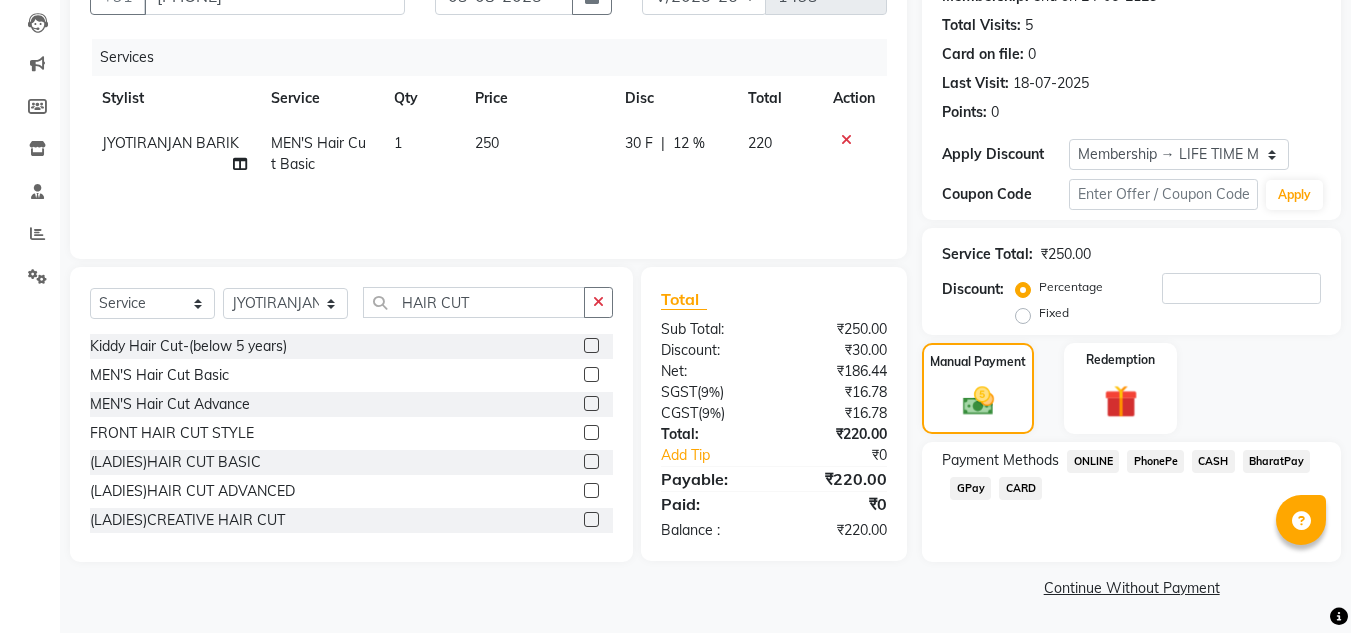 scroll, scrollTop: 209, scrollLeft: 0, axis: vertical 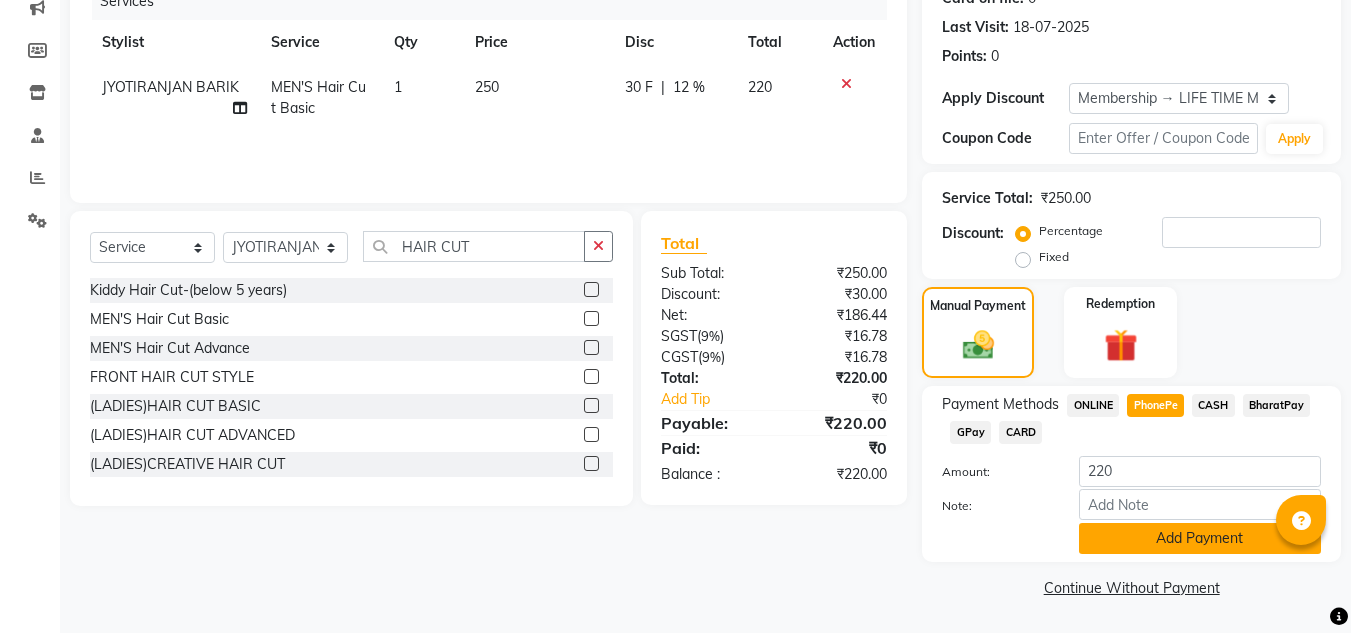 click on "Add Payment" 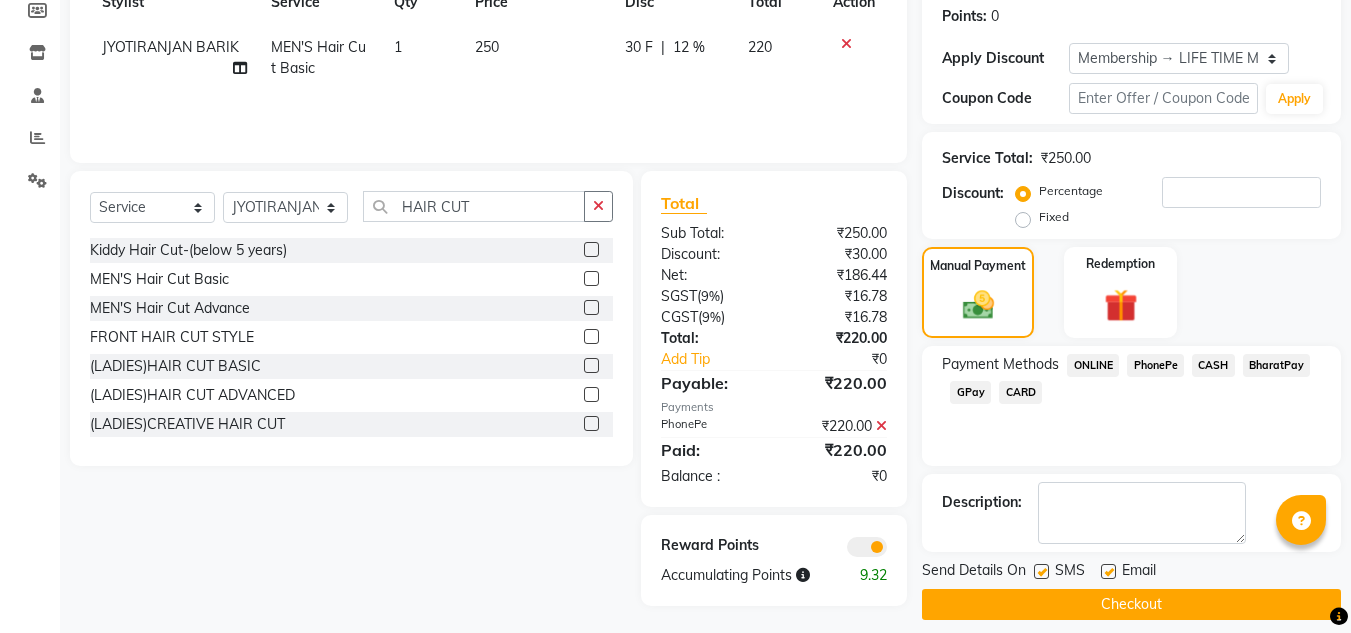 scroll, scrollTop: 322, scrollLeft: 0, axis: vertical 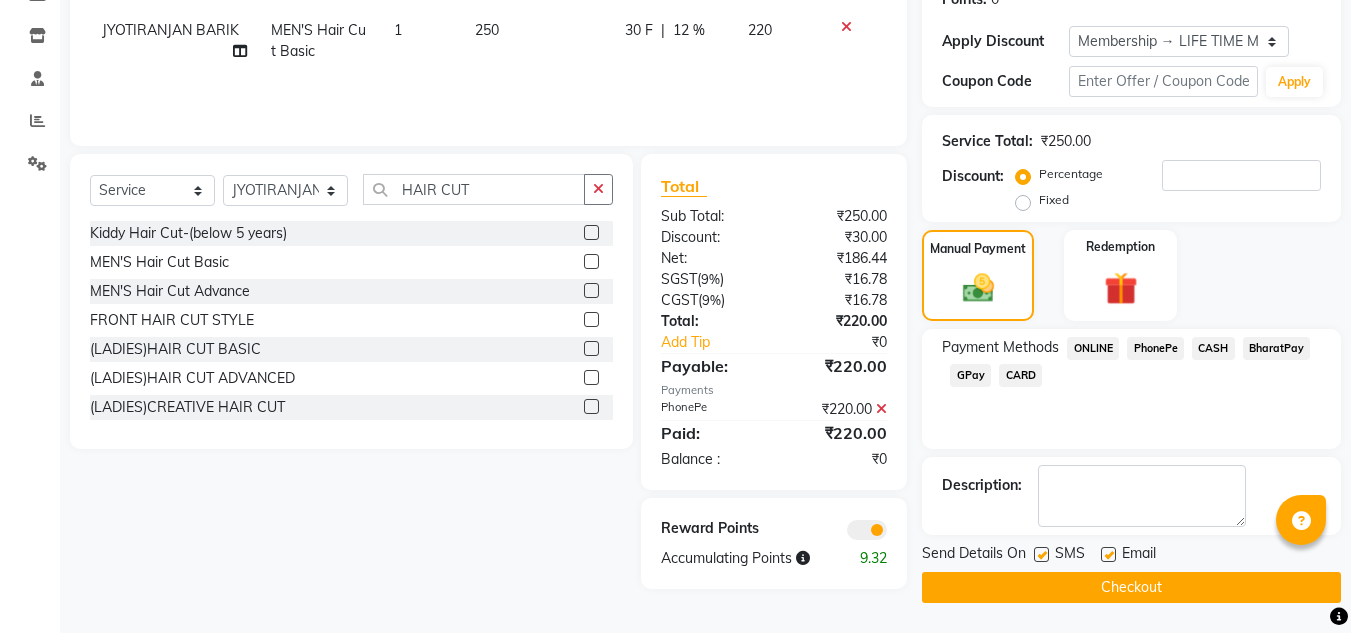 click on "Checkout" 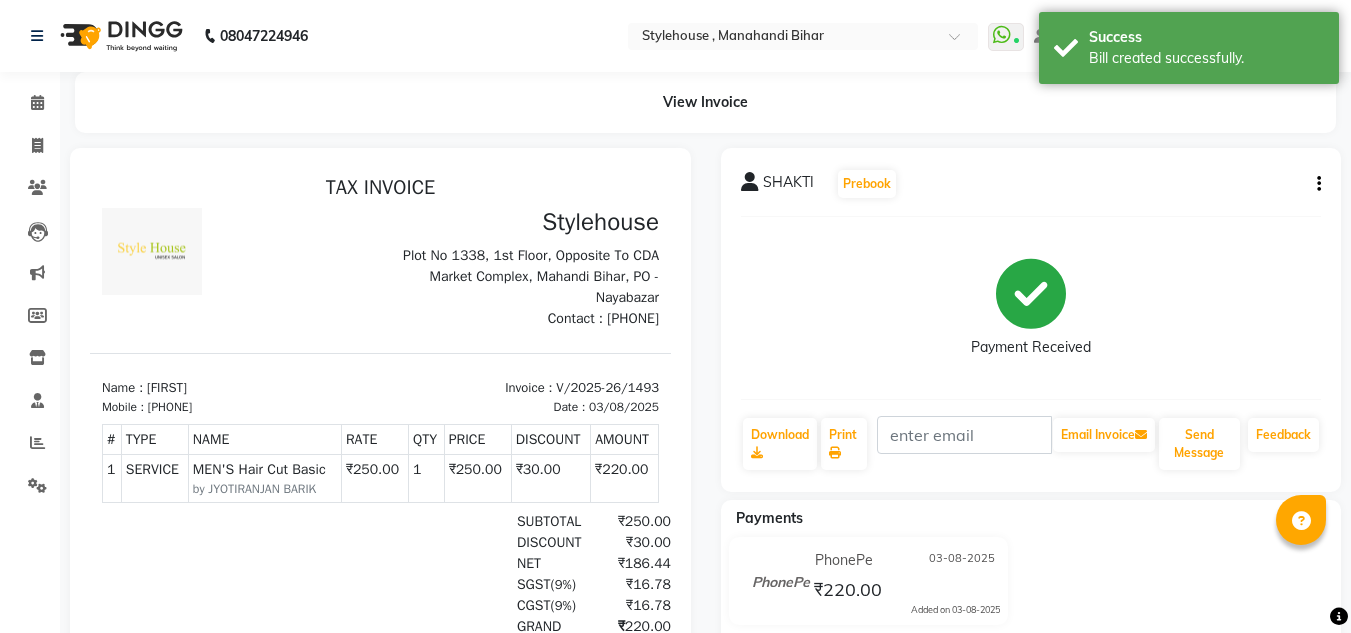 scroll, scrollTop: 0, scrollLeft: 0, axis: both 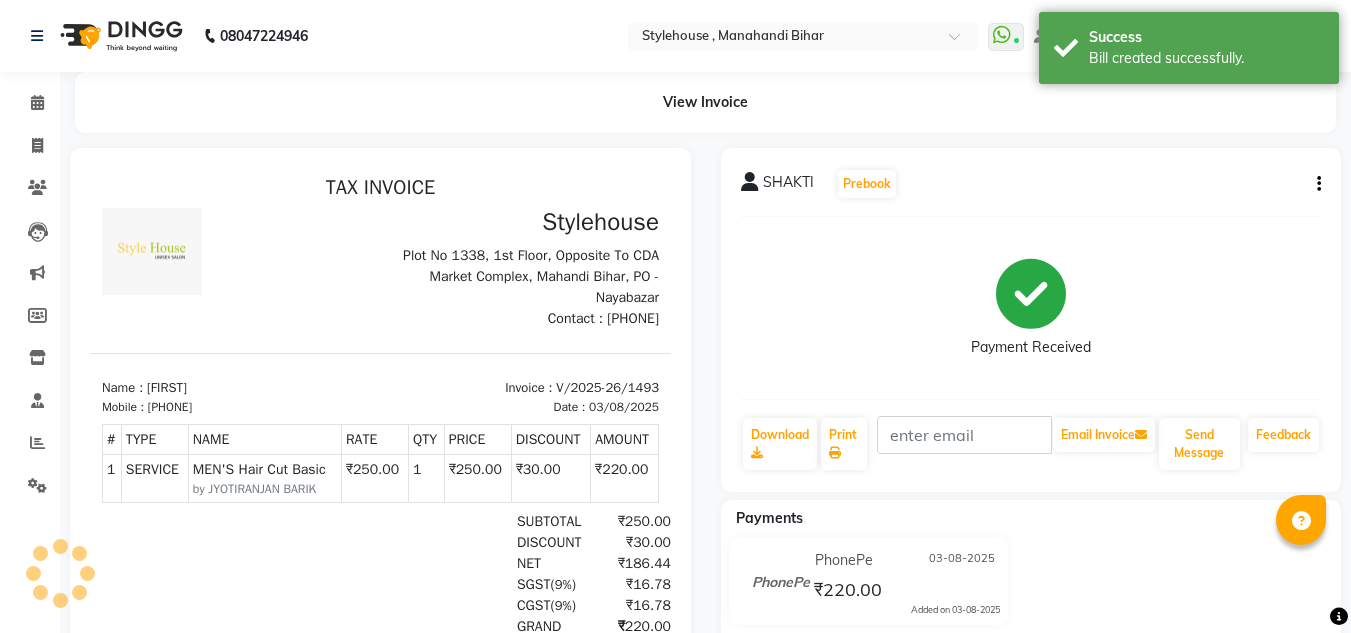 copy on "8249282549" 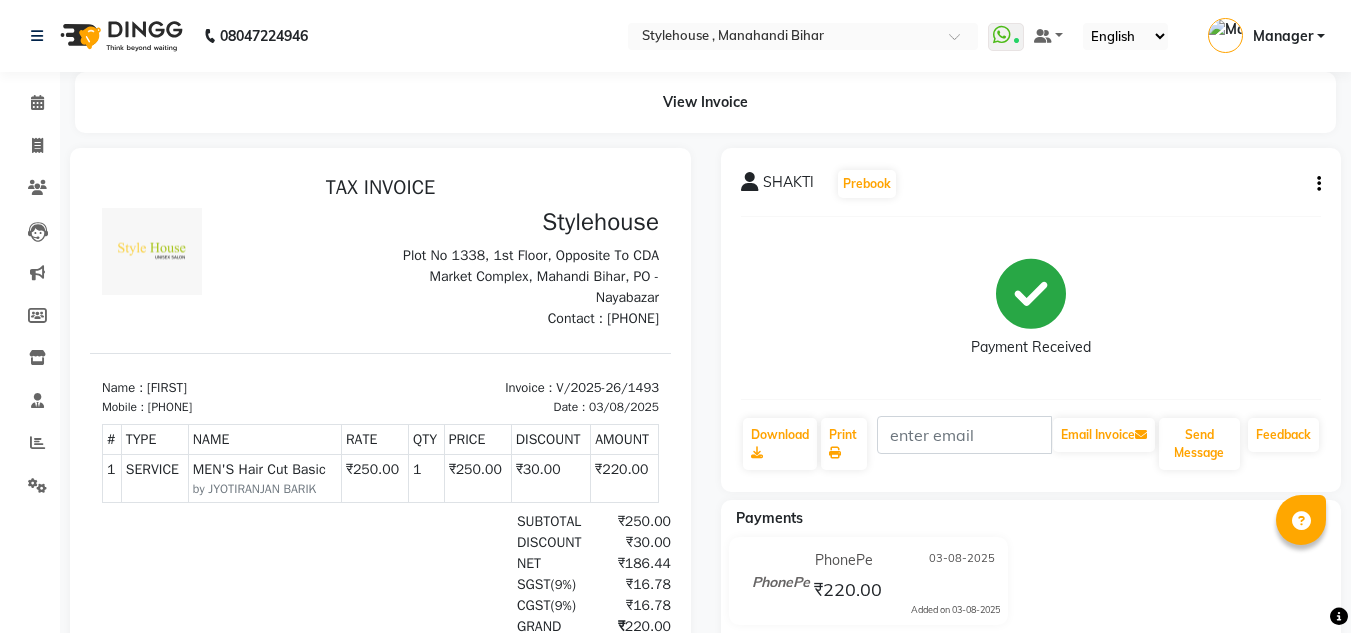 click on "SHAKTI   Prebook   Payment Received  Download  Print   Email Invoice   Send Message Feedback" 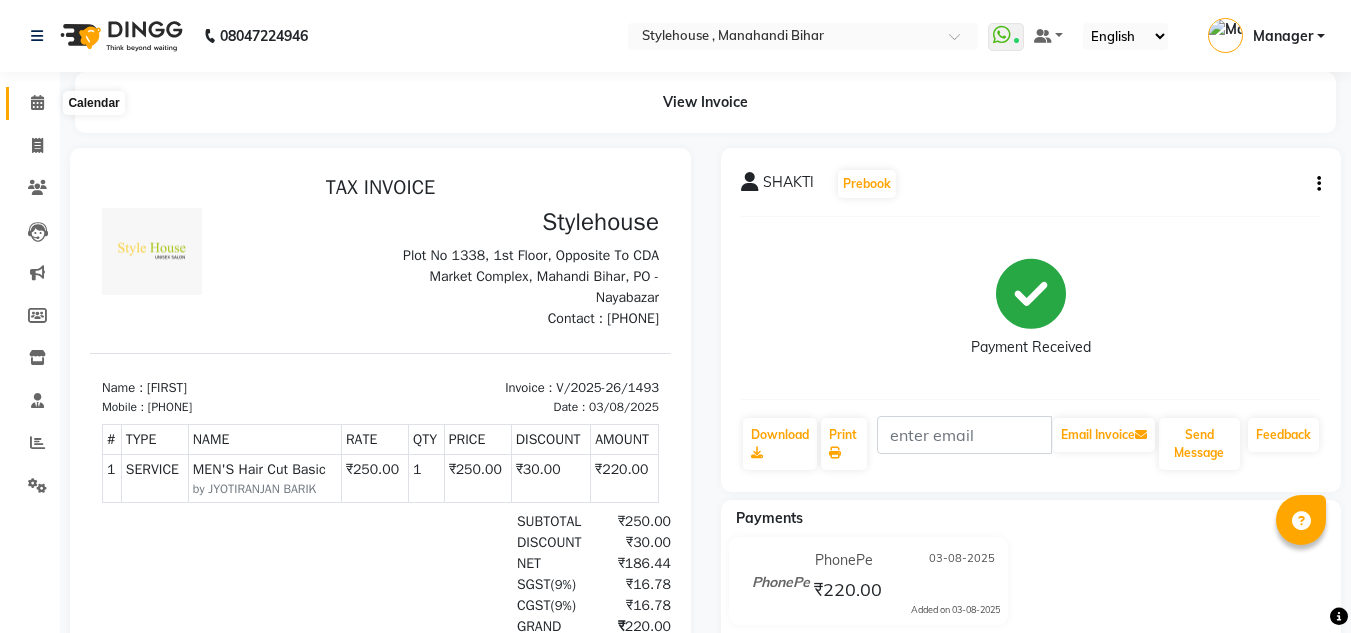 click 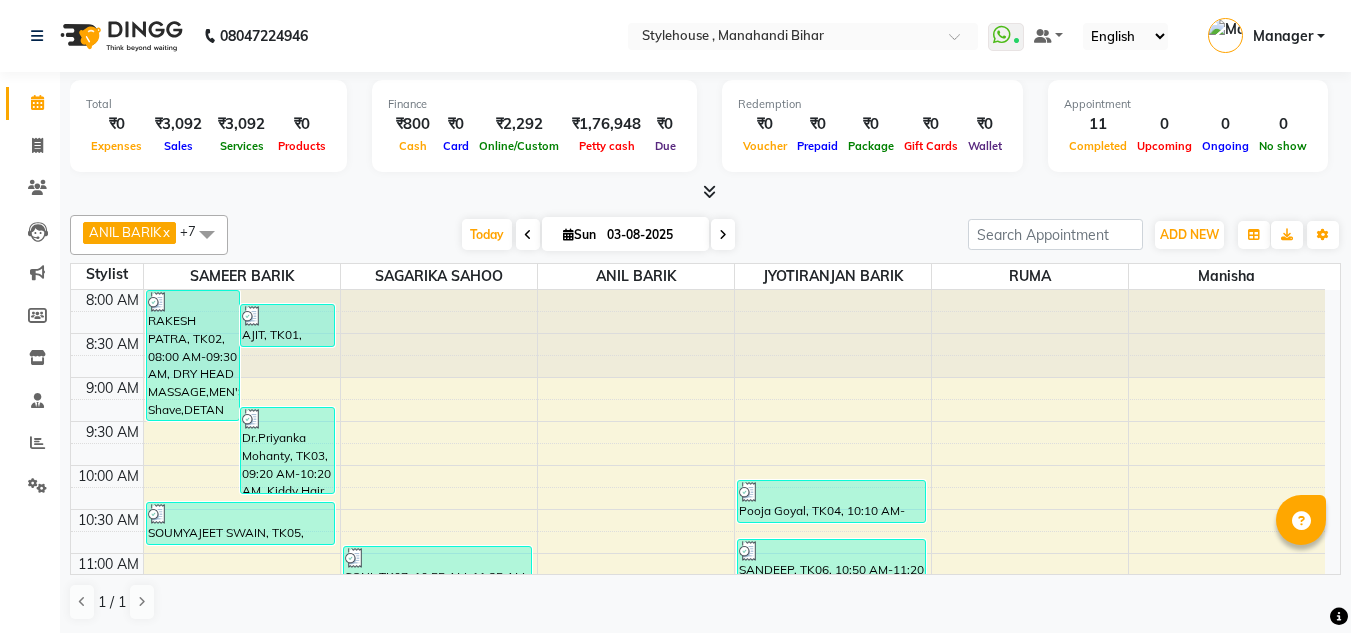 scroll, scrollTop: 0, scrollLeft: 0, axis: both 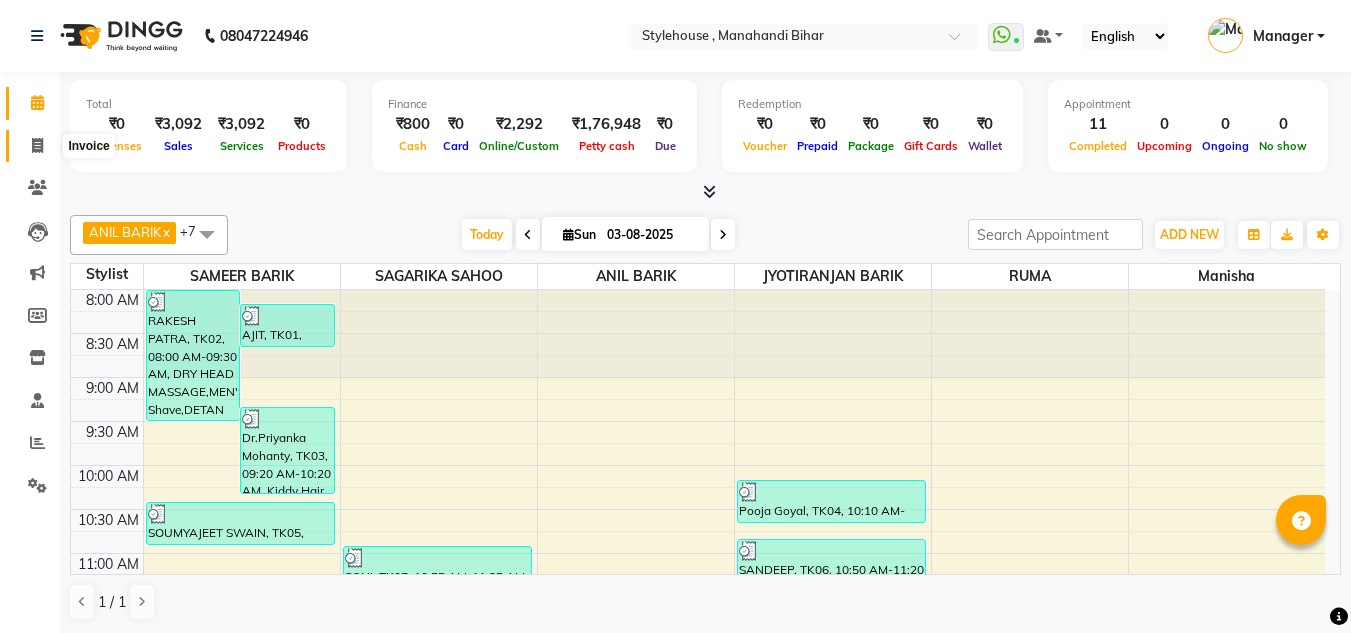 click 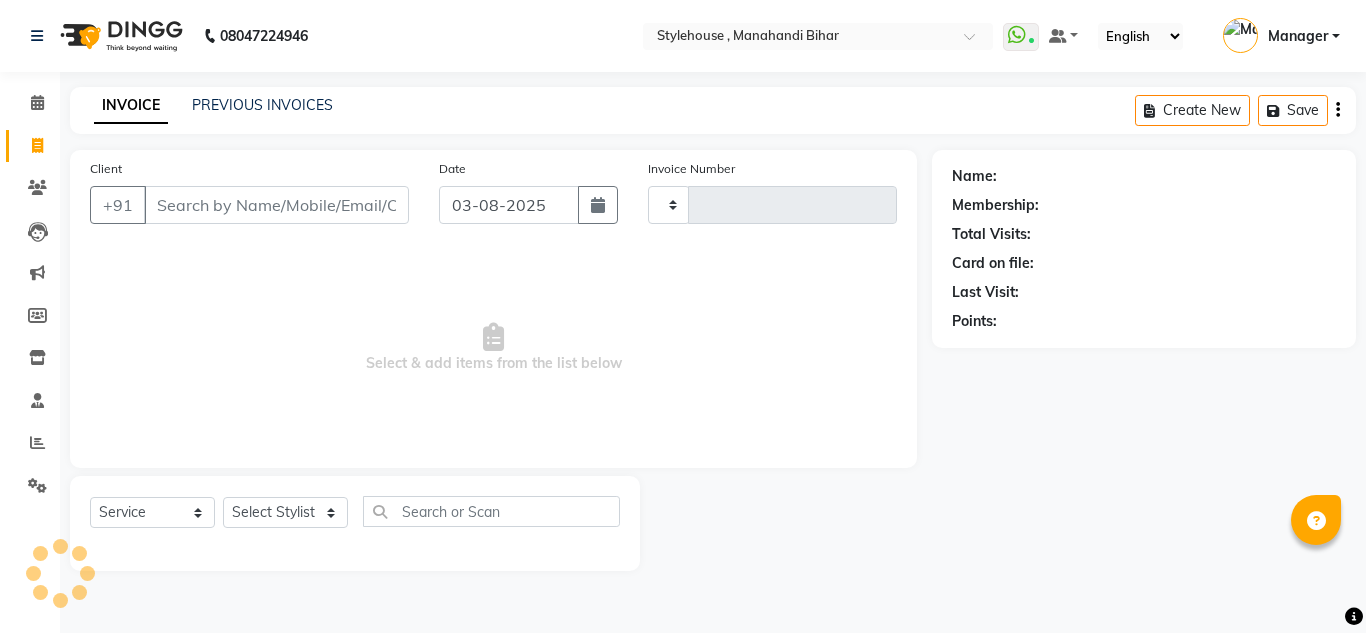 type on "1494" 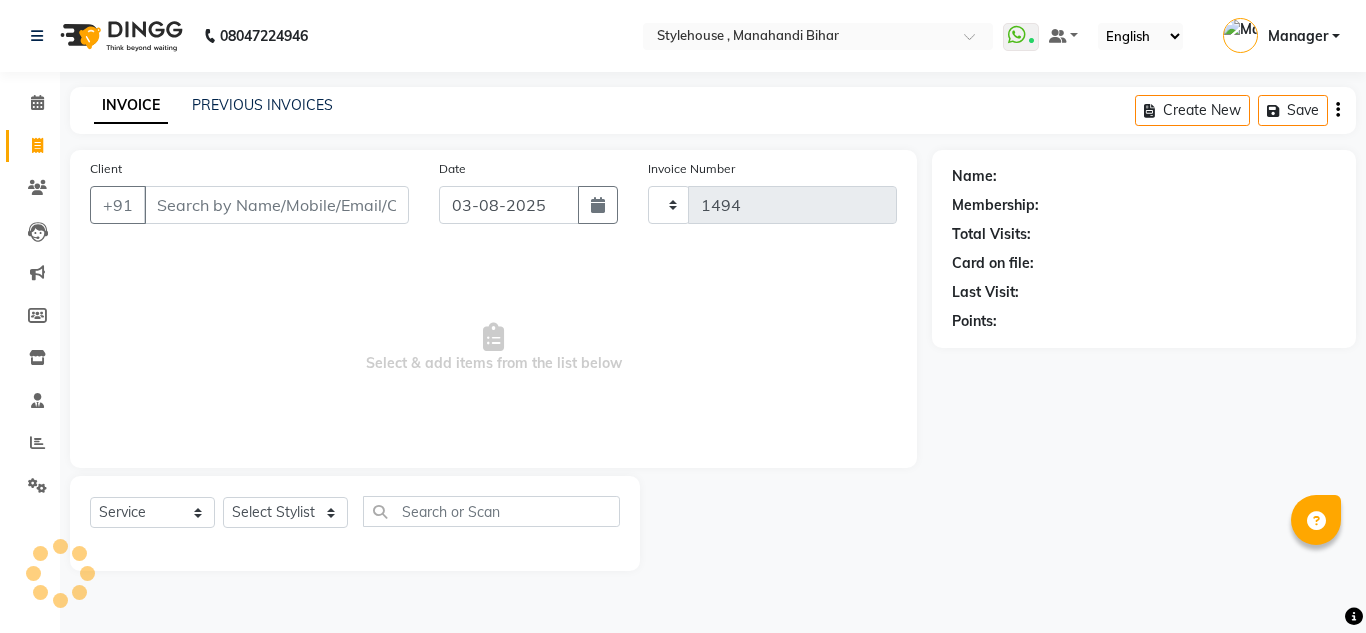 select on "7793" 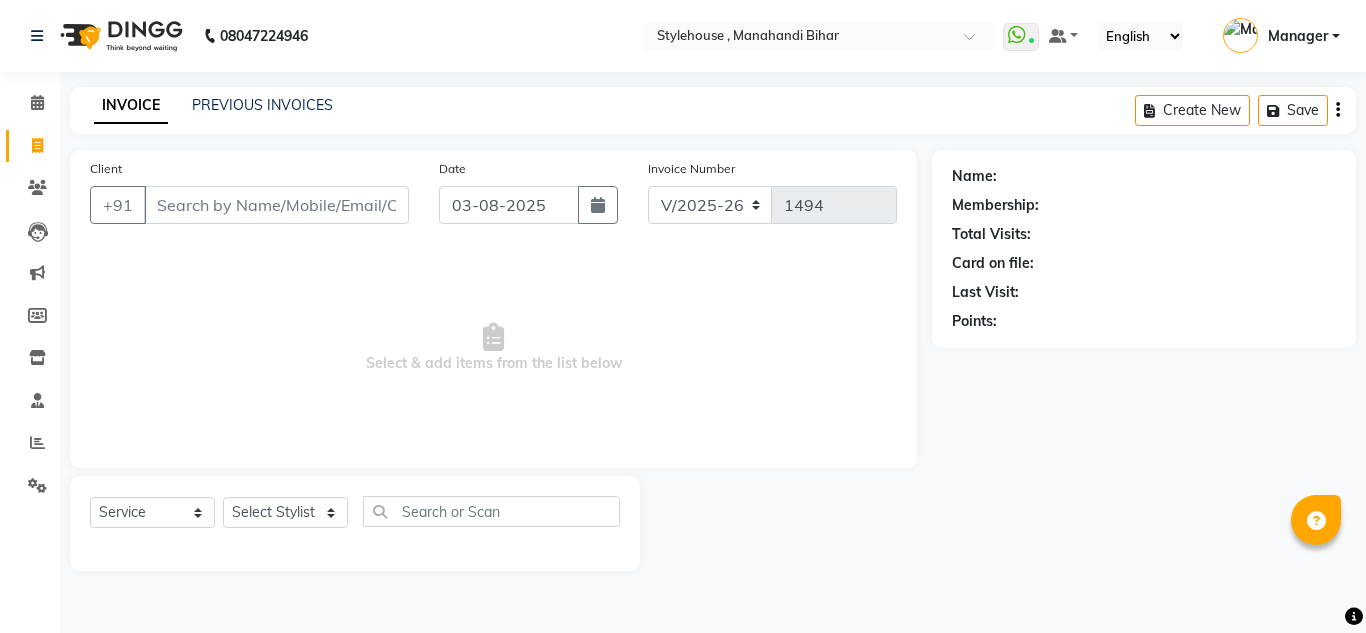 click on "Client" at bounding box center (276, 205) 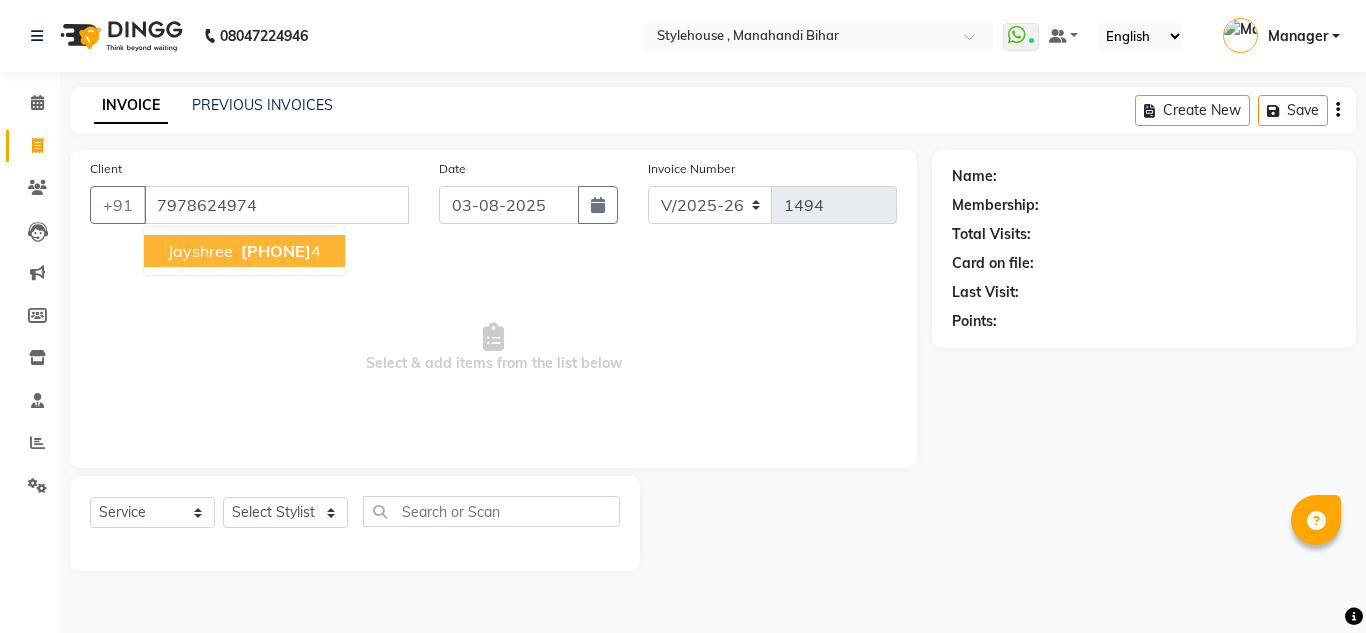 type on "7978624974" 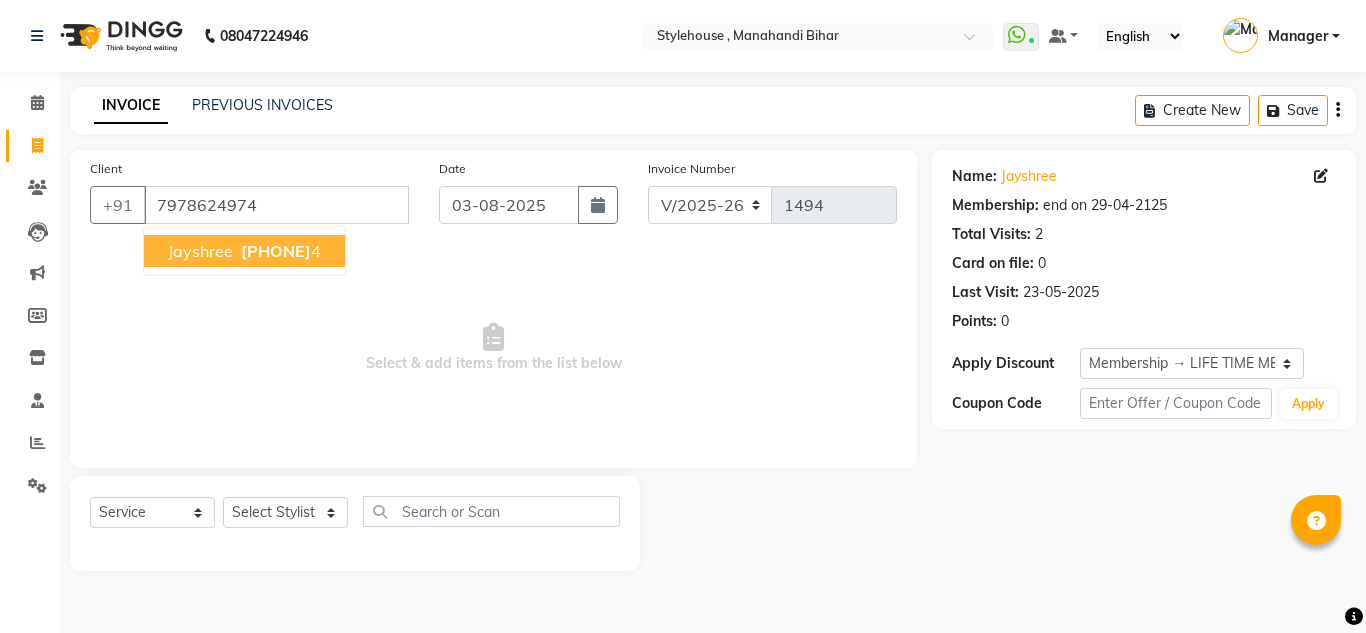 click on "Jayshree" at bounding box center (200, 251) 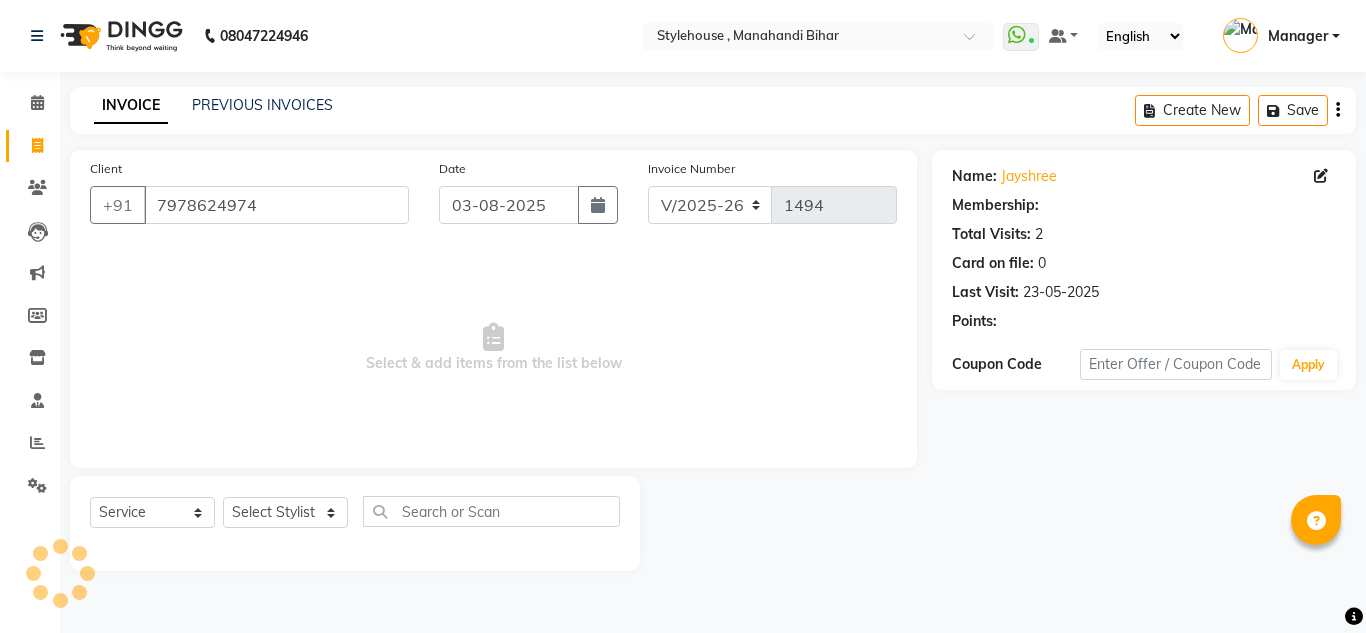 select on "1: Object" 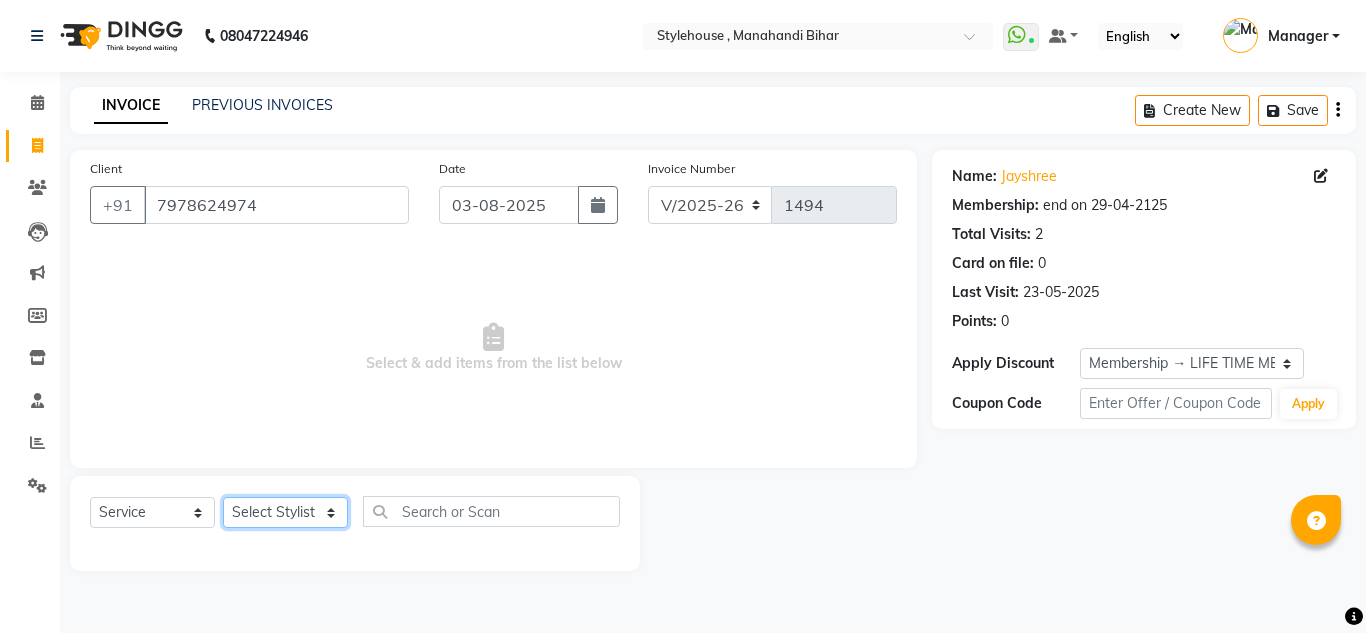 click on "Select Stylist ANIL BARIK ANIRUDH SAHOO JYOTIRANJAN BARIK KANHA LAXMI PRIYA Manager Manisha MANJIT BARIK PRADEEP BARIK PRIYANKA NANDA PUJA ROUT RUMA SAGARIKA SAHOO SALMAN SAMEER BARIK SAROJ SITHA TARA DEVI SHRESTA" 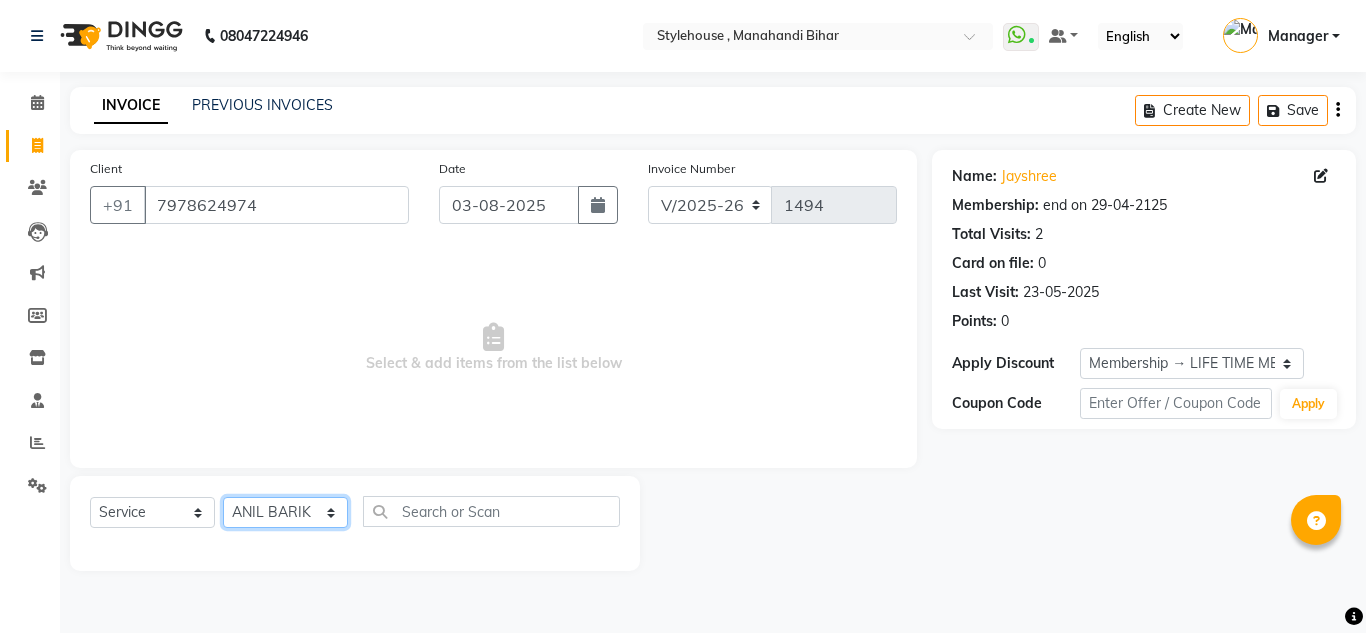 click on "Select Stylist ANIL BARIK ANIRUDH SAHOO JYOTIRANJAN BARIK KANHA LAXMI PRIYA Manager Manisha MANJIT BARIK PRADEEP BARIK PRIYANKA NANDA PUJA ROUT RUMA SAGARIKA SAHOO SALMAN SAMEER BARIK SAROJ SITHA TARA DEVI SHRESTA" 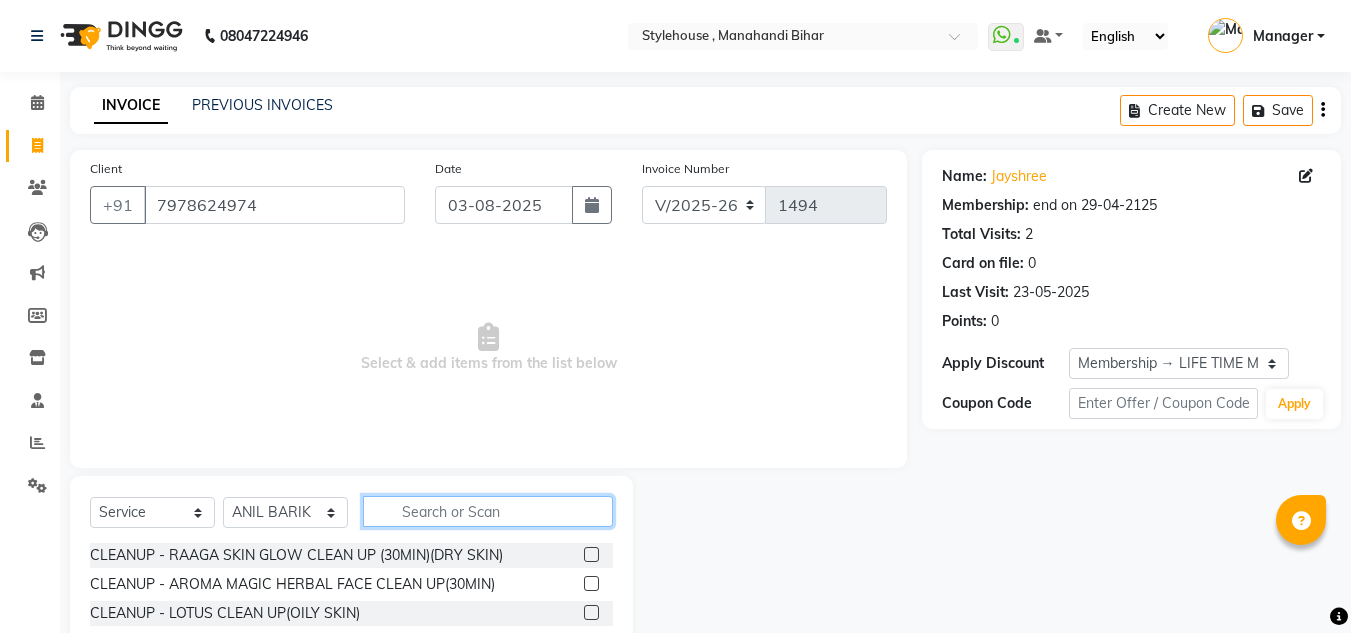 click 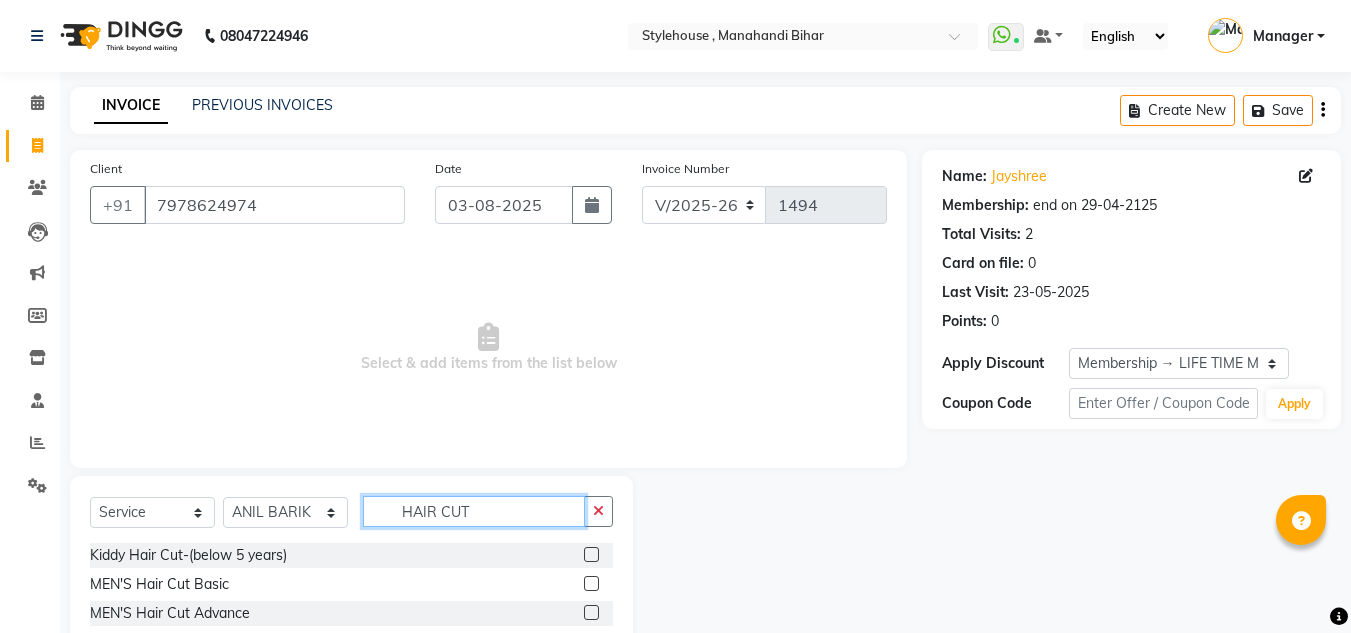 type on "HAIR CUT" 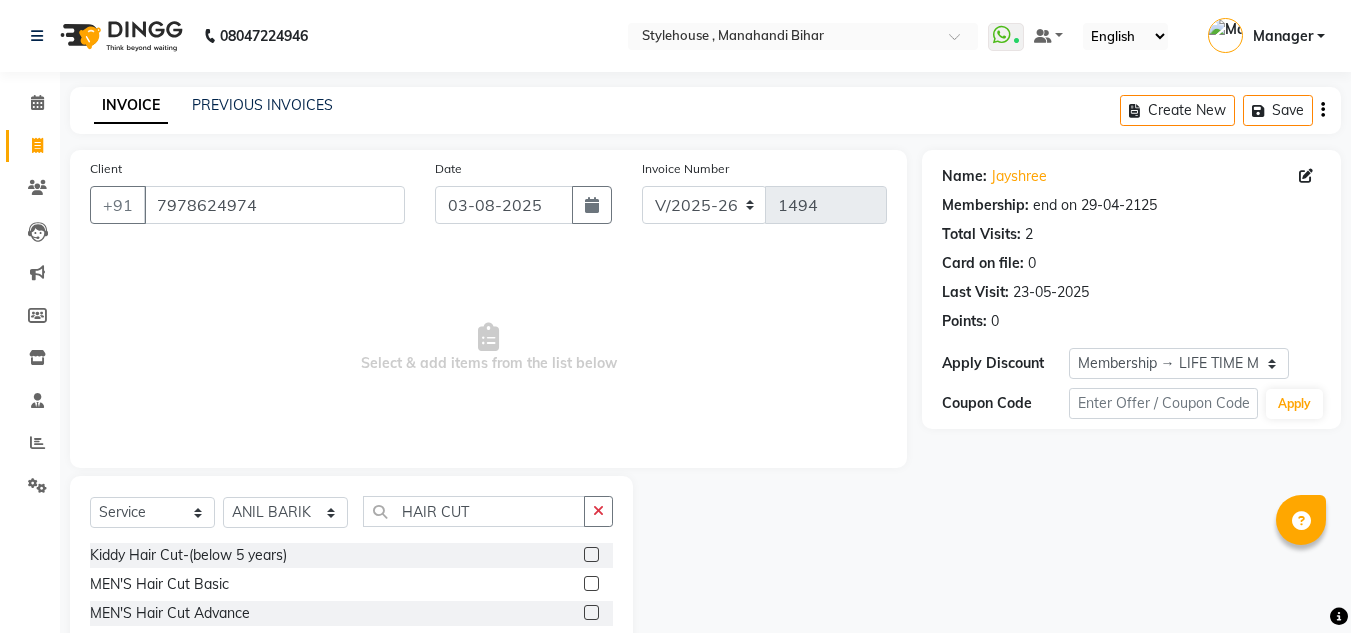 click 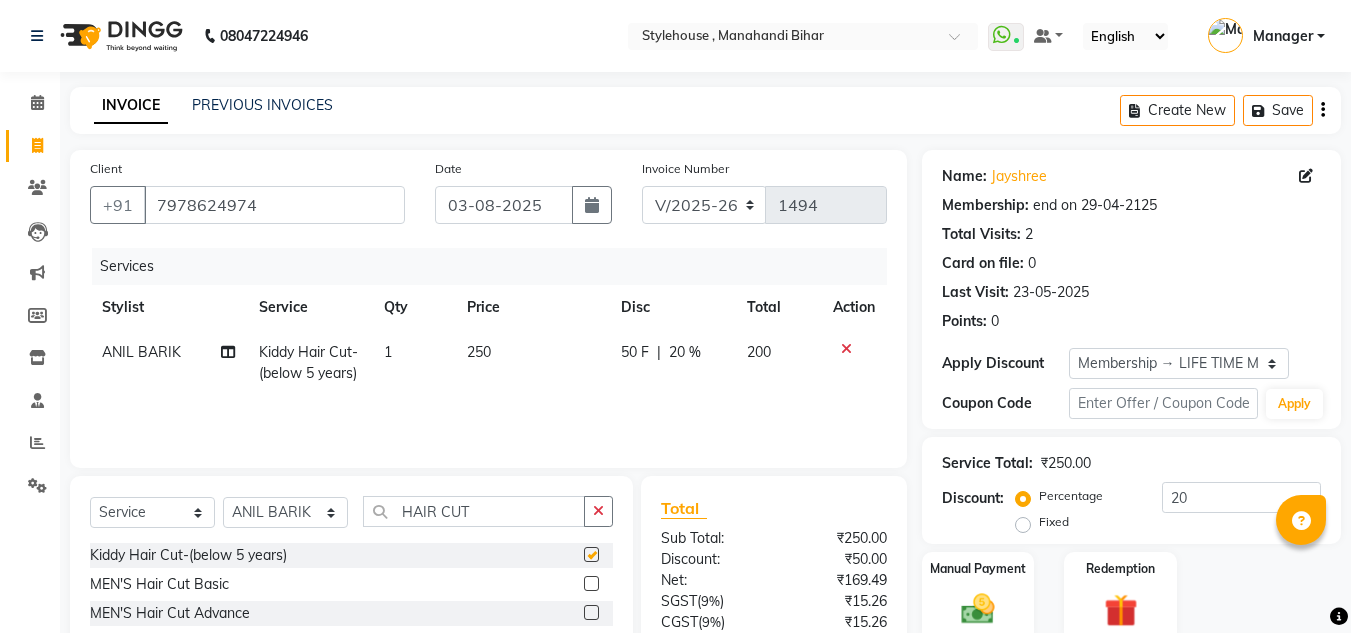 checkbox on "false" 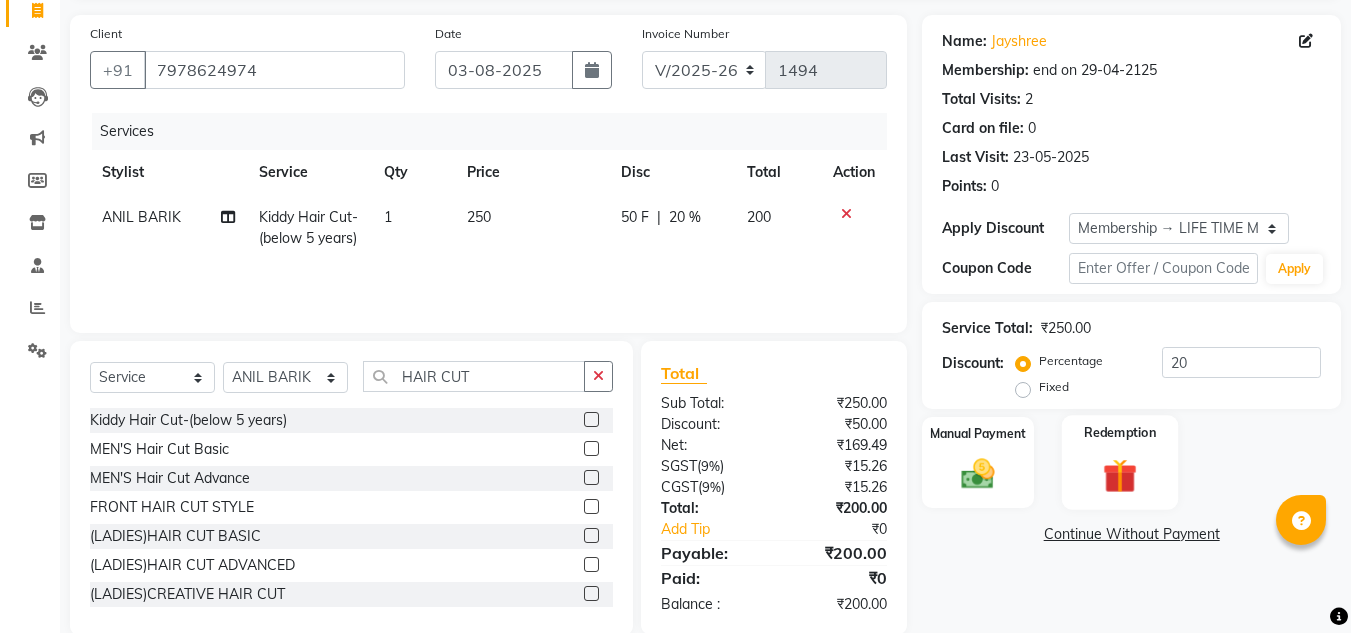 scroll, scrollTop: 168, scrollLeft: 0, axis: vertical 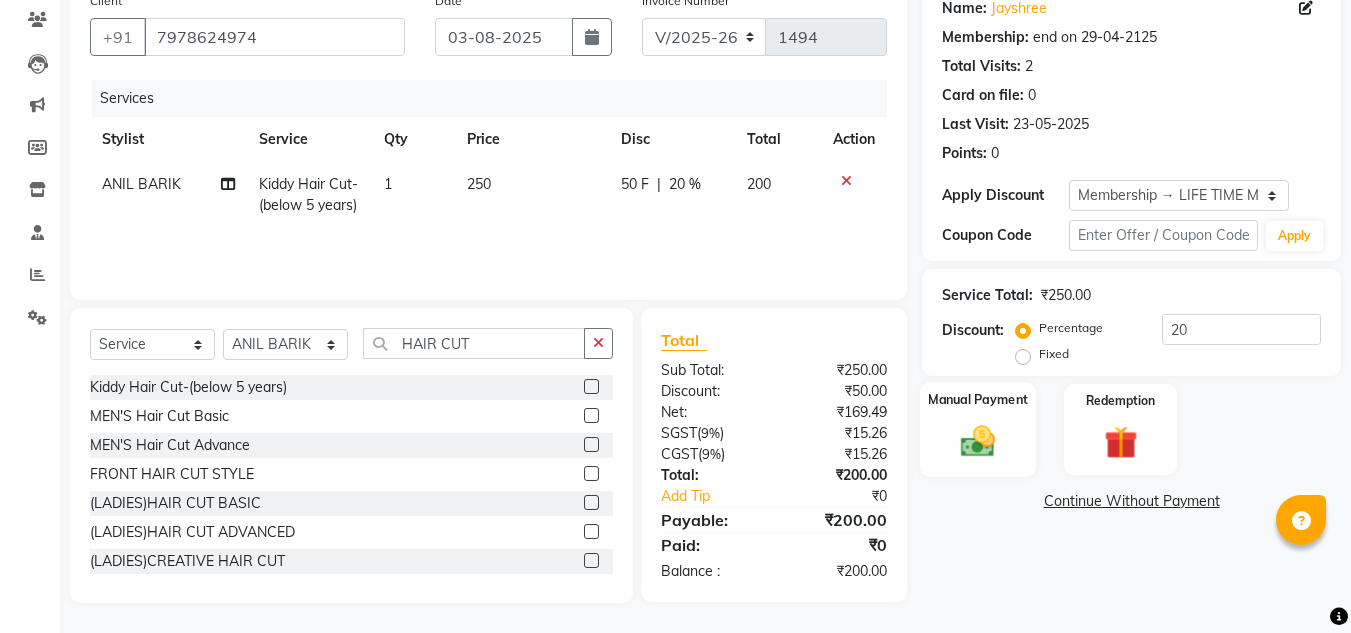 click 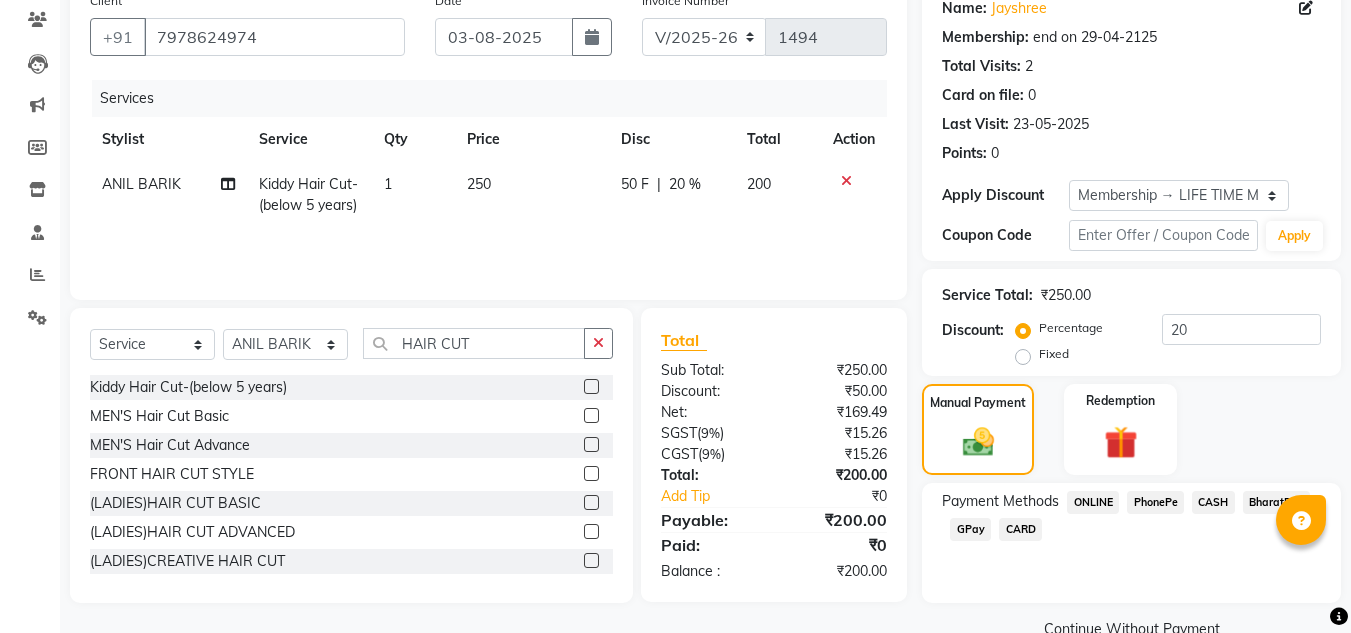 click on "CASH" 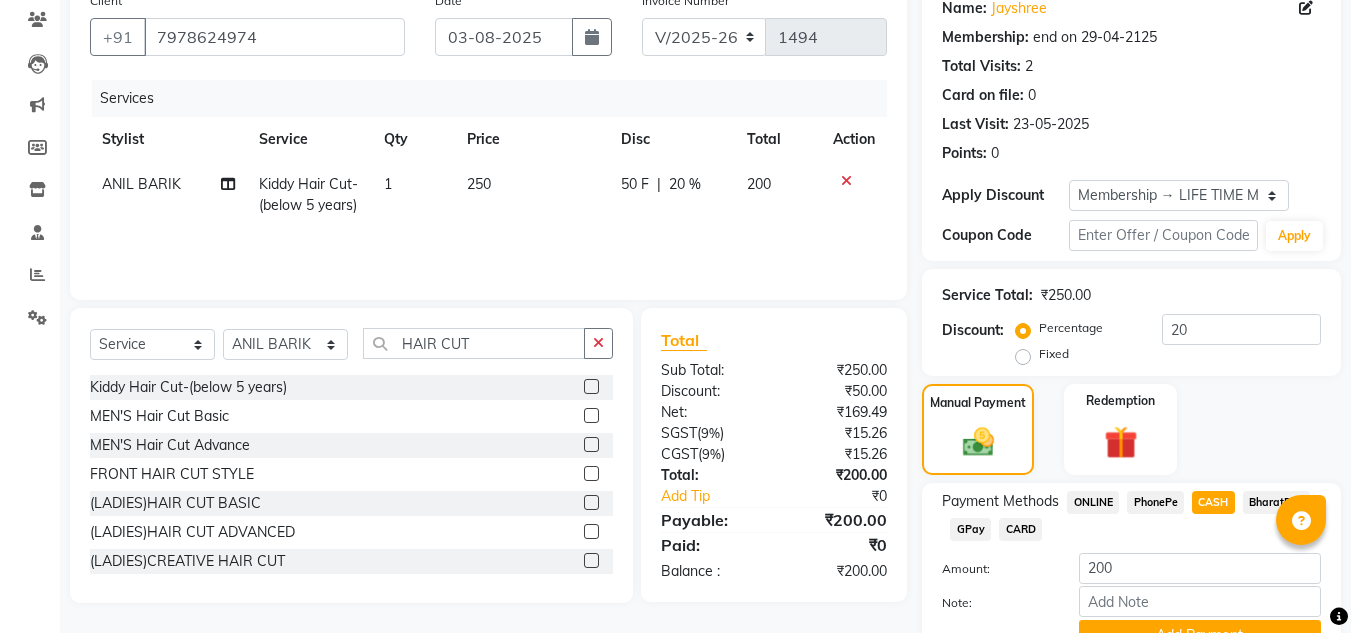 scroll, scrollTop: 265, scrollLeft: 0, axis: vertical 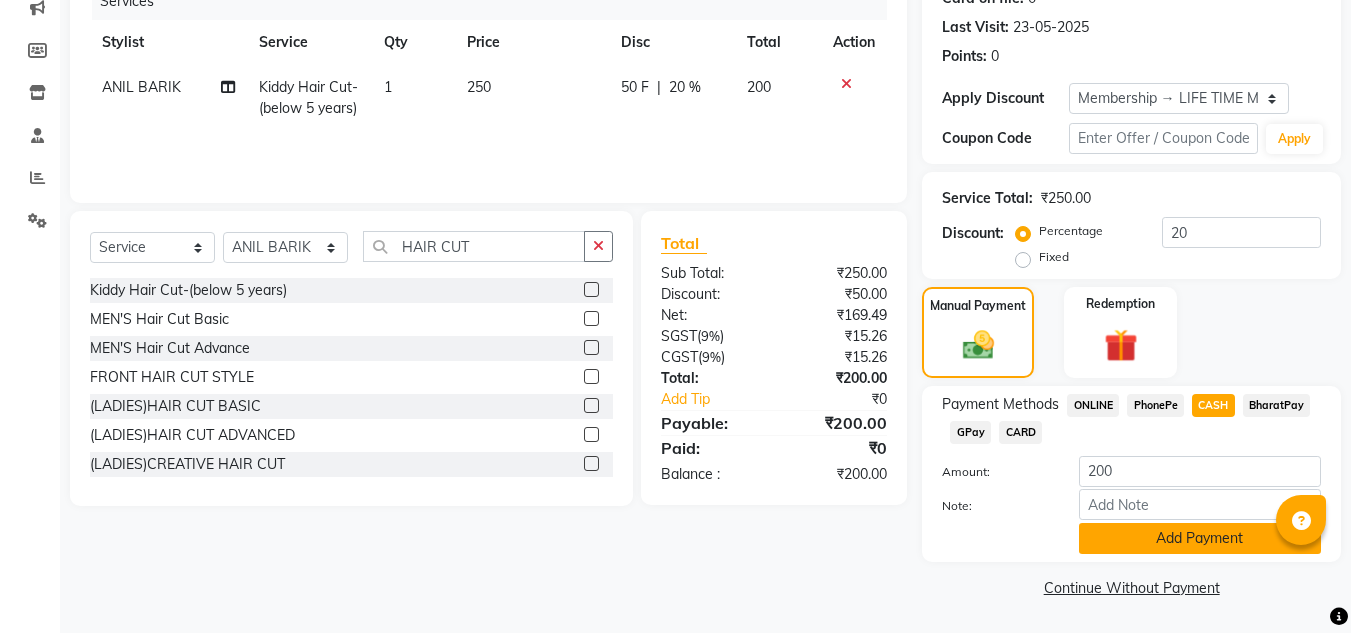 click on "Add Payment" 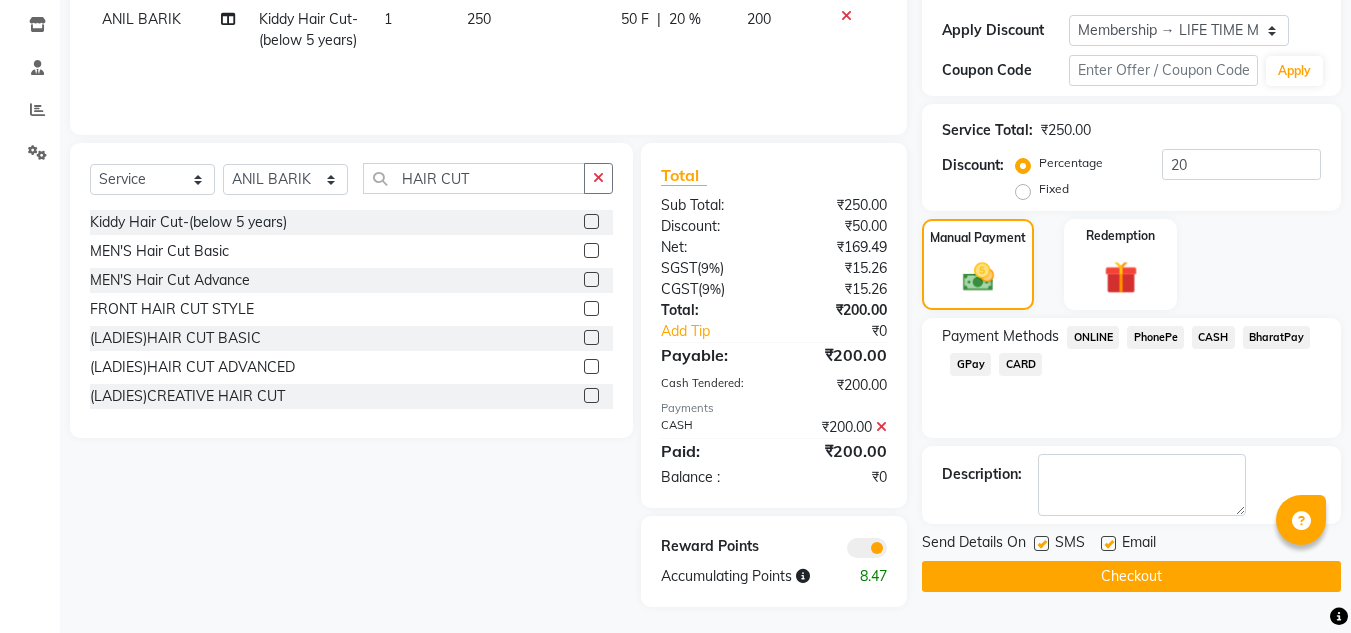 scroll, scrollTop: 337, scrollLeft: 0, axis: vertical 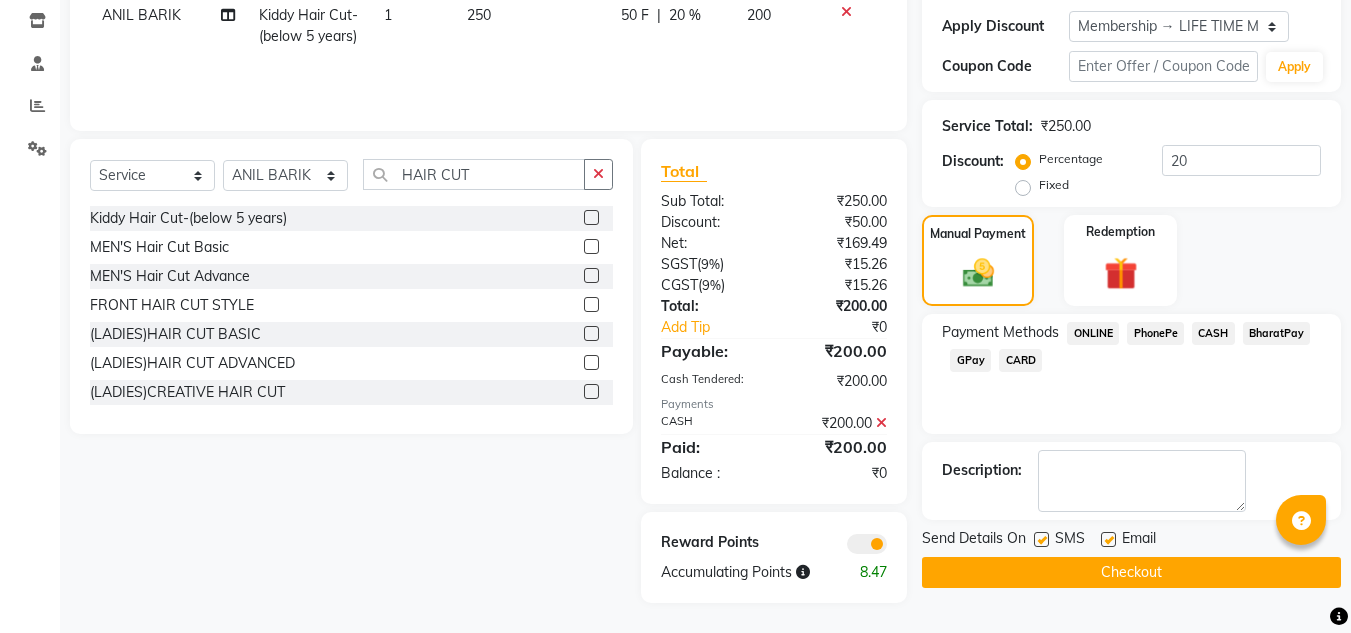 click on "Checkout" 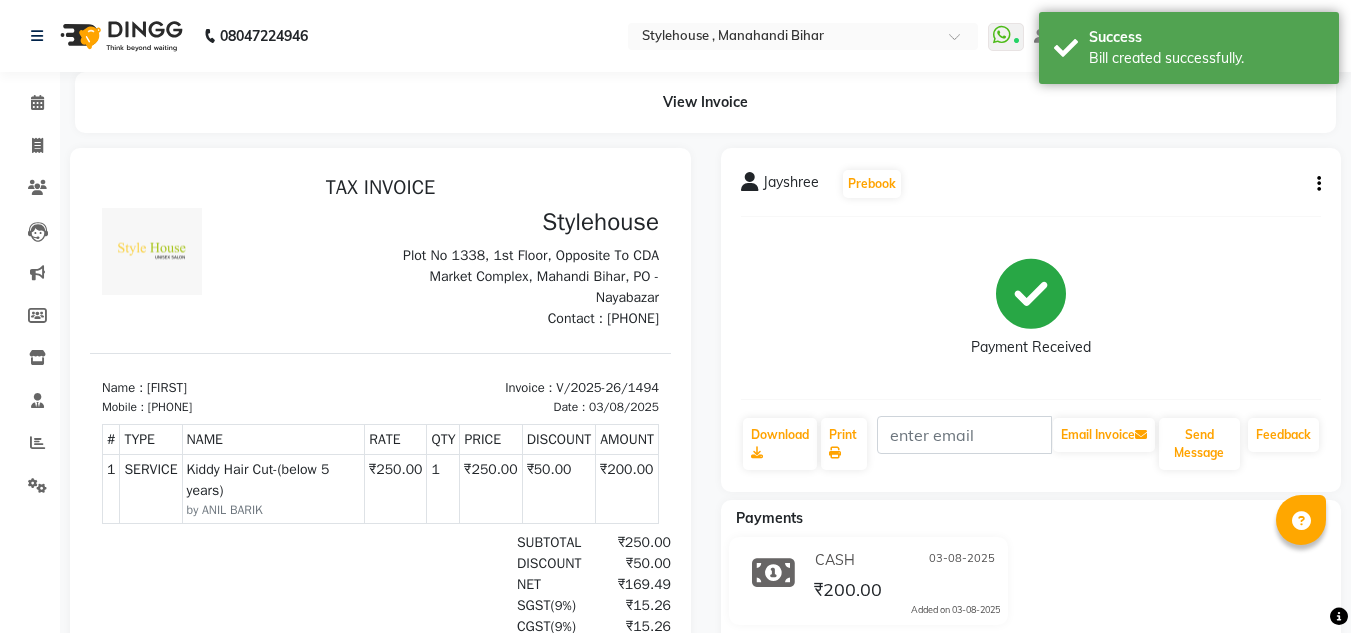 scroll, scrollTop: 0, scrollLeft: 0, axis: both 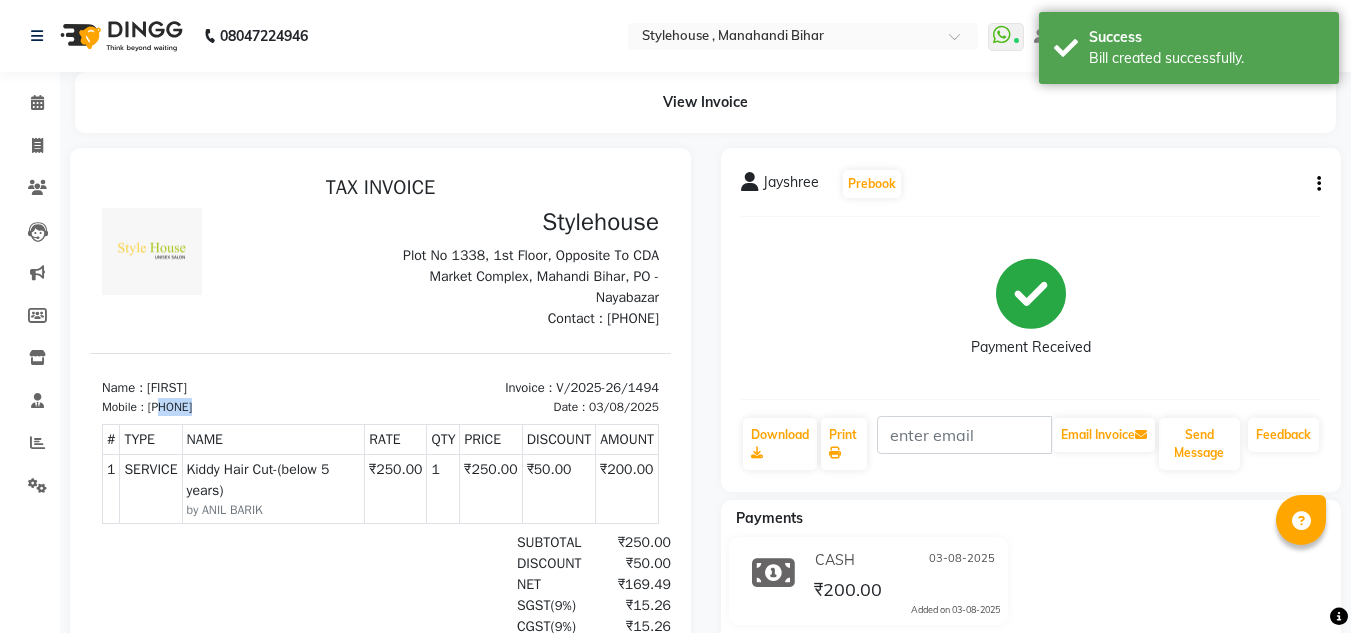 drag, startPoint x: 163, startPoint y: 408, endPoint x: 372, endPoint y: 406, distance: 209.00957 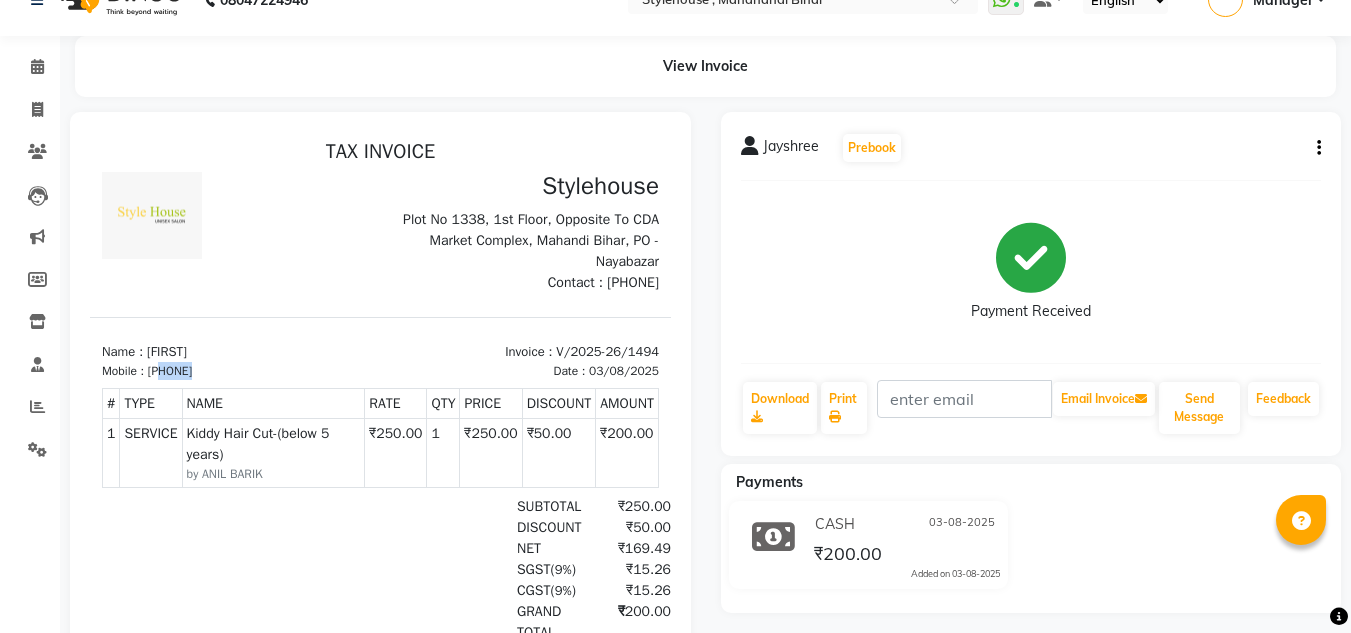 scroll, scrollTop: 0, scrollLeft: 0, axis: both 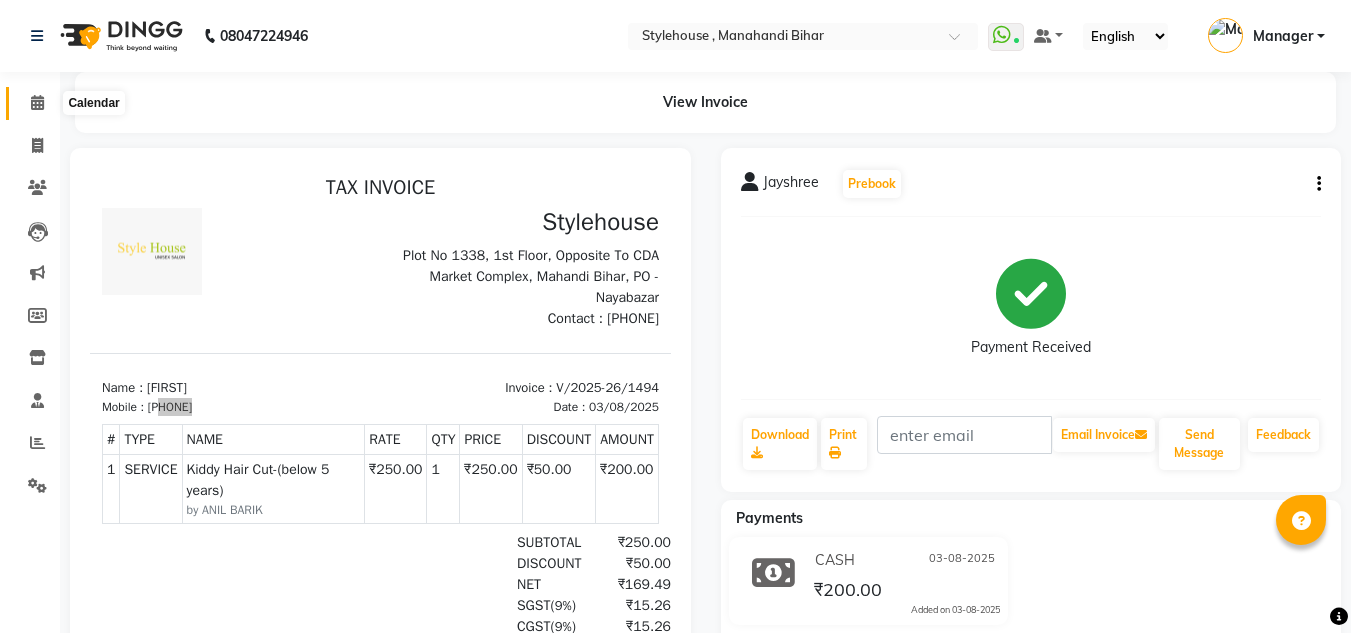click 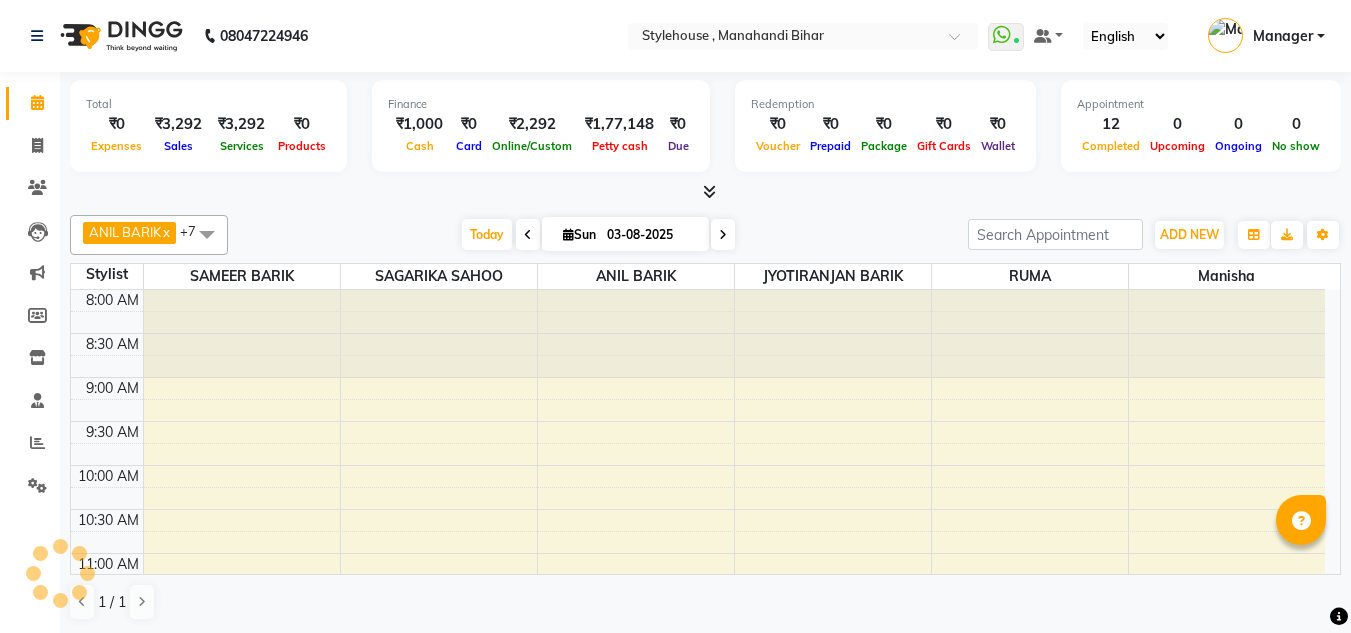 scroll, scrollTop: 0, scrollLeft: 0, axis: both 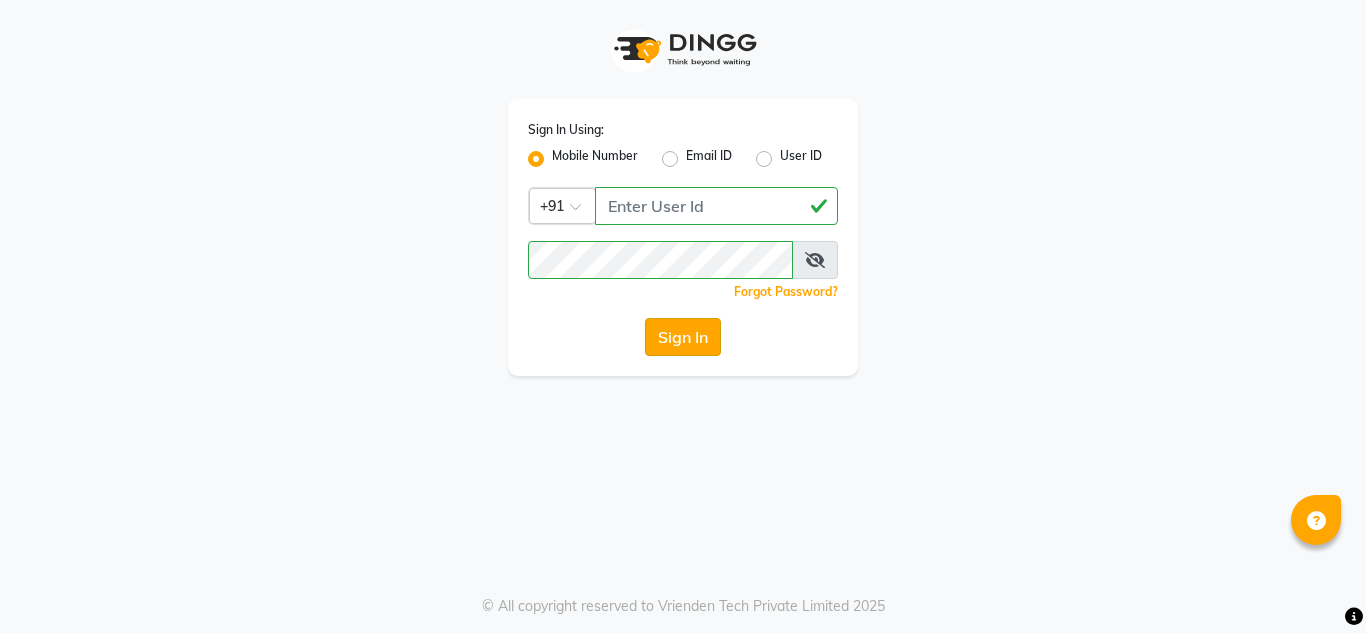 click on "Sign In" 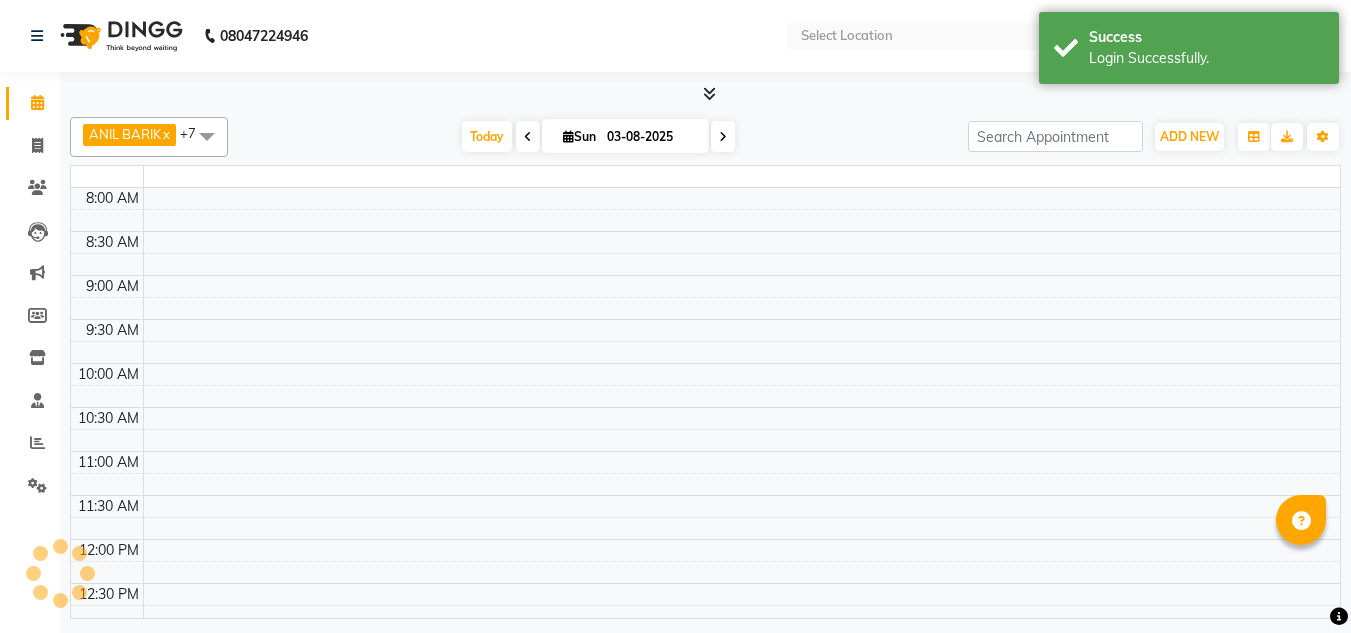 select on "en" 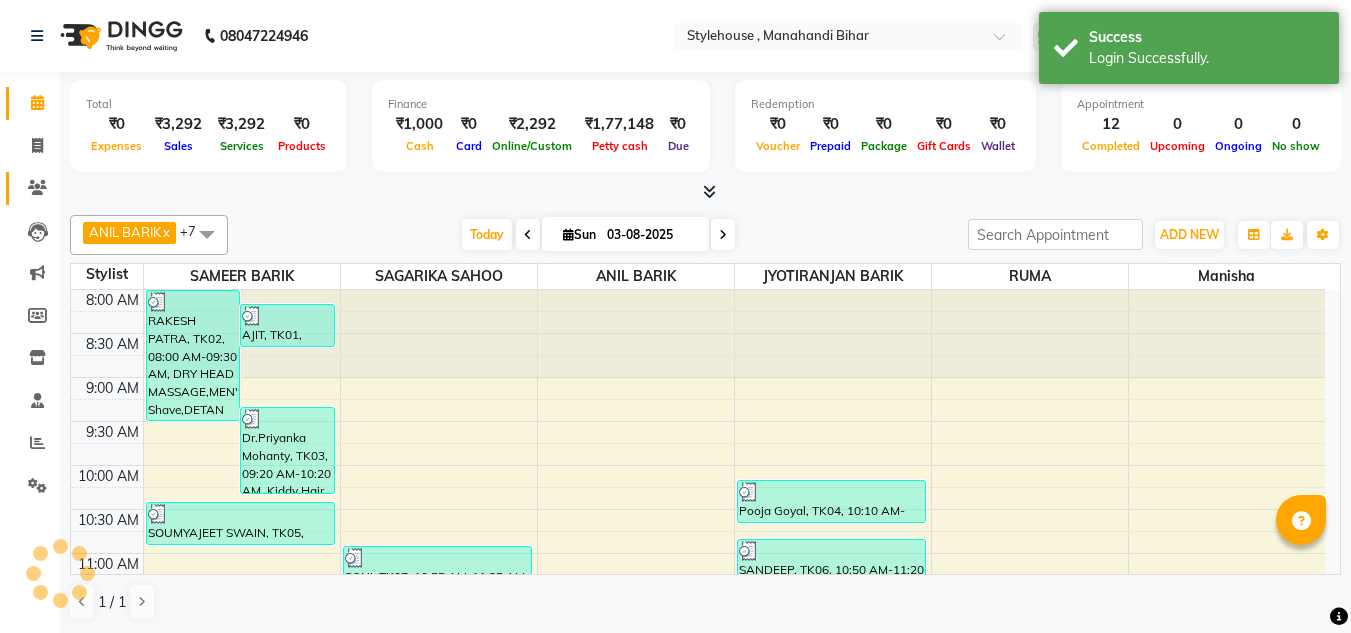 scroll, scrollTop: 0, scrollLeft: 0, axis: both 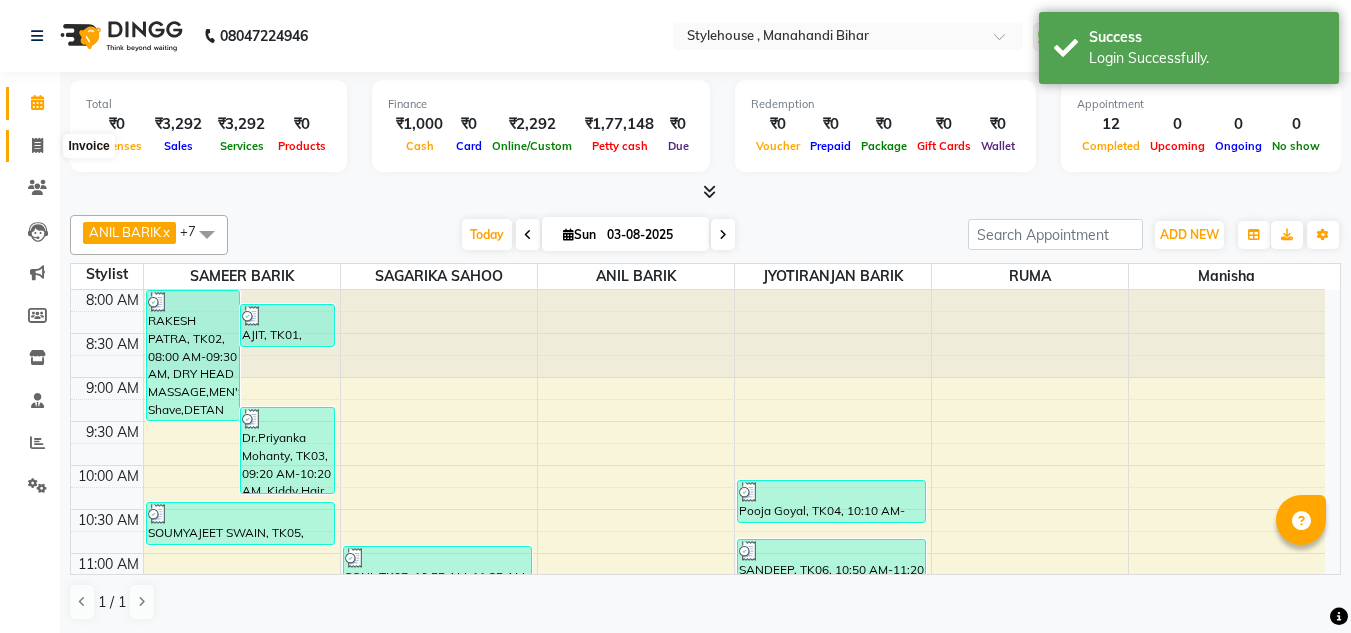 click 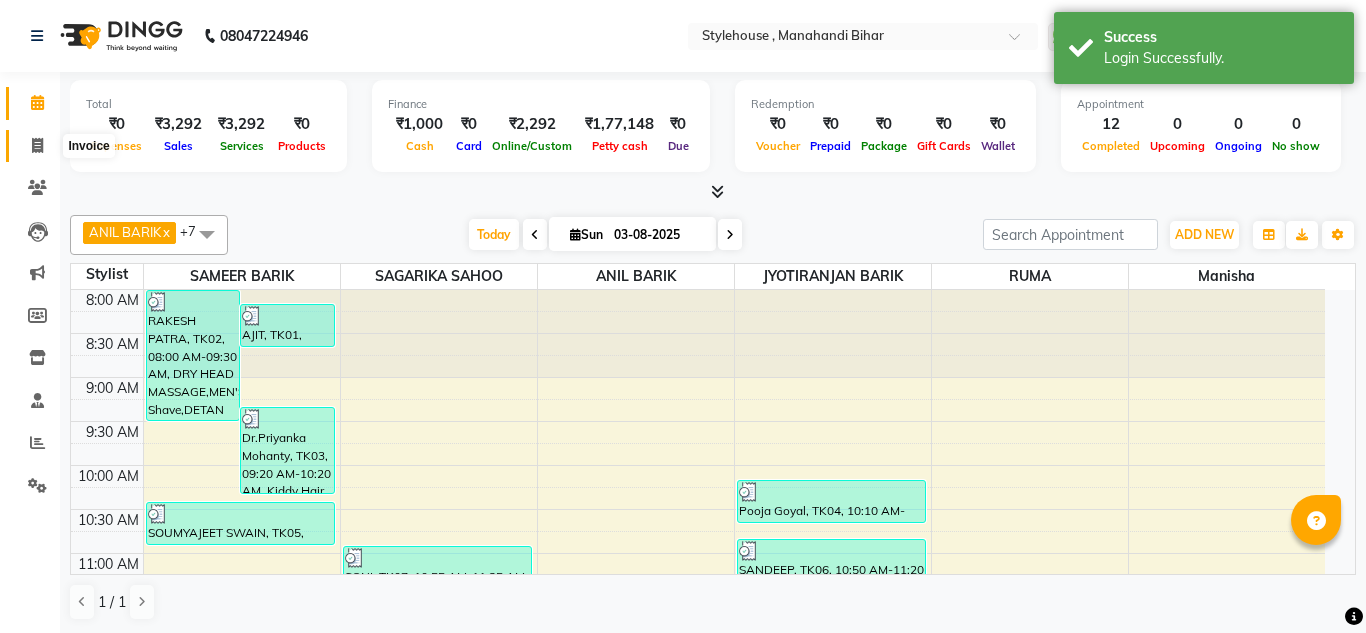 select on "7793" 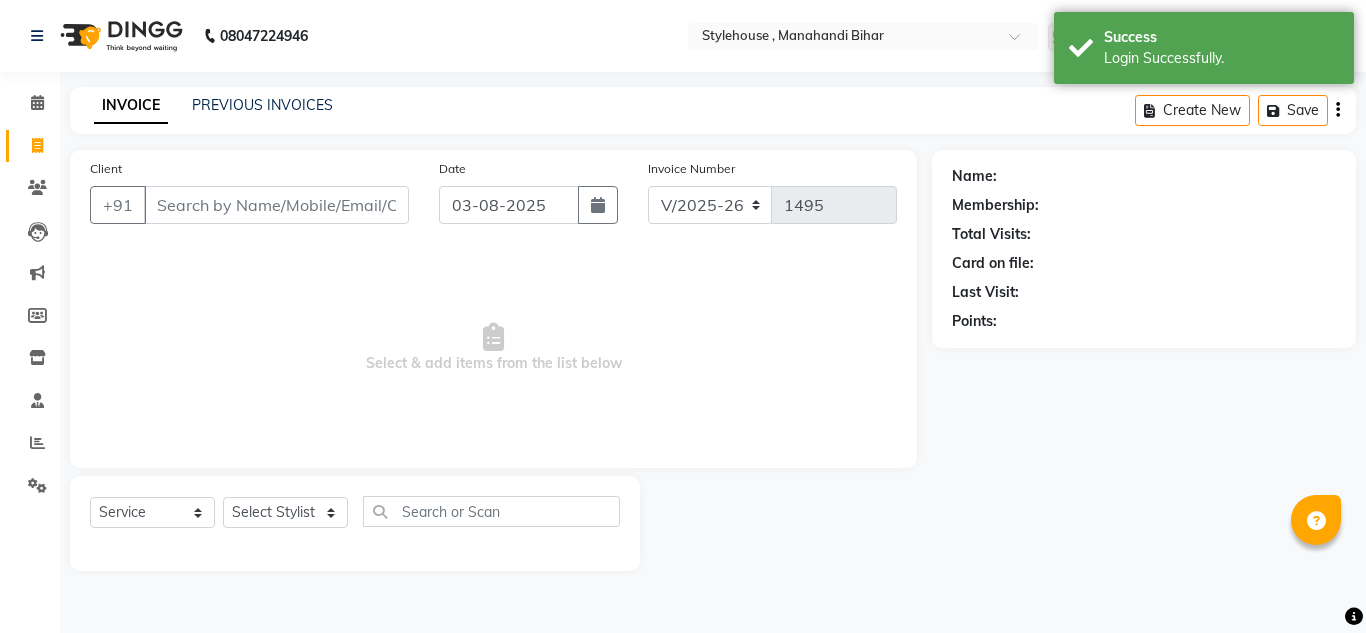 click on "Client" at bounding box center [276, 205] 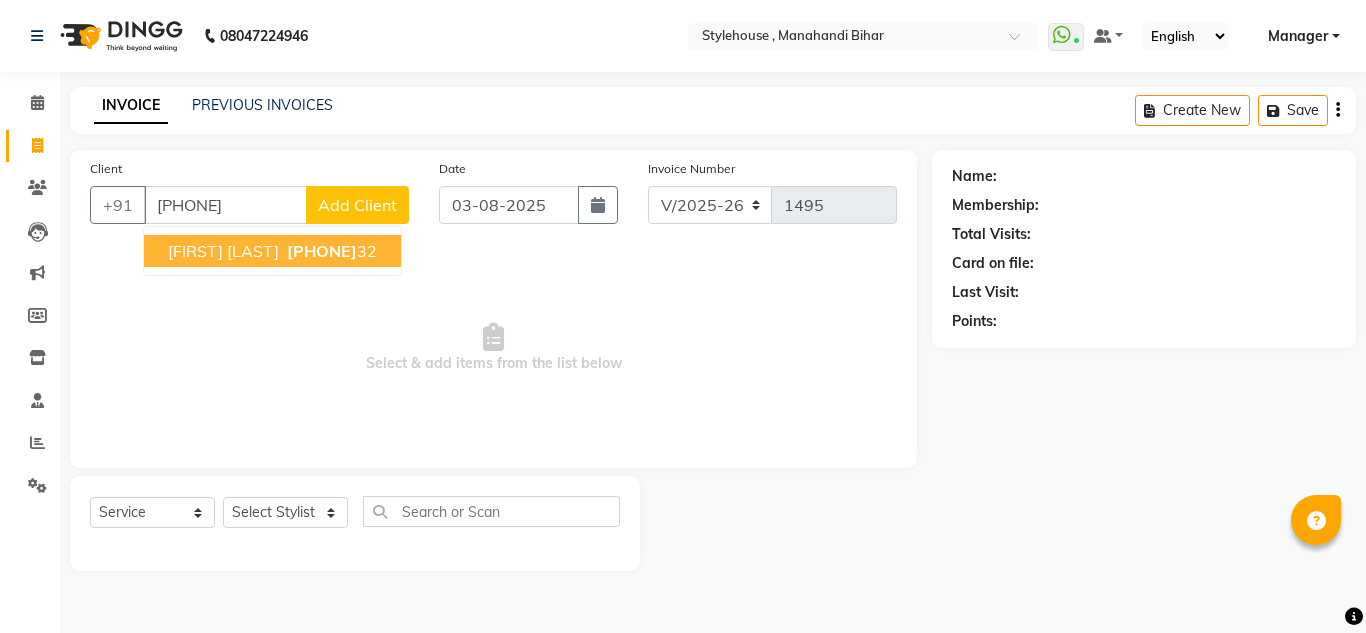 click on "SONALI DAS" at bounding box center [223, 251] 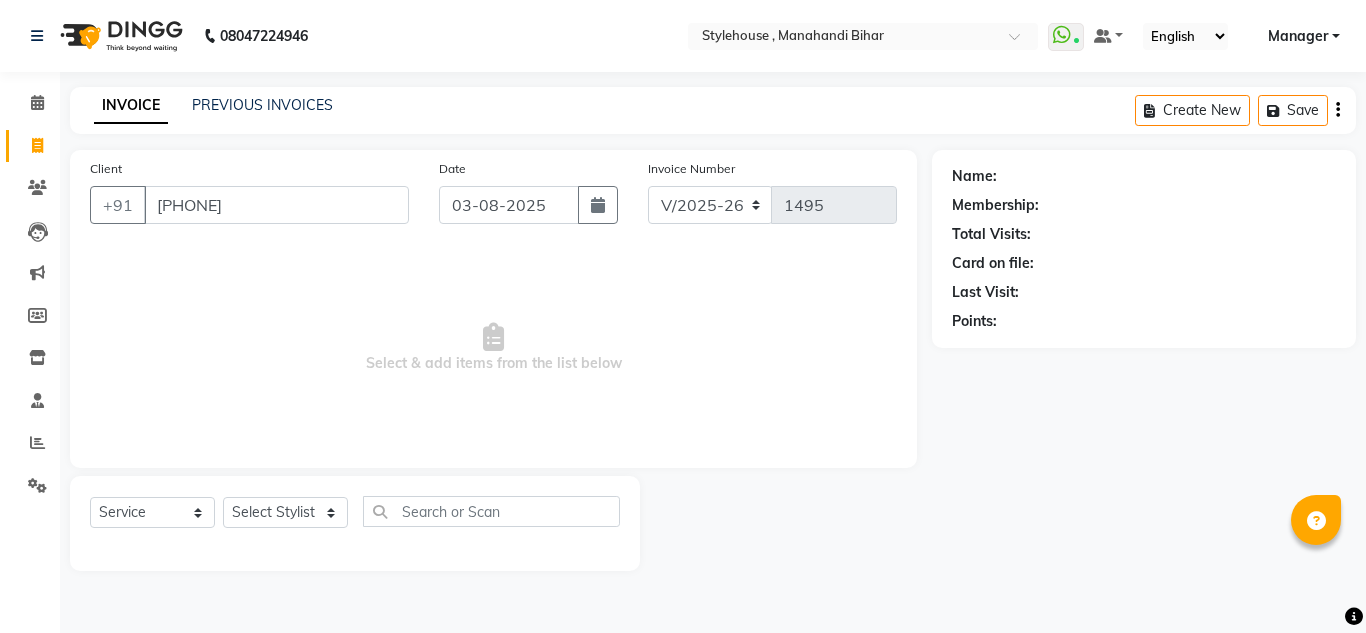 type on "9776754432" 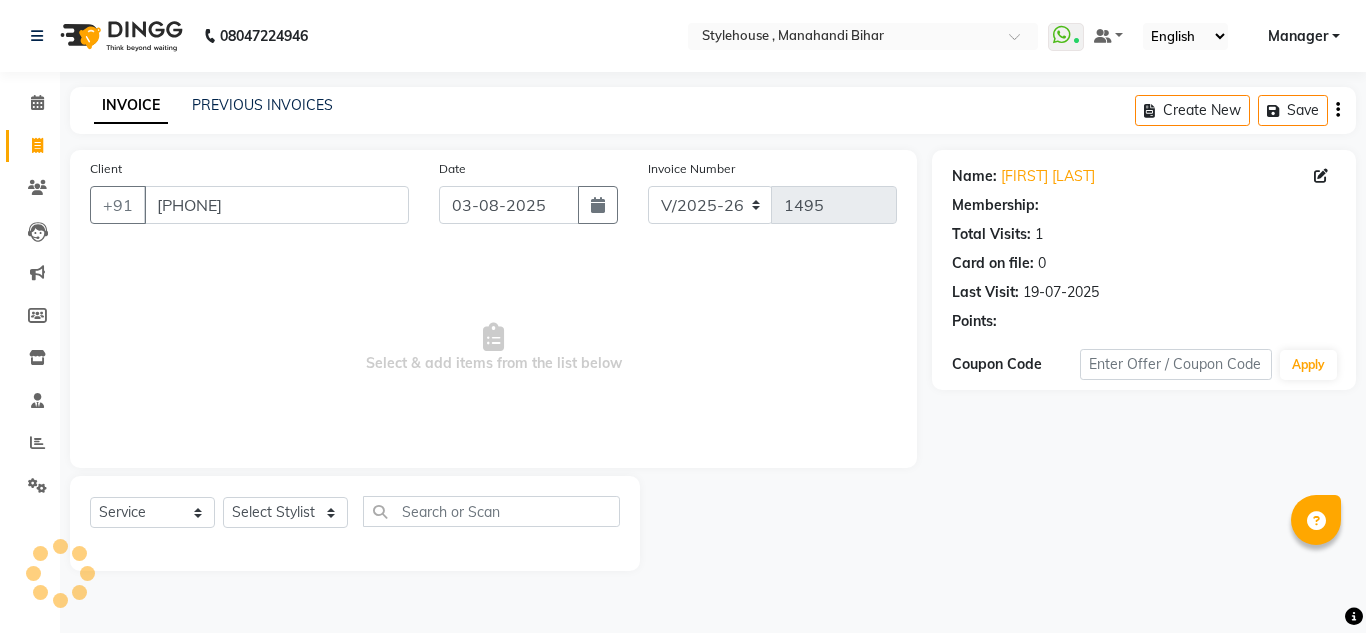 select on "1: Object" 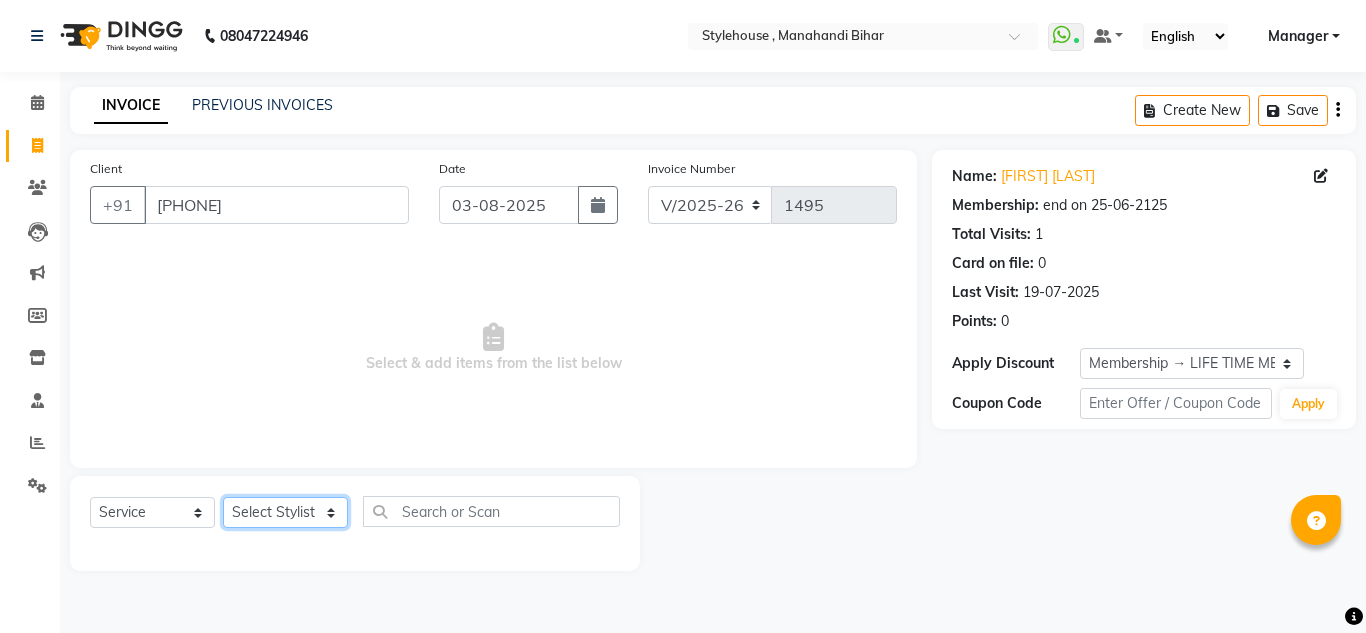 click on "Select Stylist ANIL BARIK ANIRUDH SAHOO JYOTIRANJAN BARIK KANHA LAXMI PRIYA Manager Manisha MANJIT BARIK PRADEEP BARIK PRIYANKA NANDA PUJA ROUT RUMA SAGARIKA SAHOO SALMAN SAMEER BARIK SAROJ SITHA TARA DEVI SHRESTA" 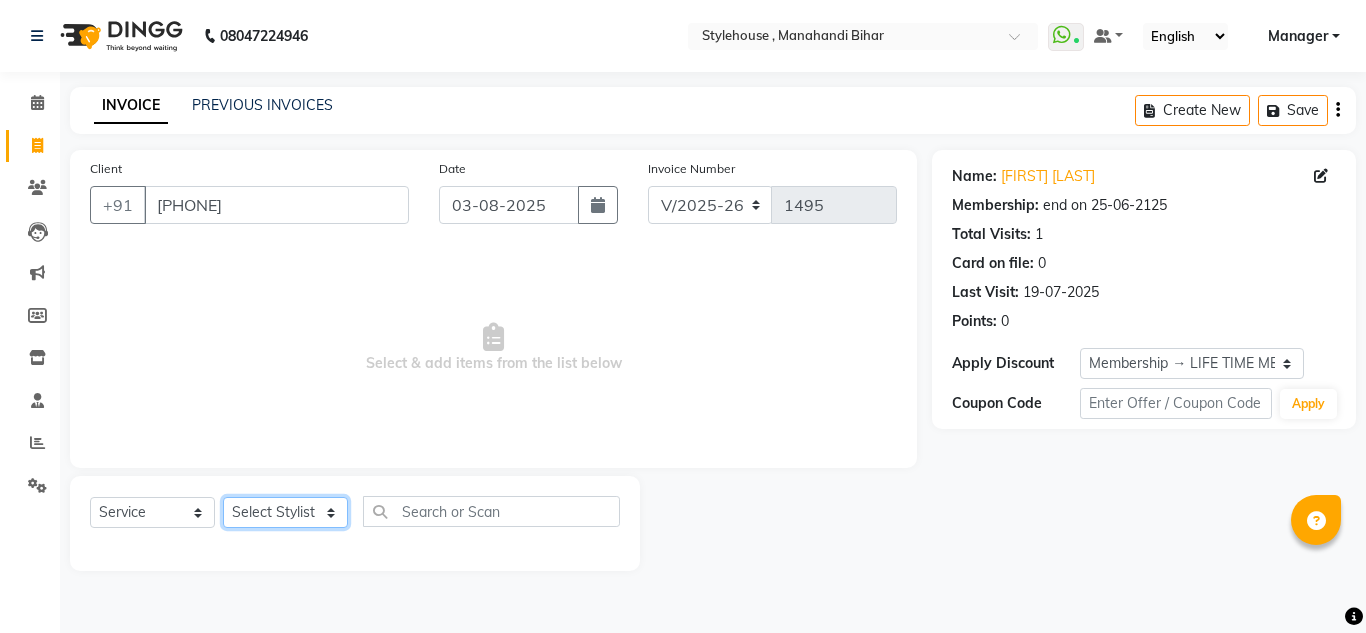 select on "79627" 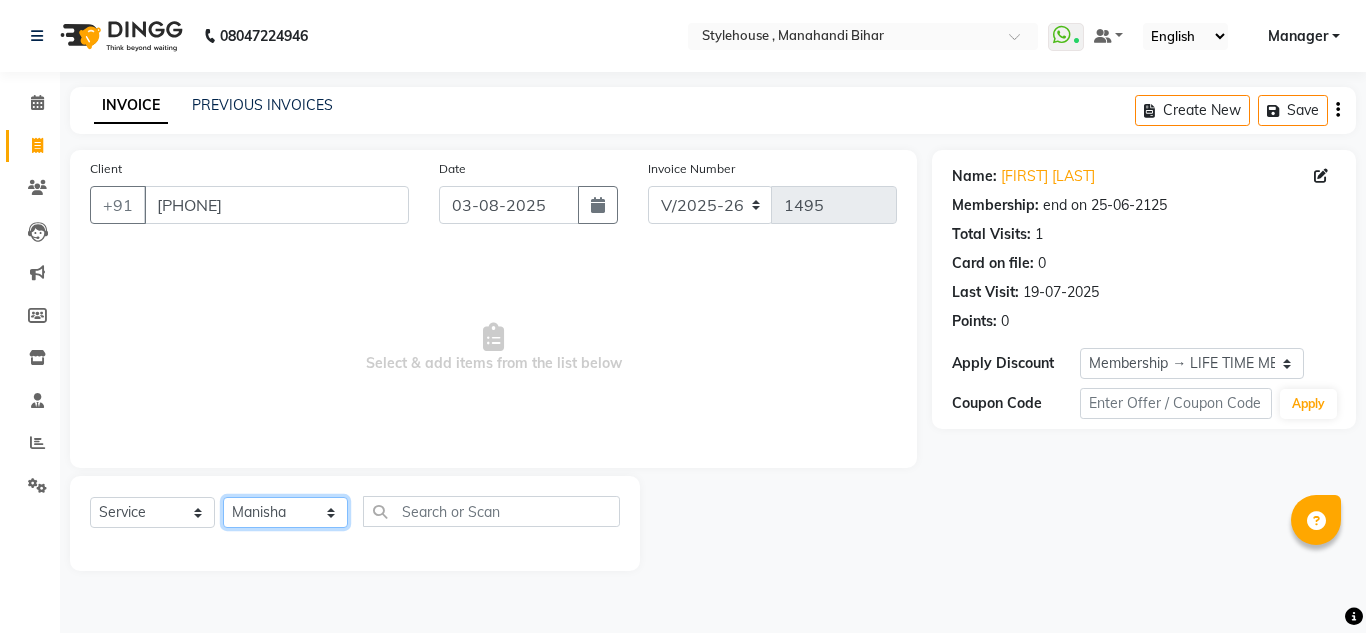 click on "Select Stylist ANIL BARIK ANIRUDH SAHOO JYOTIRANJAN BARIK KANHA LAXMI PRIYA Manager Manisha MANJIT BARIK PRADEEP BARIK PRIYANKA NANDA PUJA ROUT RUMA SAGARIKA SAHOO SALMAN SAMEER BARIK SAROJ SITHA TARA DEVI SHRESTA" 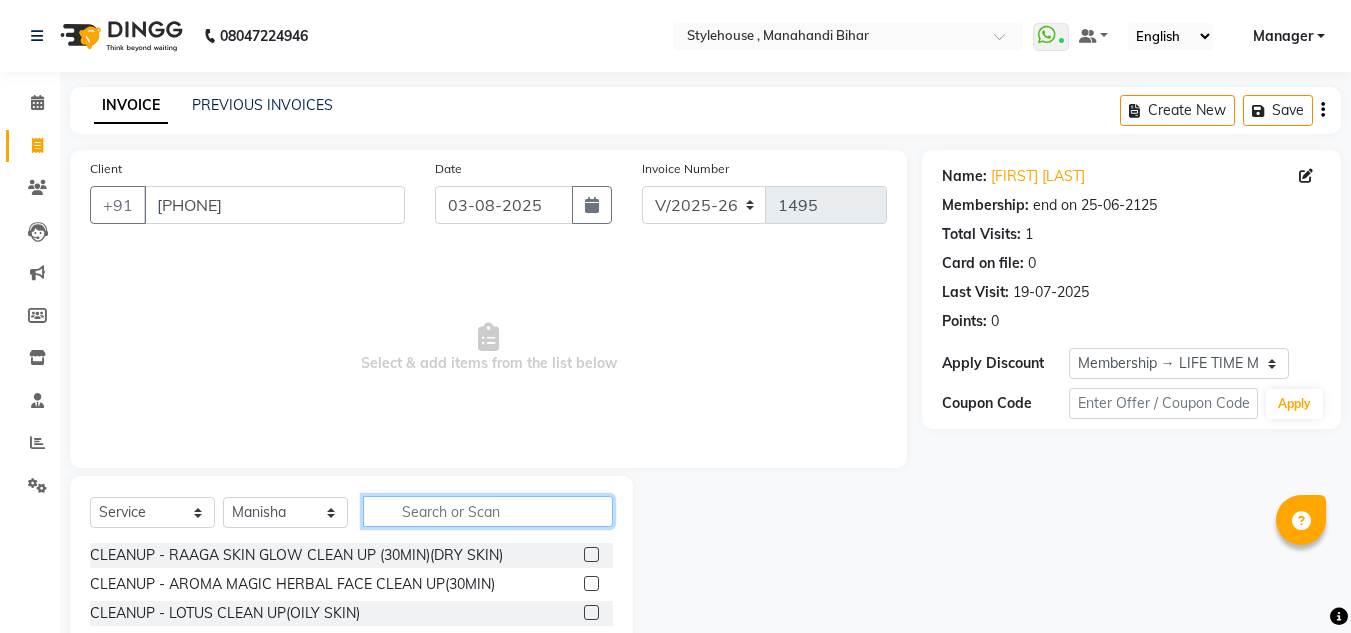 click 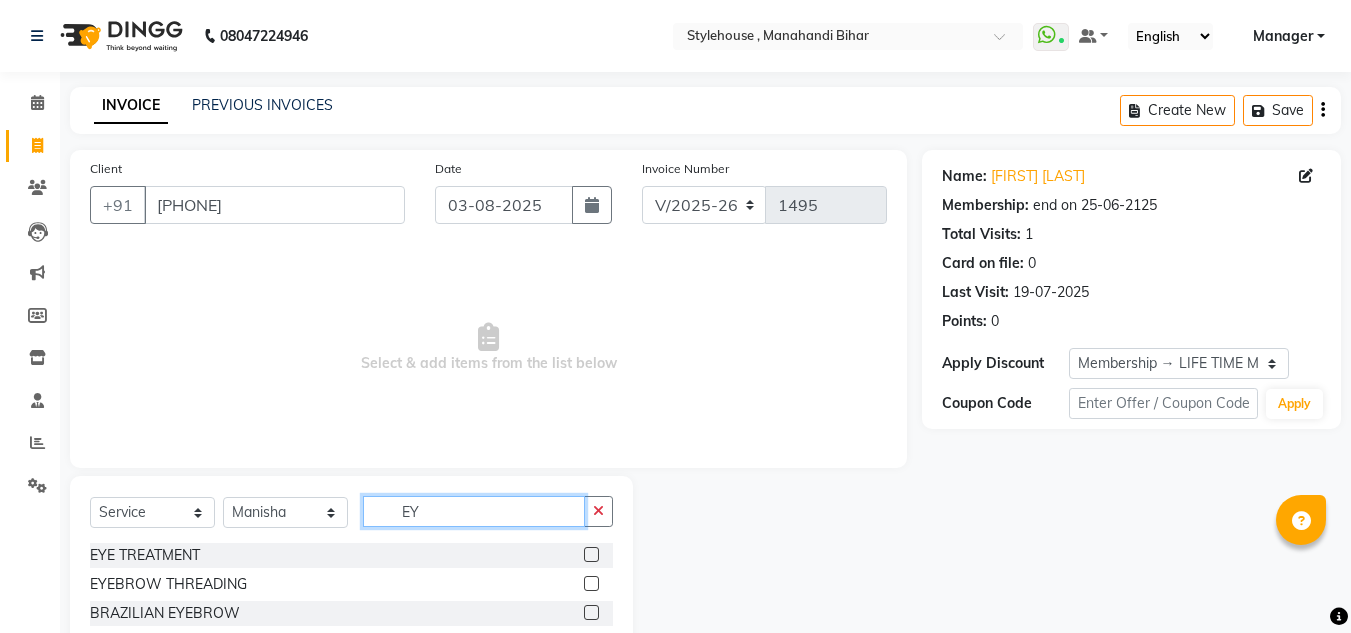 type on "EY" 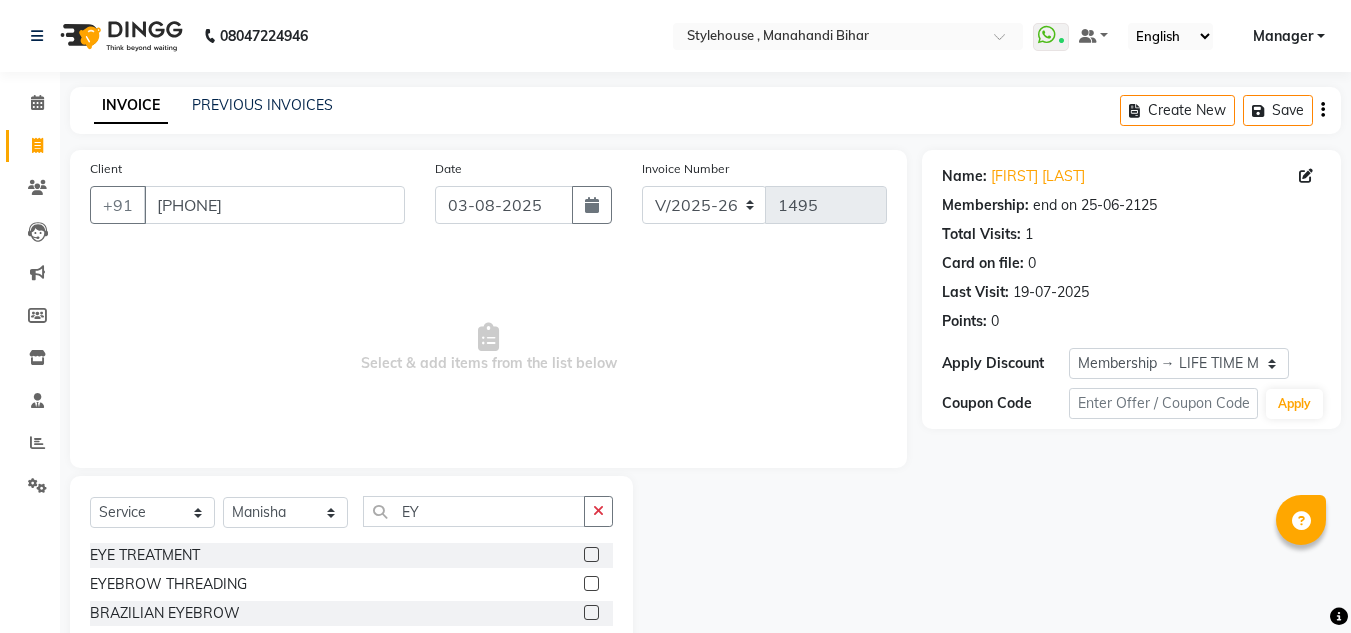 click 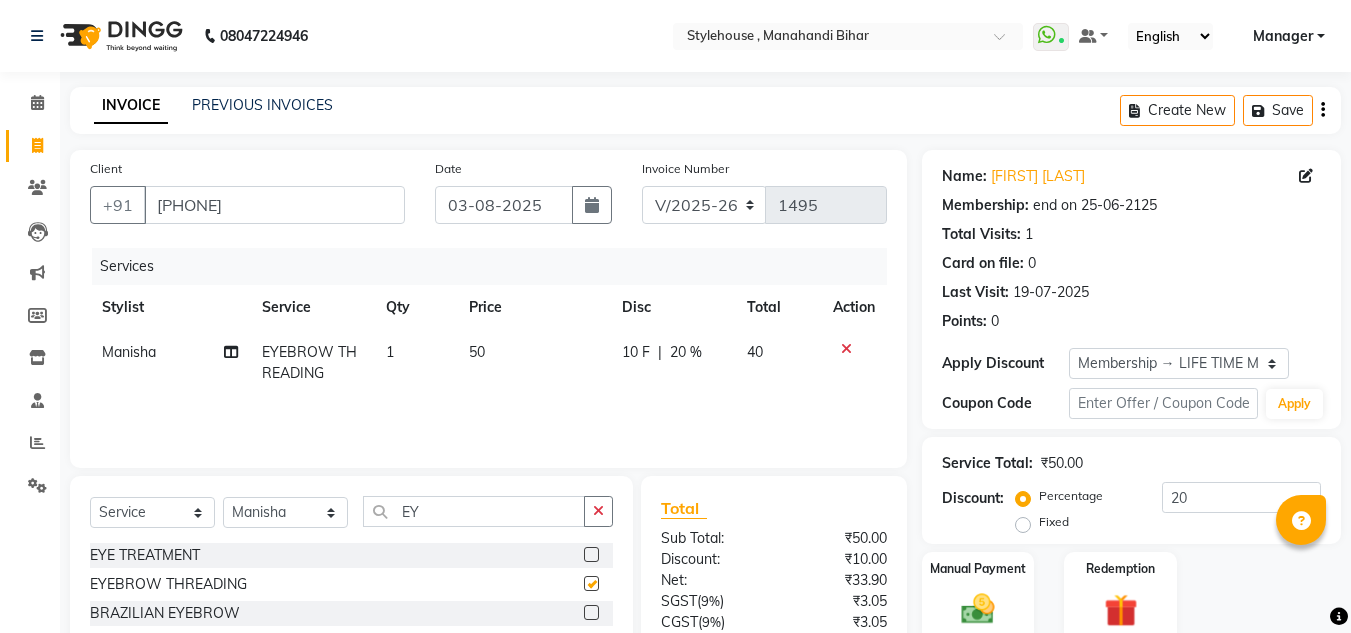 checkbox on "false" 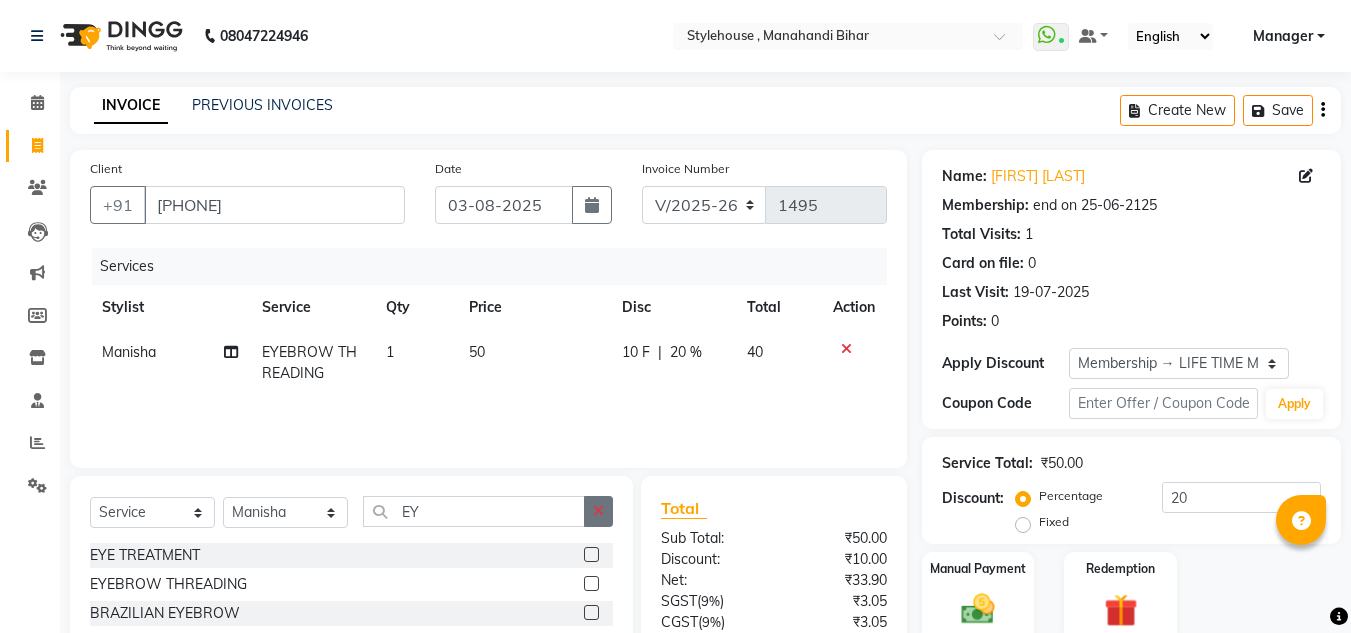 click 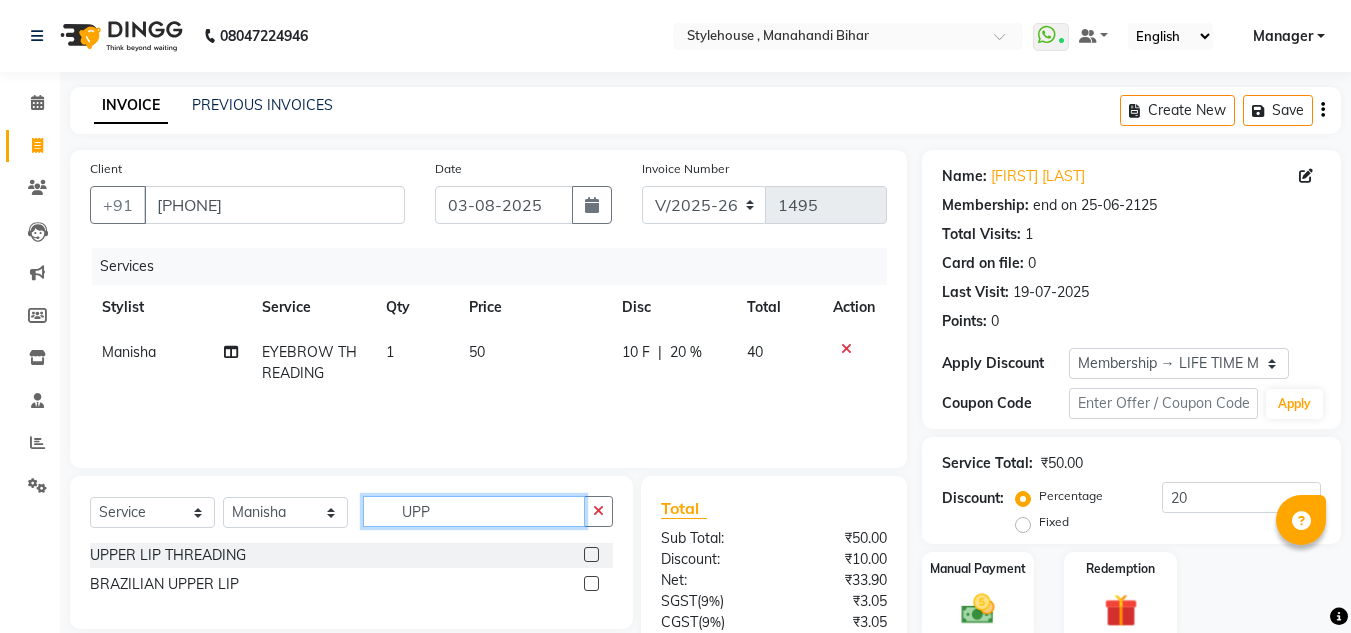 type on "UPP" 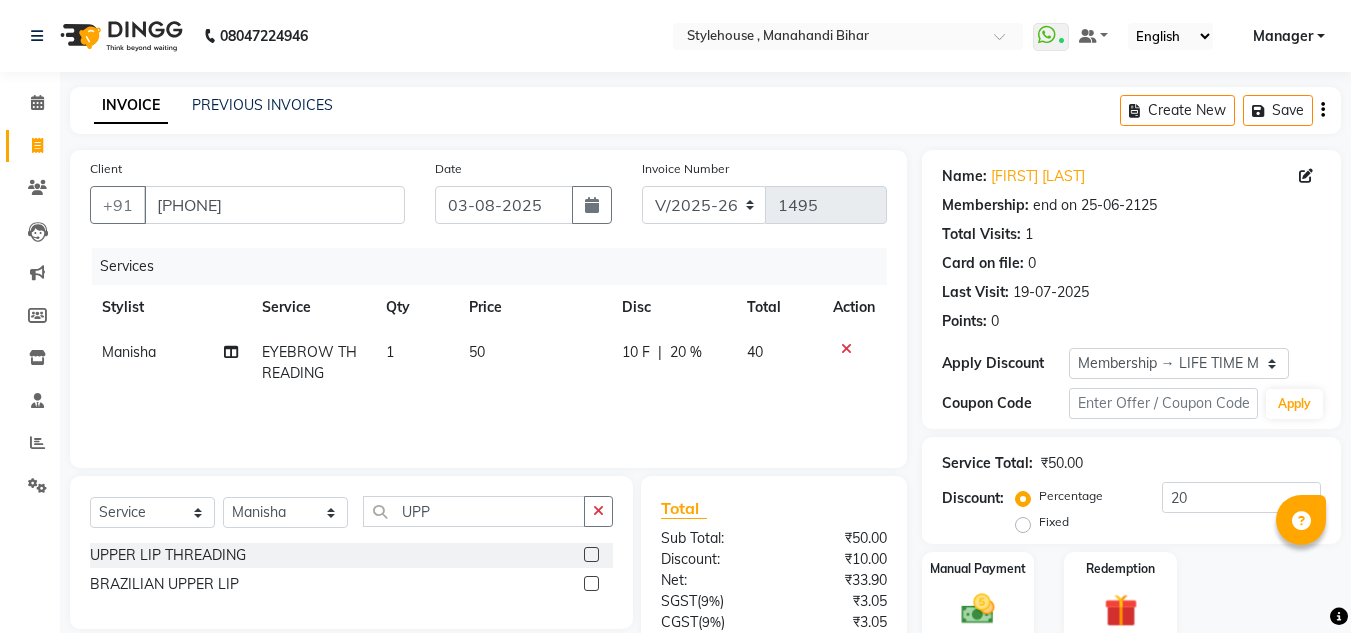 click 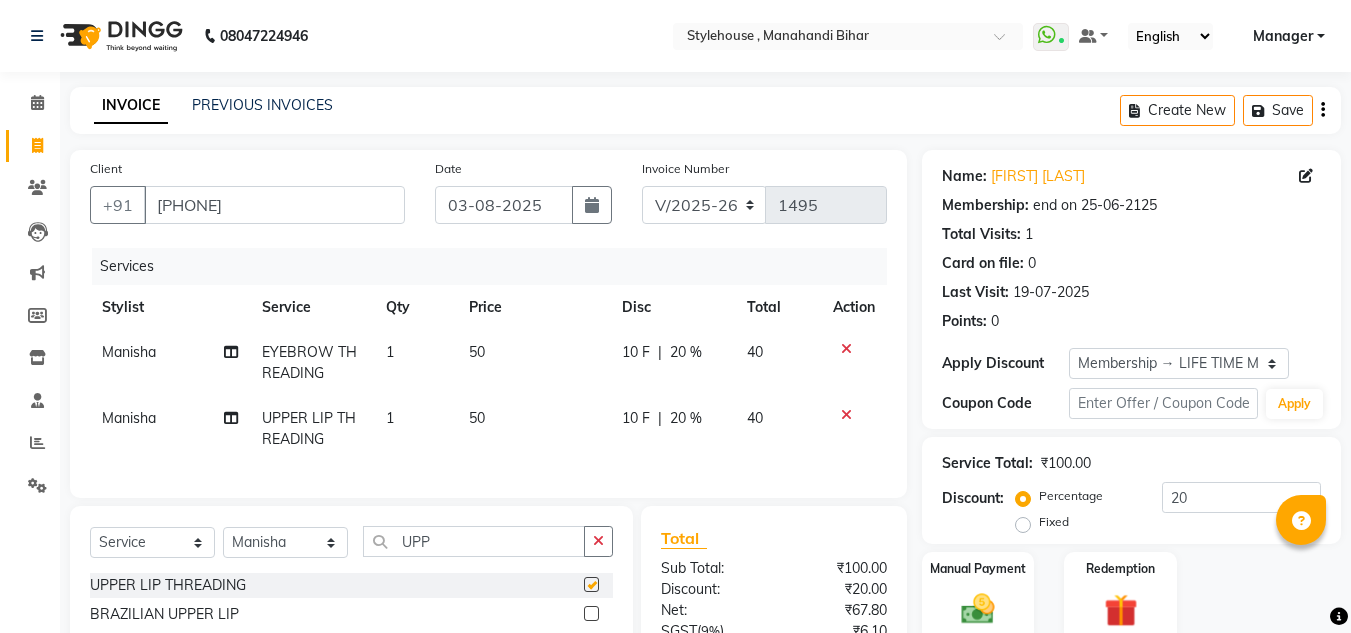 checkbox on "false" 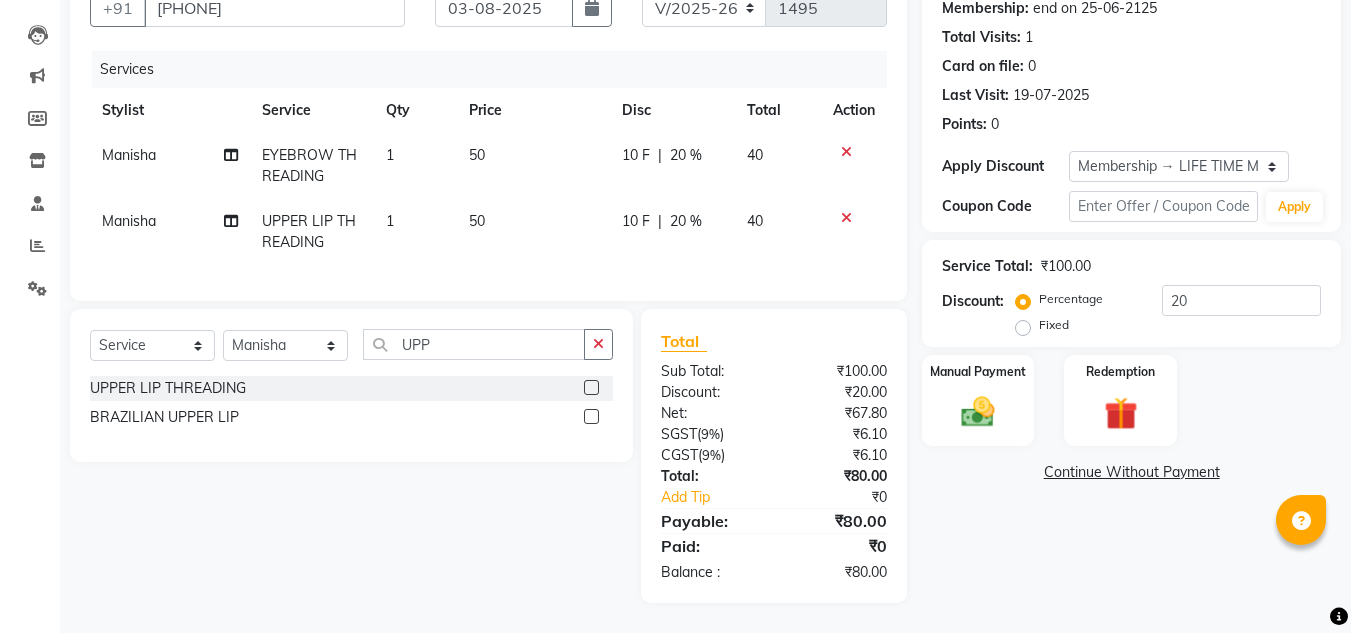 scroll, scrollTop: 212, scrollLeft: 0, axis: vertical 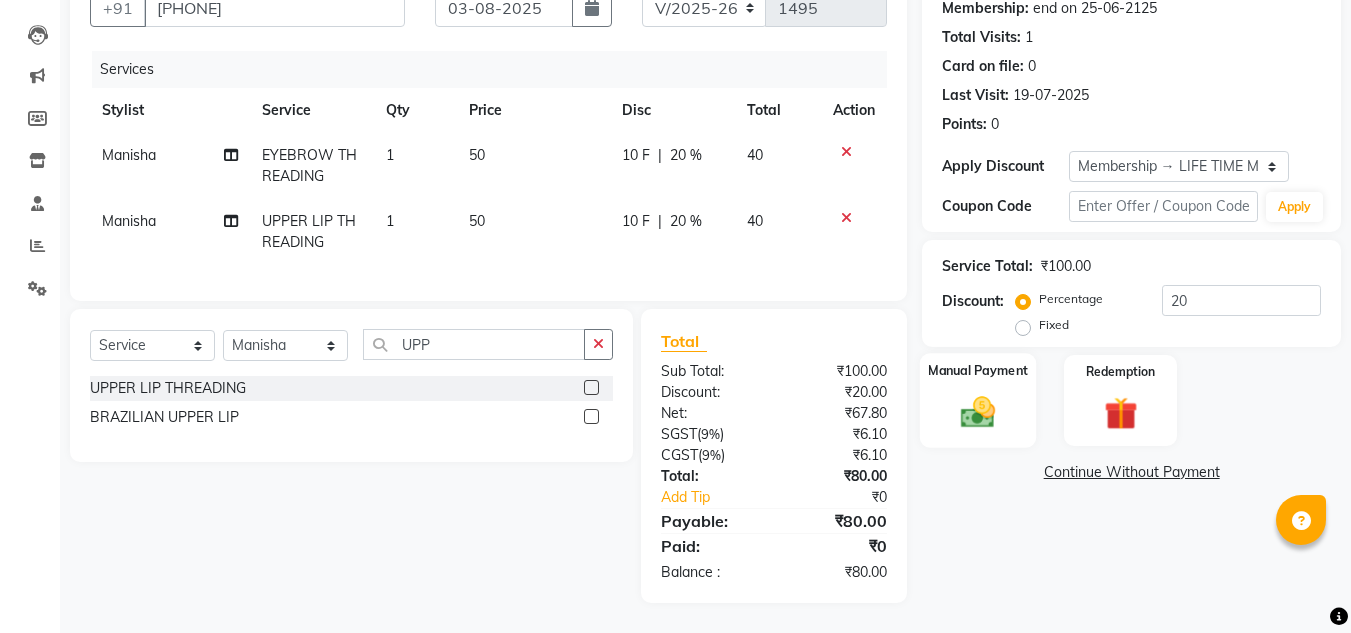 click on "Manual Payment" 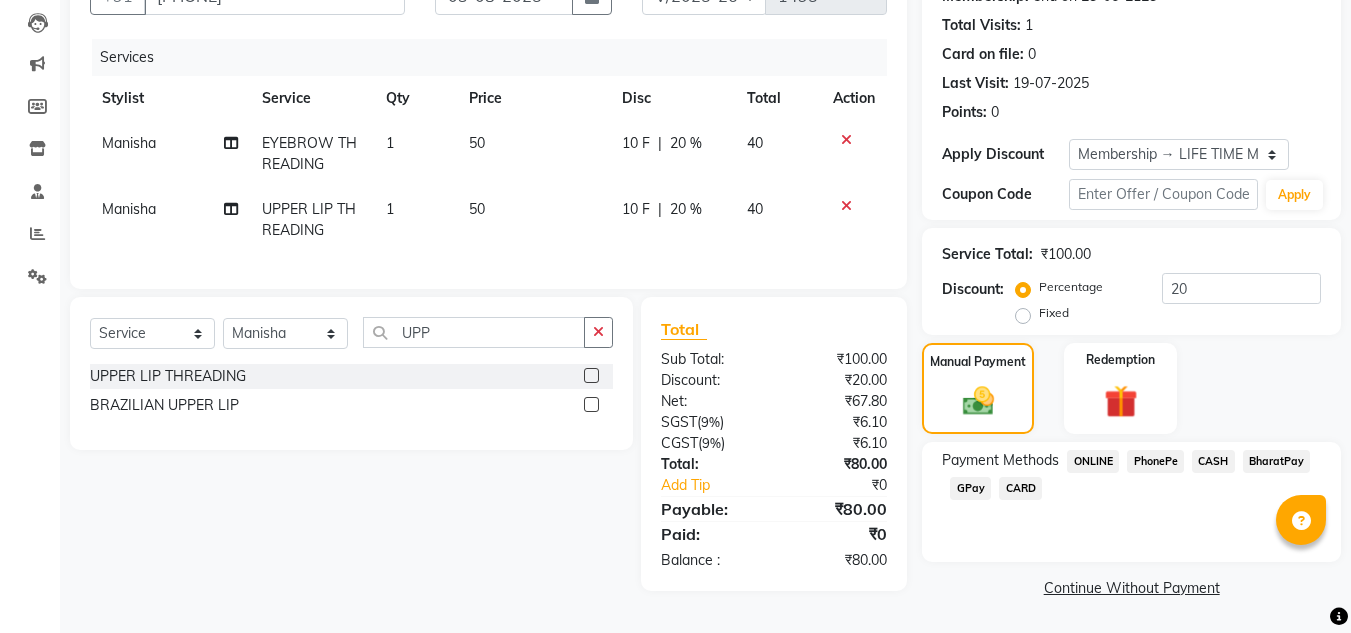 click on "ONLINE" 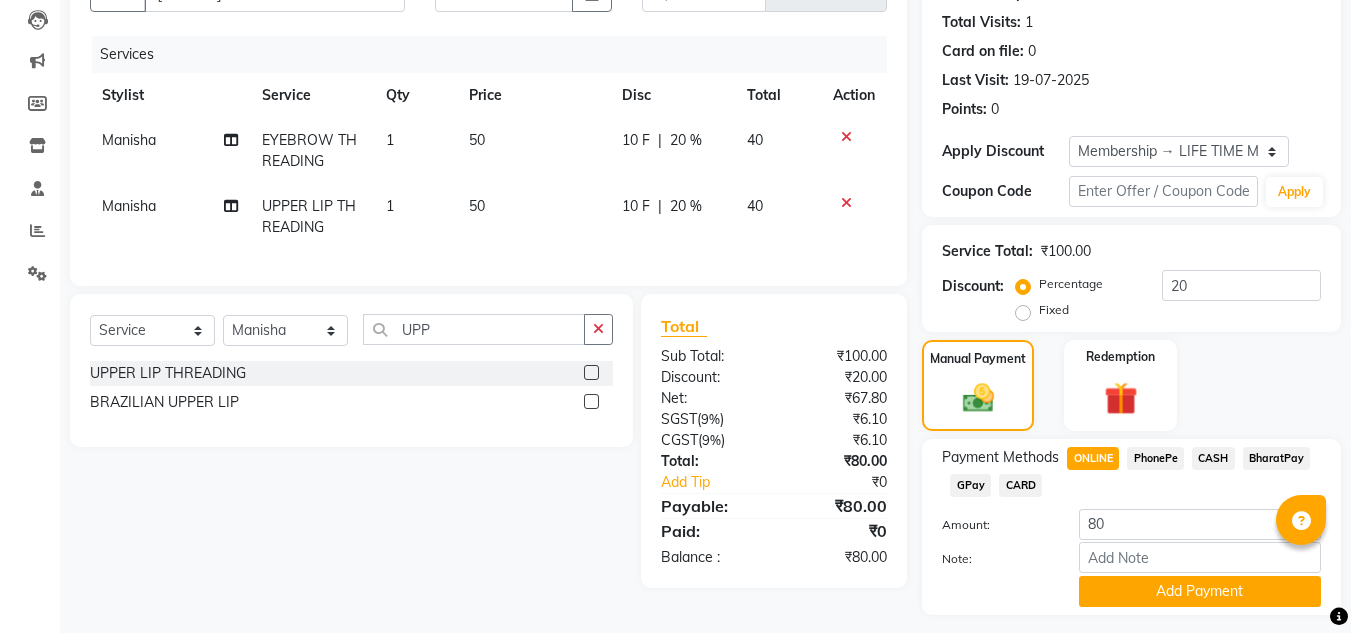 click on "PhonePe" 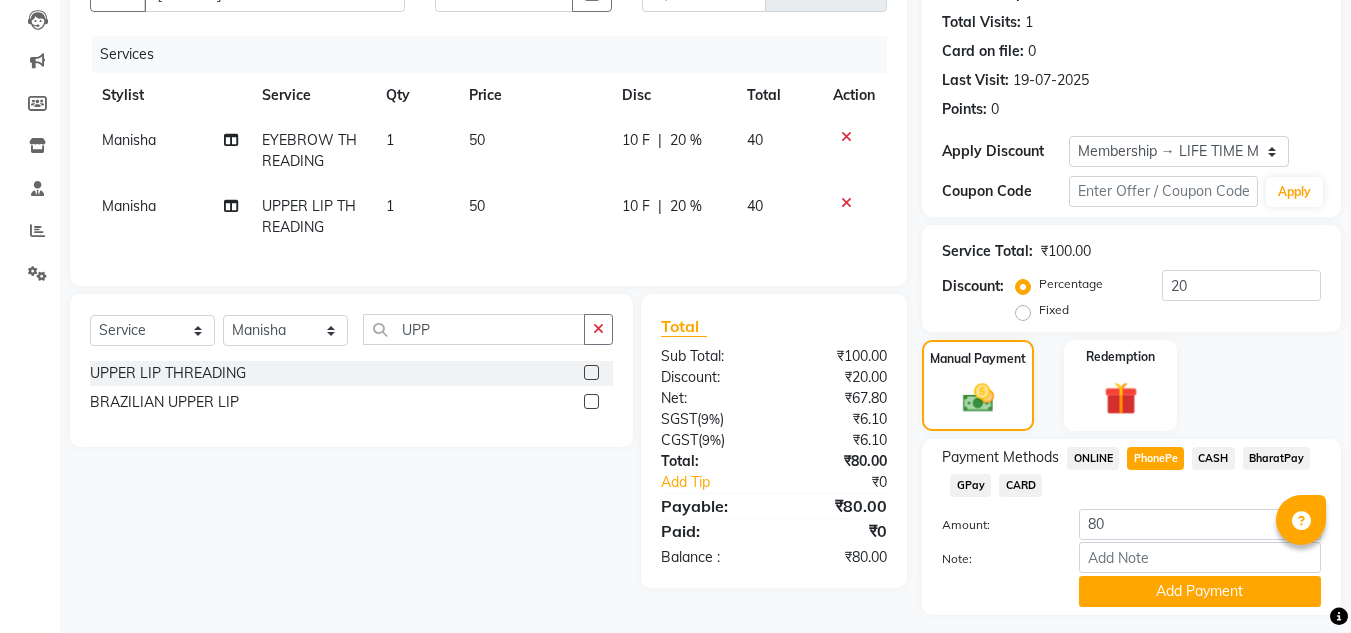 scroll, scrollTop: 265, scrollLeft: 0, axis: vertical 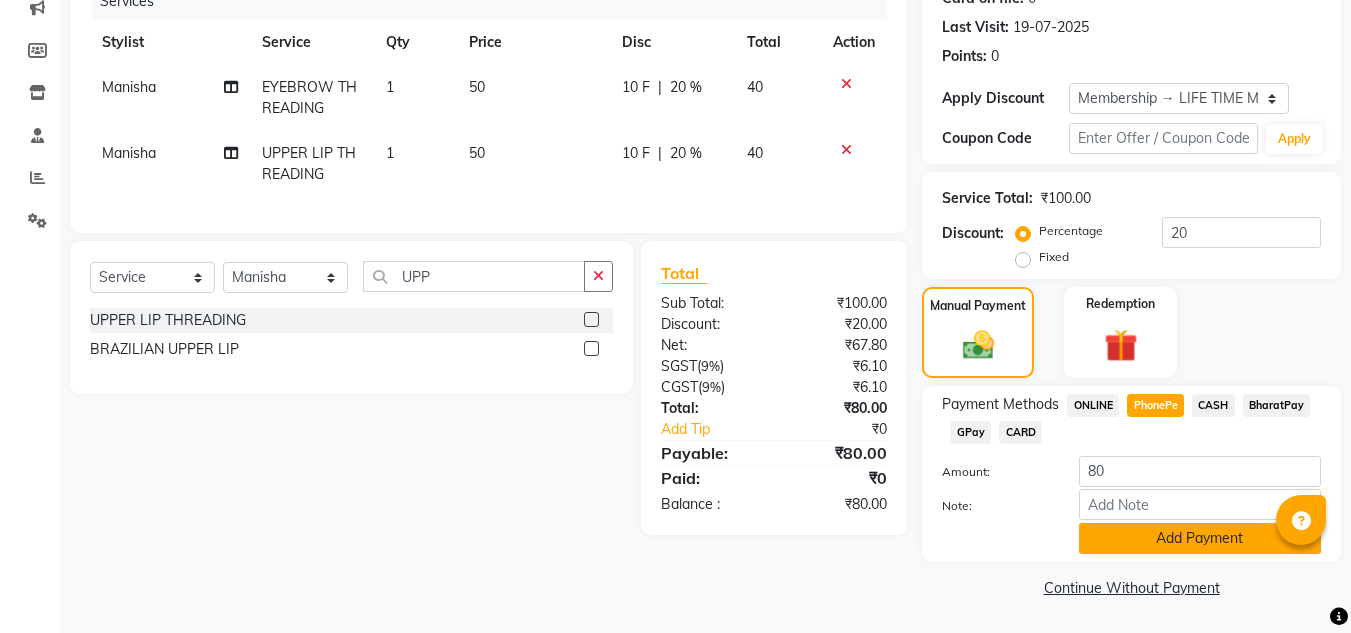 click on "Add Payment" 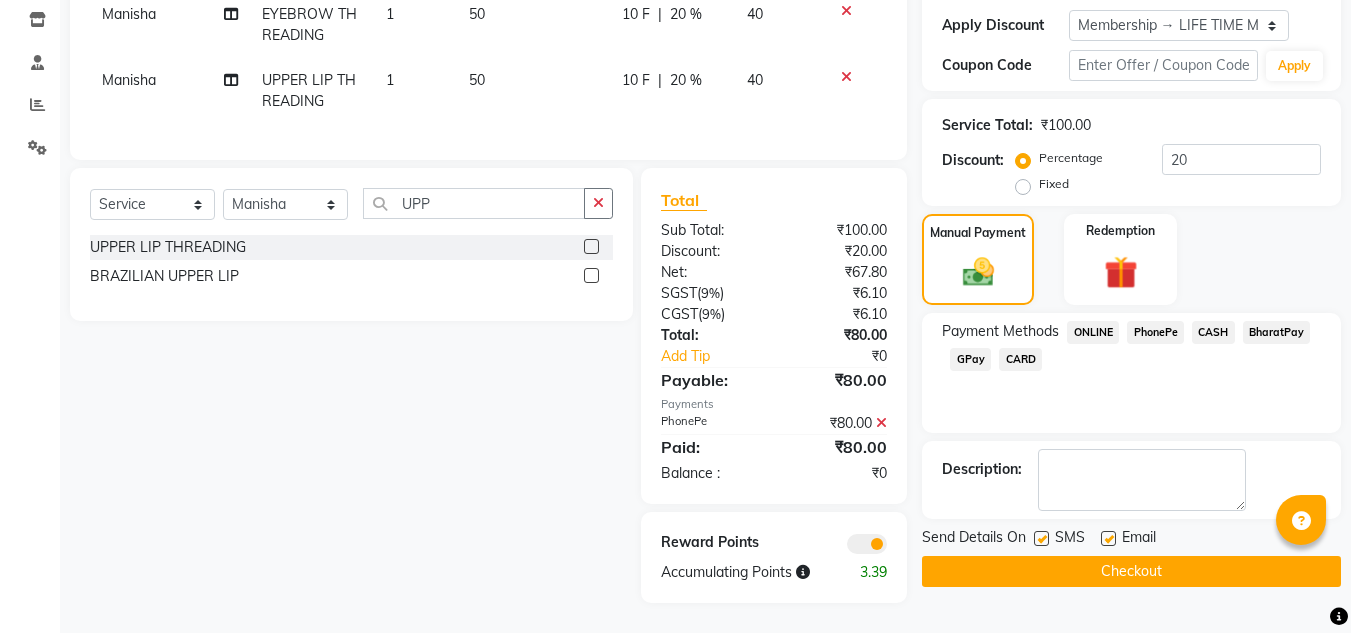 scroll, scrollTop: 353, scrollLeft: 0, axis: vertical 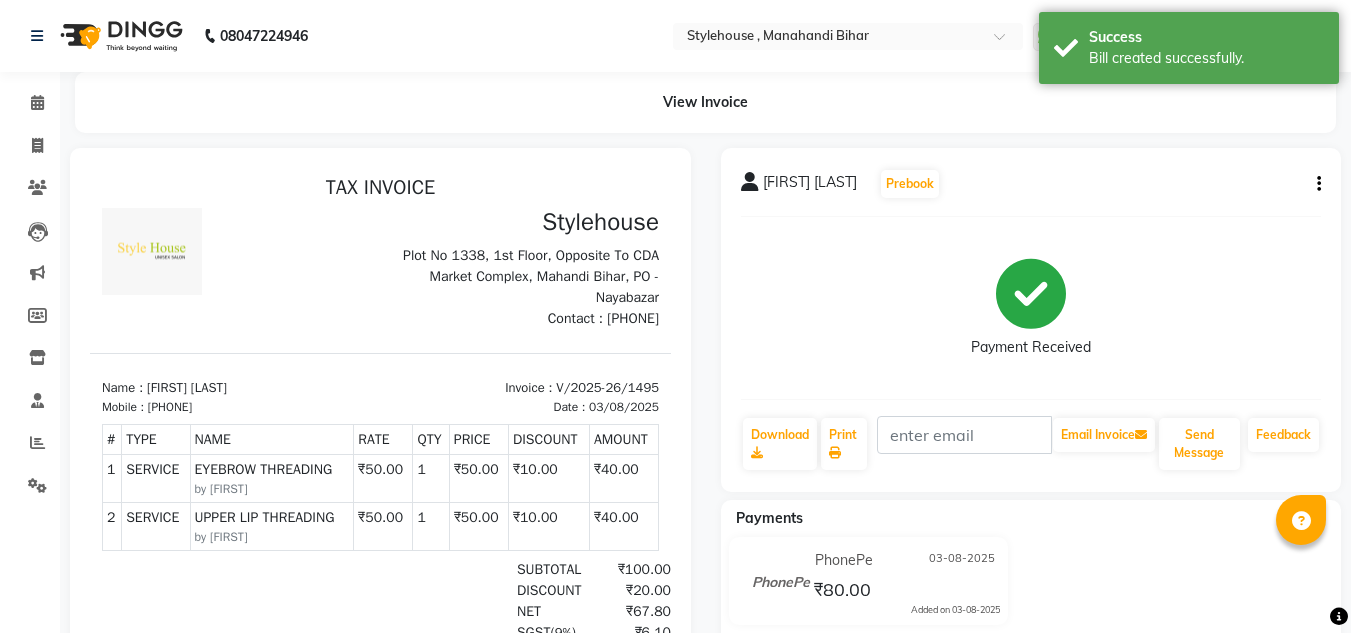 drag, startPoint x: 161, startPoint y: 408, endPoint x: 227, endPoint y: 407, distance: 66.007576 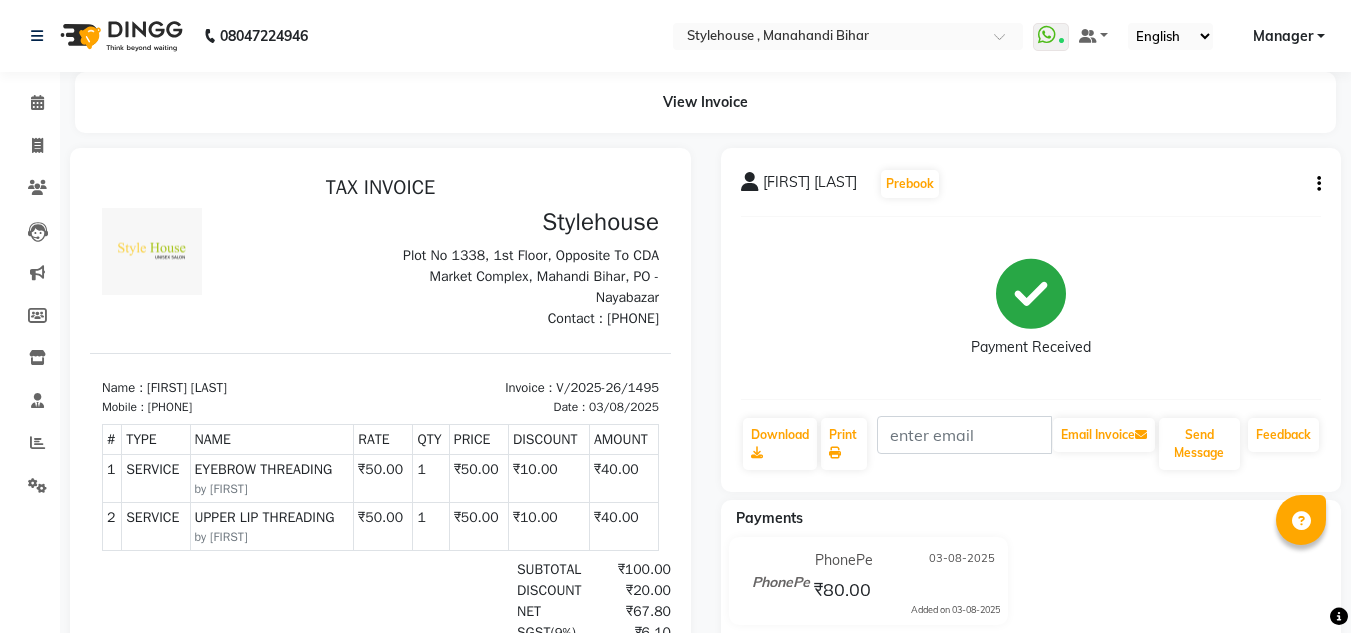 copy on "9776754432" 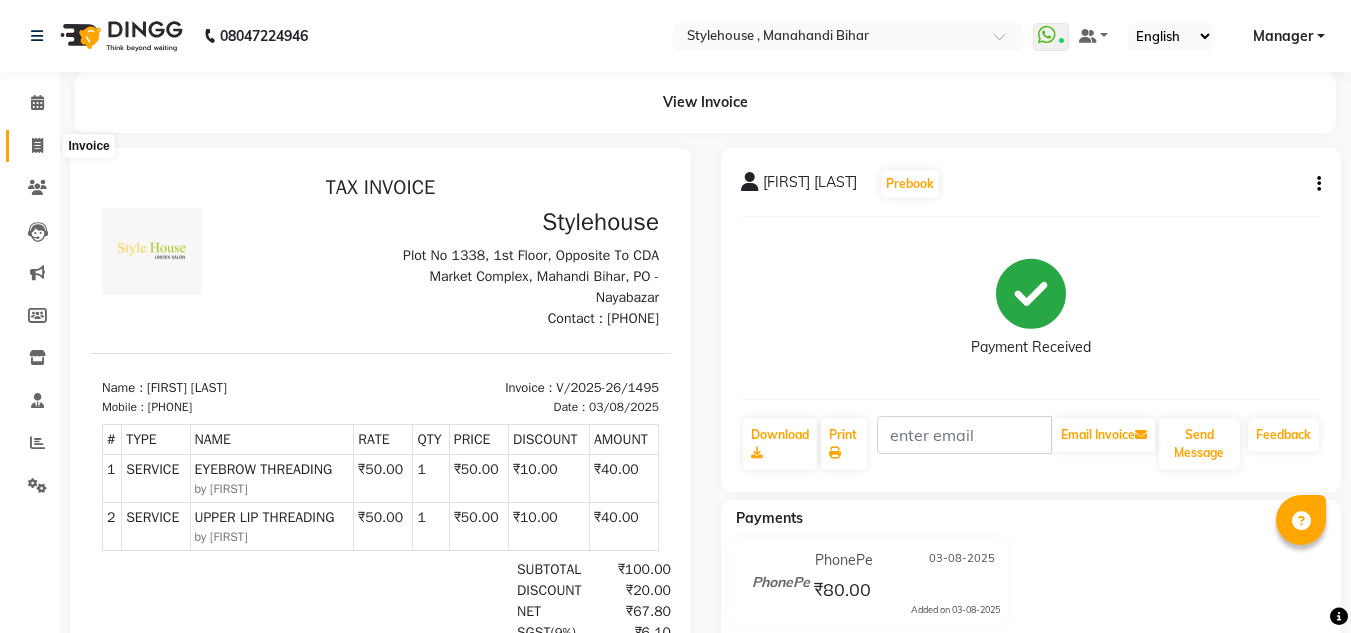 click 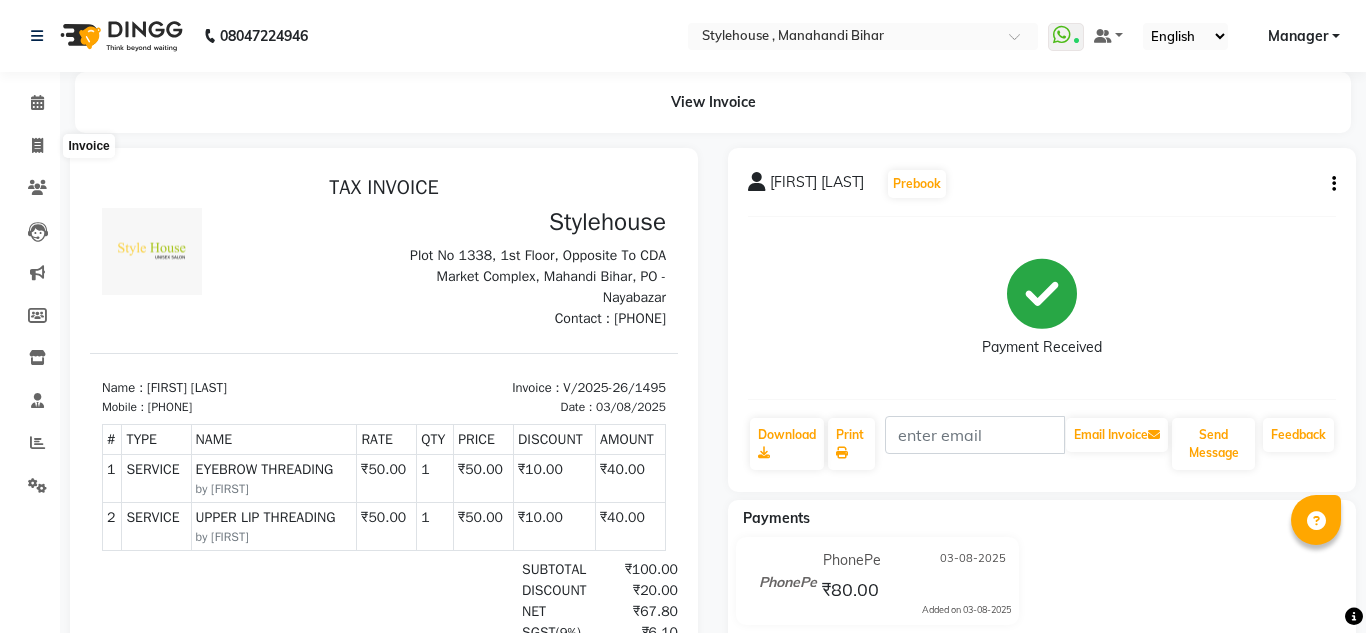 select on "service" 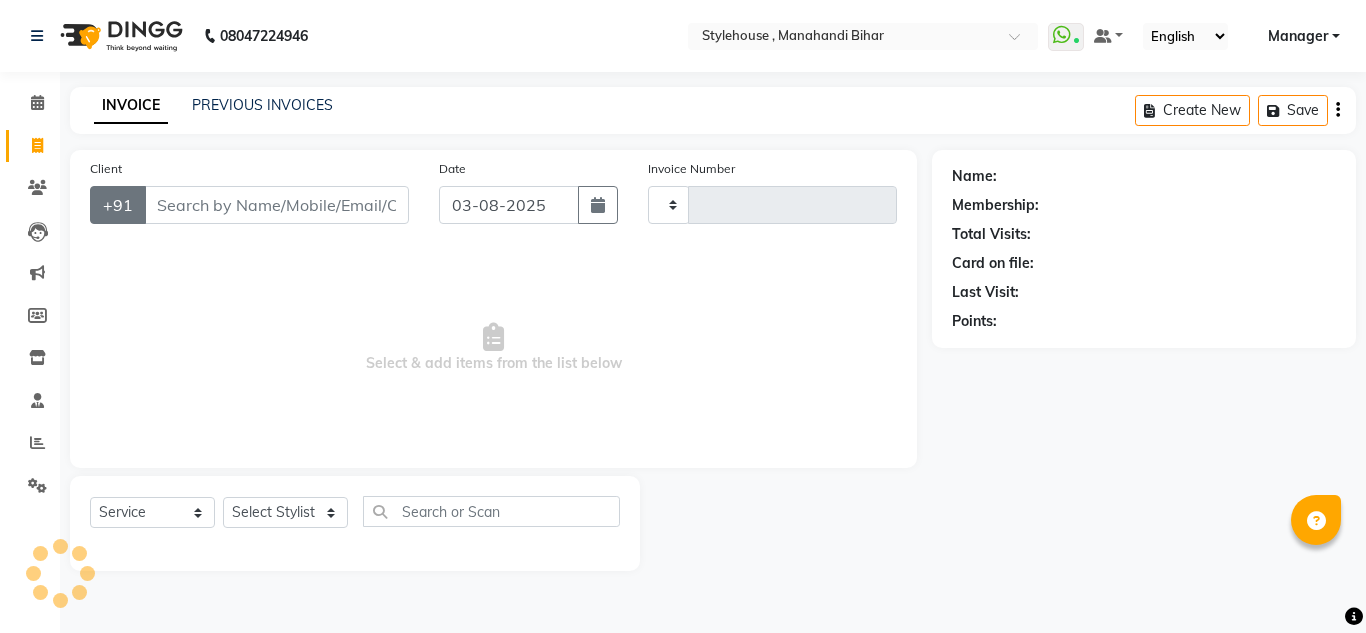 type on "1496" 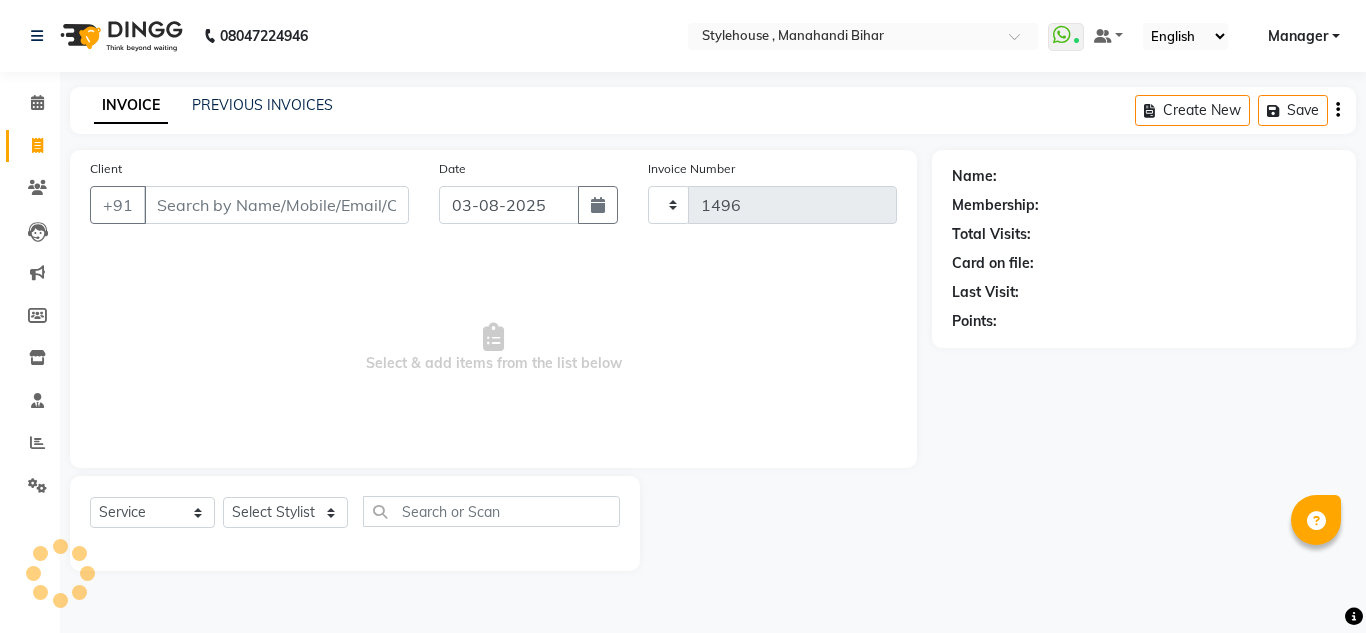 select on "7793" 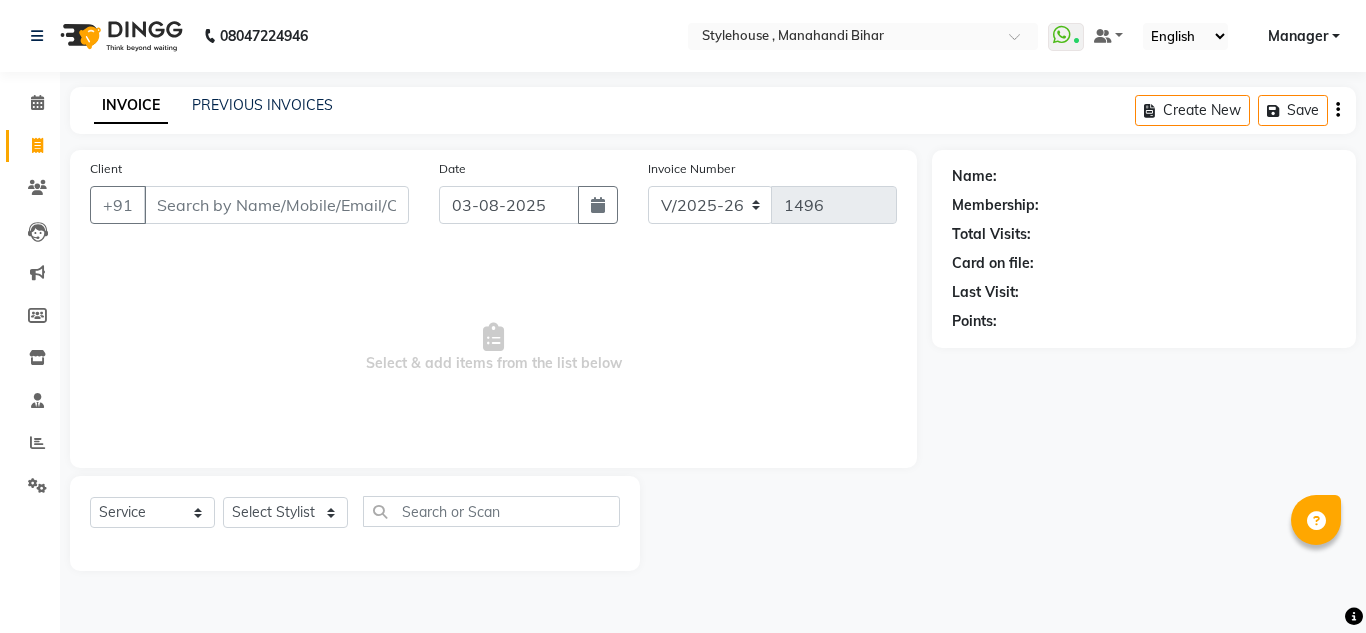 click on "Client" at bounding box center [276, 205] 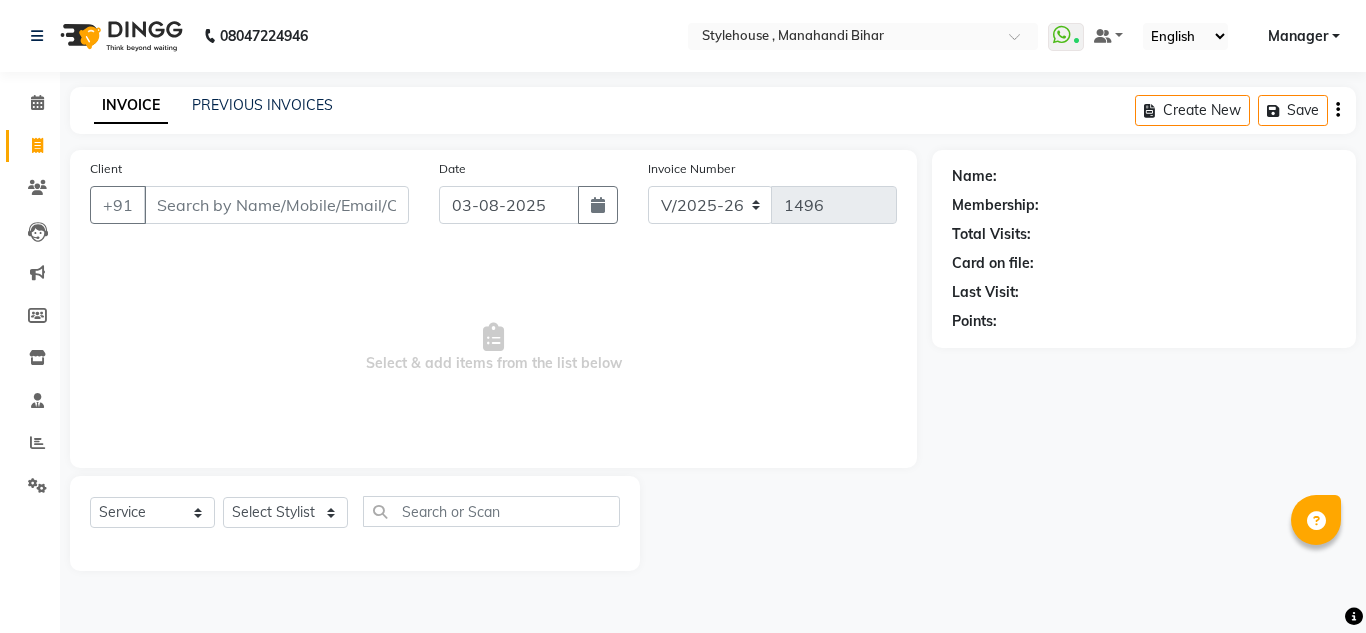 type on "9" 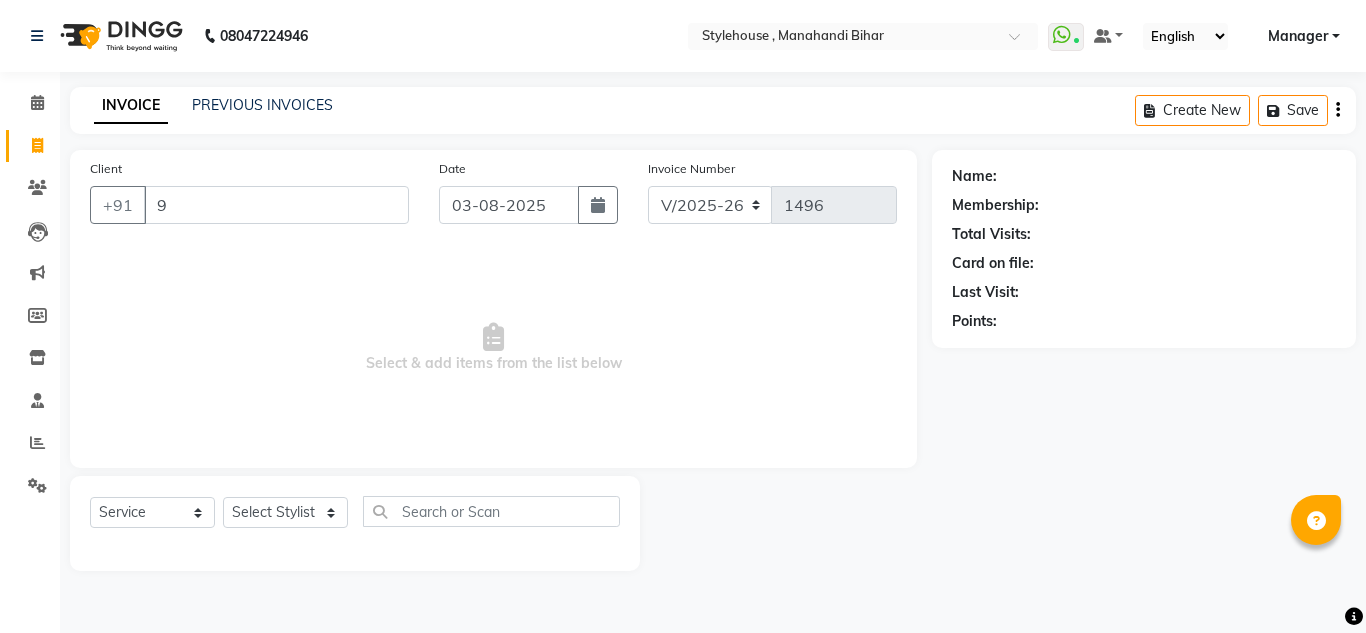 type 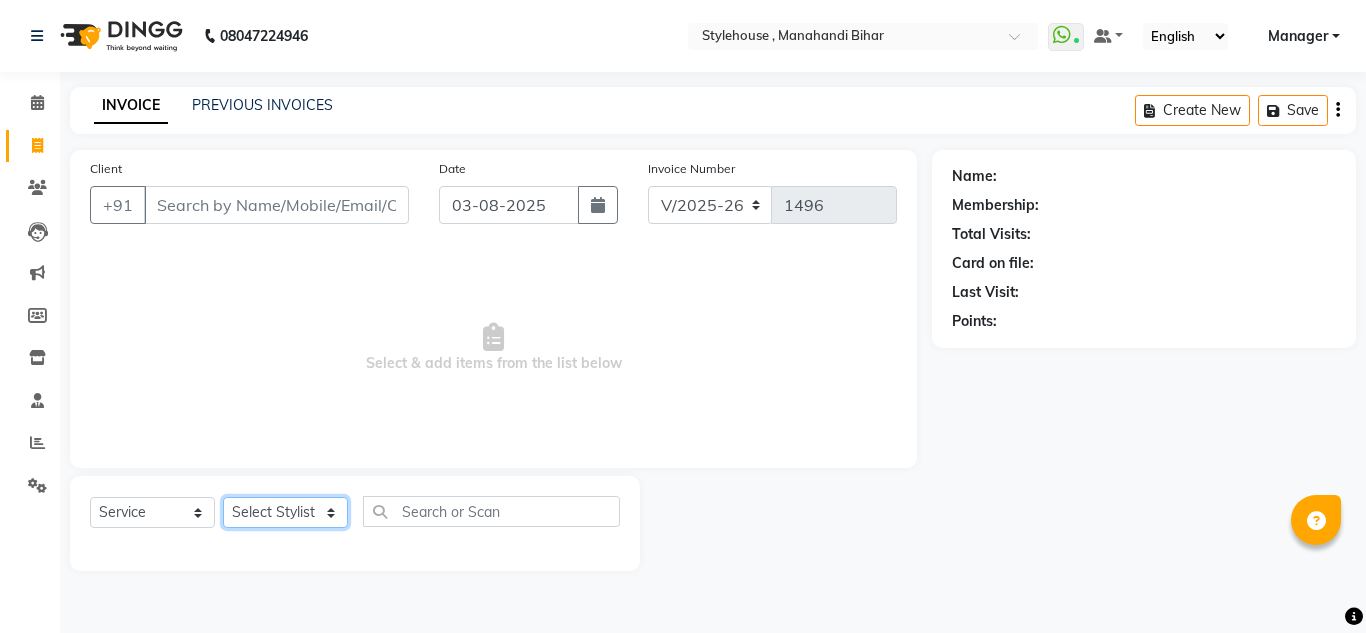 click on "Select Stylist ANIL BARIK ANIRUDH SAHOO JYOTIRANJAN BARIK KANHA LAXMI PRIYA Manager Manisha MANJIT BARIK PRADEEP BARIK PRIYANKA NANDA PUJA ROUT RUMA SAGARIKA SAHOO SALMAN SAMEER BARIK SAROJ SITHA TARA DEVI SHRESTA" 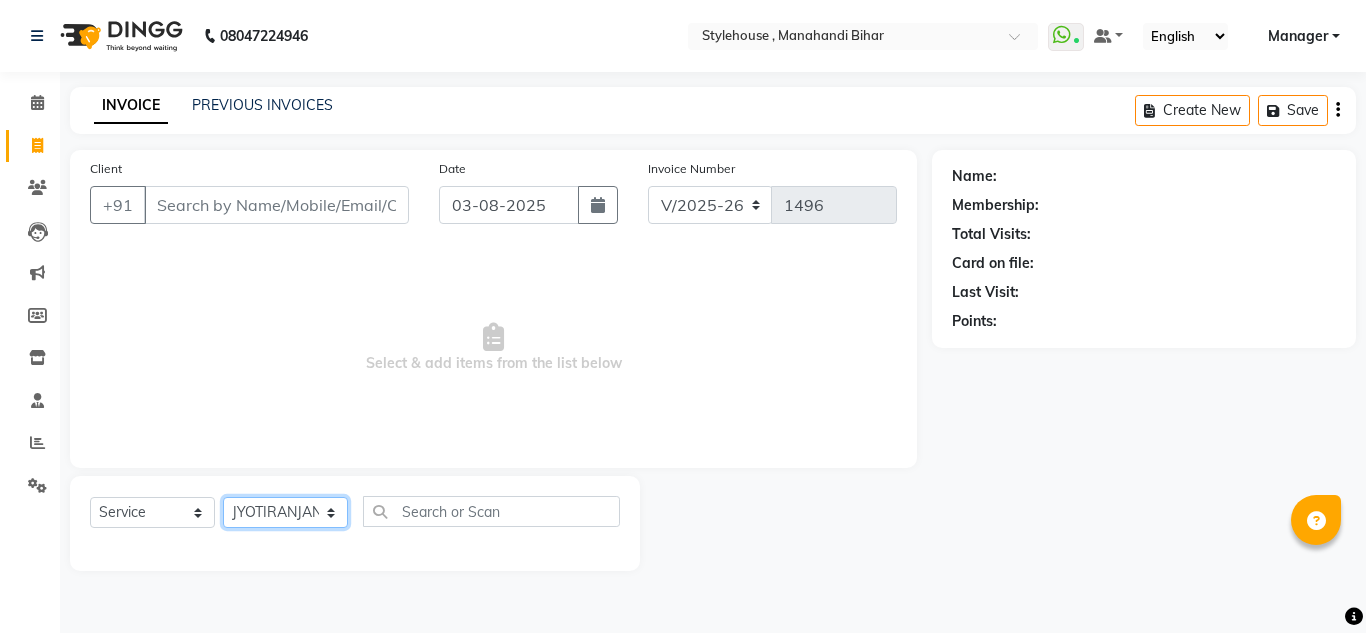click on "Select Stylist ANIL BARIK ANIRUDH SAHOO JYOTIRANJAN BARIK KANHA LAXMI PRIYA Manager Manisha MANJIT BARIK PRADEEP BARIK PRIYANKA NANDA PUJA ROUT RUMA SAGARIKA SAHOO SALMAN SAMEER BARIK SAROJ SITHA TARA DEVI SHRESTA" 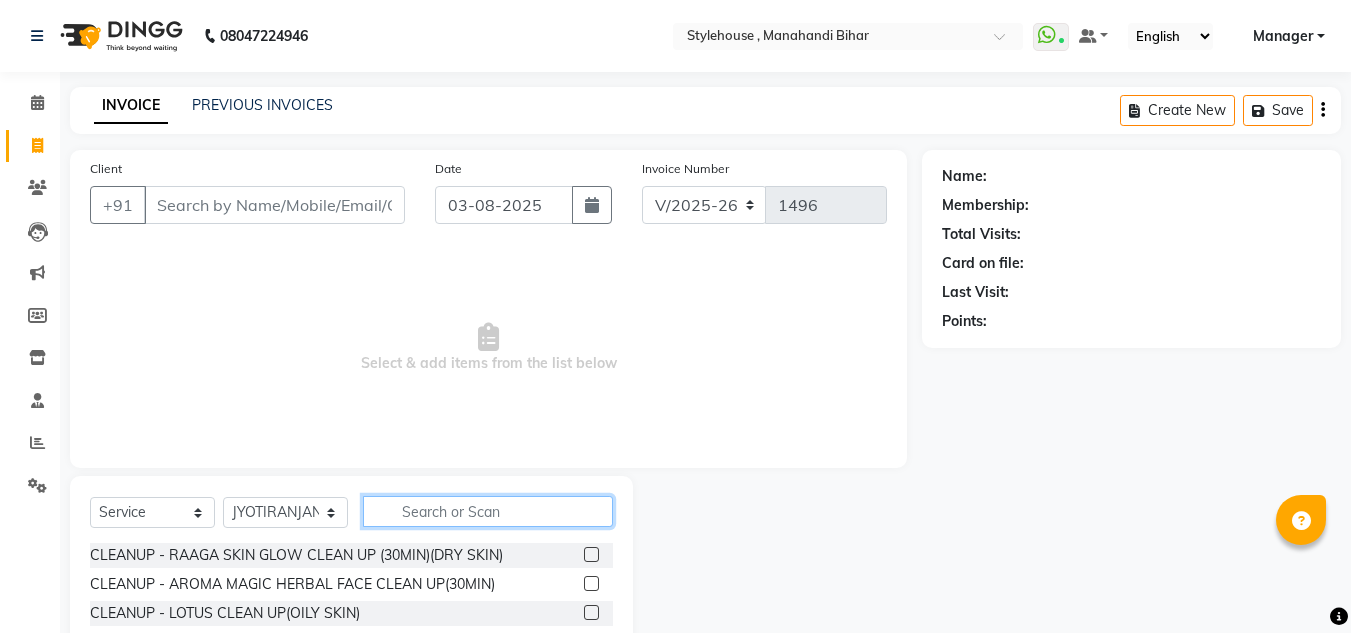 click 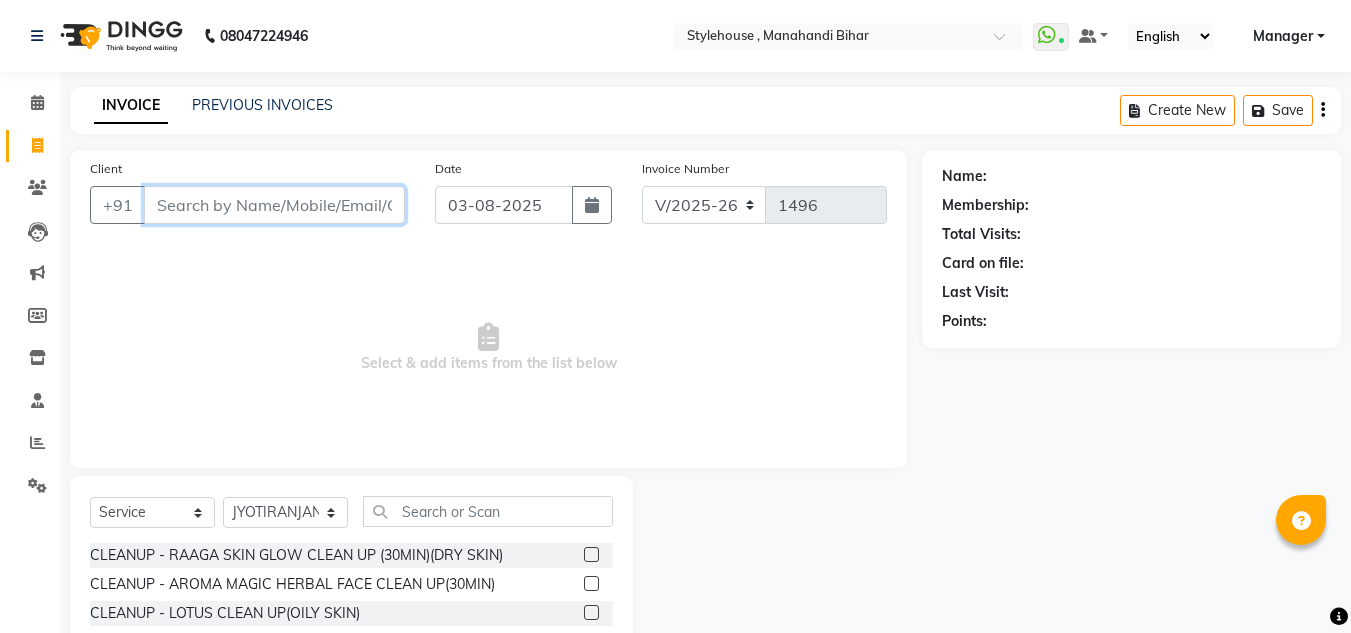 click on "Client" at bounding box center (274, 205) 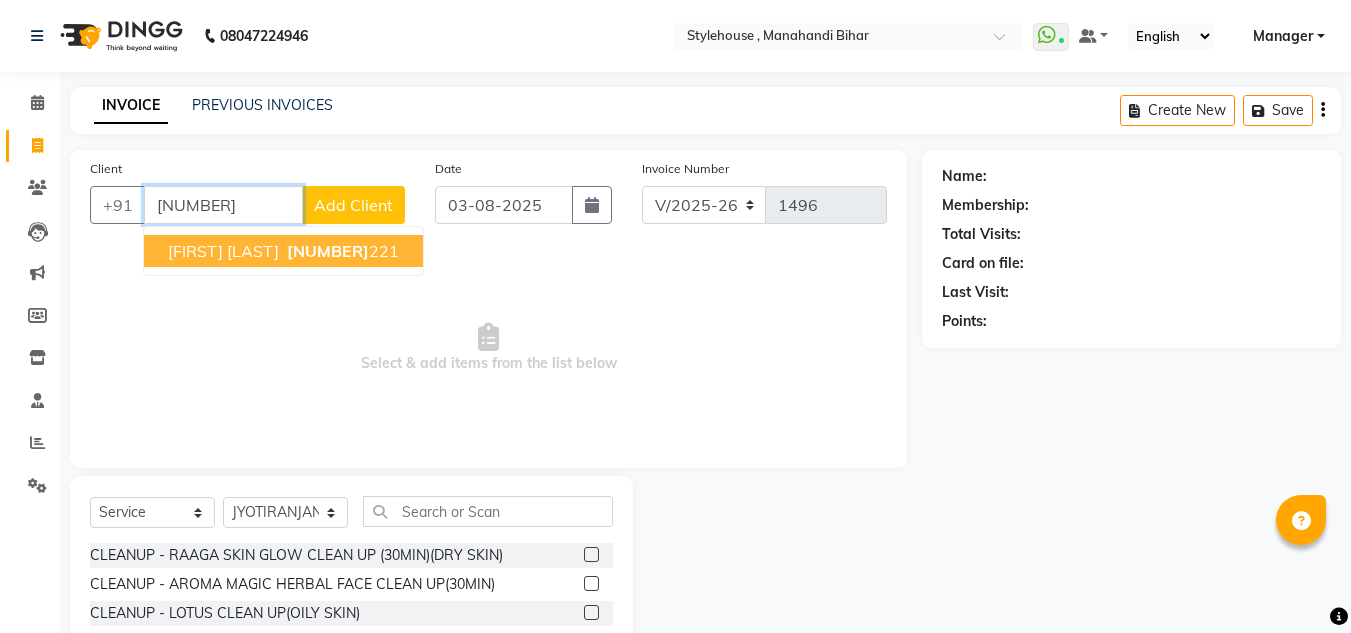 click on "Deepti ranajn" at bounding box center (223, 251) 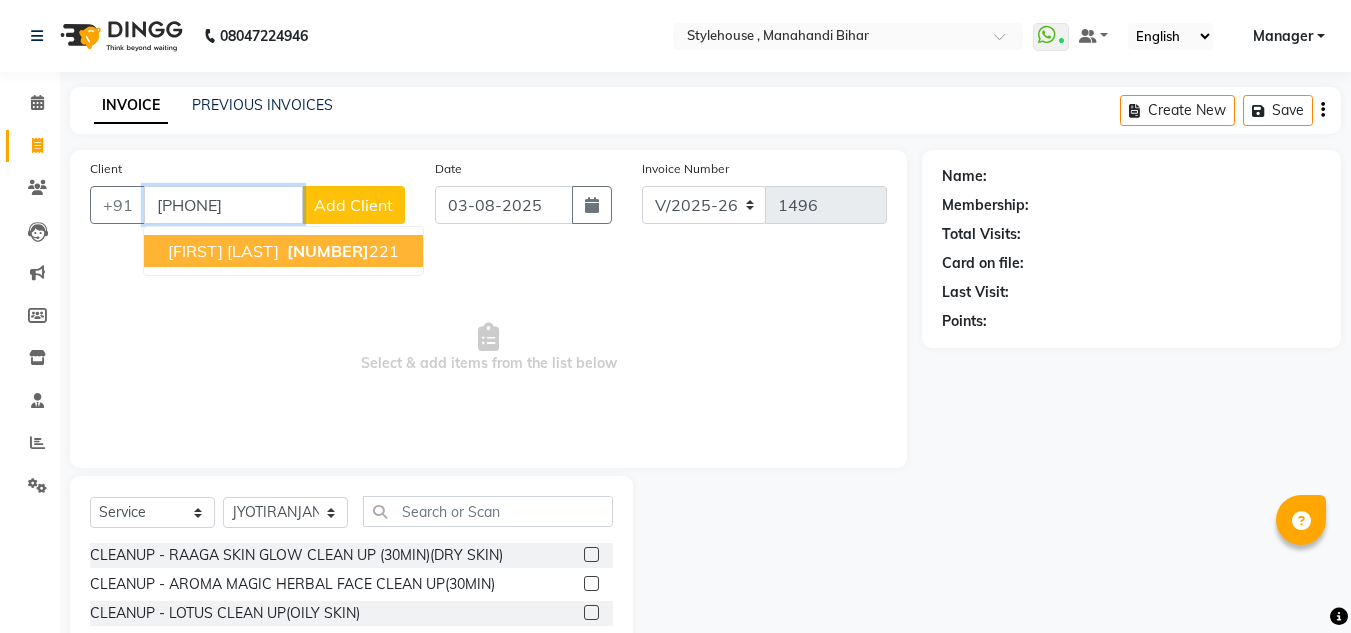 type on "7008239221" 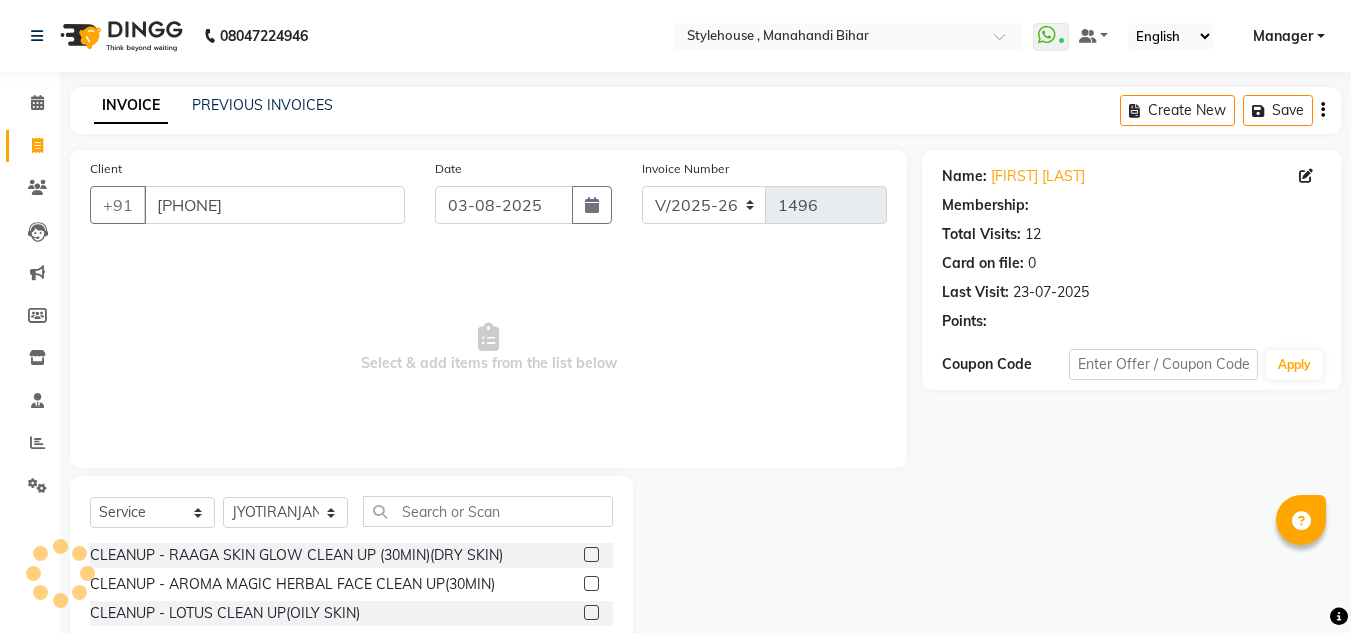 select on "1: Object" 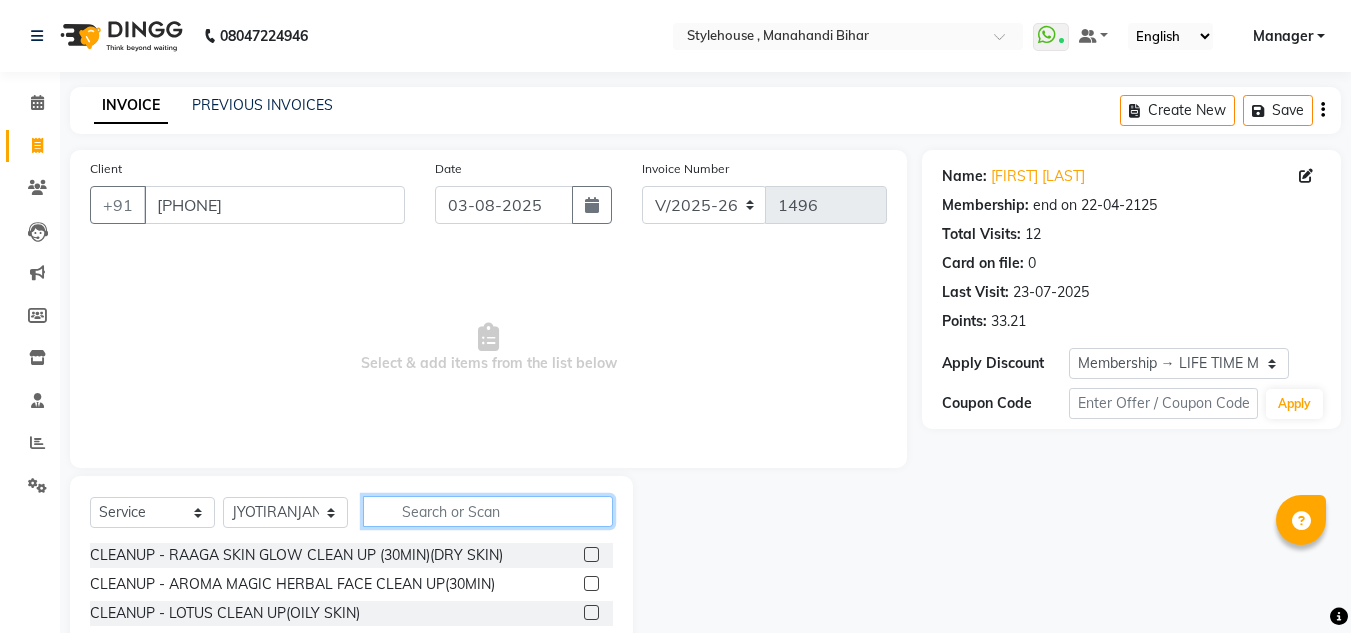 click 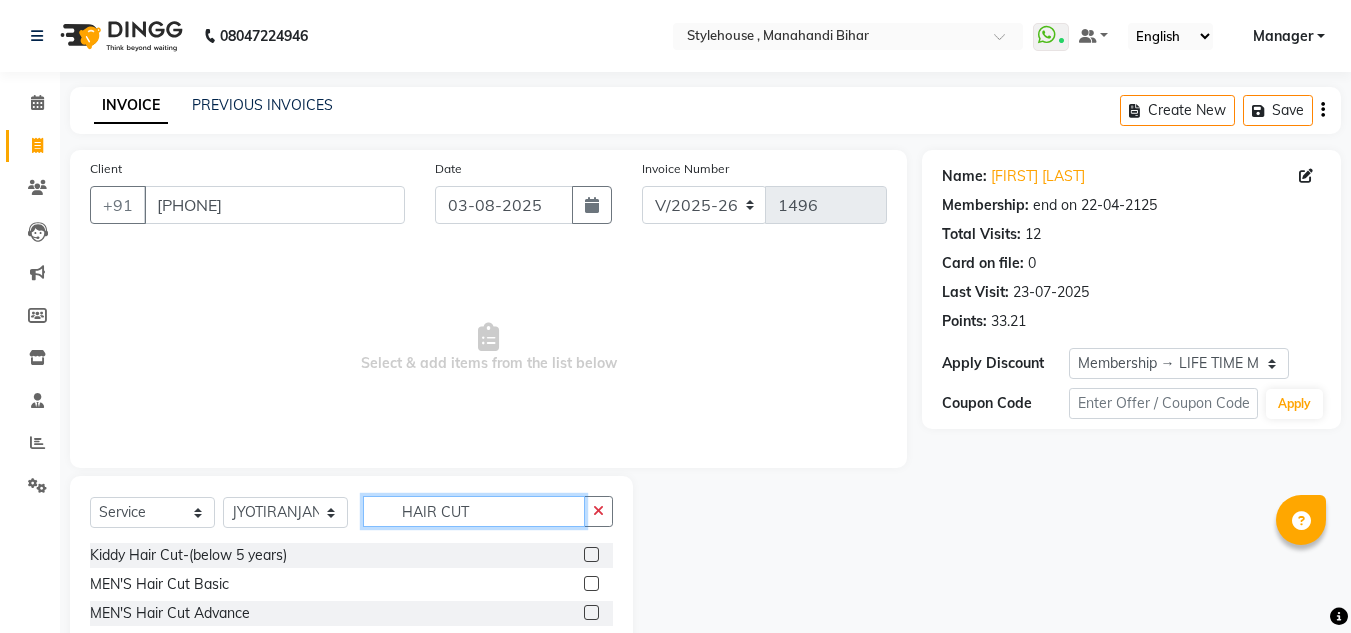 type on "HAIR CUT" 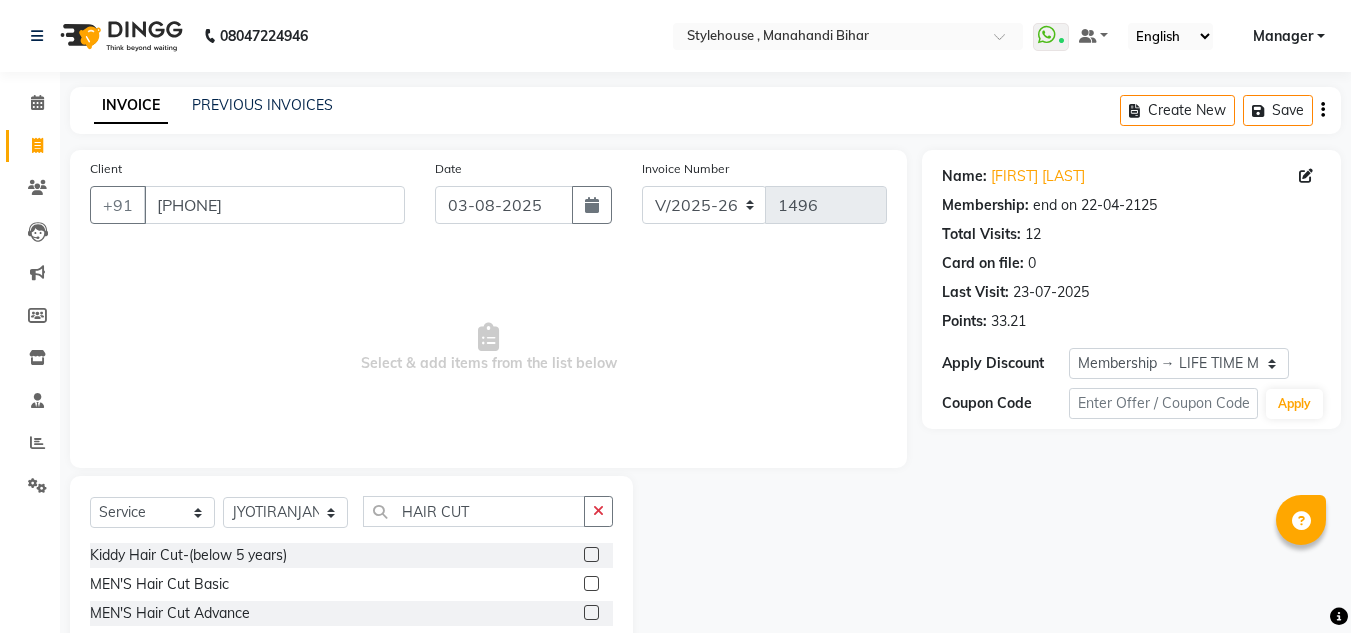 click 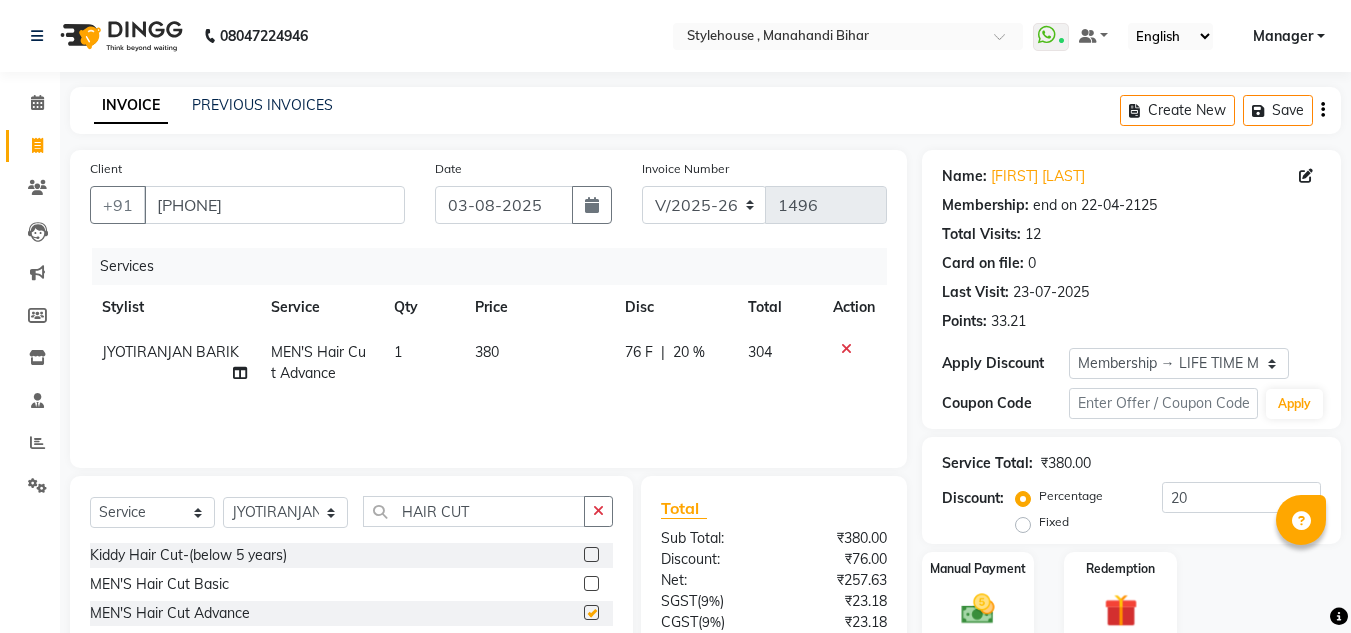checkbox on "false" 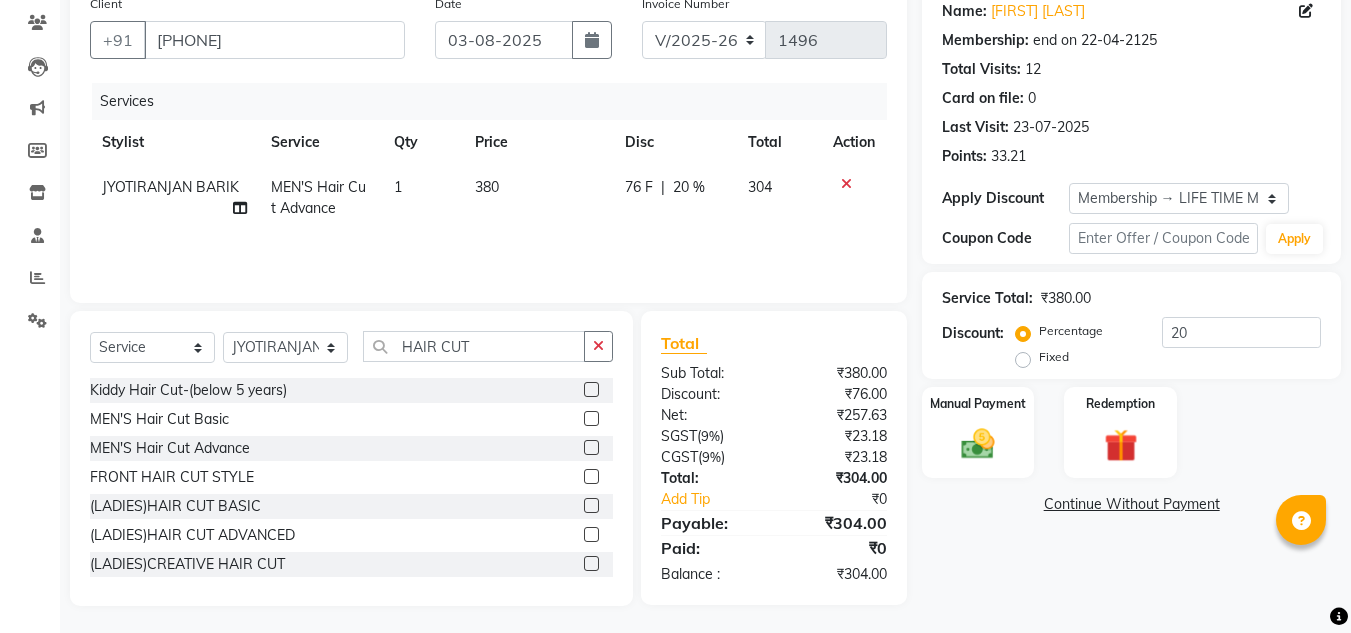 scroll, scrollTop: 168, scrollLeft: 0, axis: vertical 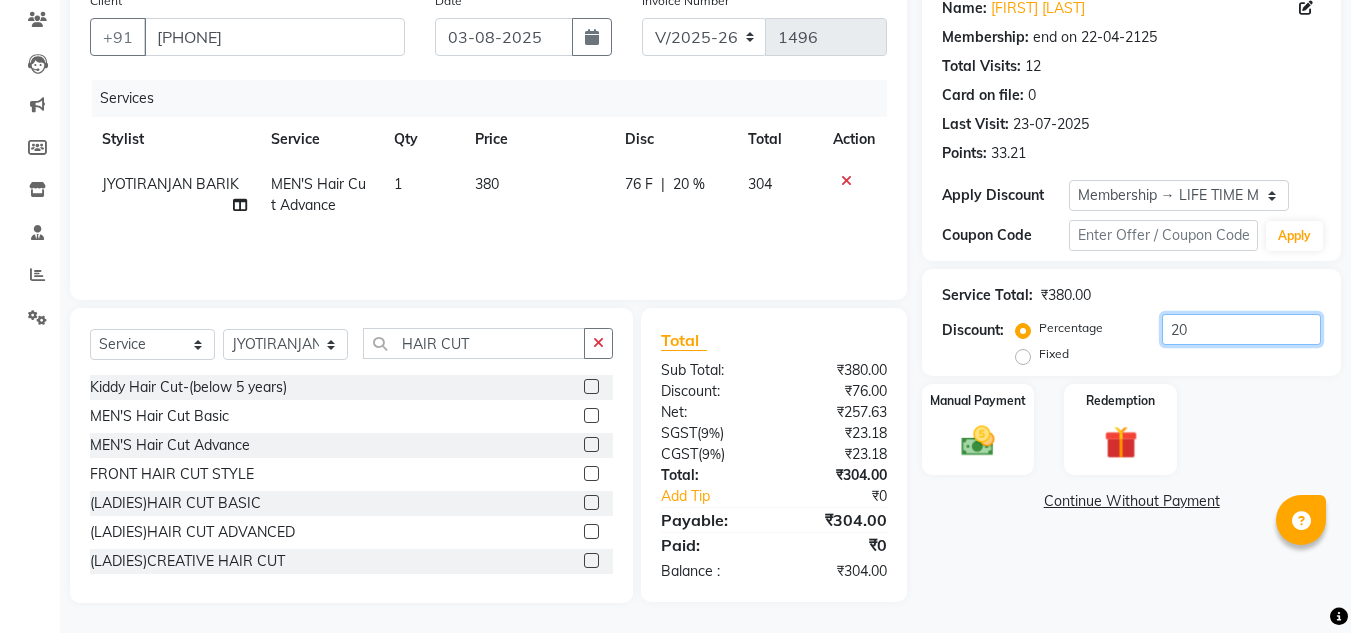 click on "20" 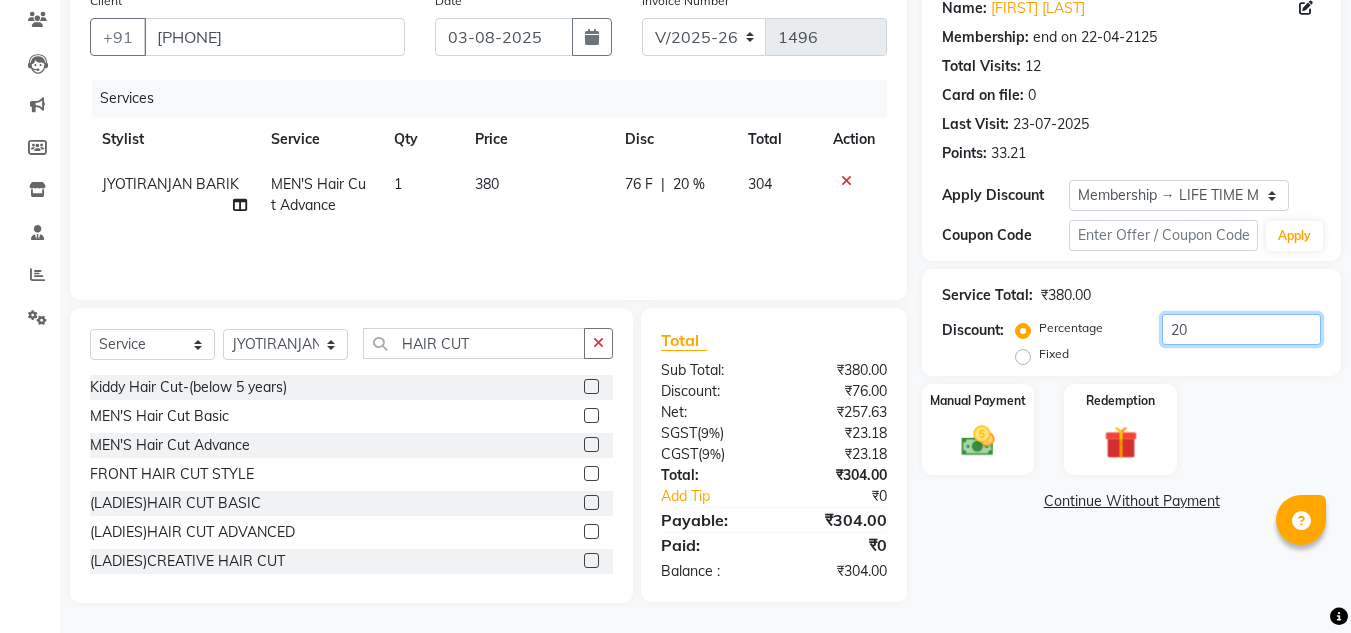 click on "20" 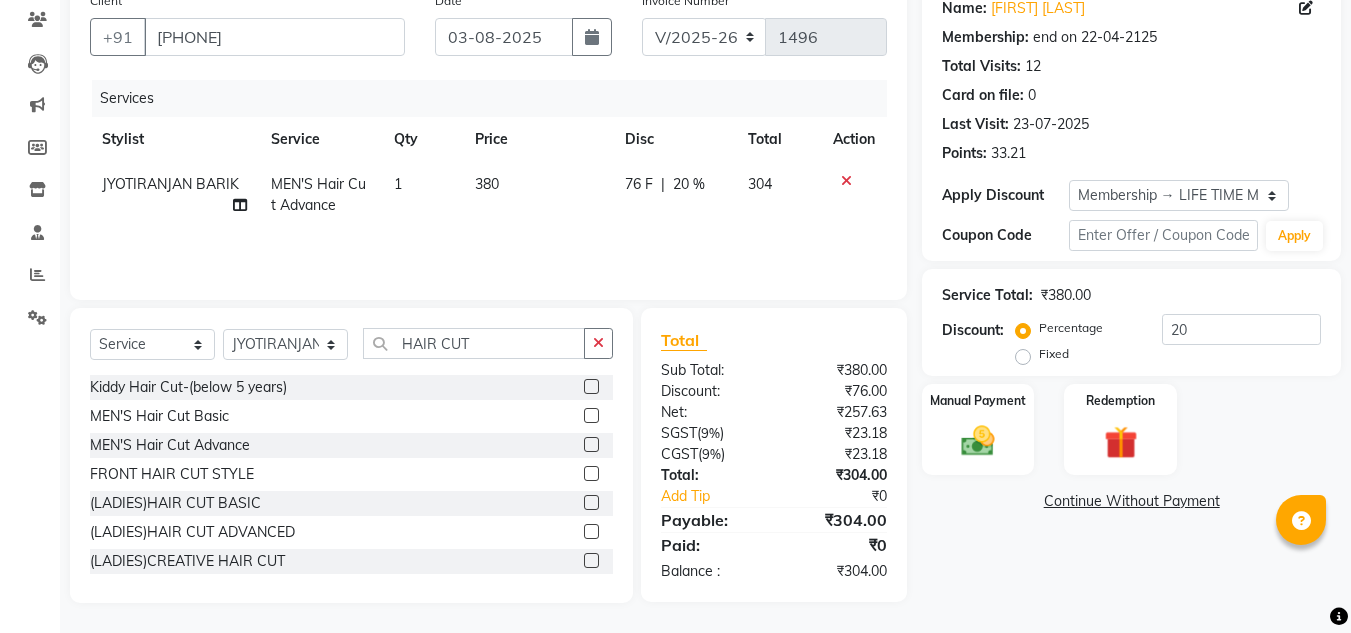 click on "Fixed" 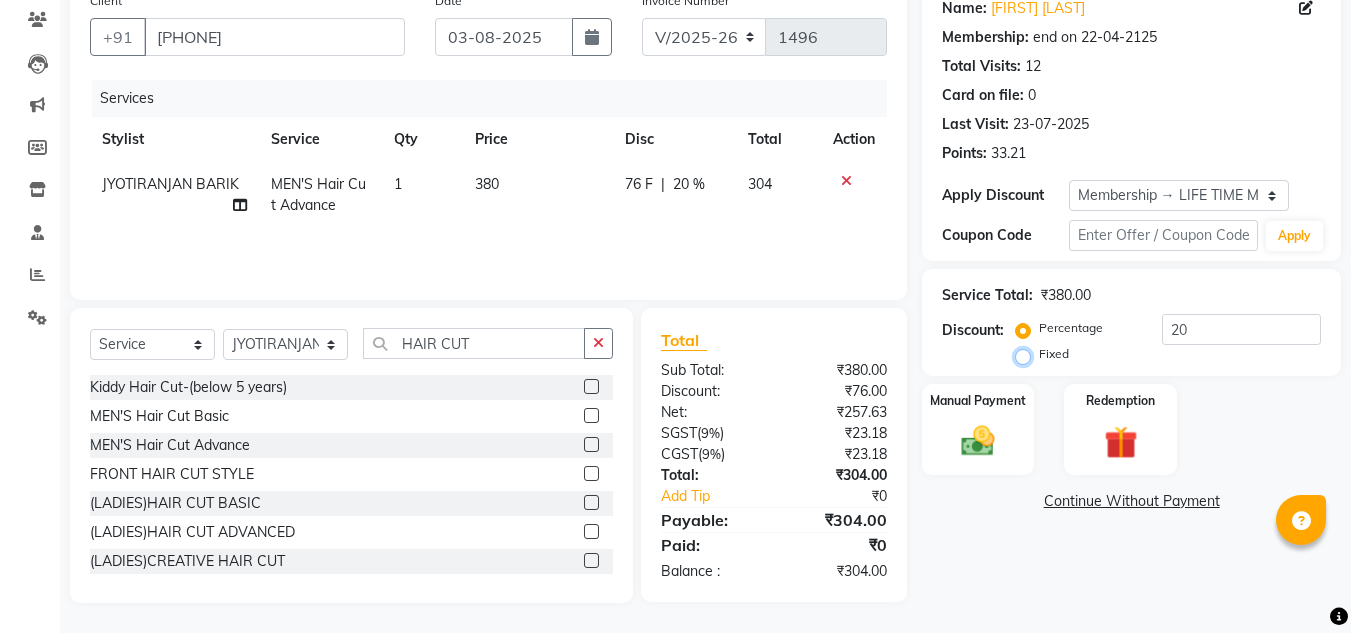 click on "Fixed" at bounding box center [1027, 354] 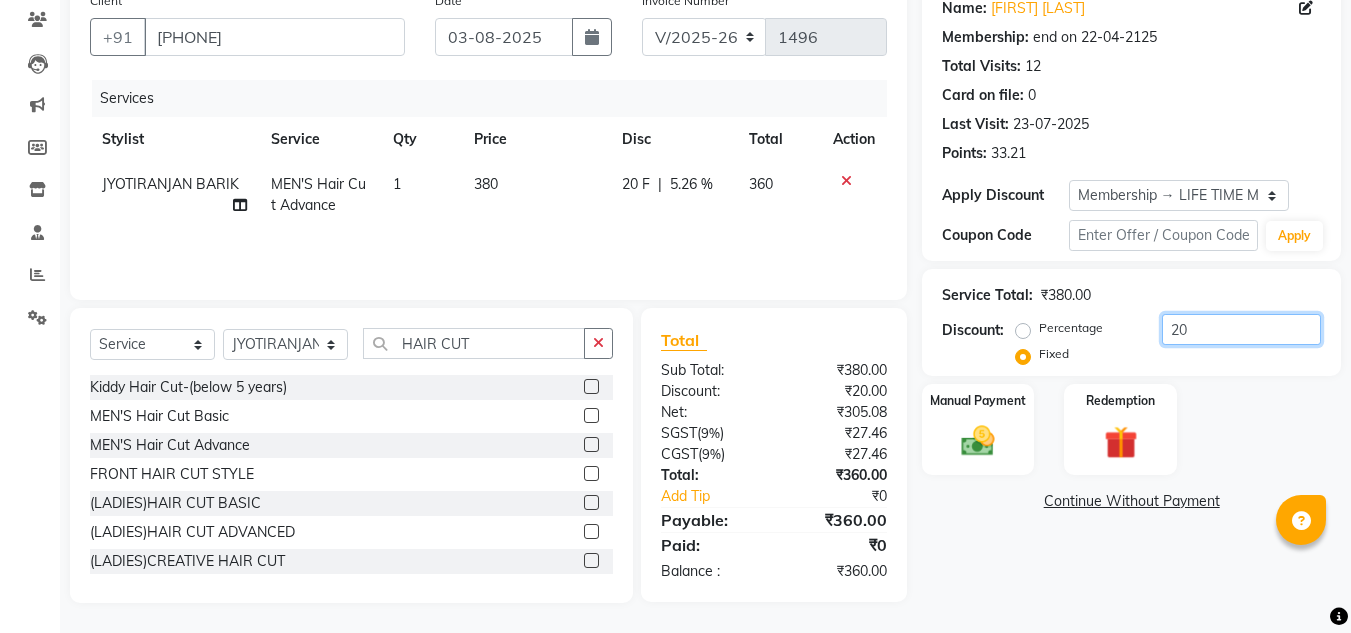 click on "20" 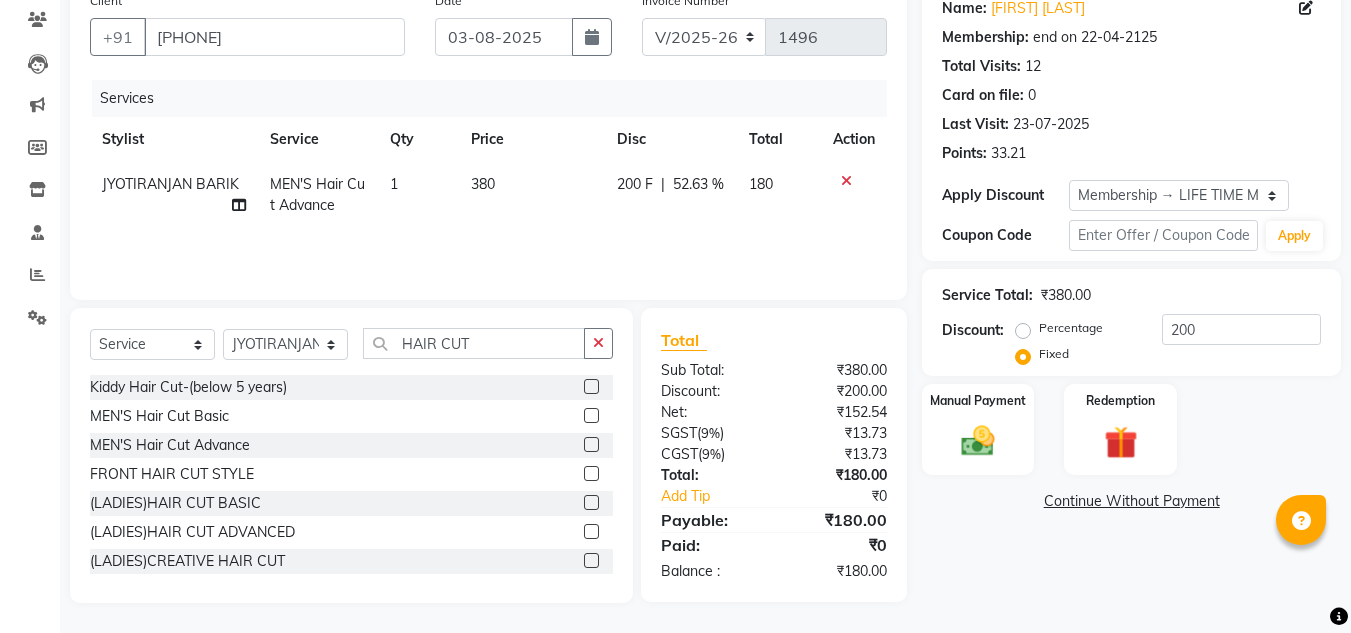 click on "Name: Deepti Ranajn  Membership: end on 22-04-2125 Total Visits:  12 Card on file:  0 Last Visit:   23-07-2025 Points:   33.21  Apply Discount Select Membership → LIFE TIME MEMBERSHIP Coupon Code Apply Service Total:  ₹380.00  Discount:  Percentage   Fixed  200 Manual Payment Redemption  Continue Without Payment" 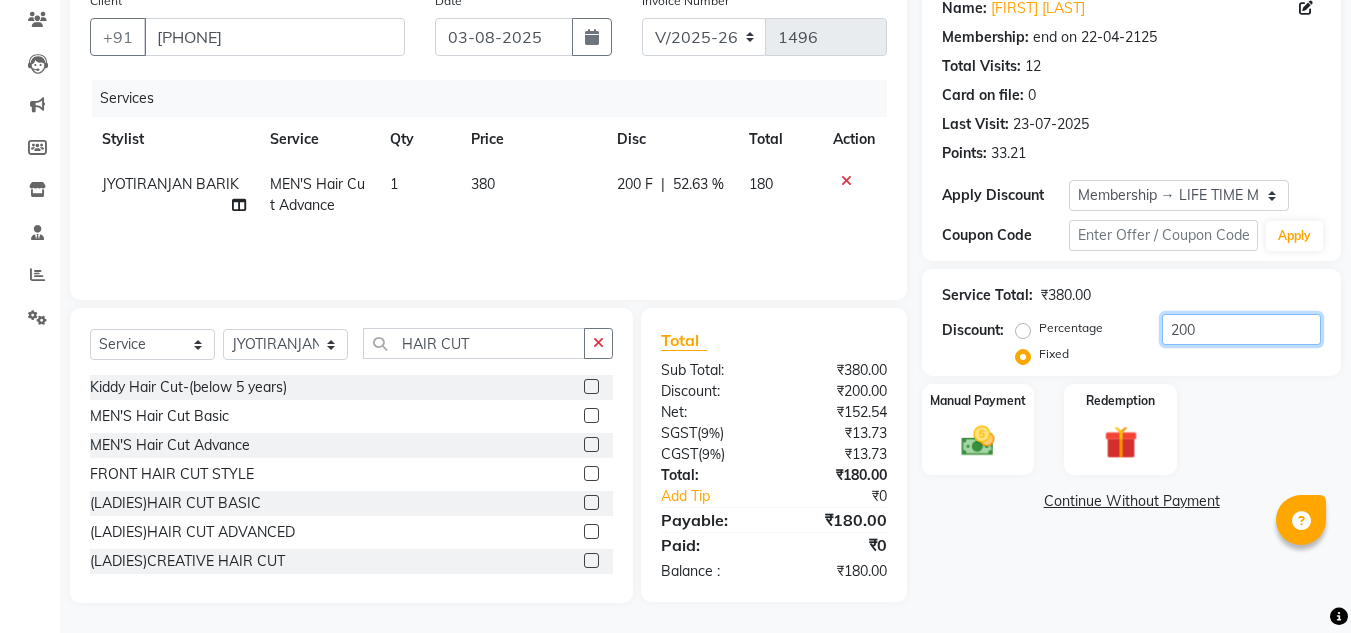 click on "200" 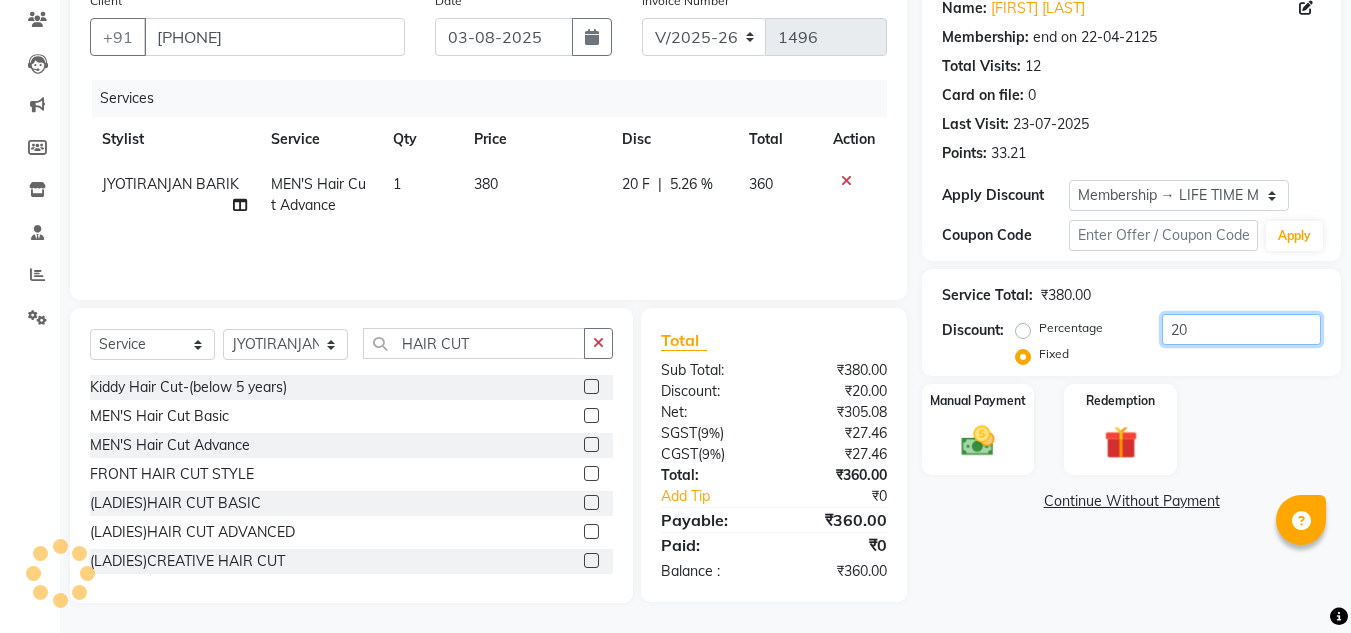 type on "2" 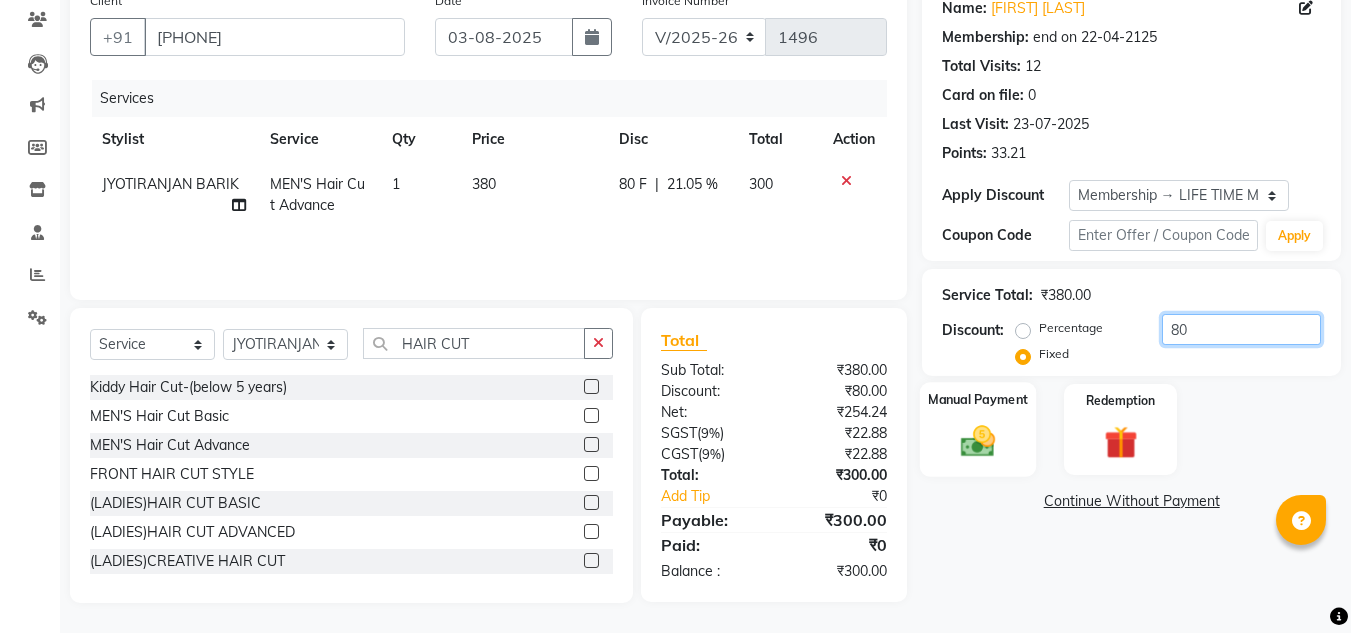 type on "80" 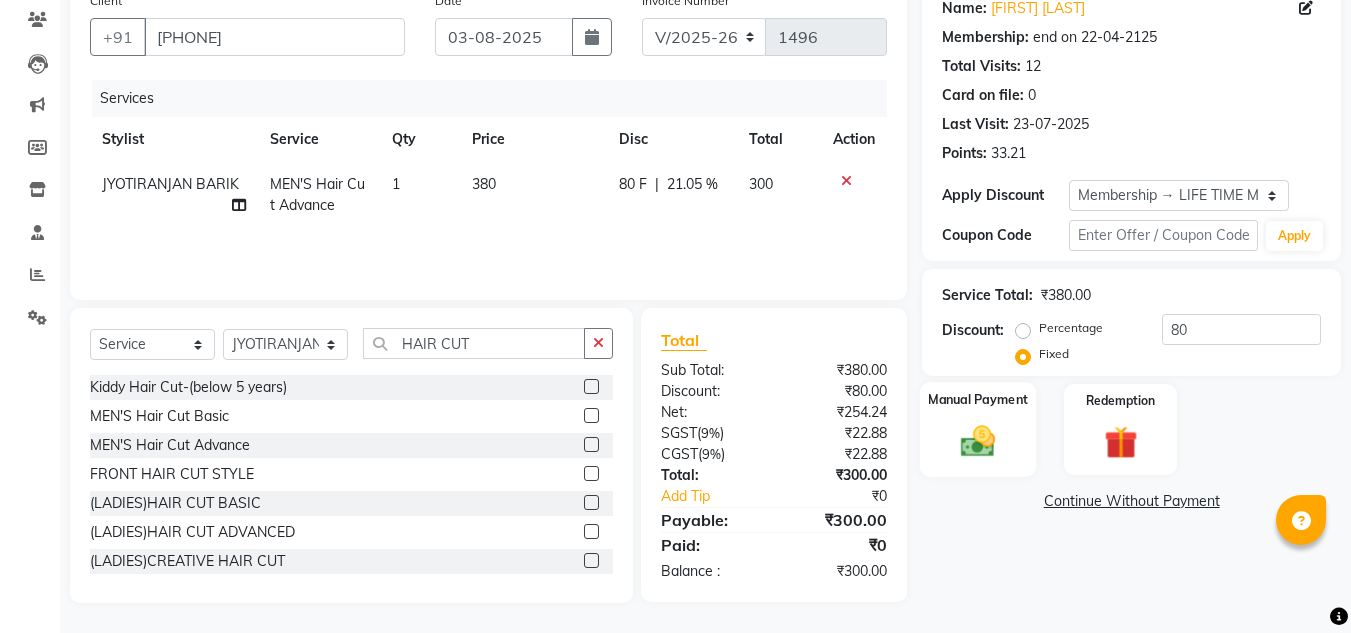 click 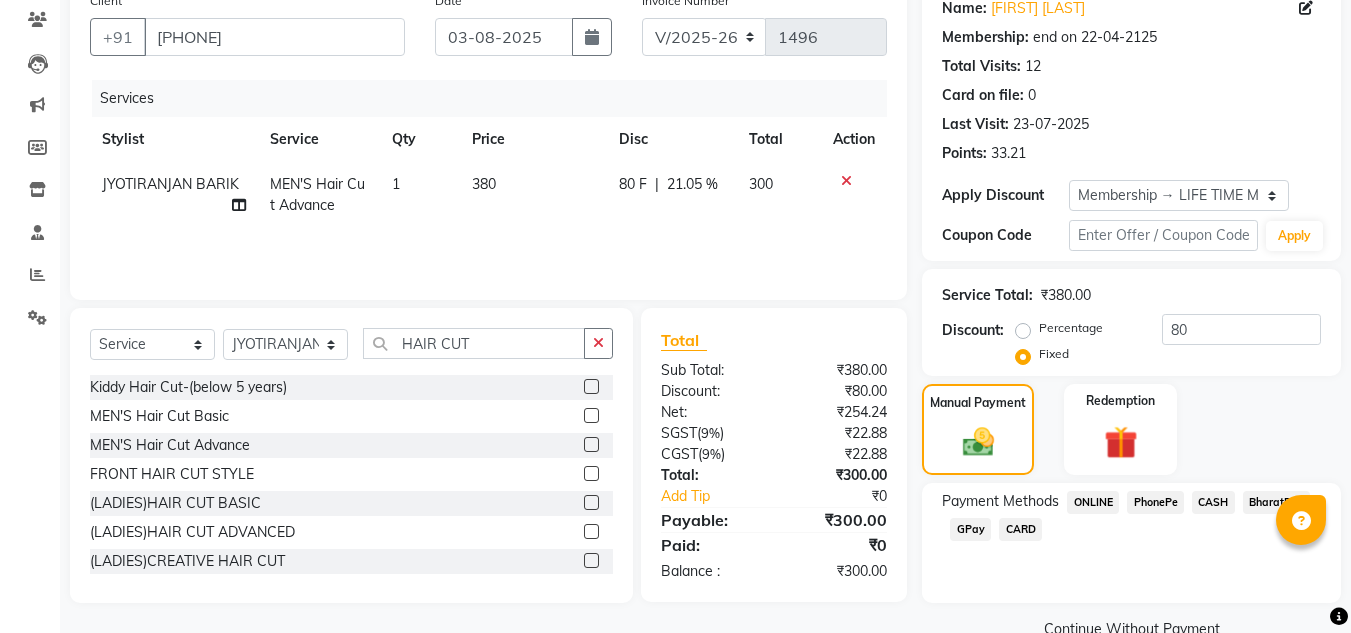 scroll, scrollTop: 209, scrollLeft: 0, axis: vertical 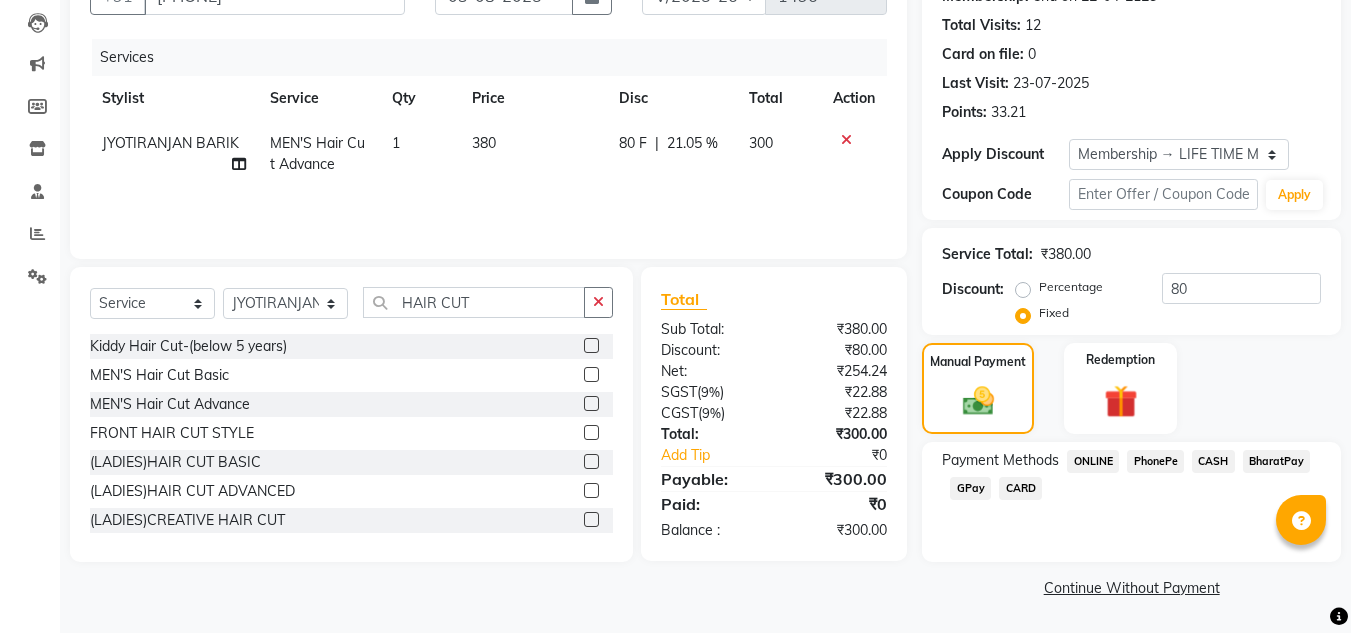 click on "CASH" 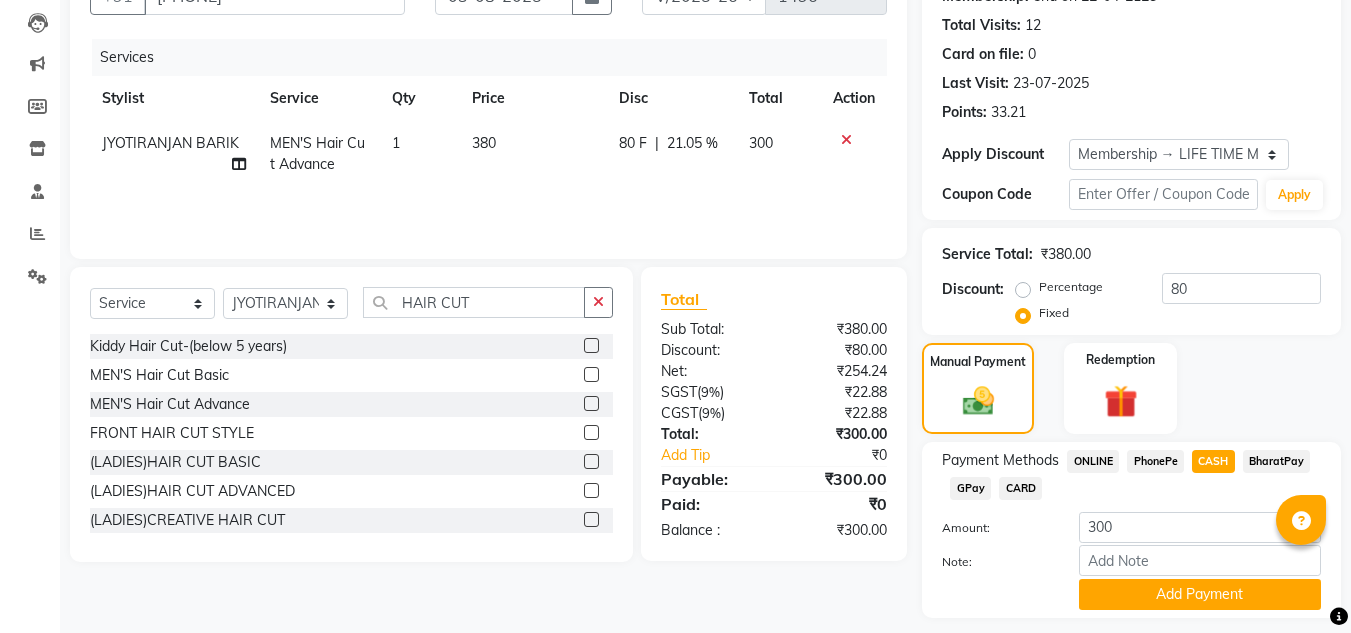 scroll, scrollTop: 265, scrollLeft: 0, axis: vertical 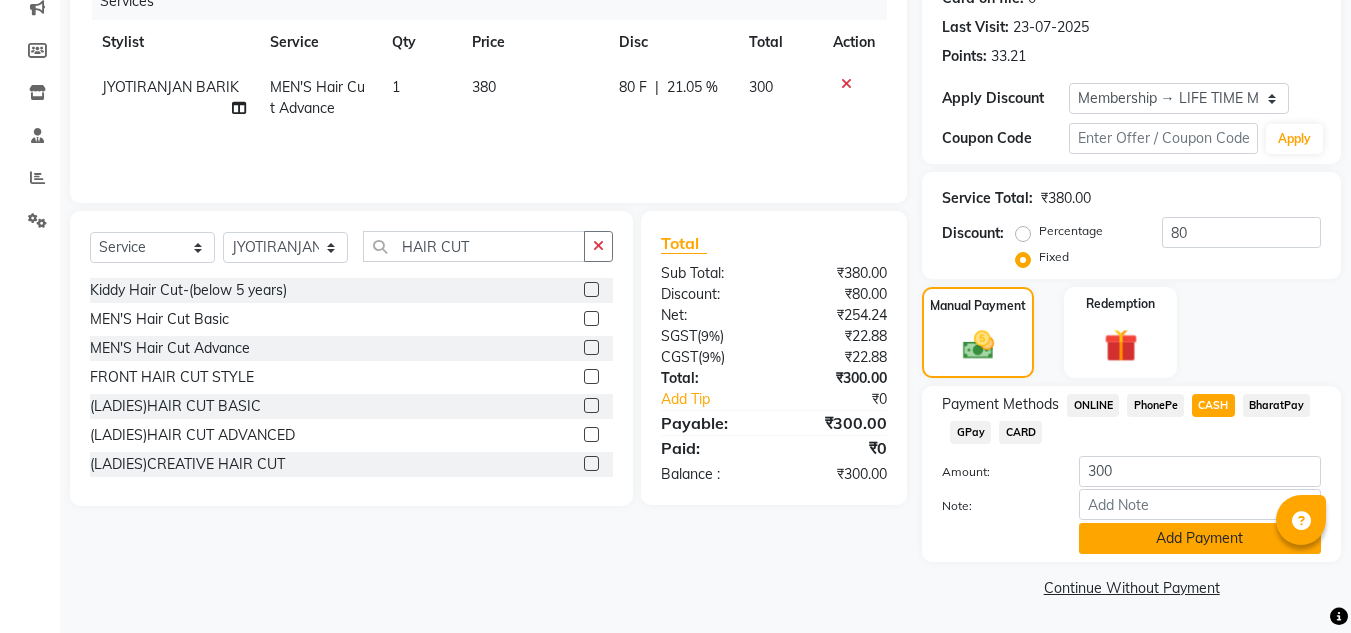 click on "Add Payment" 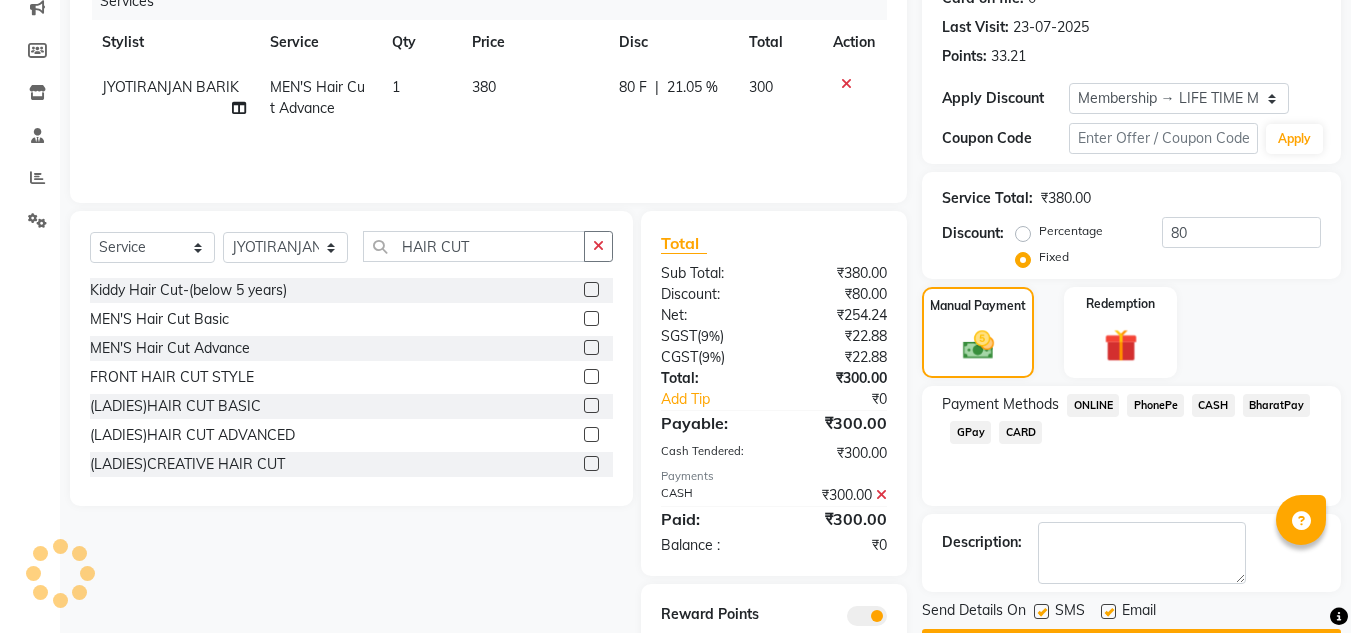 scroll, scrollTop: 358, scrollLeft: 0, axis: vertical 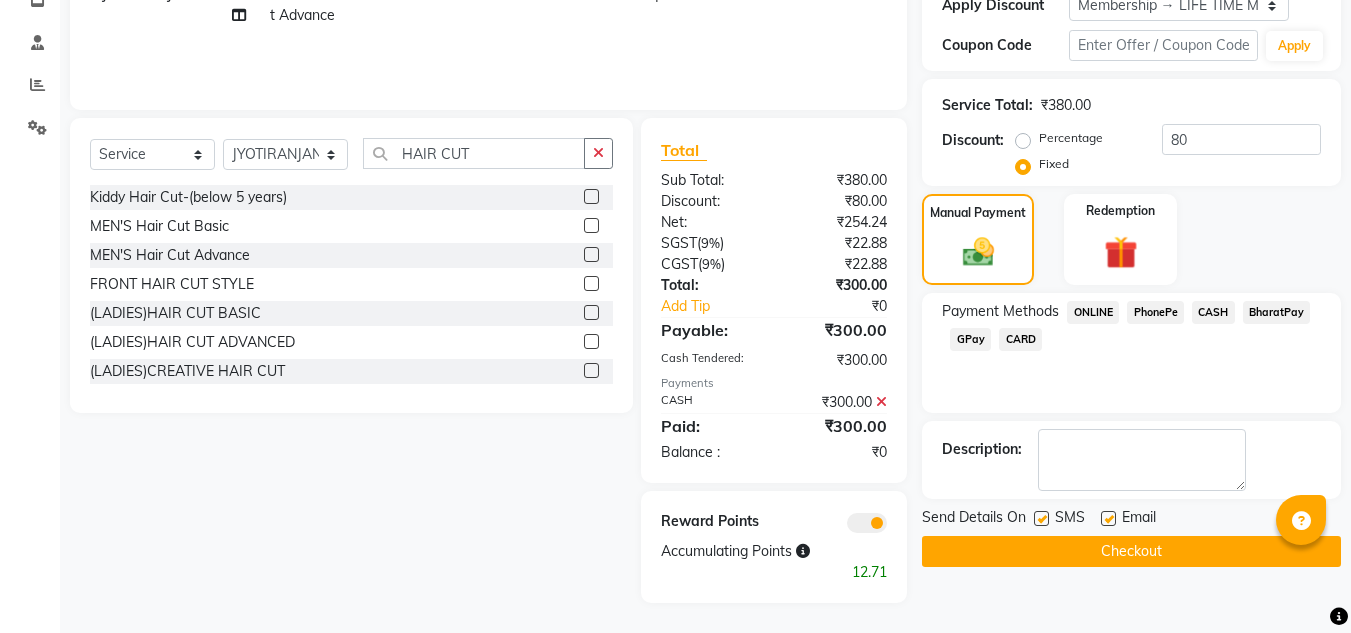 click on "Checkout" 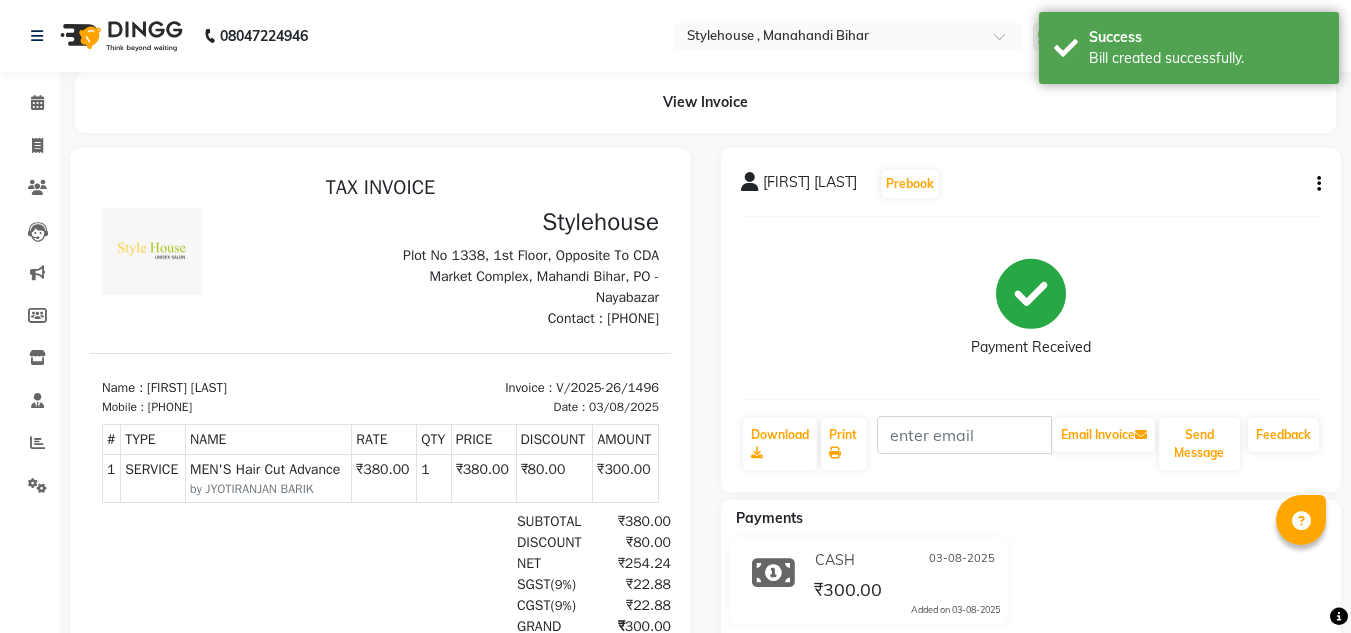 scroll, scrollTop: 0, scrollLeft: 0, axis: both 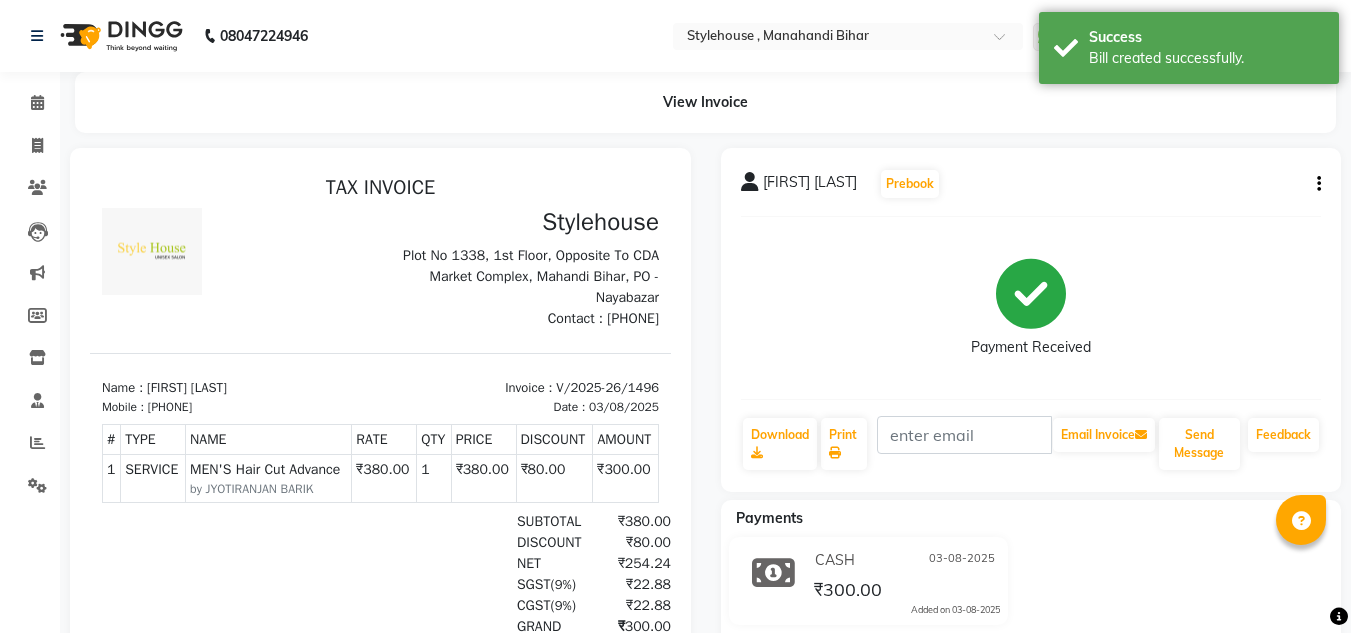drag, startPoint x: 161, startPoint y: 408, endPoint x: 222, endPoint y: 407, distance: 61.008198 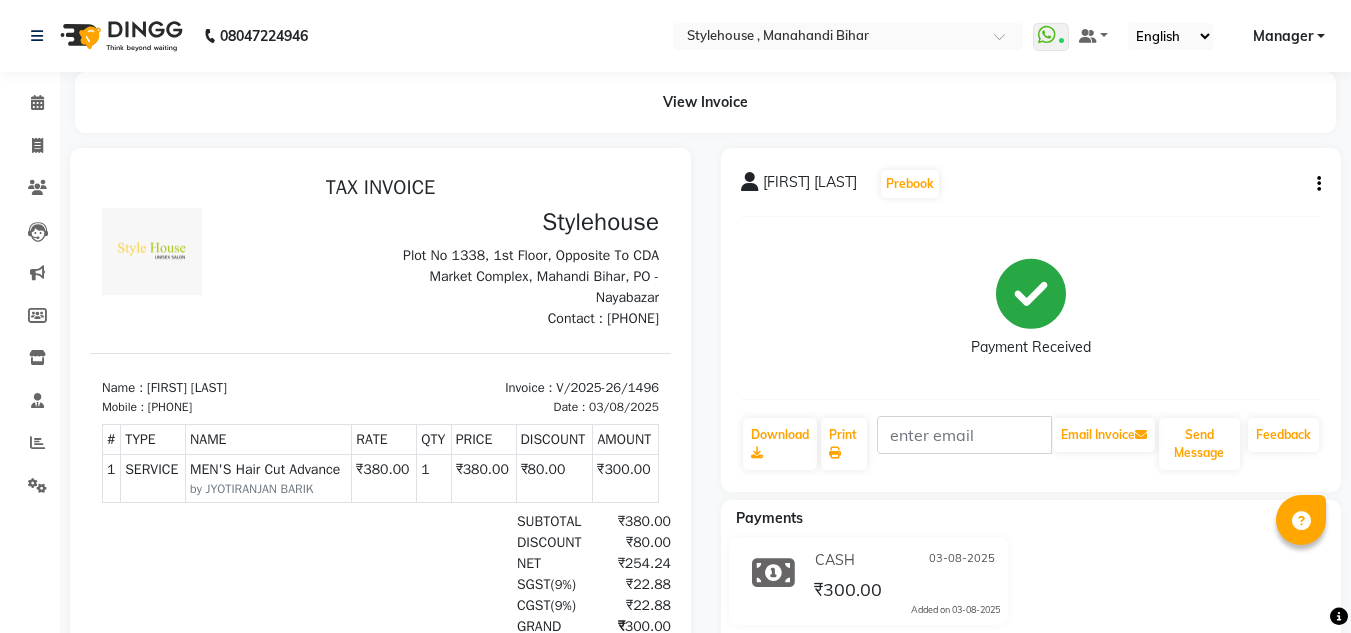 copy on "7008239221" 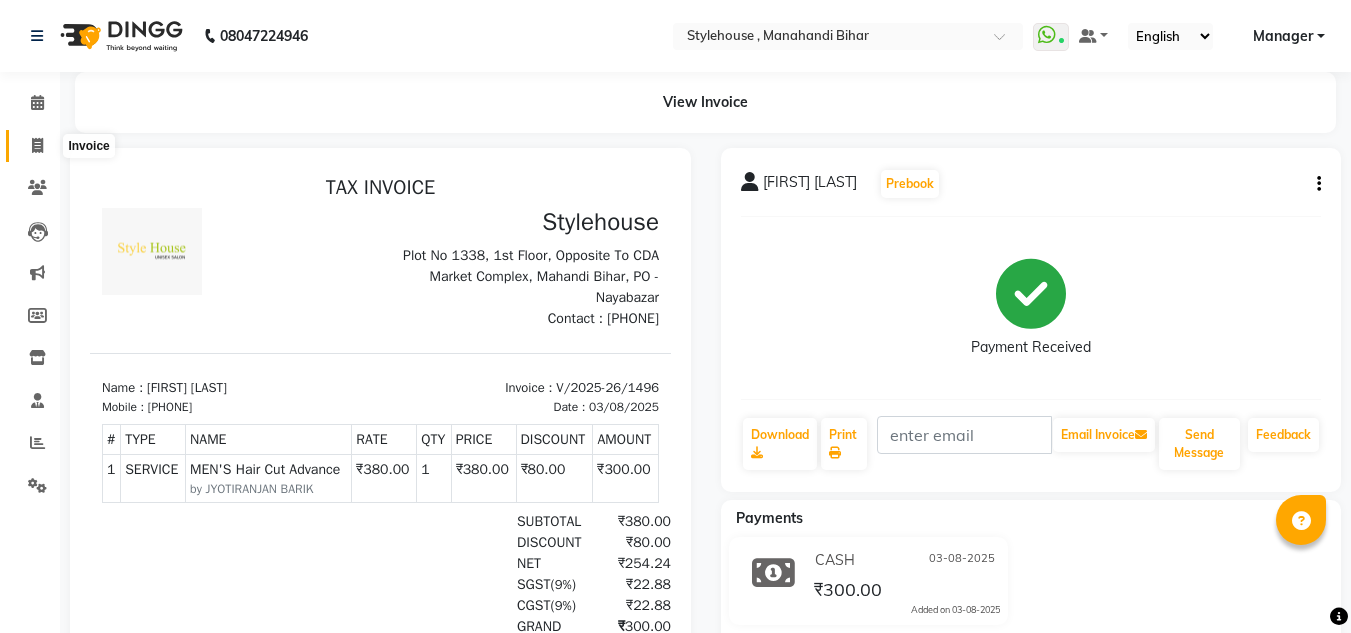 click 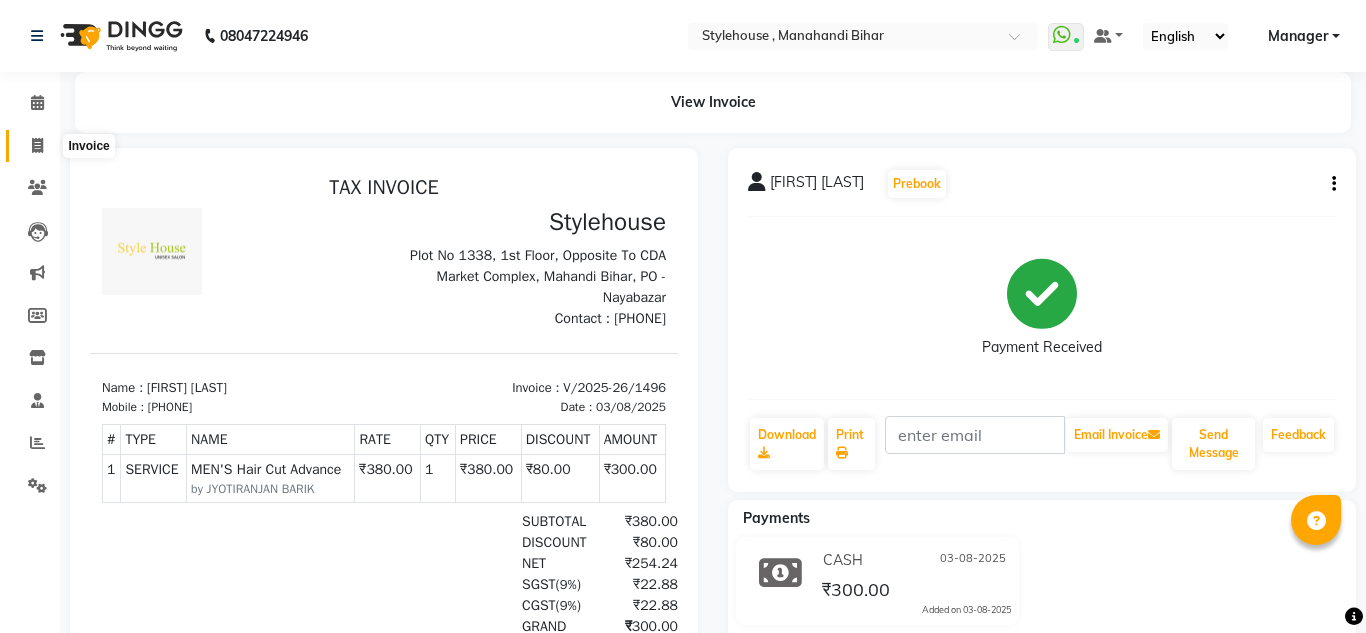 select on "7793" 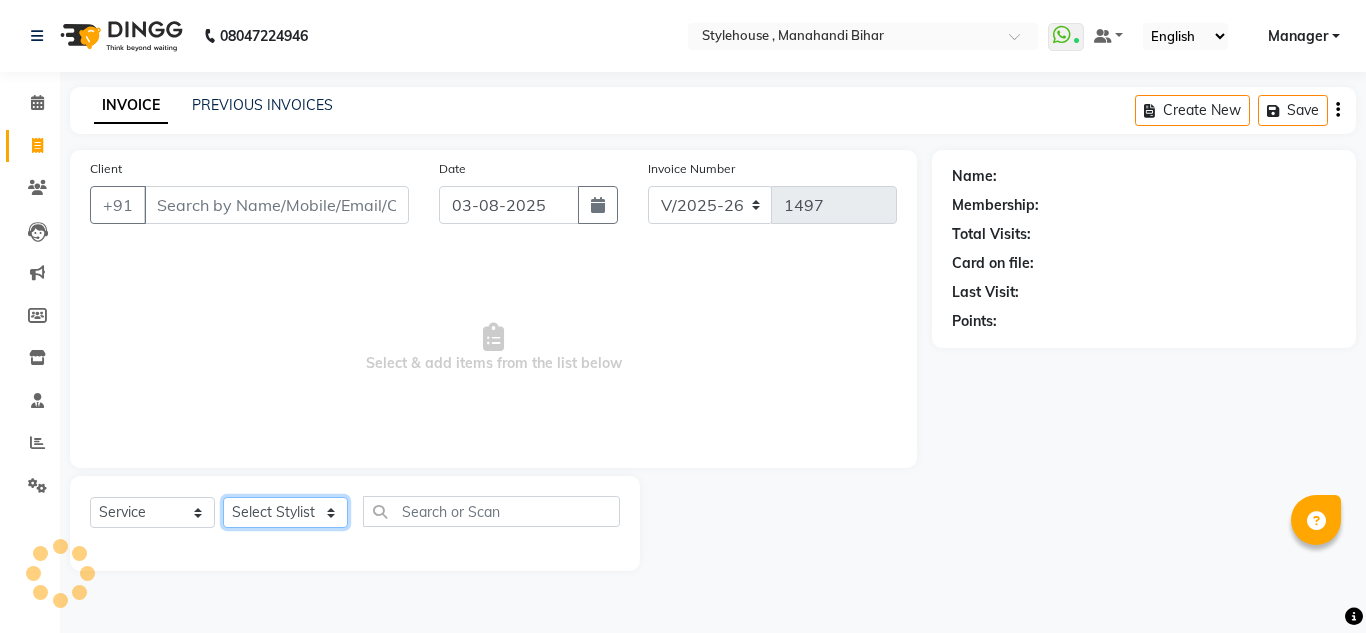 click on "Select Stylist" 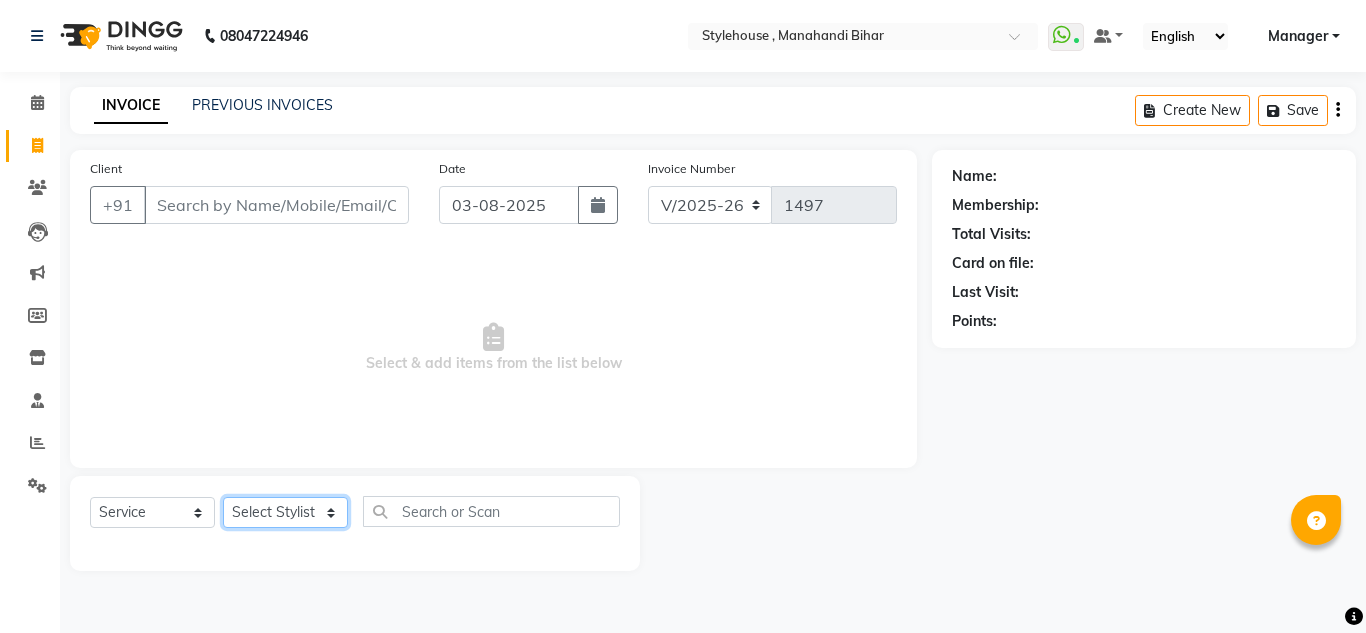 click on "Select Stylist" 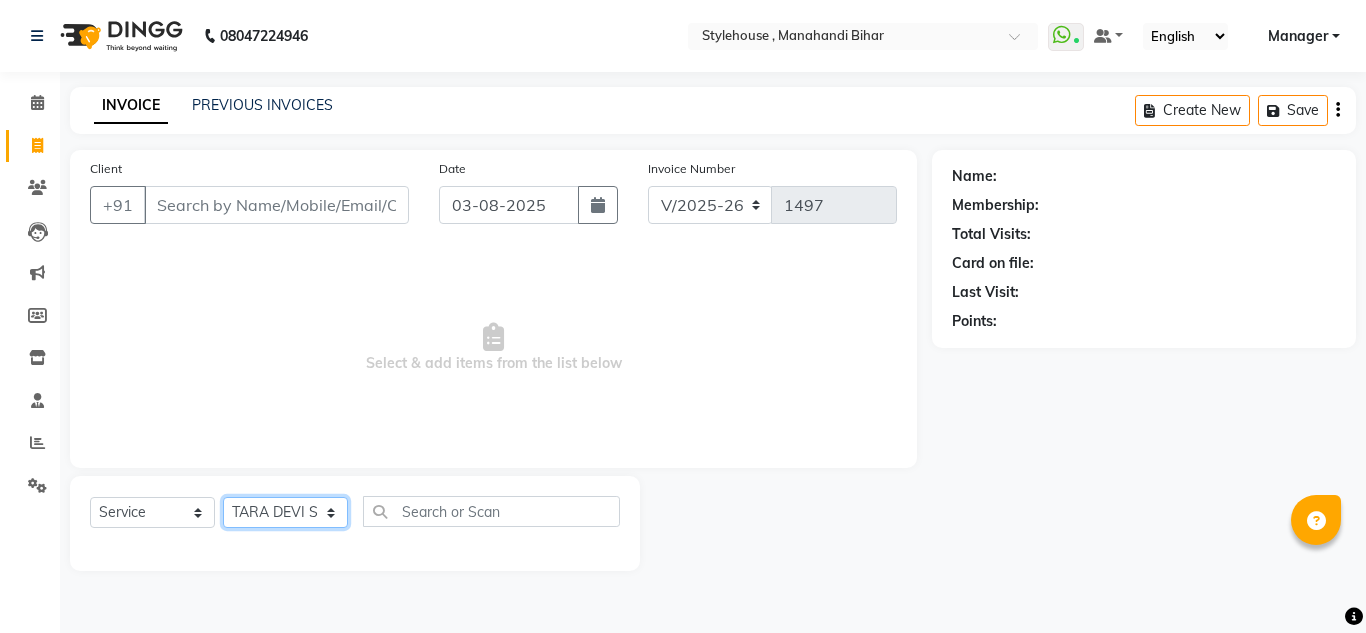 click on "Select Stylist ANIL BARIK ANIRUDH SAHOO JYOTIRANJAN BARIK KANHA LAXMI PRIYA Manager Manisha MANJIT BARIK PRADEEP BARIK PRIYANKA NANDA PUJA ROUT RUMA SAGARIKA SAHOO SALMAN SAMEER BARIK SAROJ SITHA TARA DEVI SHRESTA" 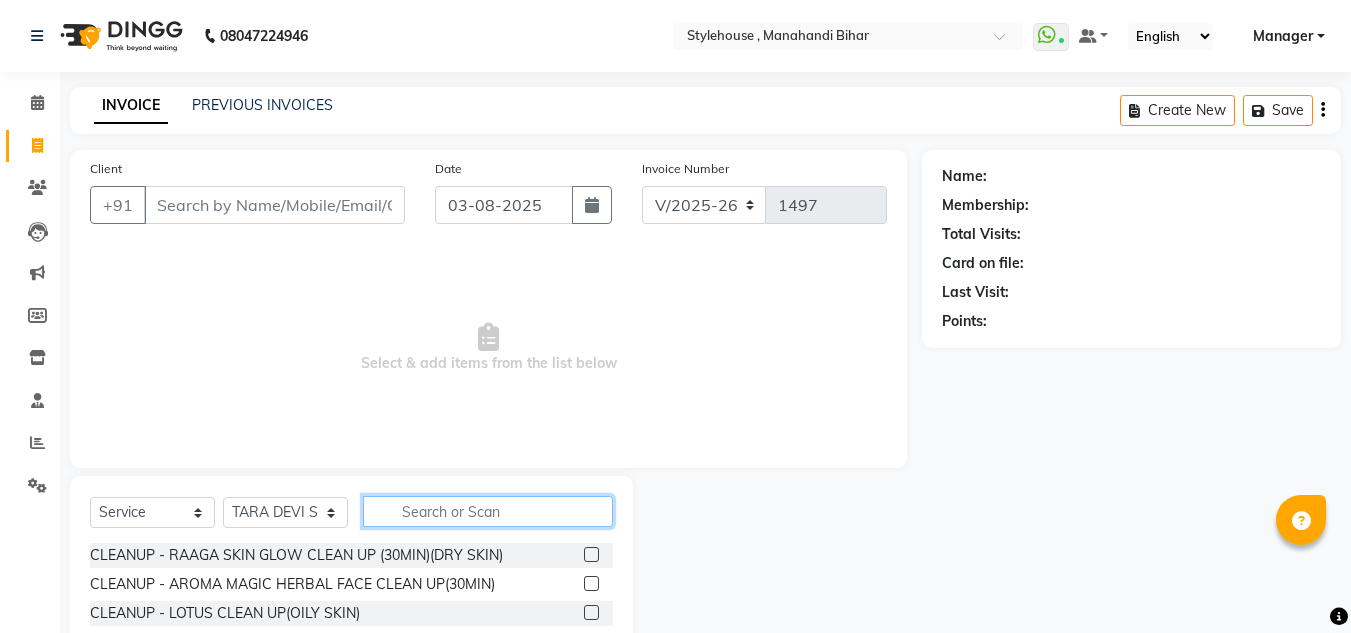 click 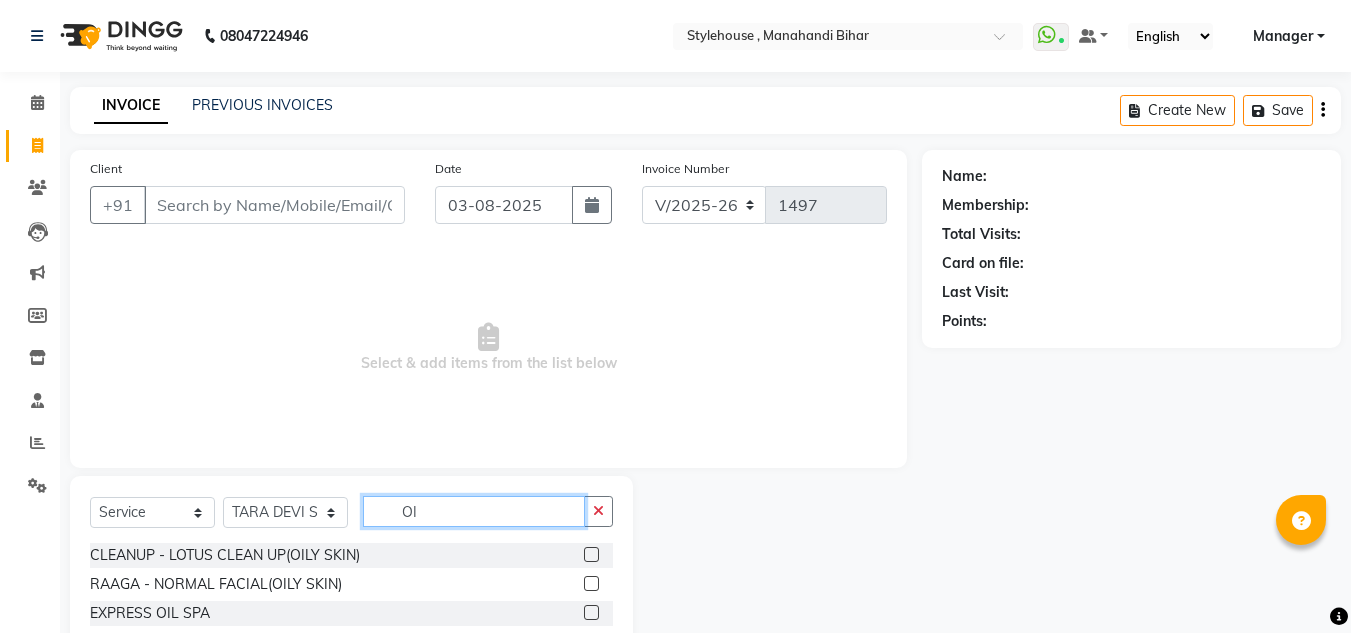 type on "O" 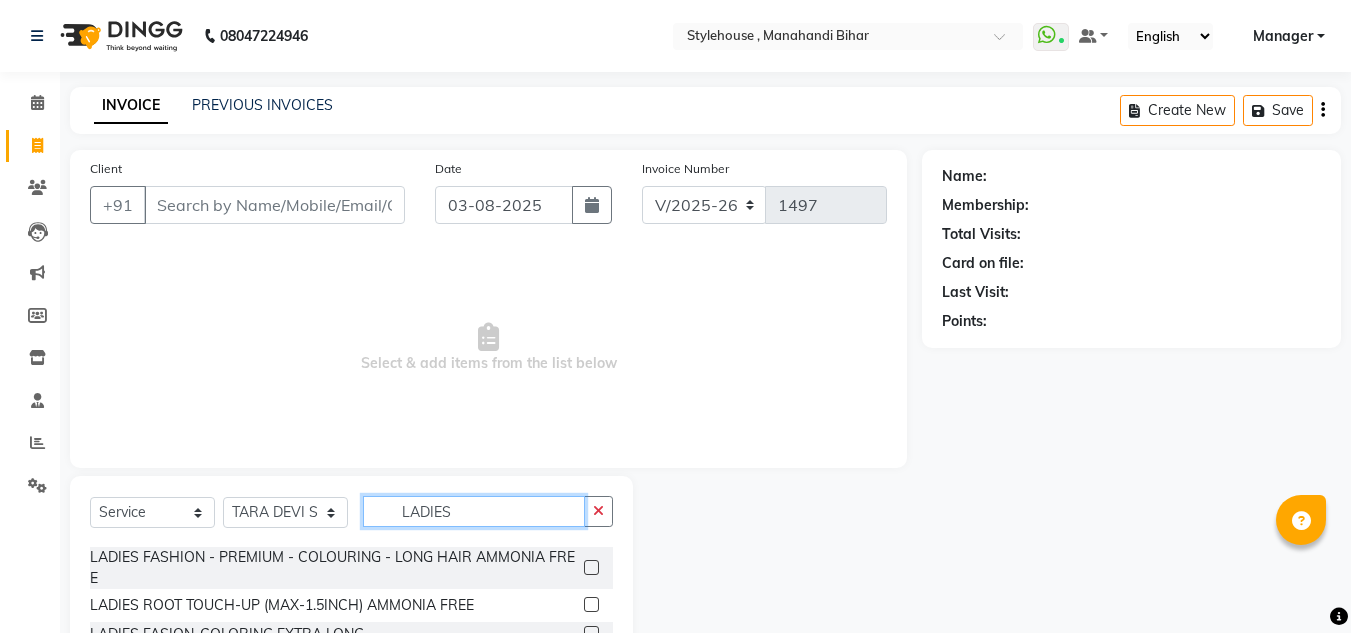 scroll, scrollTop: 837, scrollLeft: 0, axis: vertical 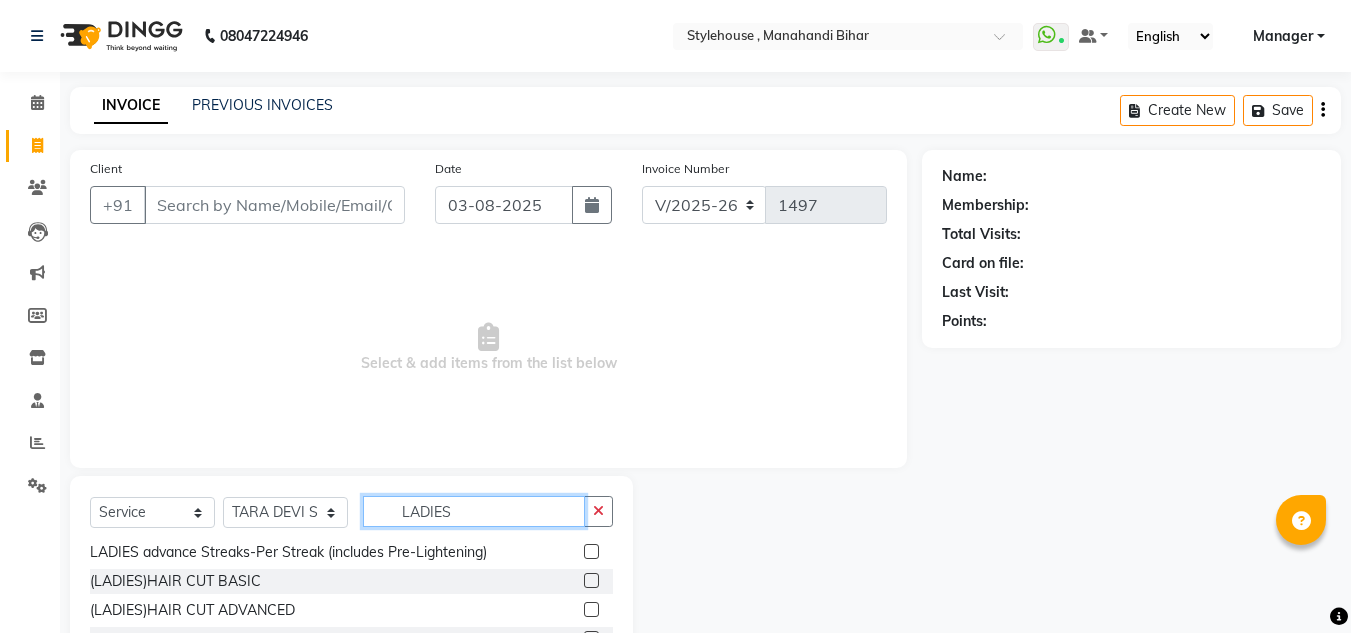 click on "LADIES" 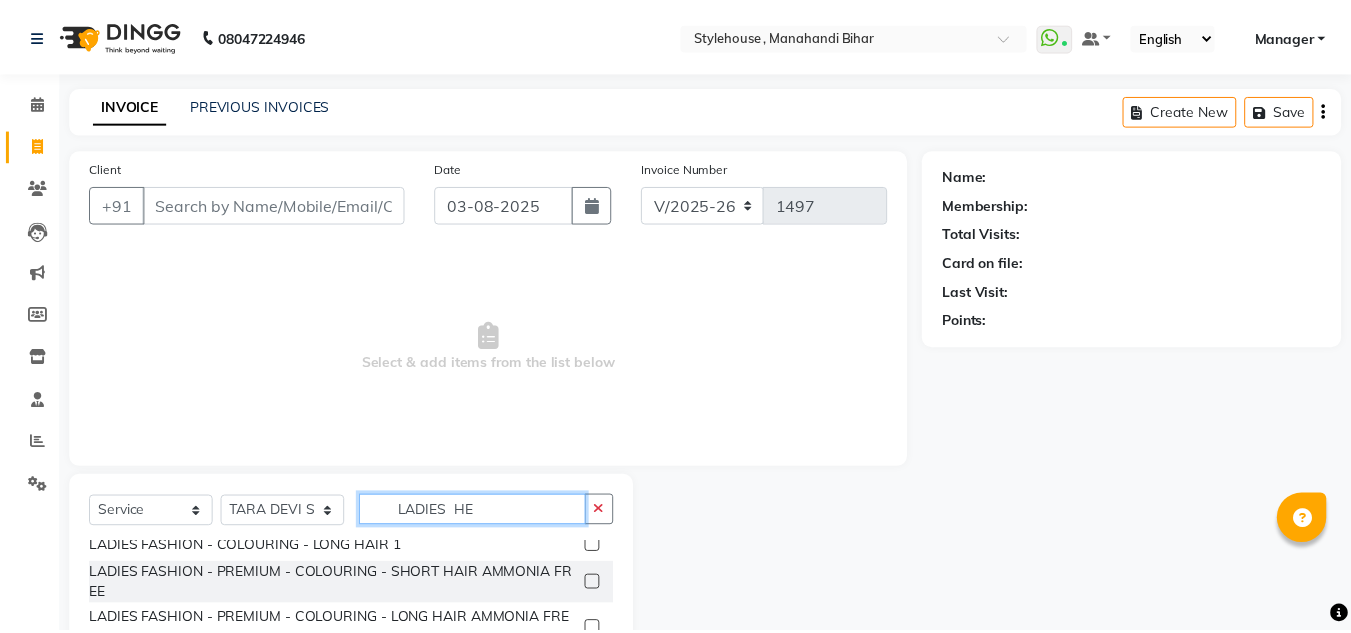scroll, scrollTop: 0, scrollLeft: 0, axis: both 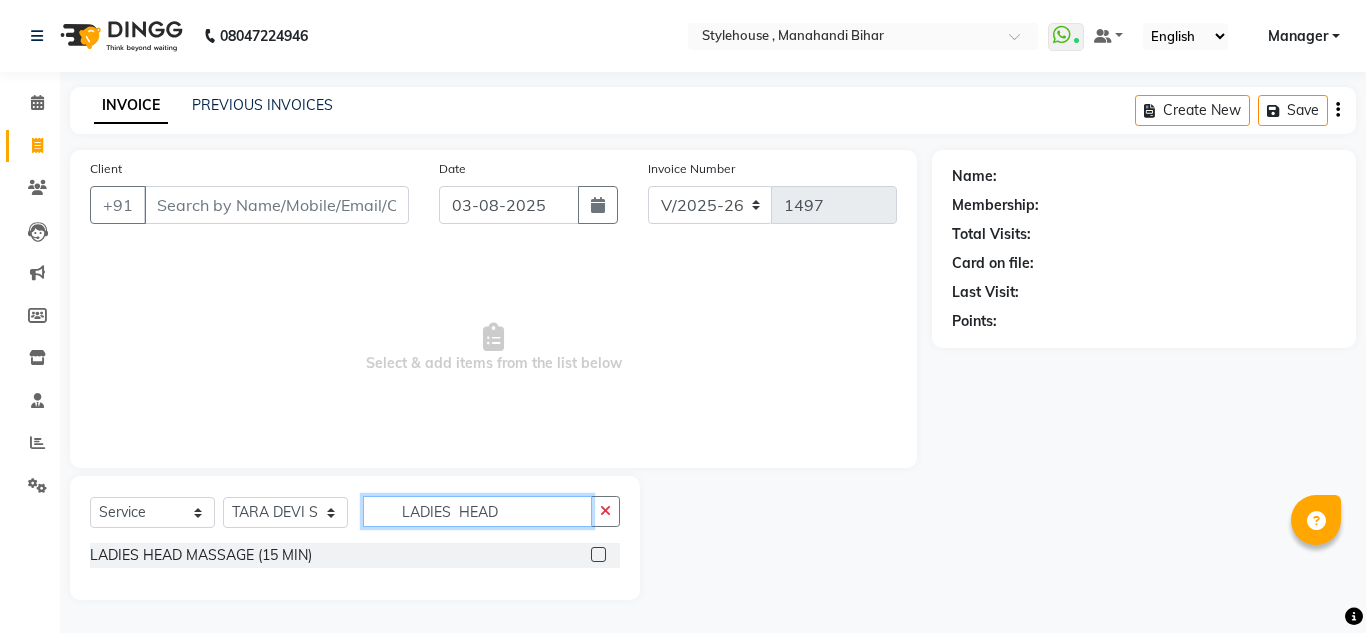 type on "LADIES  HEAD" 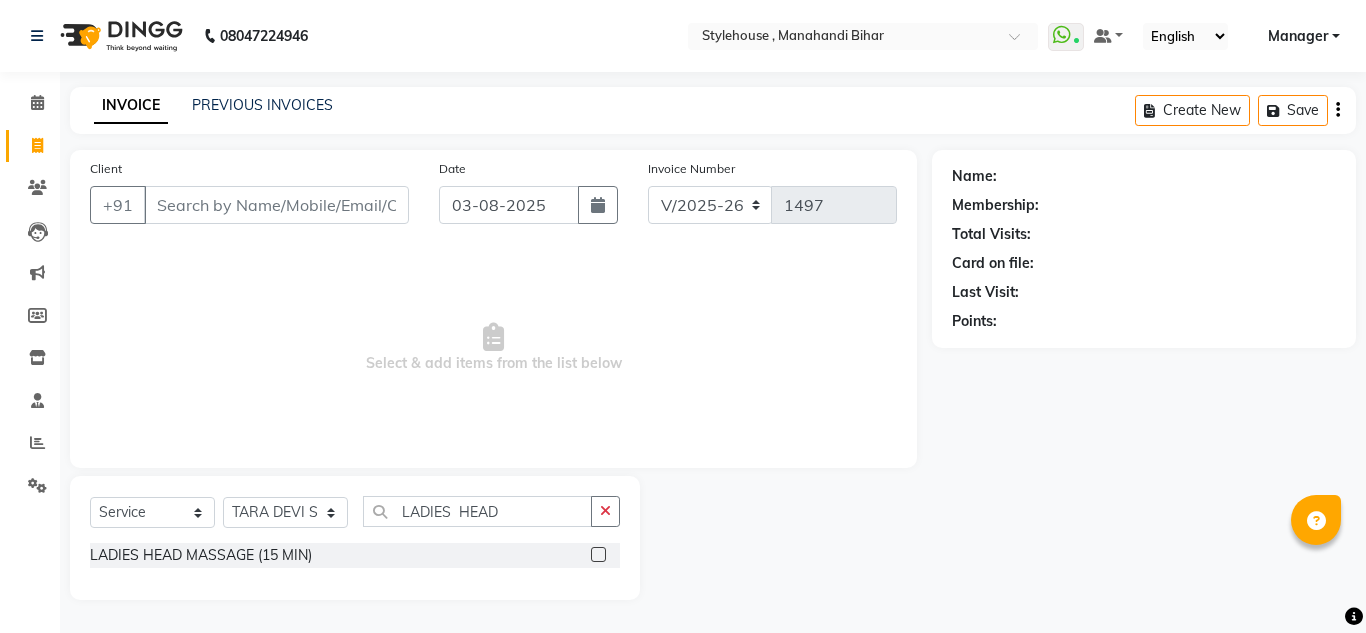 click 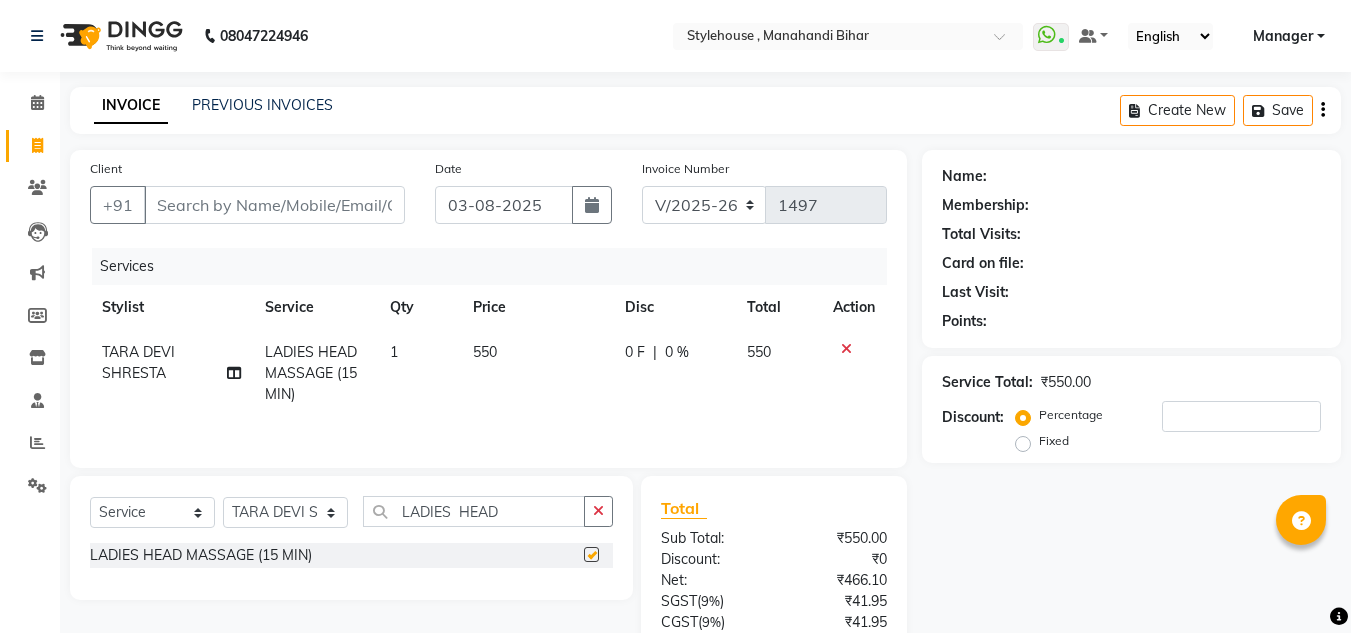 checkbox on "false" 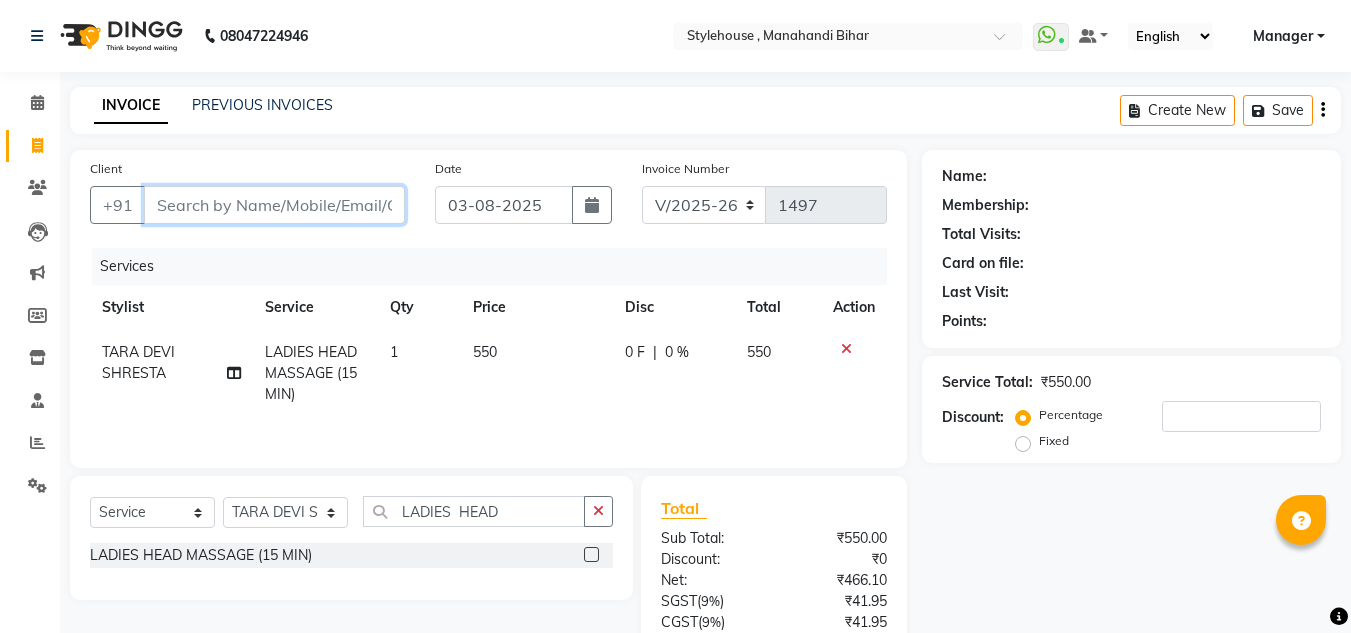 click on "Client" at bounding box center [274, 205] 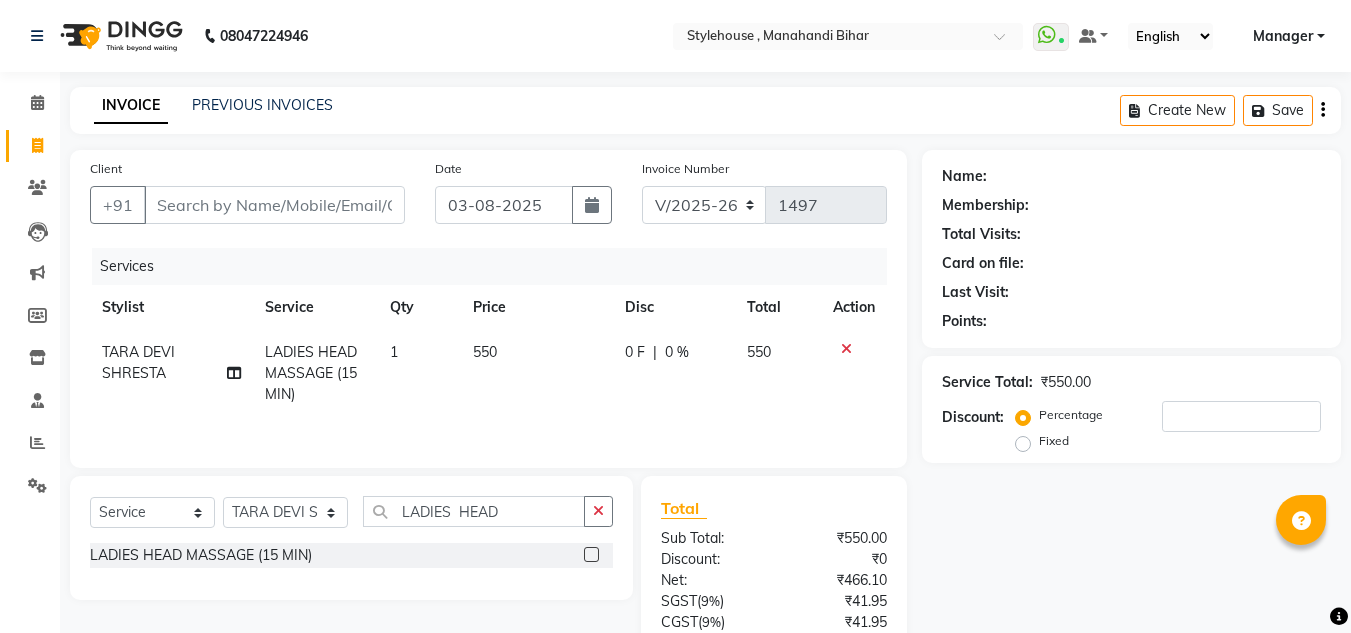 click 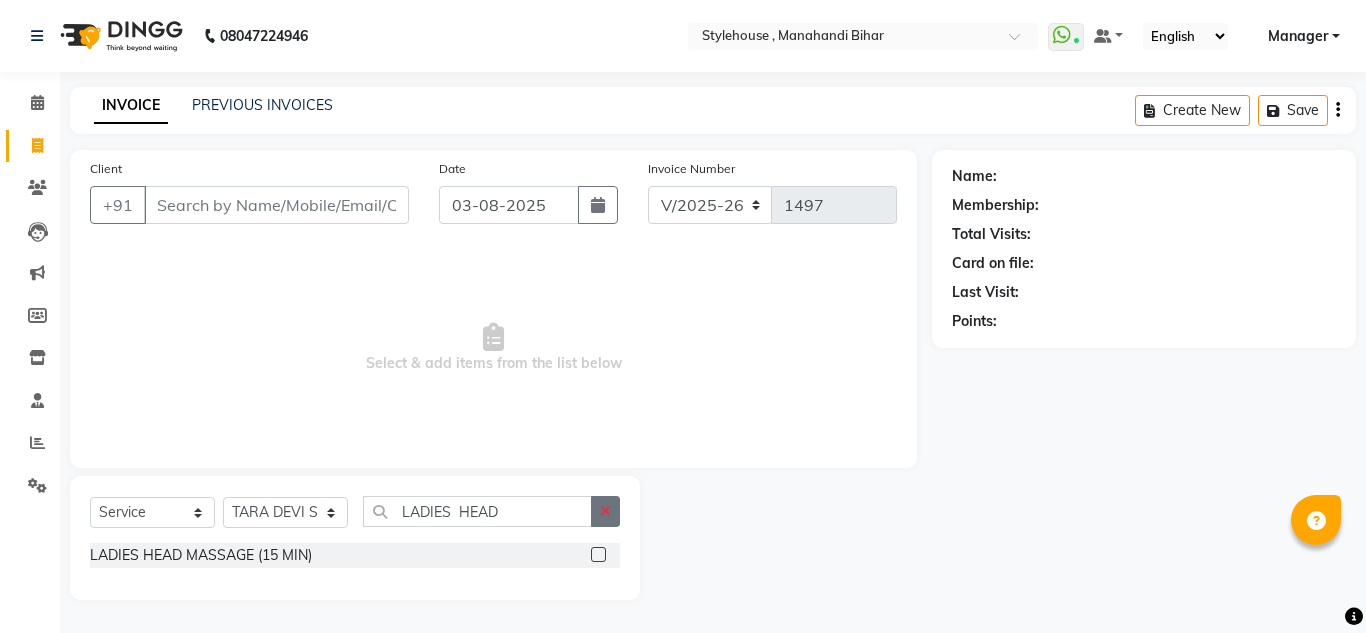 click 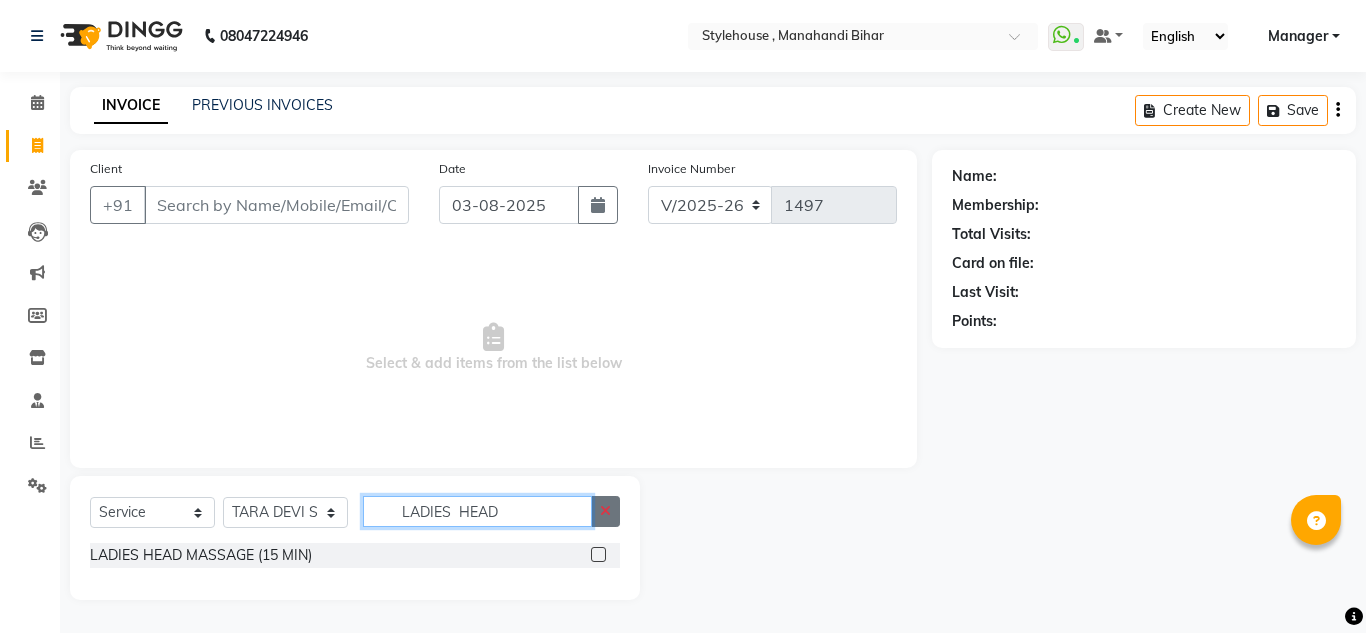 type 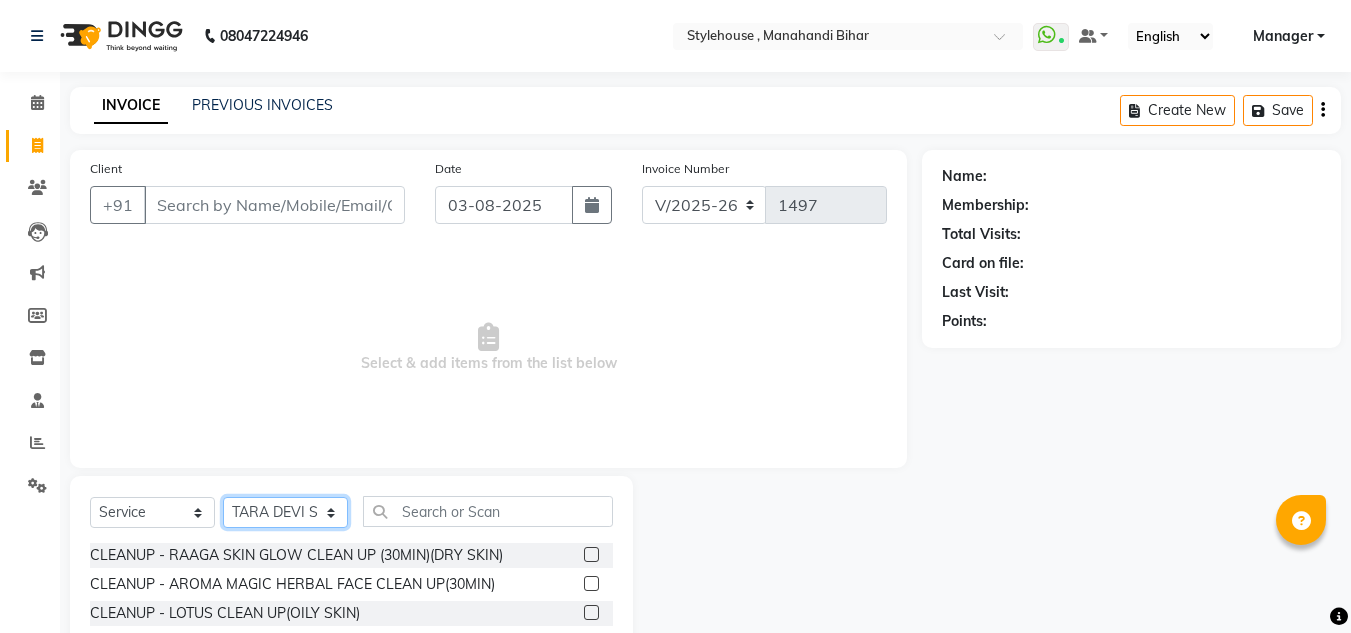 click on "Select Stylist ANIL BARIK ANIRUDH SAHOO JYOTIRANJAN BARIK KANHA LAXMI PRIYA Manager Manisha MANJIT BARIK PRADEEP BARIK PRIYANKA NANDA PUJA ROUT RUMA SAGARIKA SAHOO SALMAN SAMEER BARIK SAROJ SITHA TARA DEVI SHRESTA" 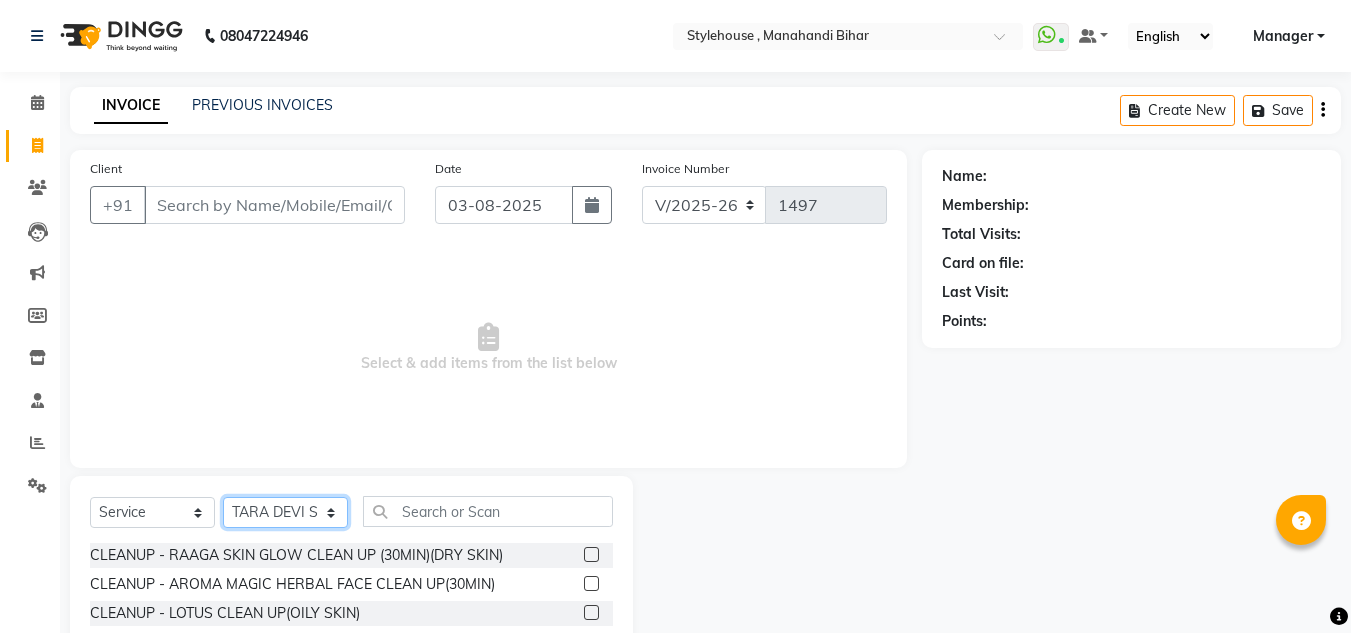 select on "69899" 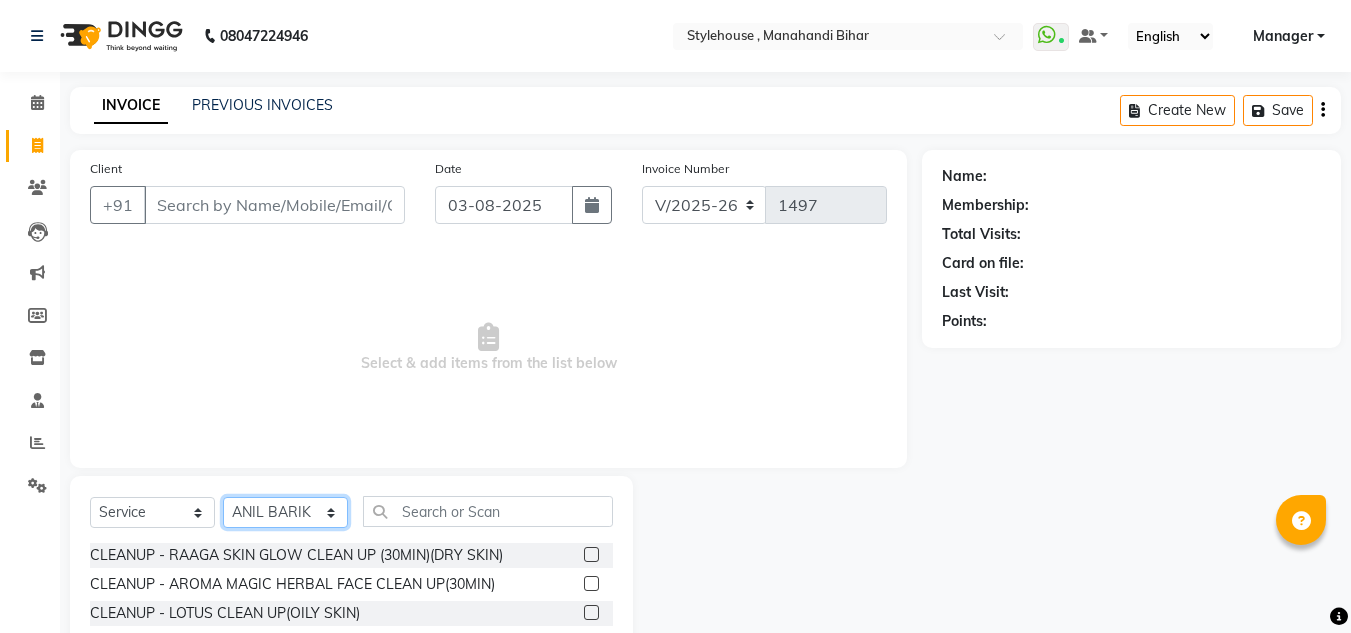 click on "Select Stylist ANIL BARIK ANIRUDH SAHOO JYOTIRANJAN BARIK KANHA LAXMI PRIYA Manager Manisha MANJIT BARIK PRADEEP BARIK PRIYANKA NANDA PUJA ROUT RUMA SAGARIKA SAHOO SALMAN SAMEER BARIK SAROJ SITHA TARA DEVI SHRESTA" 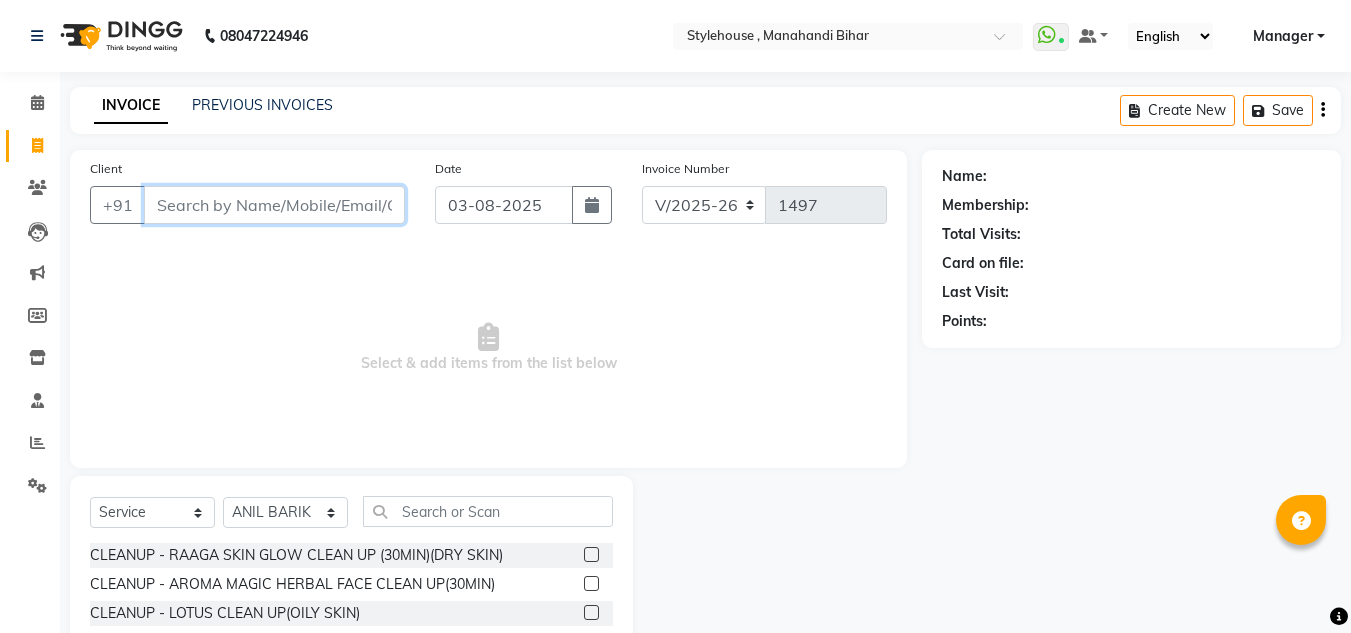 click on "Client" at bounding box center [274, 205] 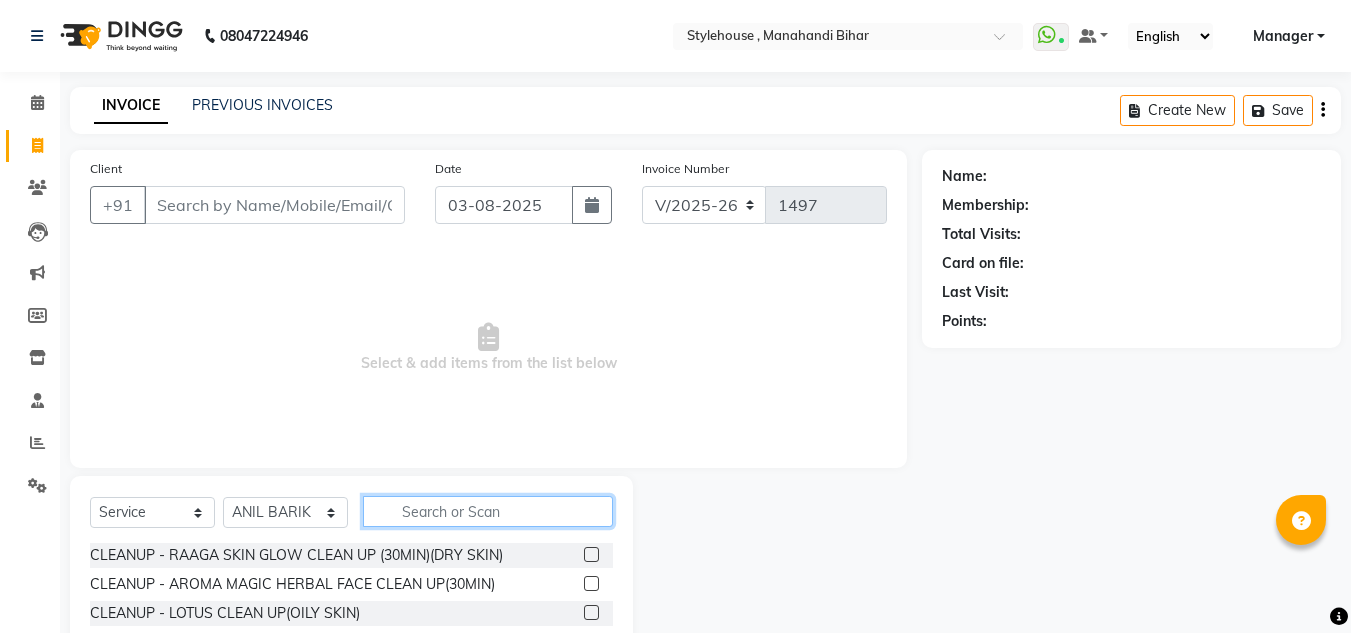 click 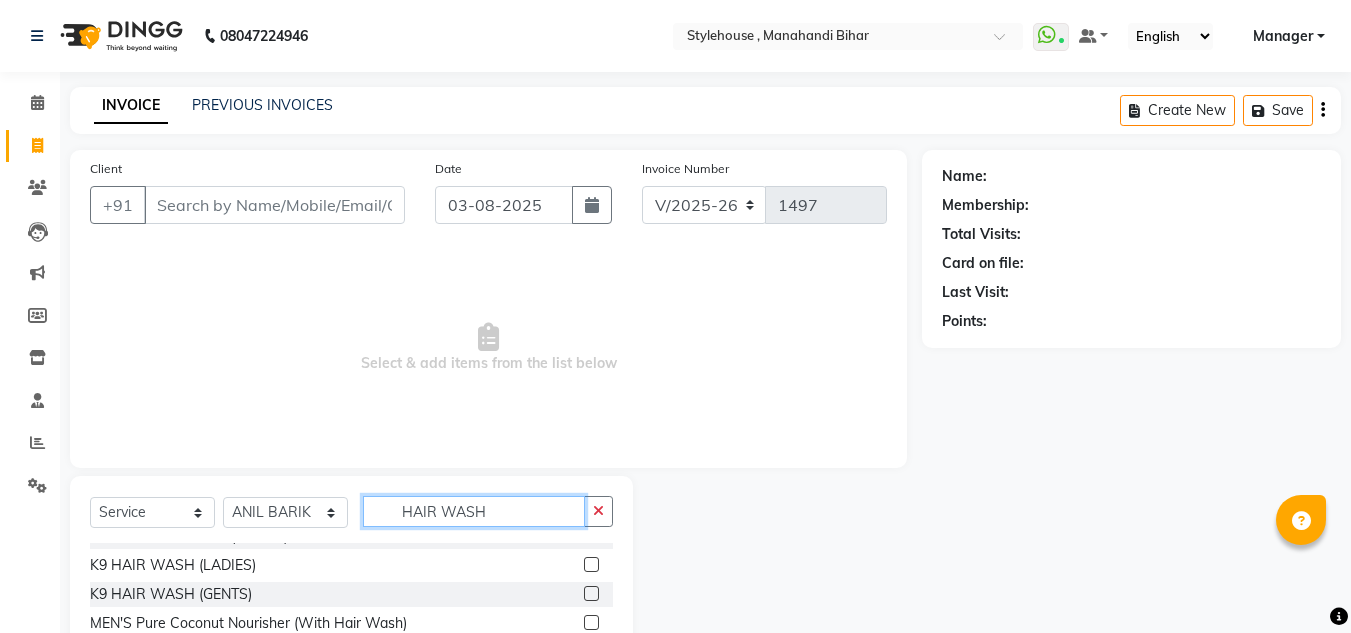 scroll, scrollTop: 177, scrollLeft: 0, axis: vertical 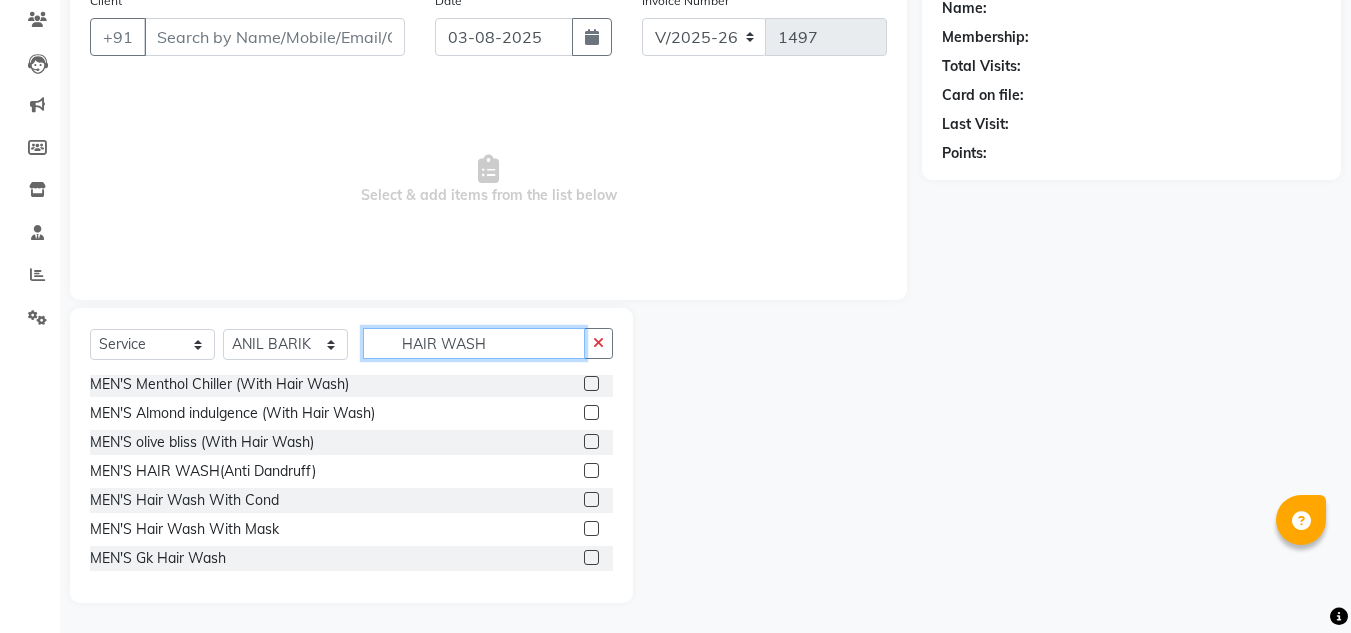 type on "HAIR WASH" 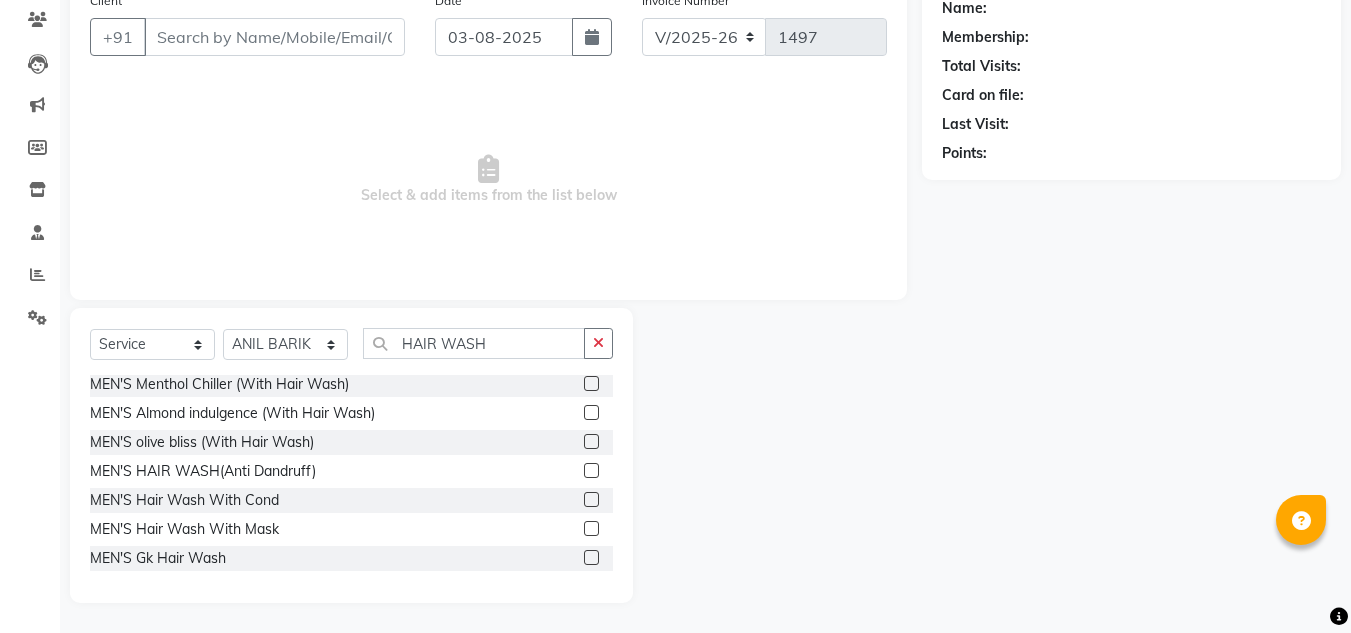 click 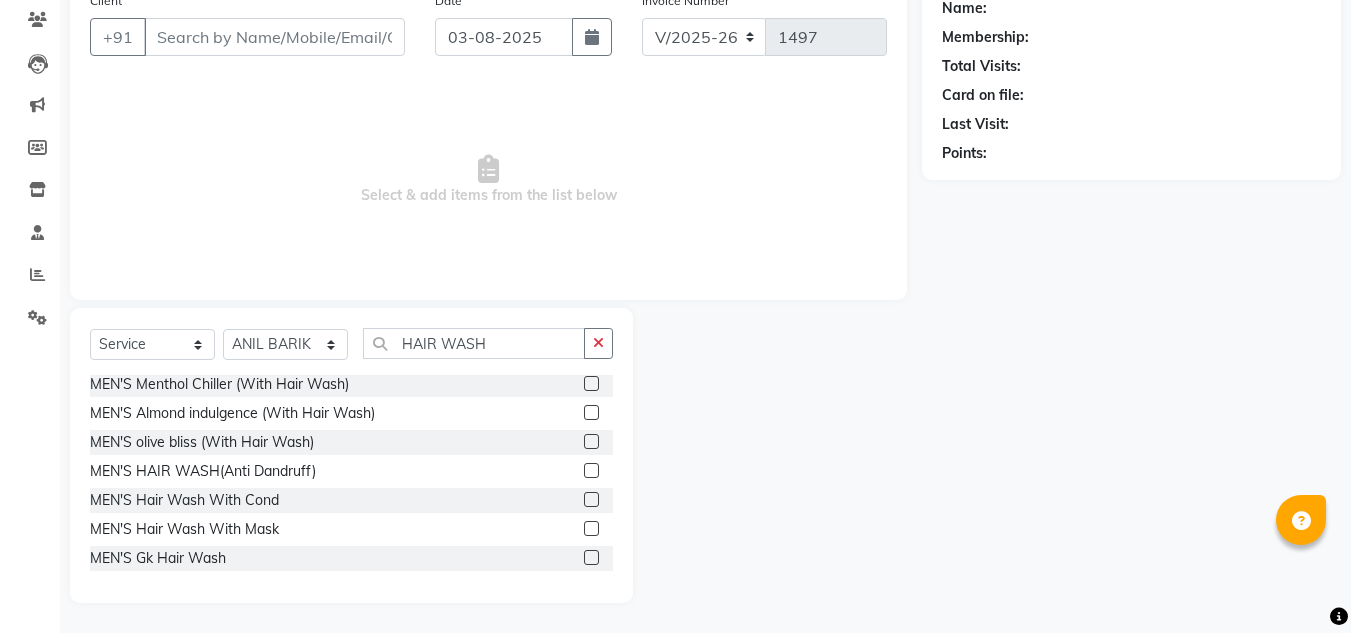 click at bounding box center (590, 500) 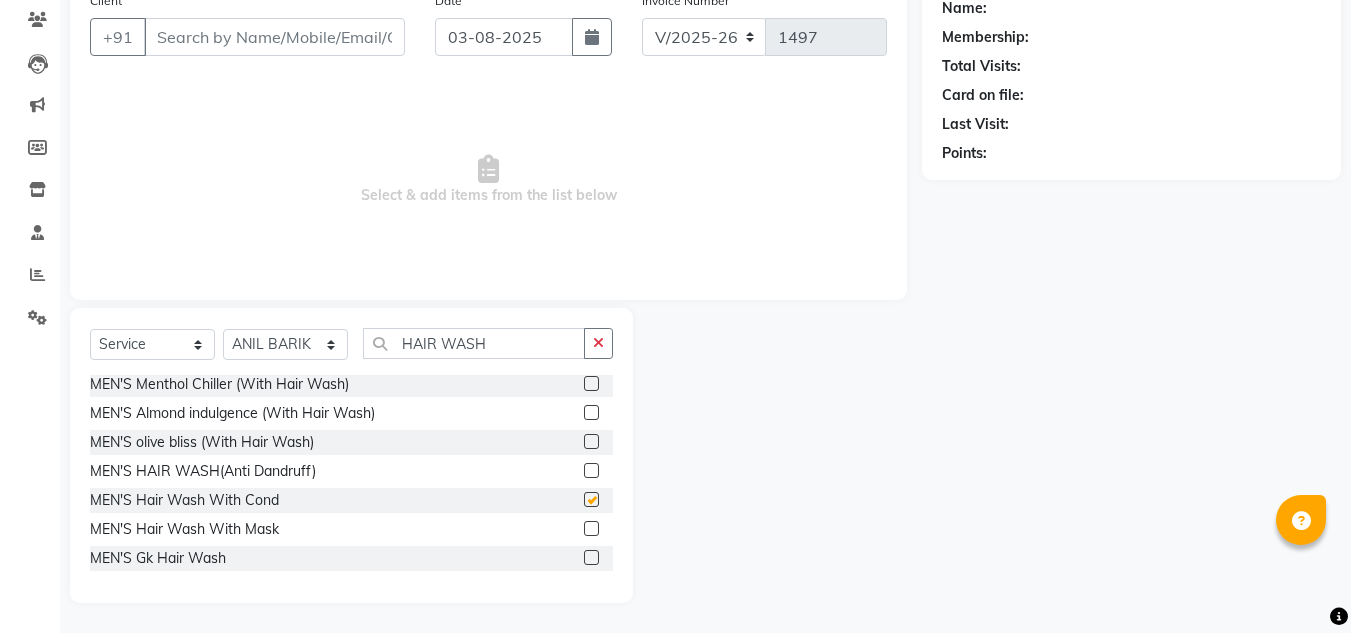 click 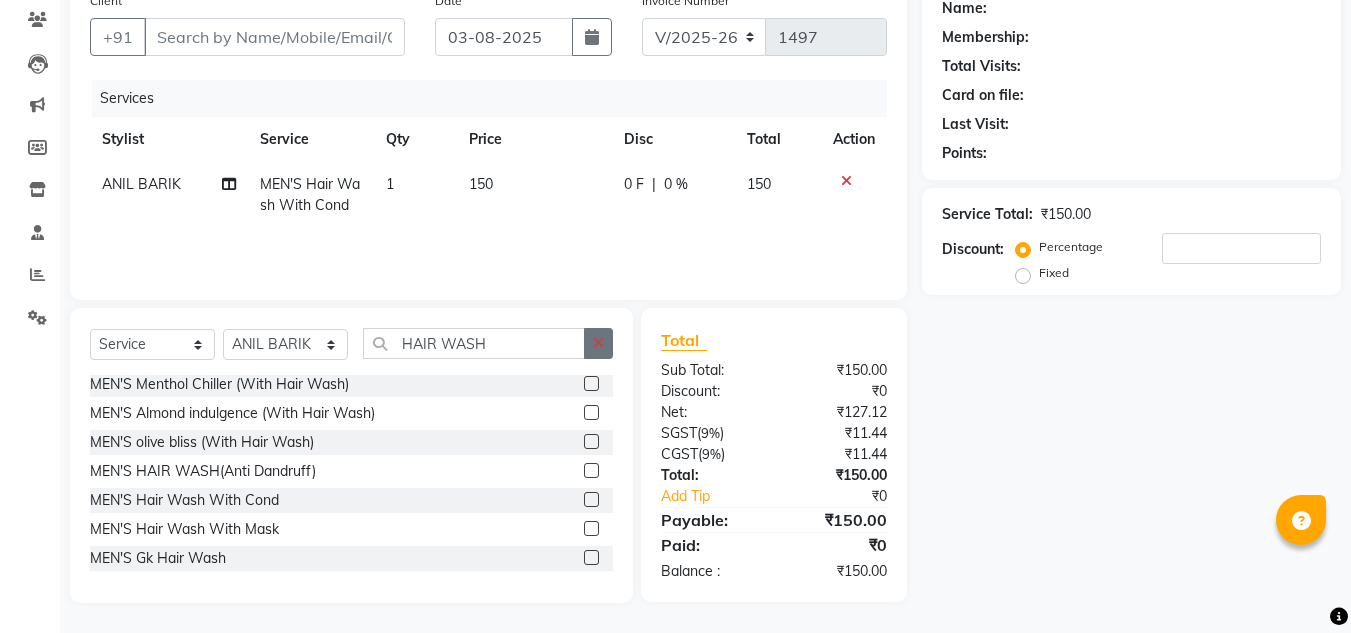 click 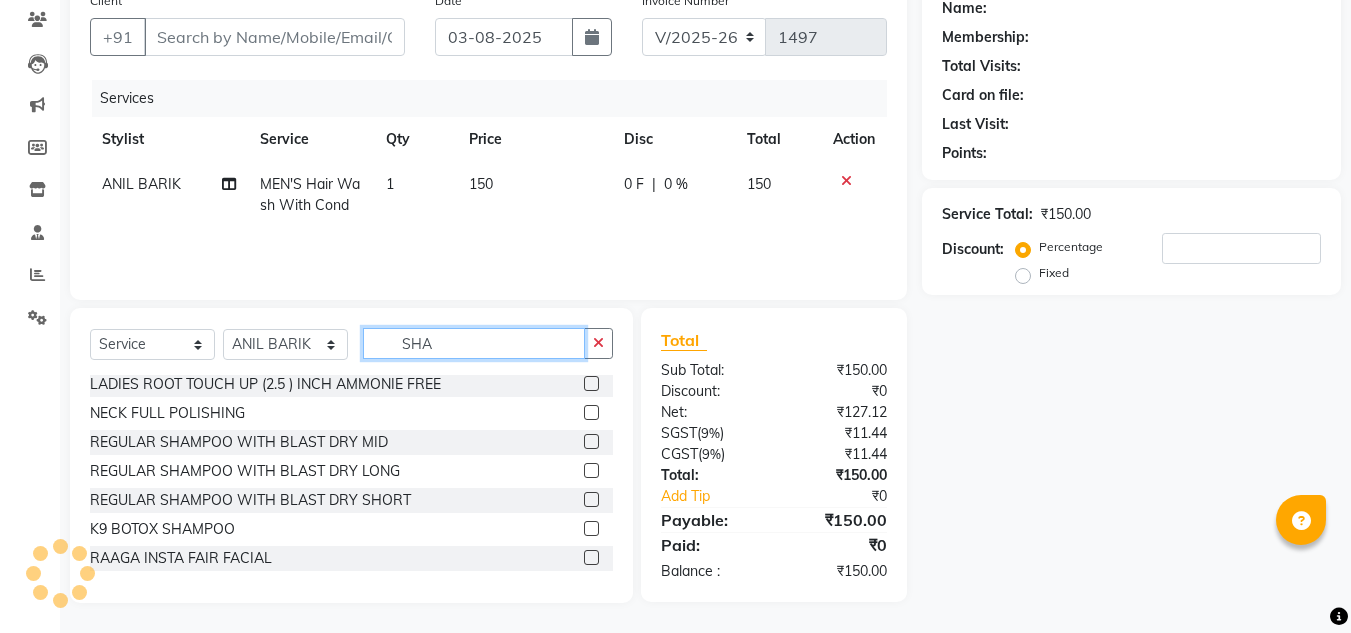 scroll, scrollTop: 0, scrollLeft: 0, axis: both 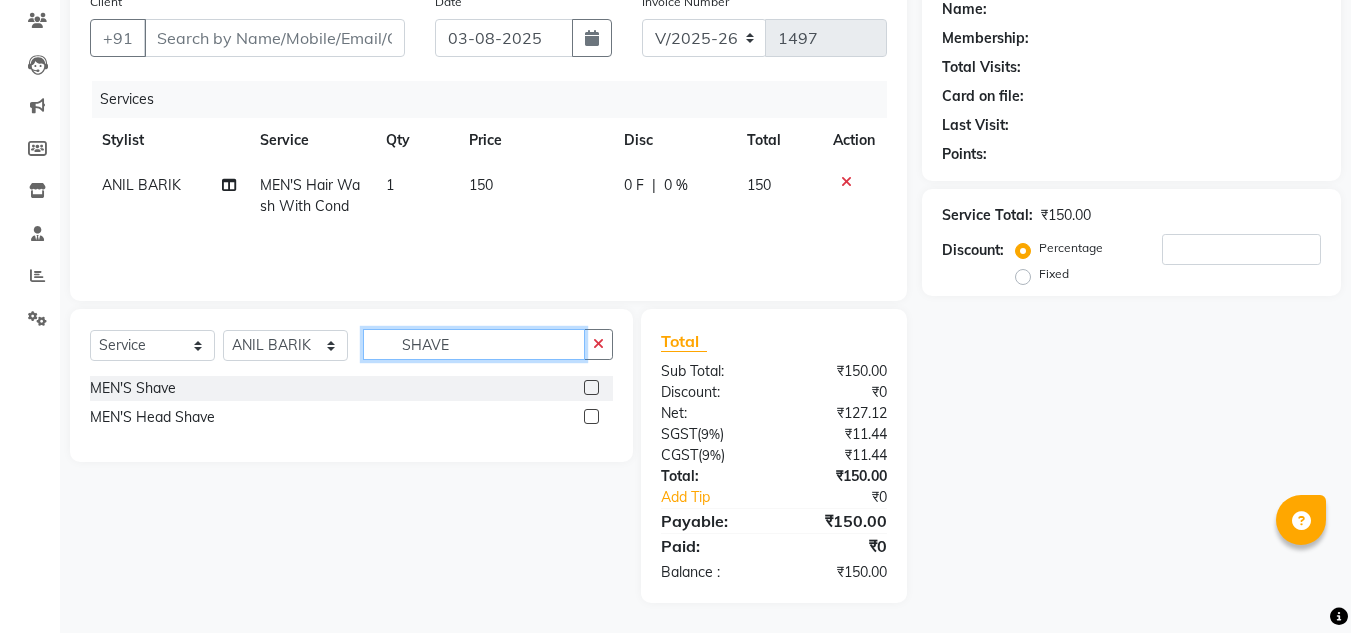 type on "SHAVE" 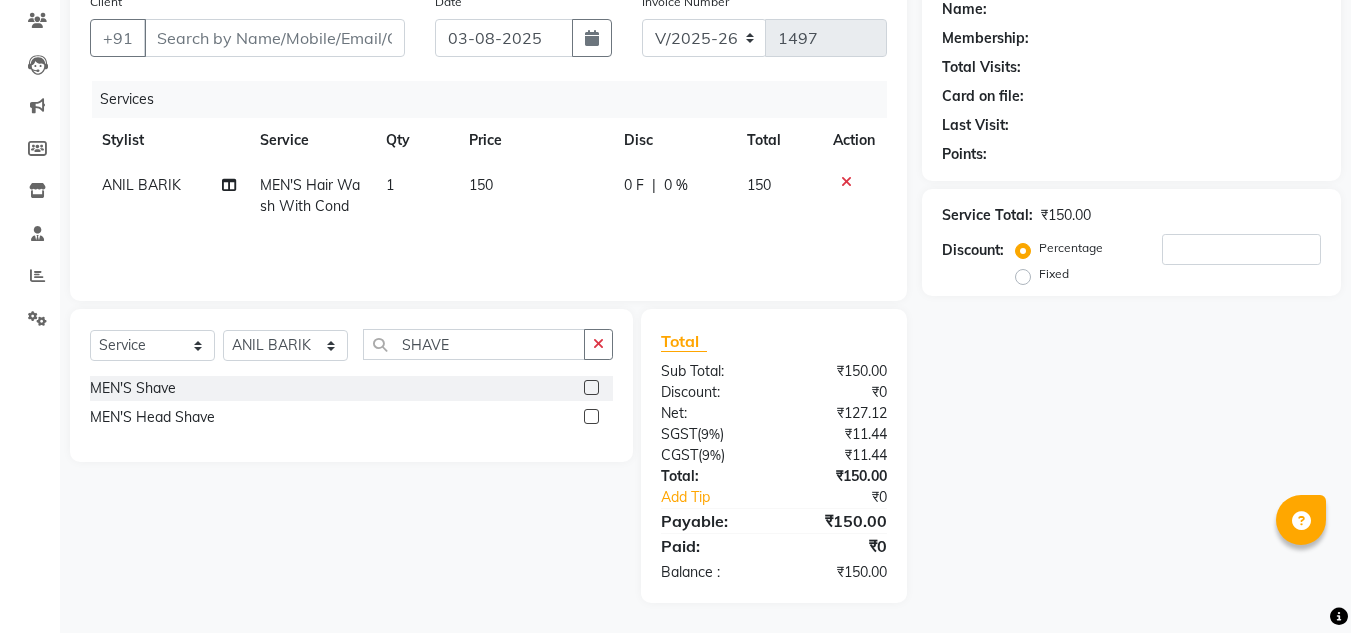 click 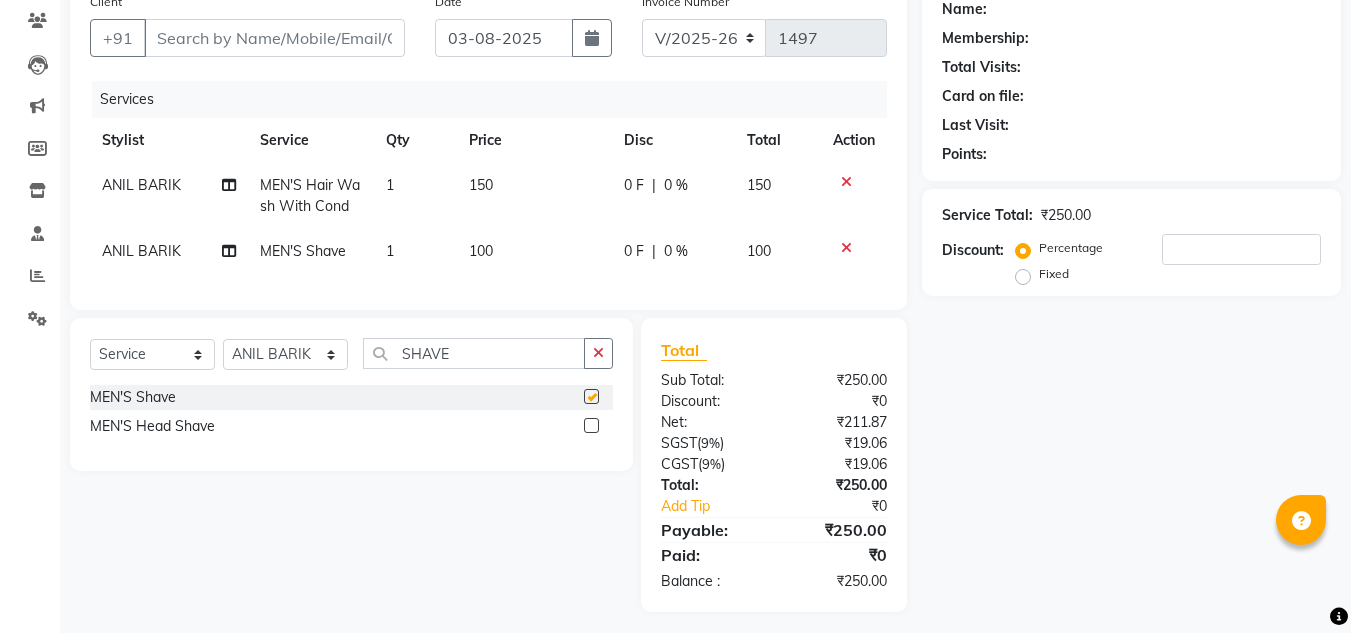 checkbox on "false" 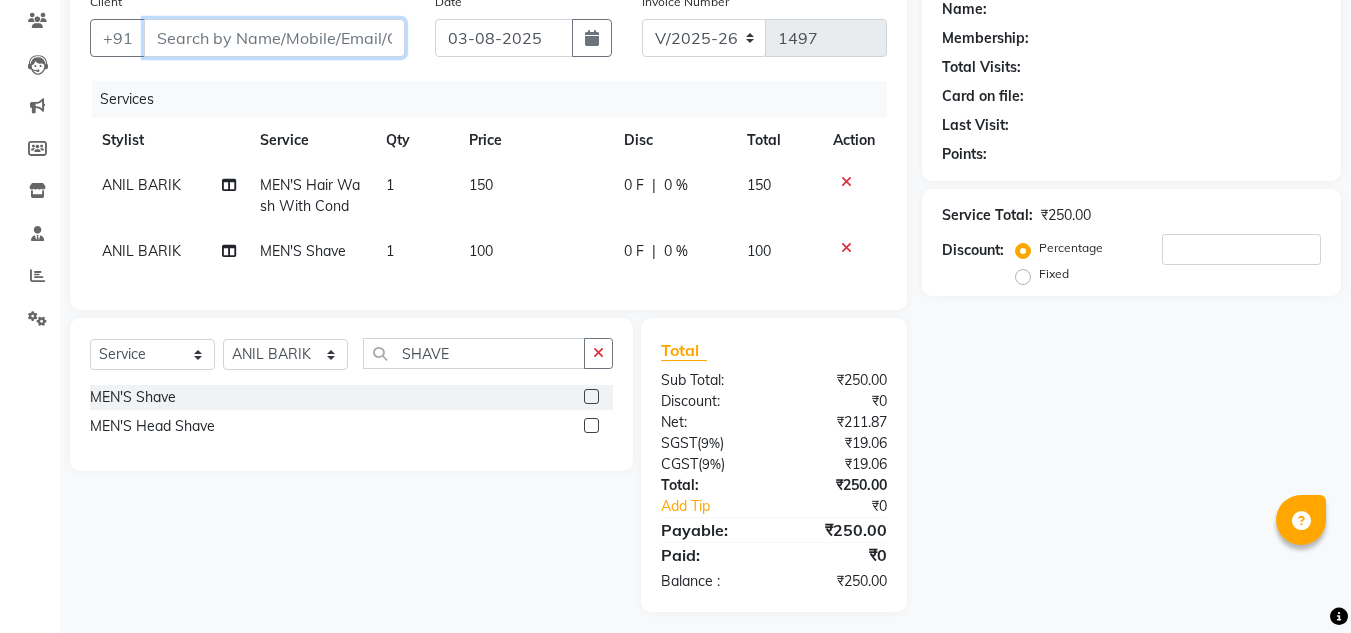 click on "Client" at bounding box center [274, 38] 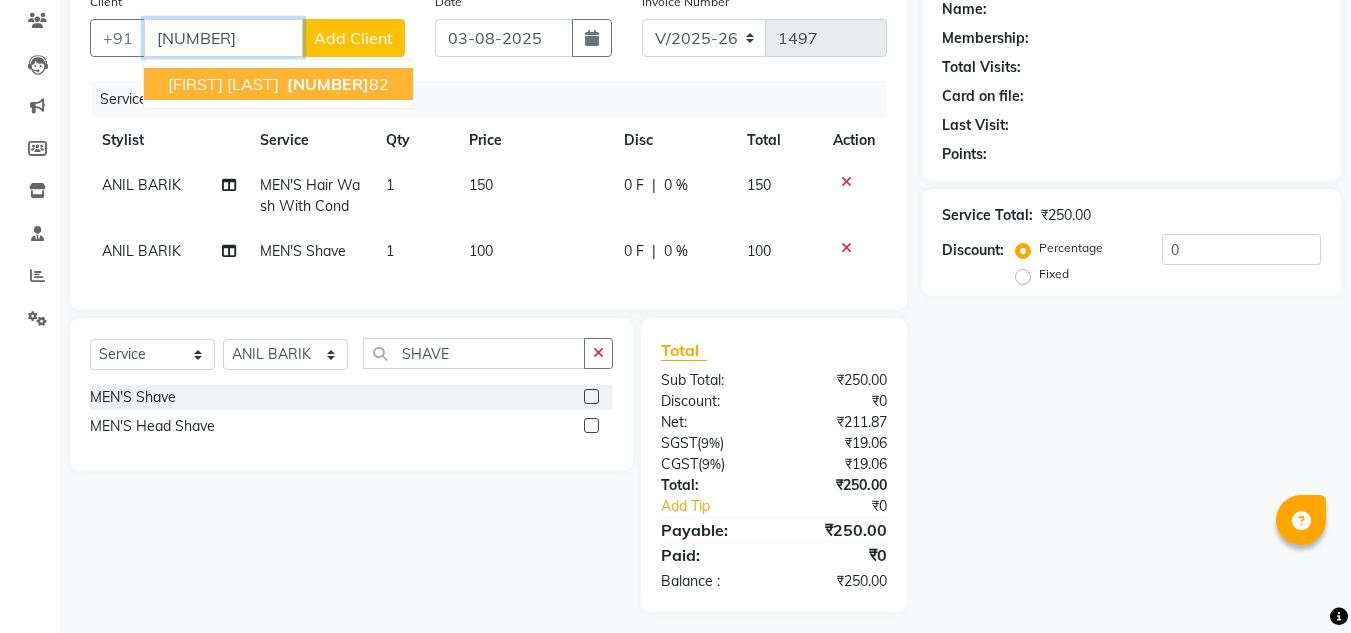 click on "82495643" at bounding box center (328, 84) 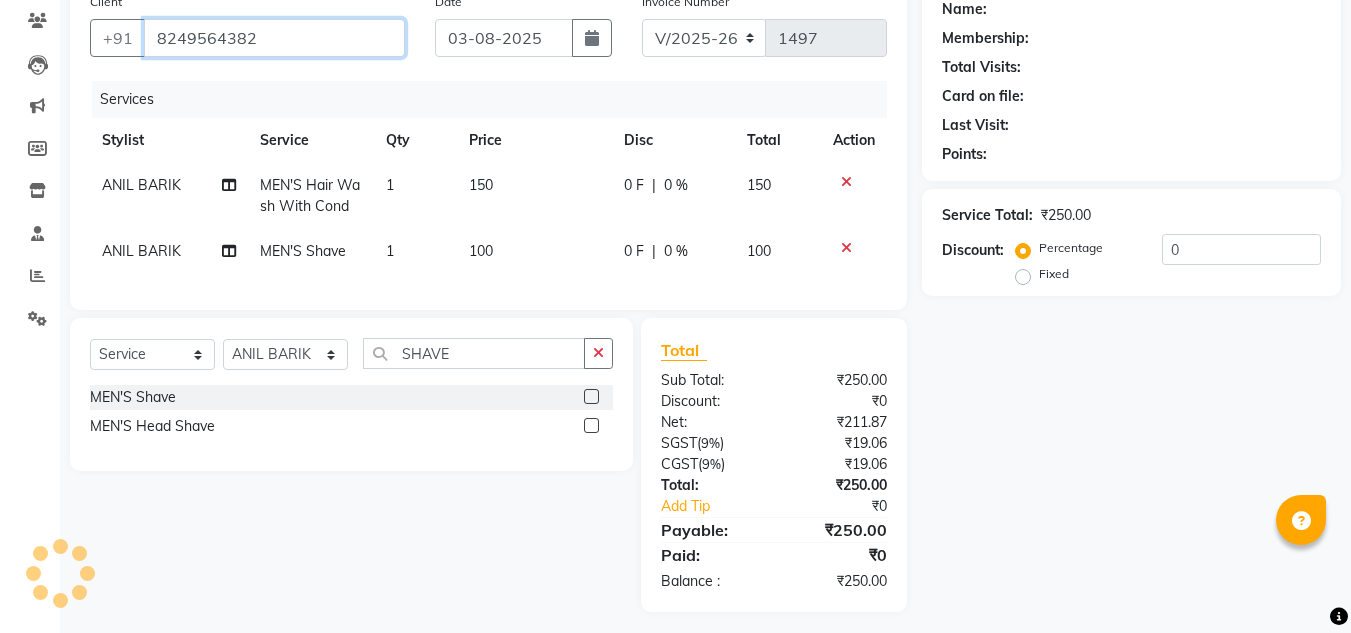type on "8249564382" 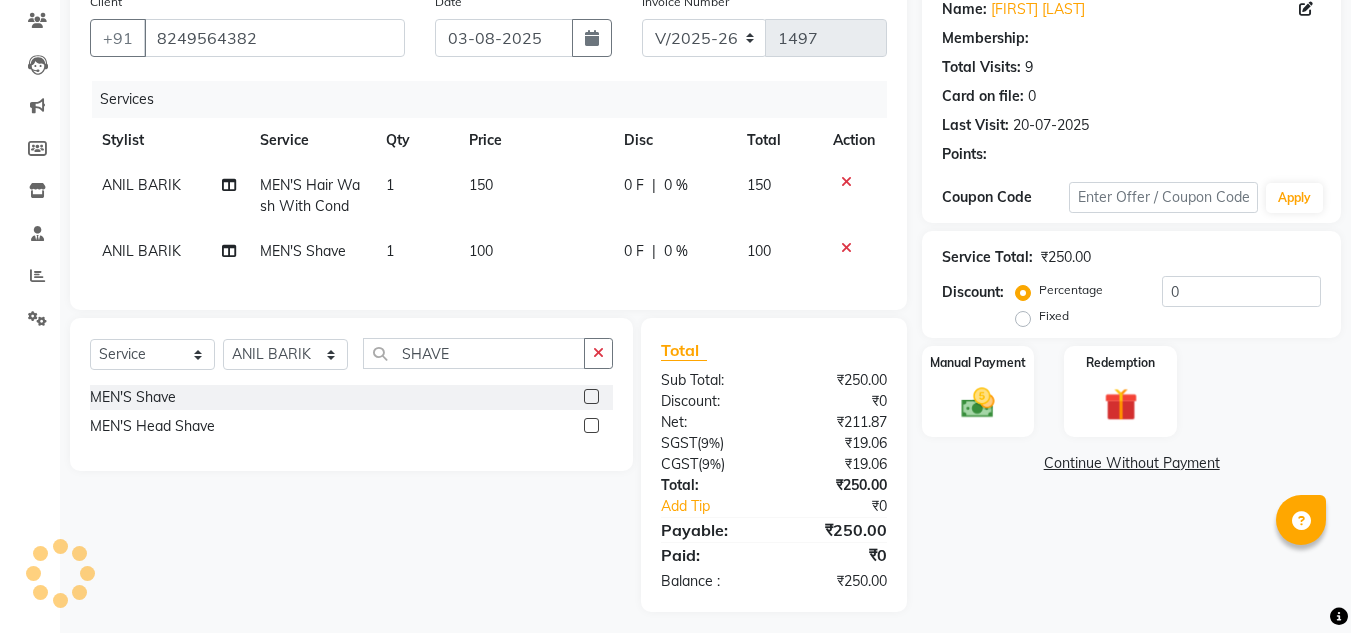 select on "1: Object" 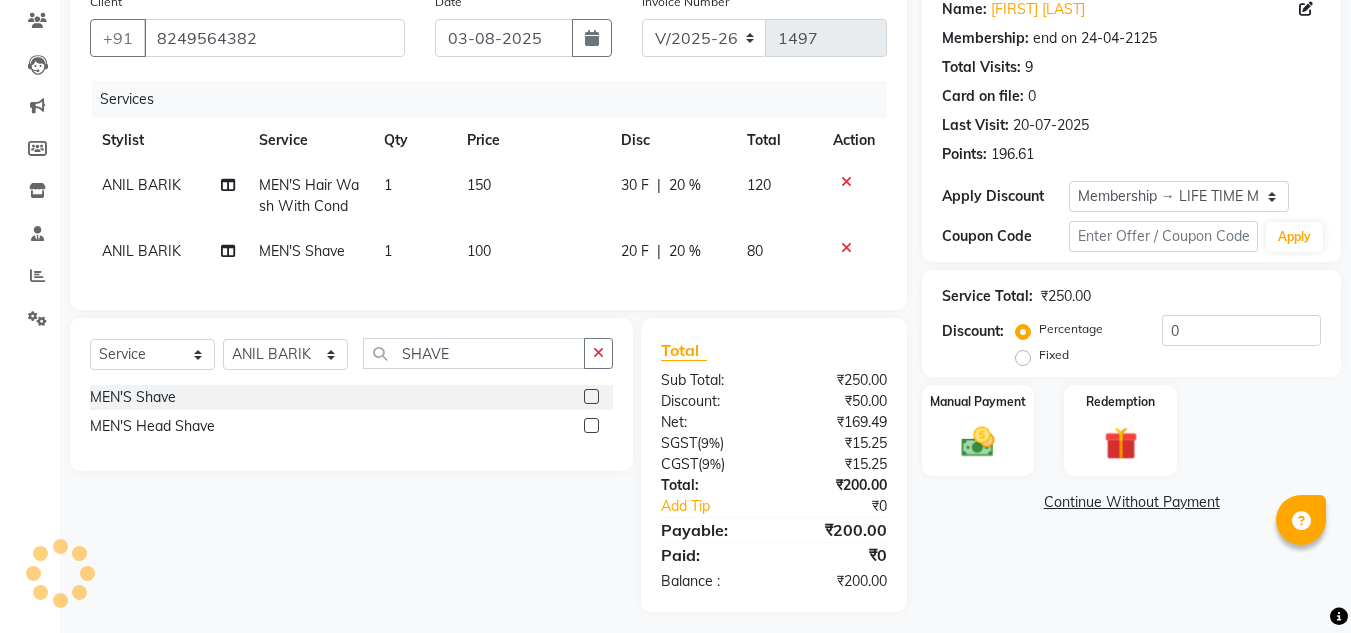 type on "20" 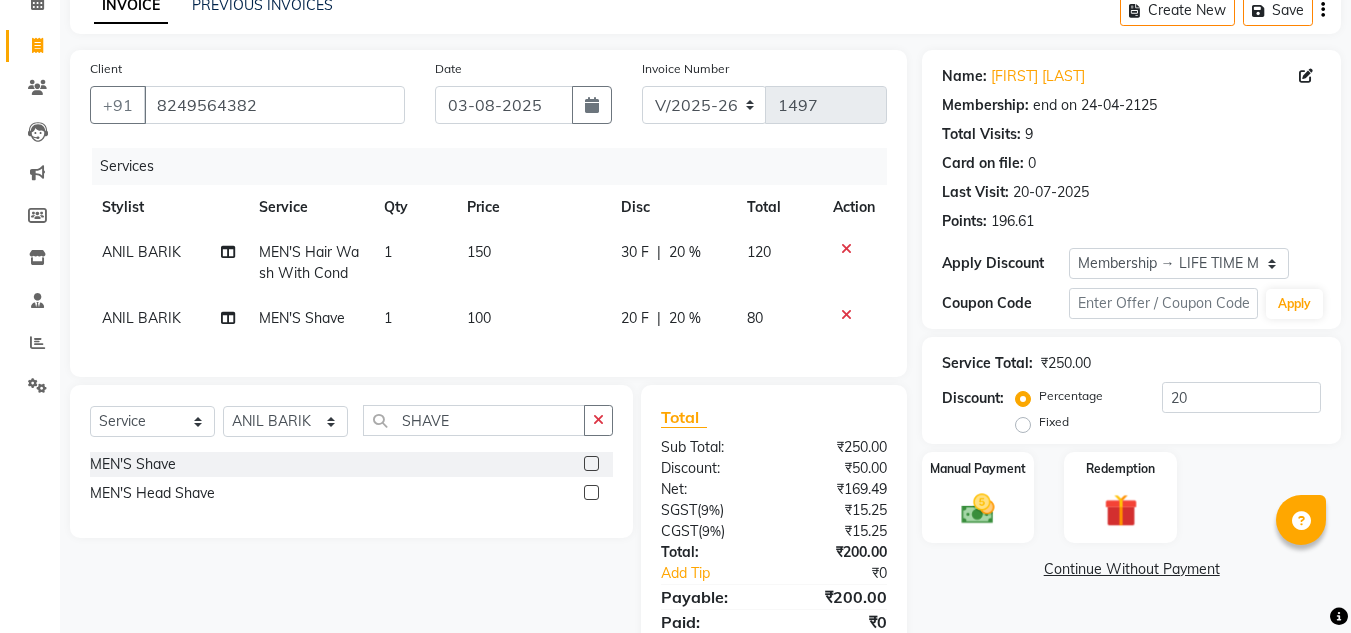 scroll, scrollTop: 191, scrollLeft: 0, axis: vertical 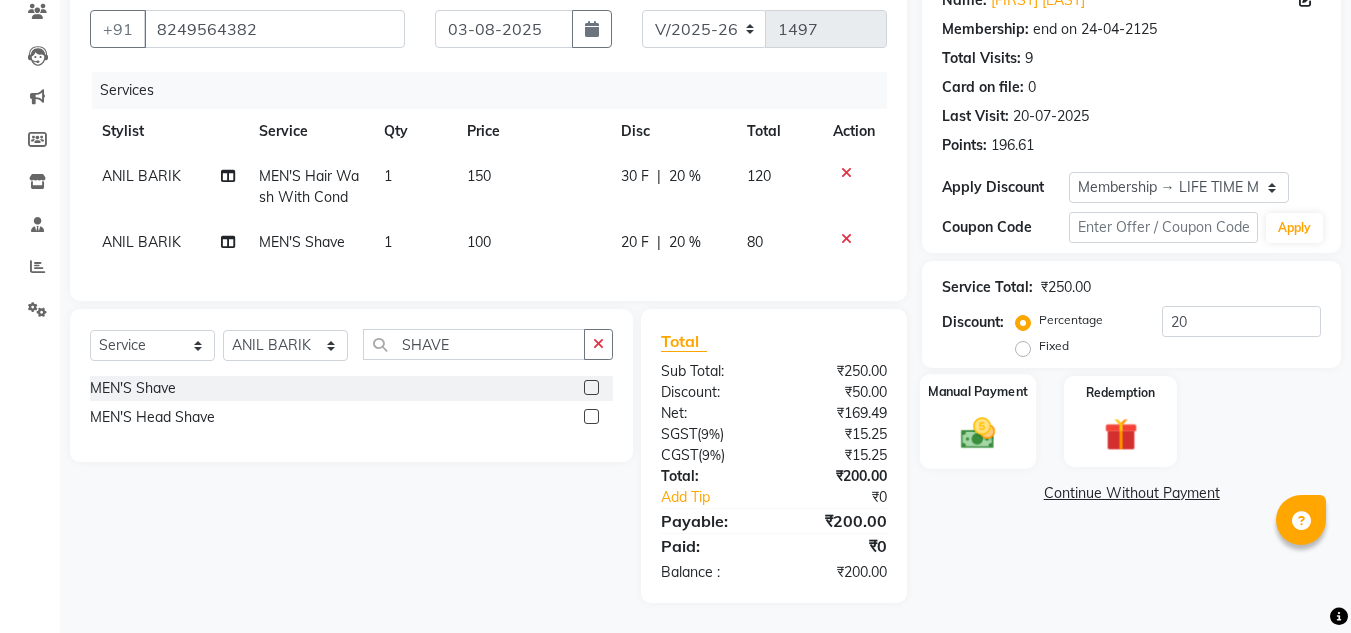 click on "Manual Payment" 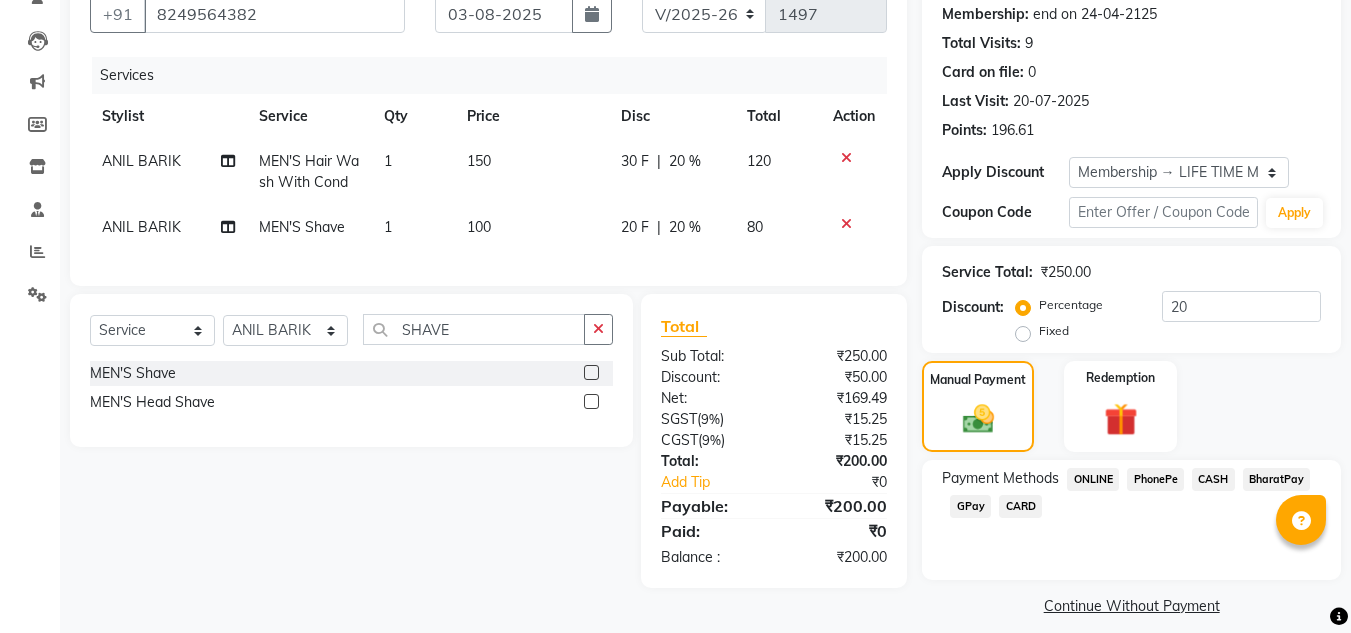 scroll, scrollTop: 209, scrollLeft: 0, axis: vertical 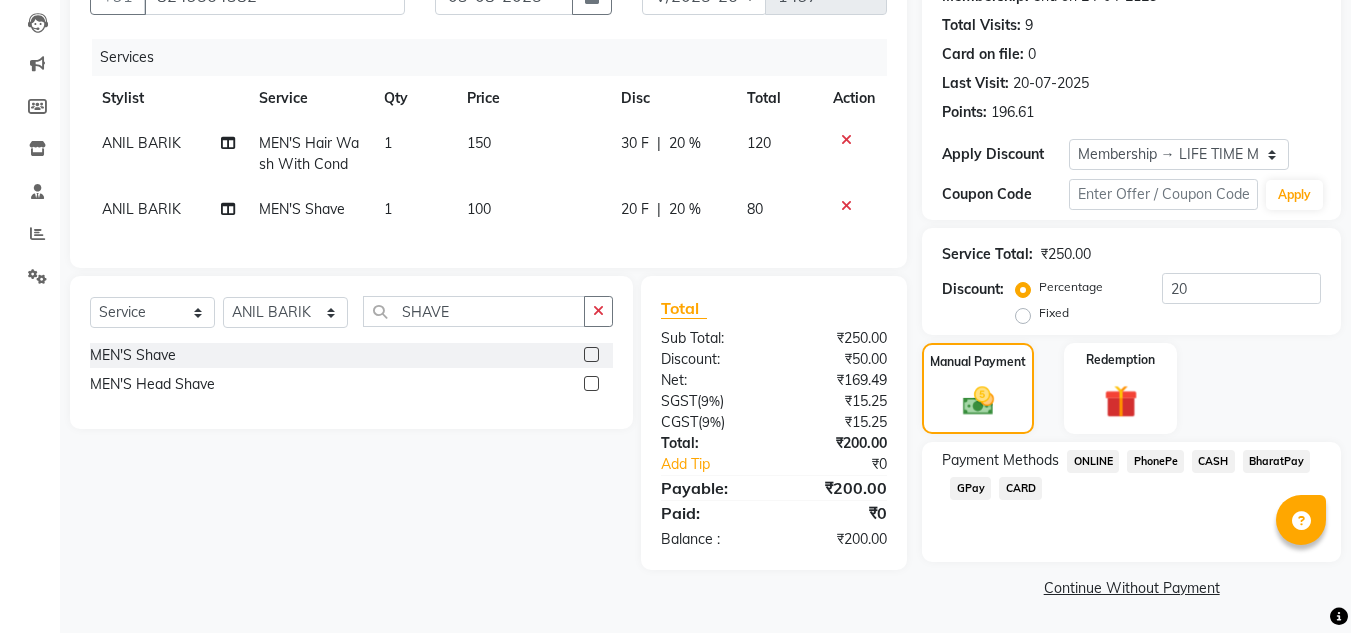 click on "PhonePe" 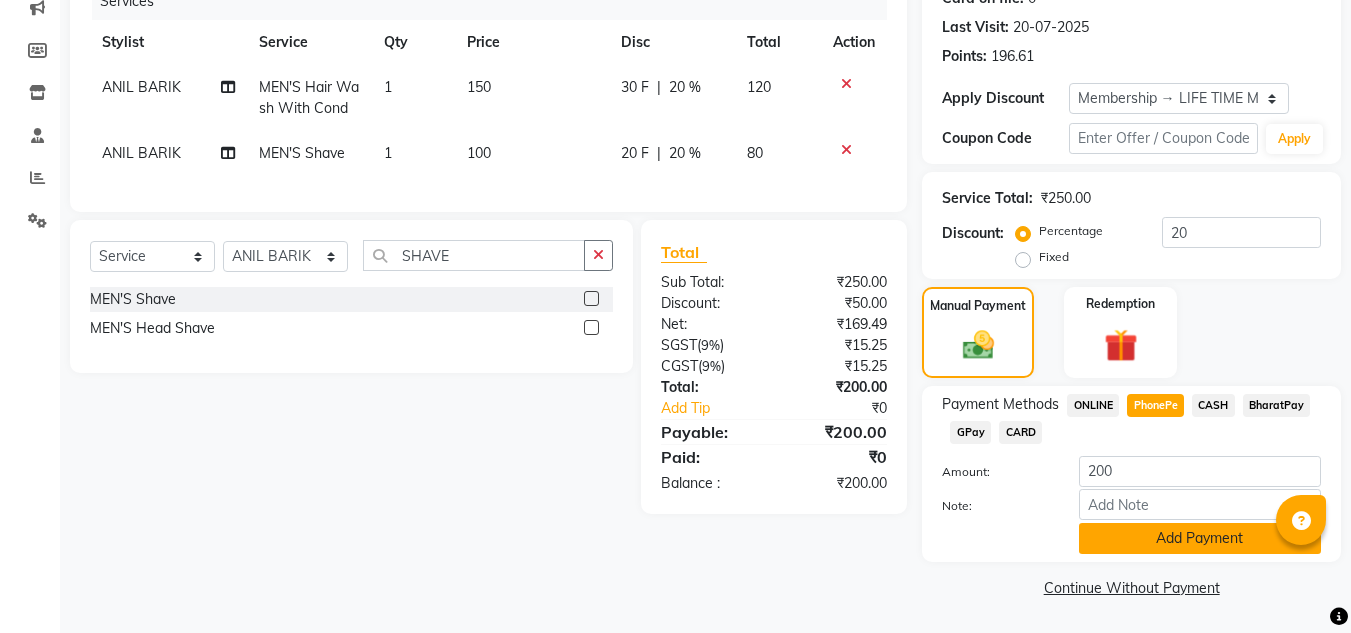 click on "Add Payment" 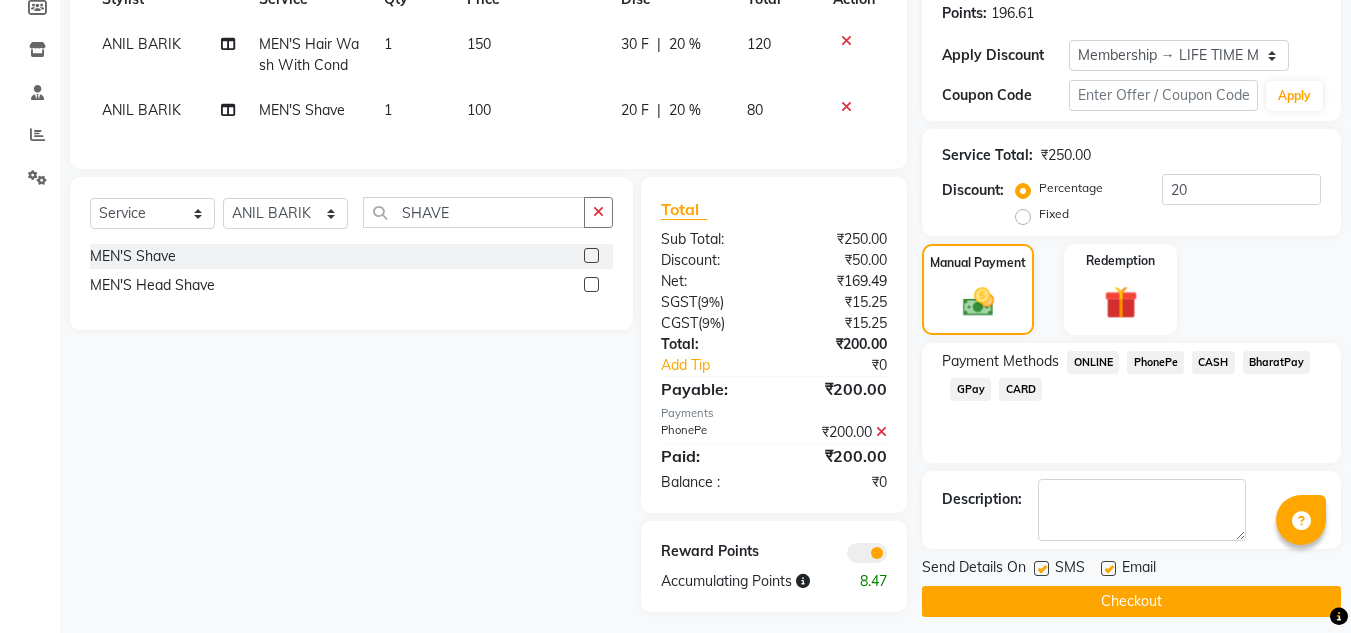 scroll, scrollTop: 332, scrollLeft: 0, axis: vertical 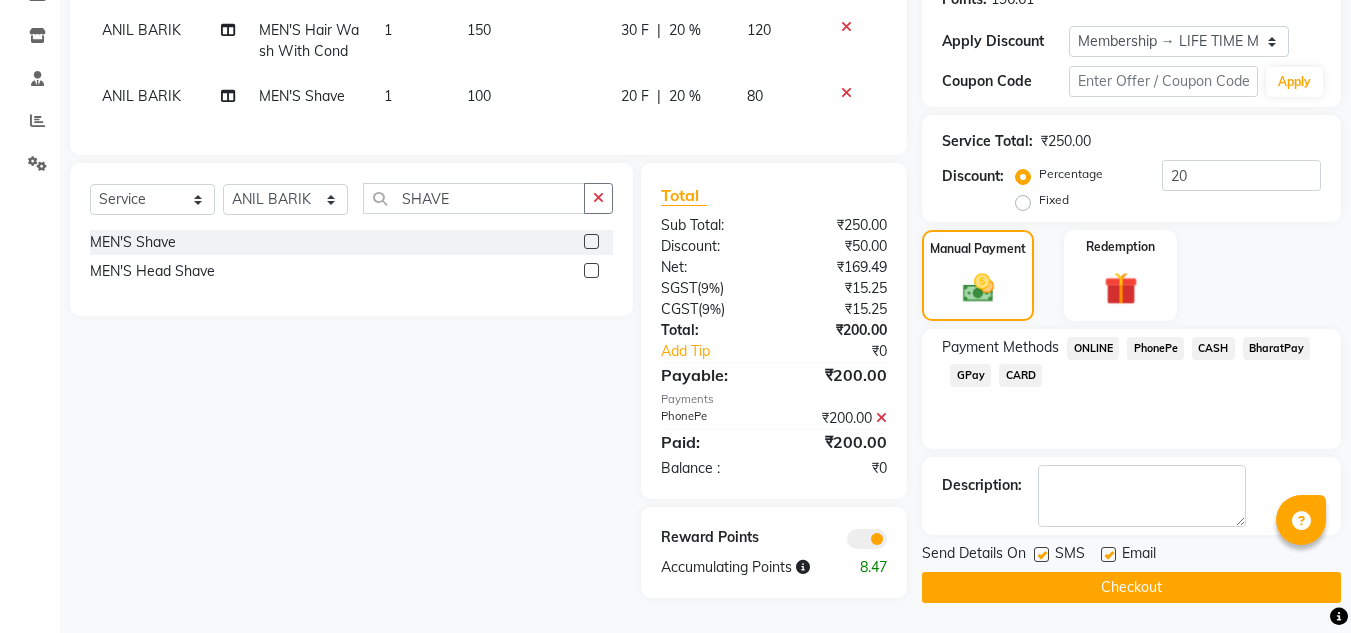 click on "Checkout" 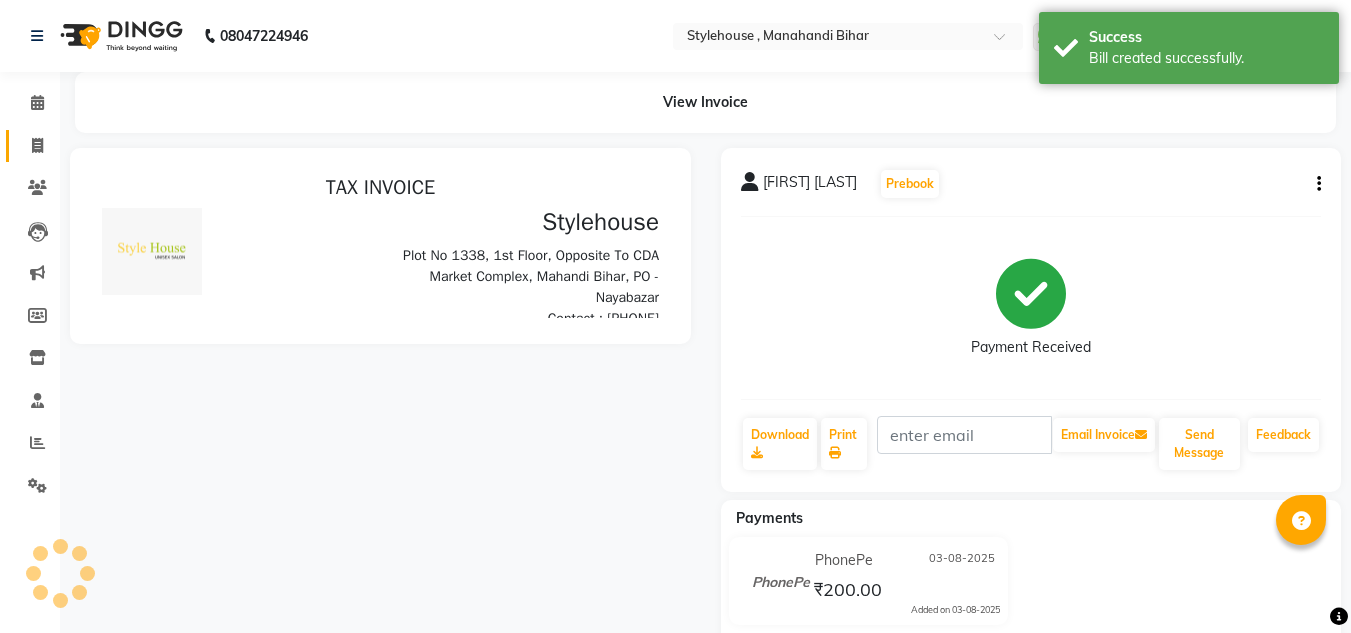 scroll, scrollTop: 0, scrollLeft: 0, axis: both 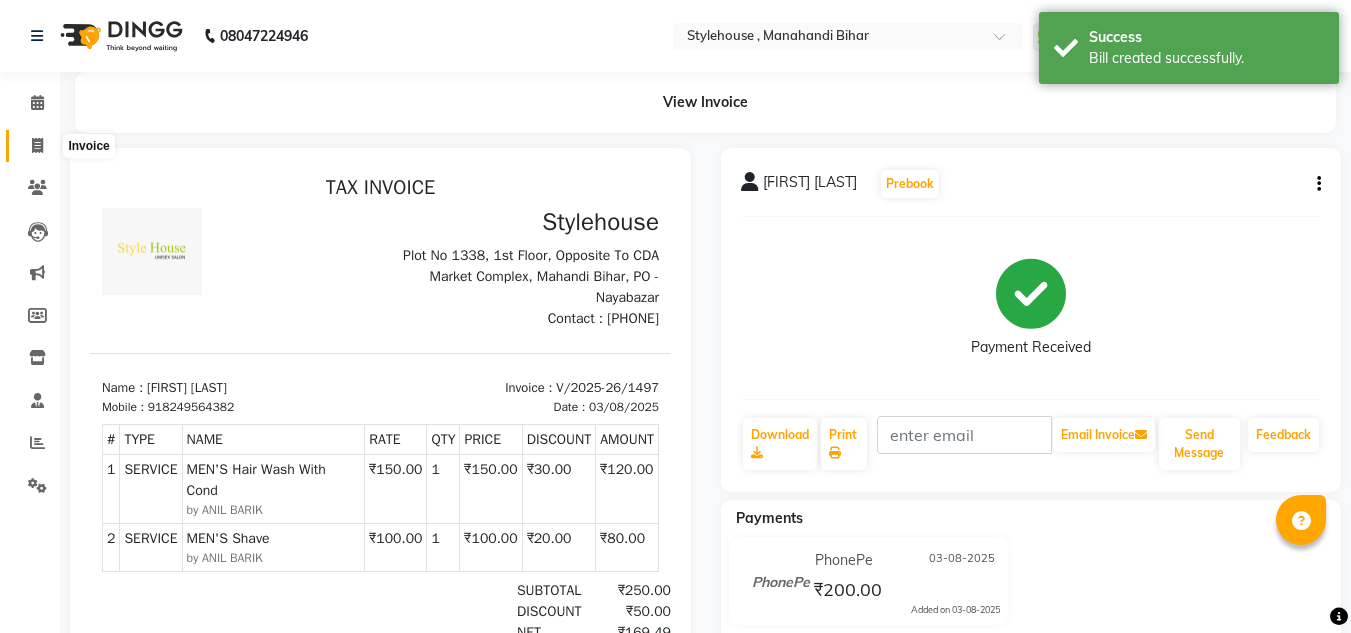 click 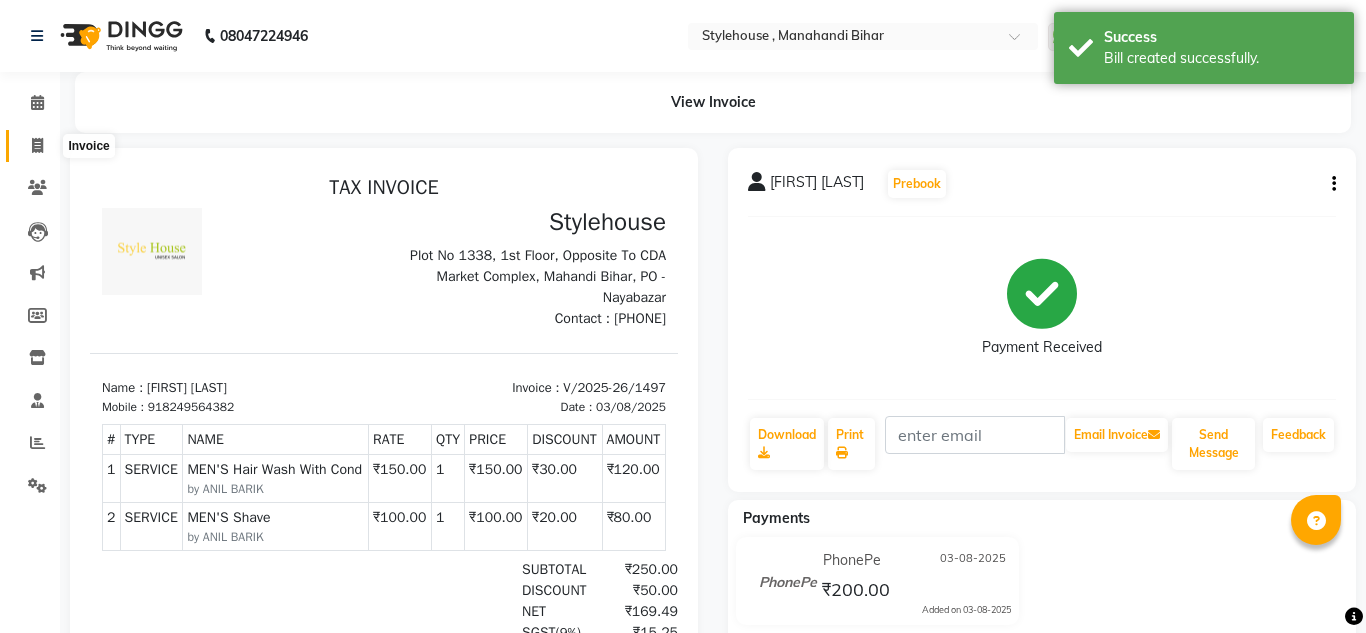 select on "7793" 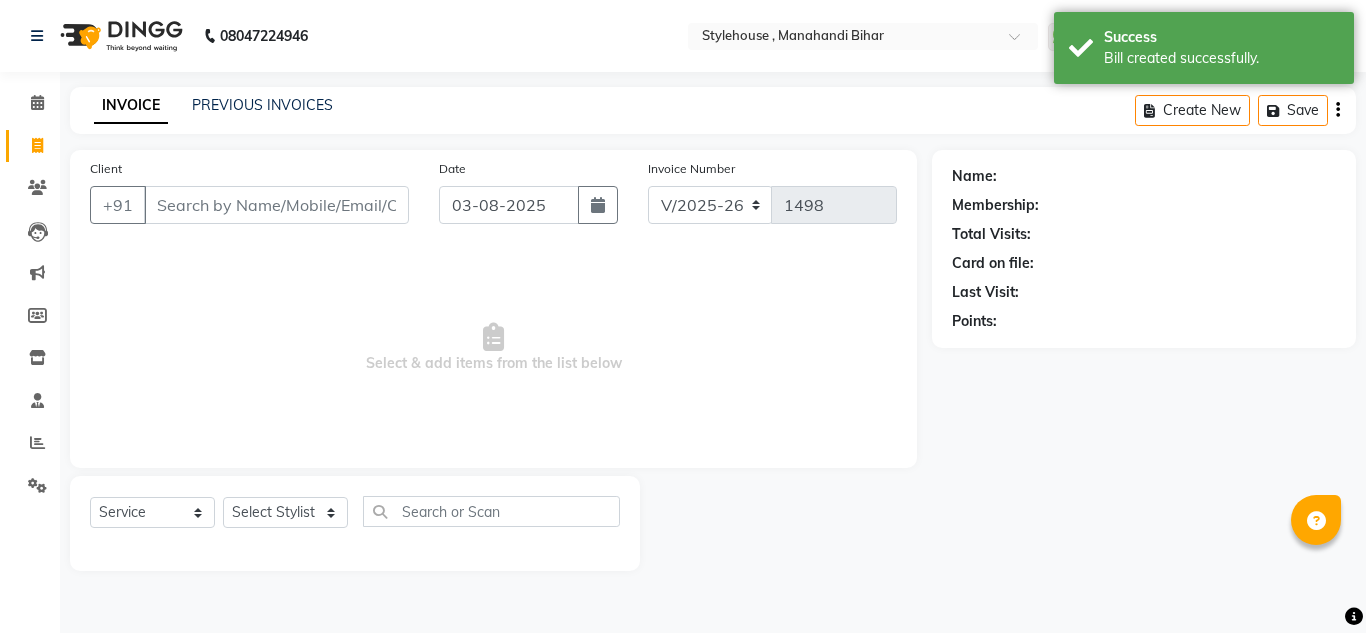 click on "Client" at bounding box center (276, 205) 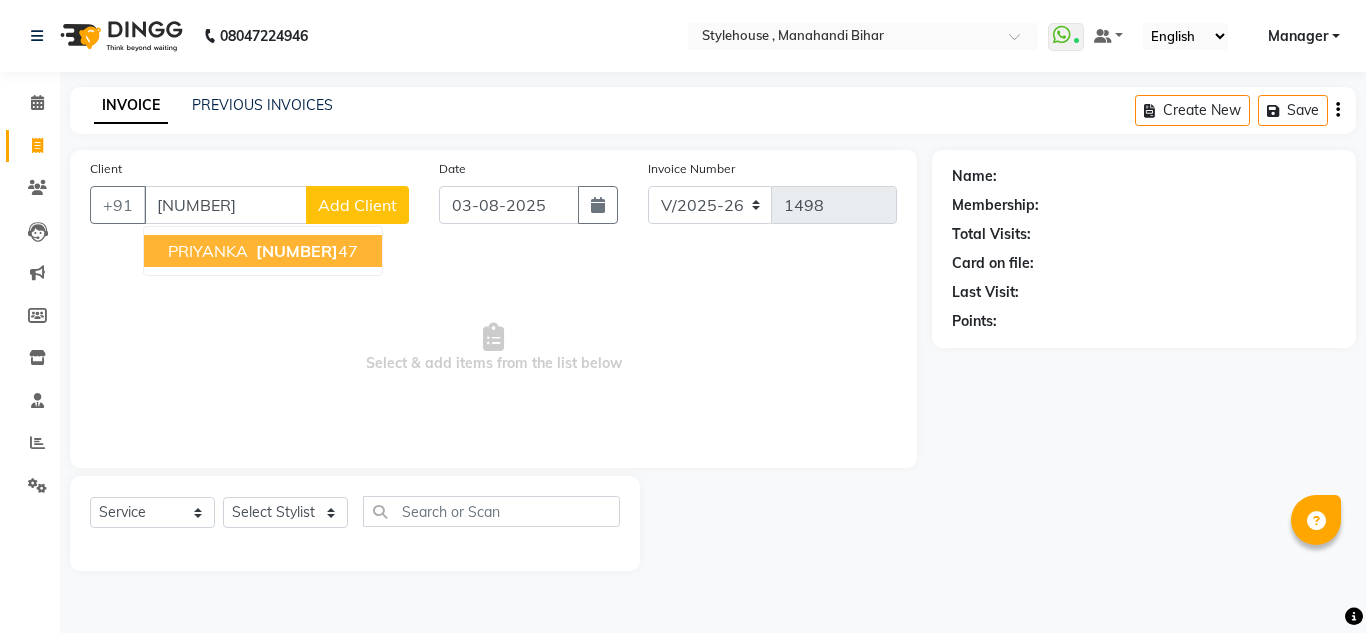 click on "98612189" at bounding box center [297, 251] 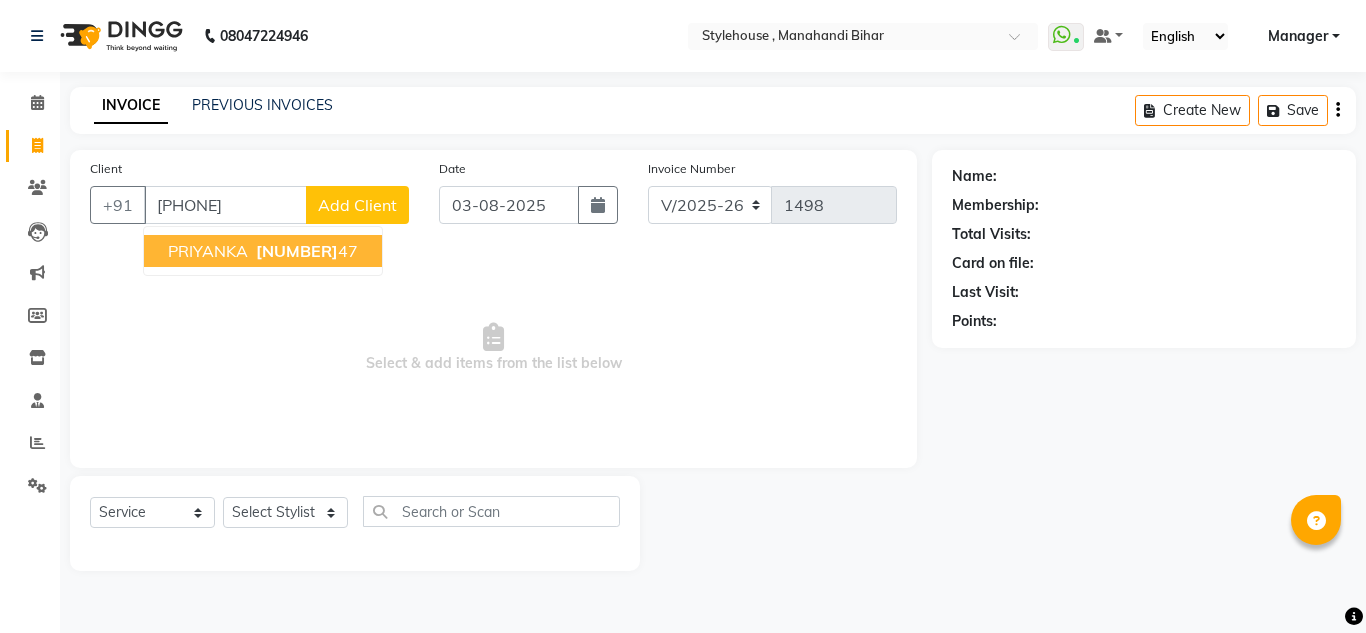 type on "9861218947" 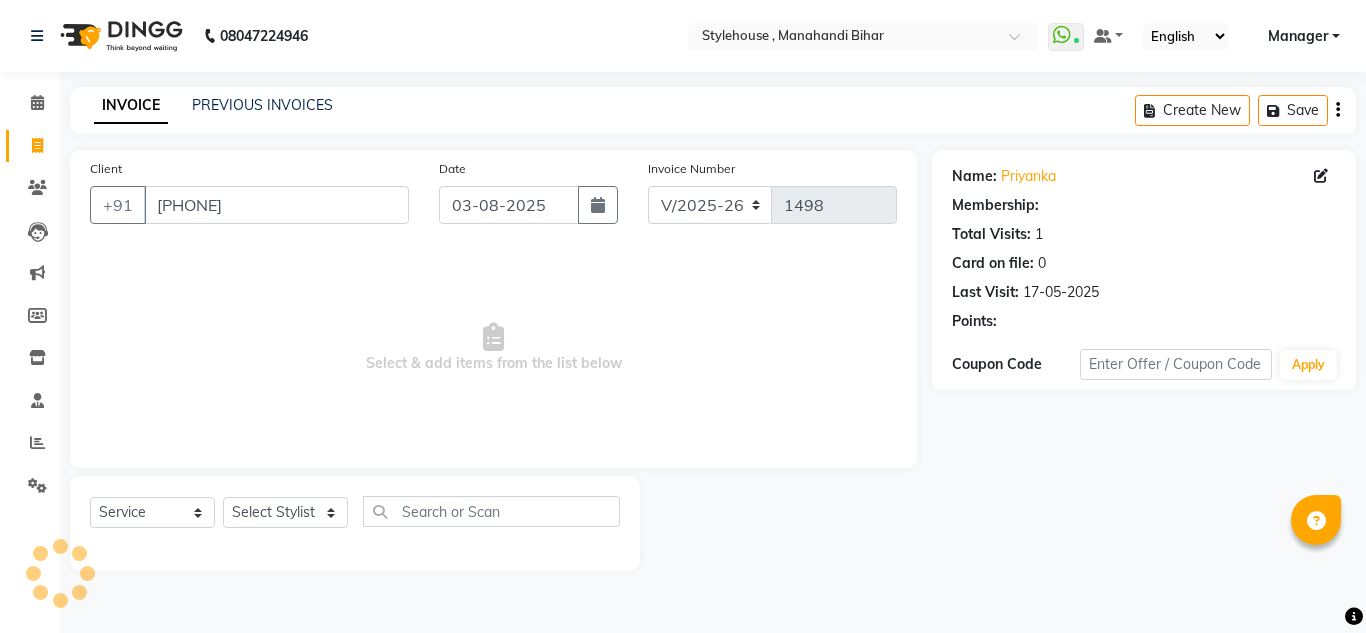 select on "1: Object" 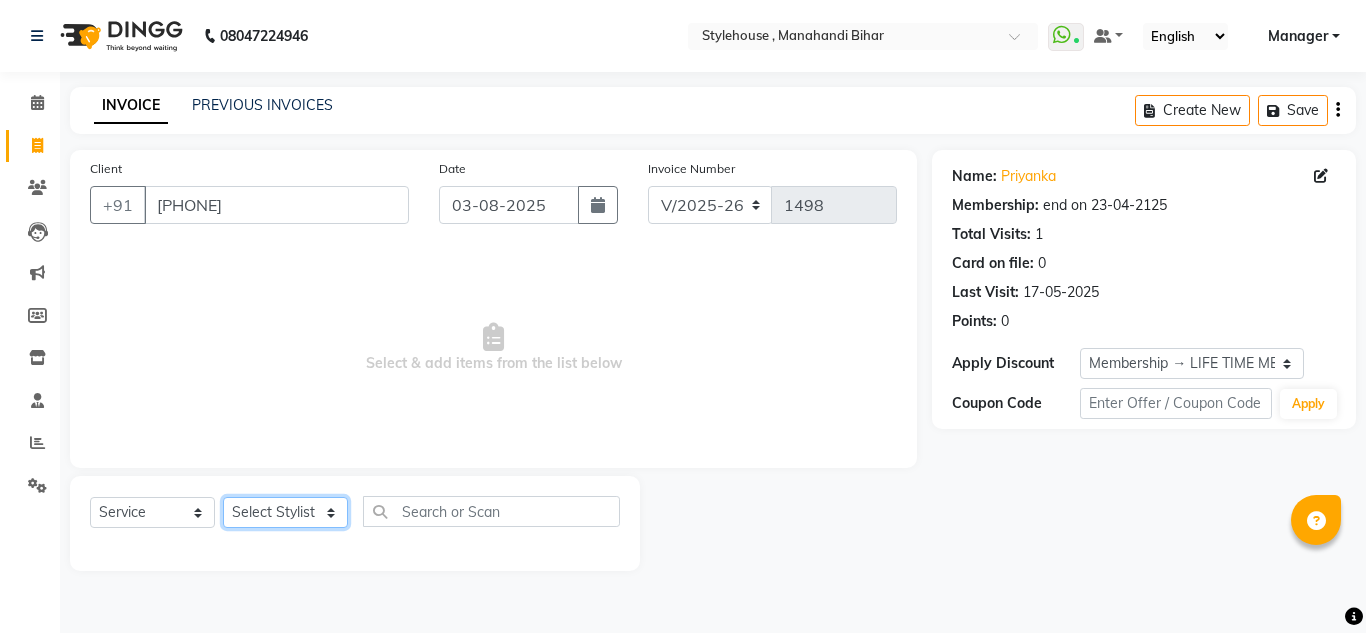 click on "Select Stylist ANIL BARIK ANIRUDH SAHOO JYOTIRANJAN BARIK KANHA LAXMI PRIYA Manager Manisha MANJIT BARIK PRADEEP BARIK PRIYANKA NANDA PUJA ROUT RUMA SAGARIKA SAHOO SALMAN SAMEER BARIK SAROJ SITHA TARA DEVI SHRESTA" 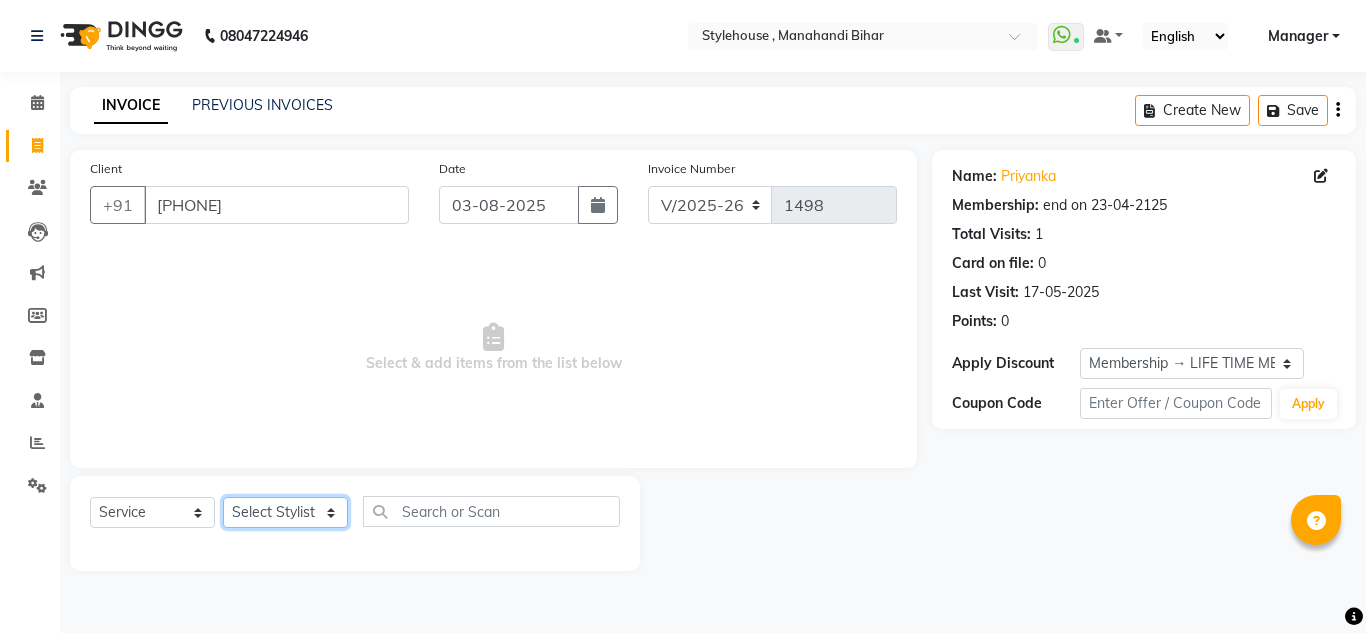 select on "87823" 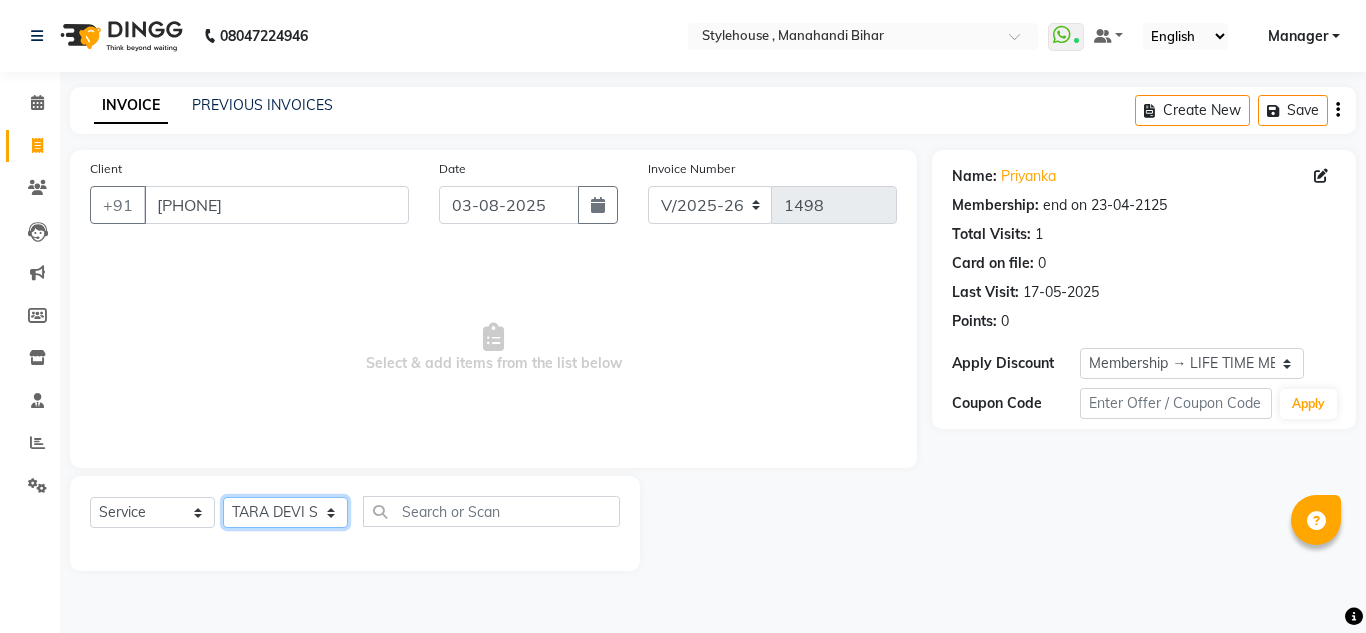 click on "Select Stylist ANIL BARIK ANIRUDH SAHOO JYOTIRANJAN BARIK KANHA LAXMI PRIYA Manager Manisha MANJIT BARIK PRADEEP BARIK PRIYANKA NANDA PUJA ROUT RUMA SAGARIKA SAHOO SALMAN SAMEER BARIK SAROJ SITHA TARA DEVI SHRESTA" 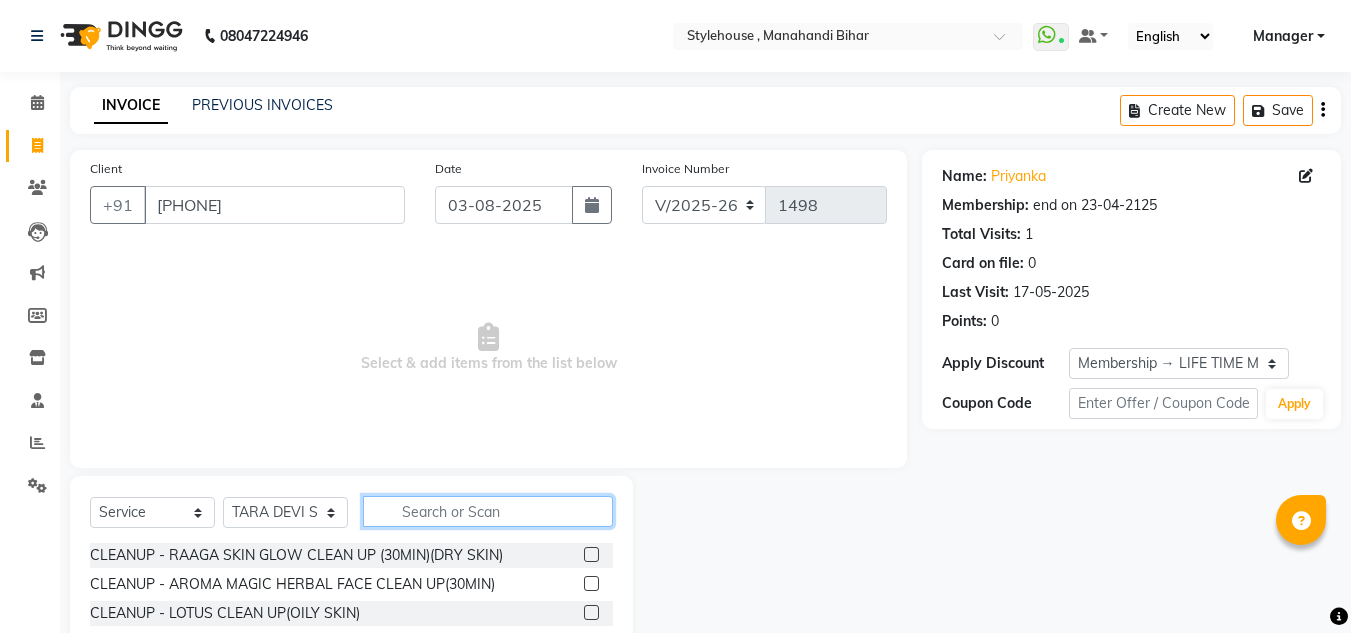 click 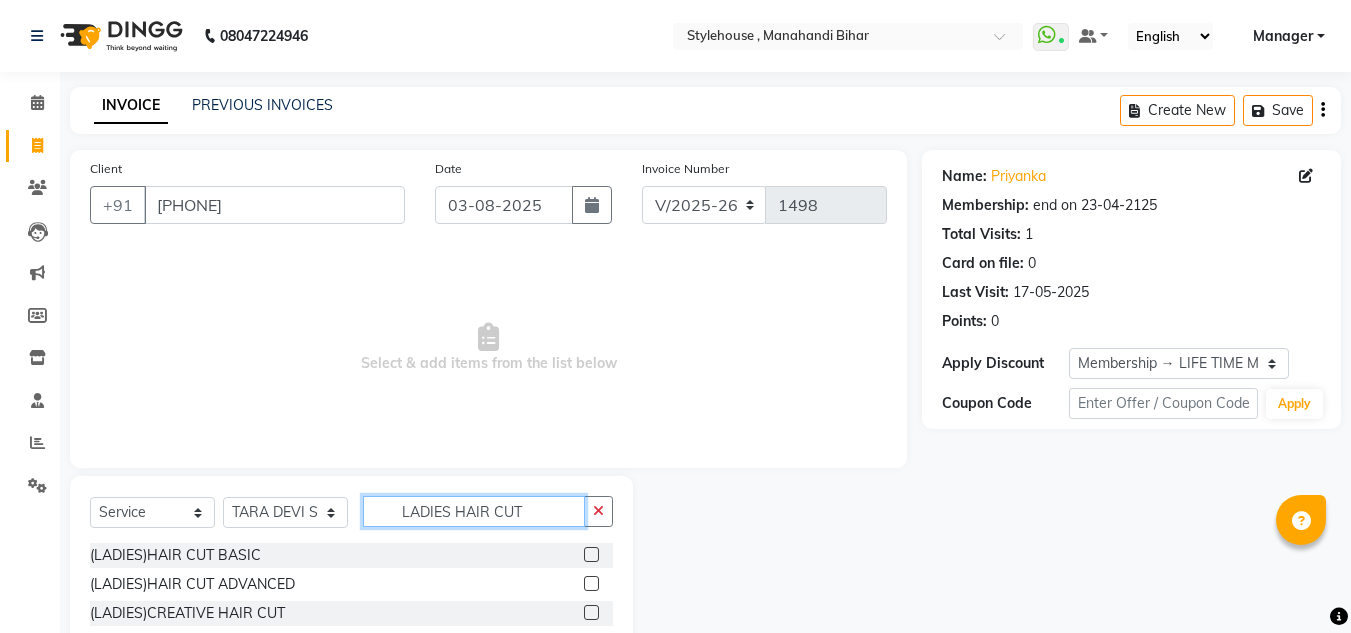 type on "LADIES HAIR CUT" 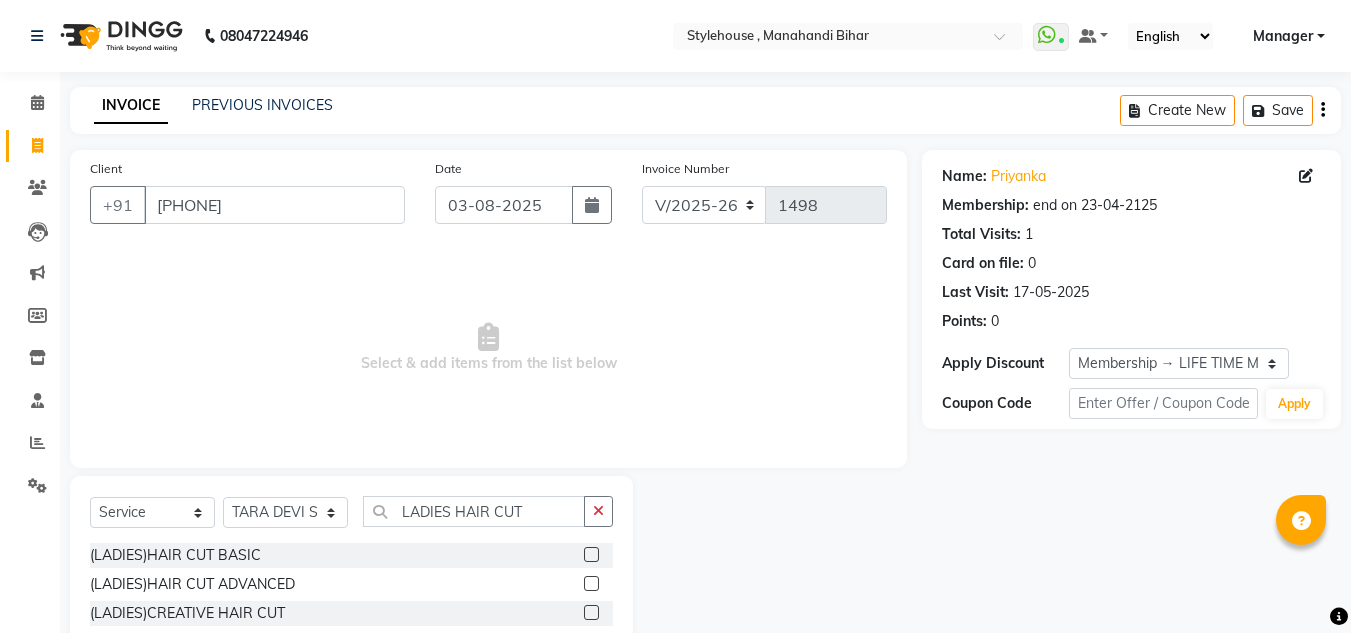click 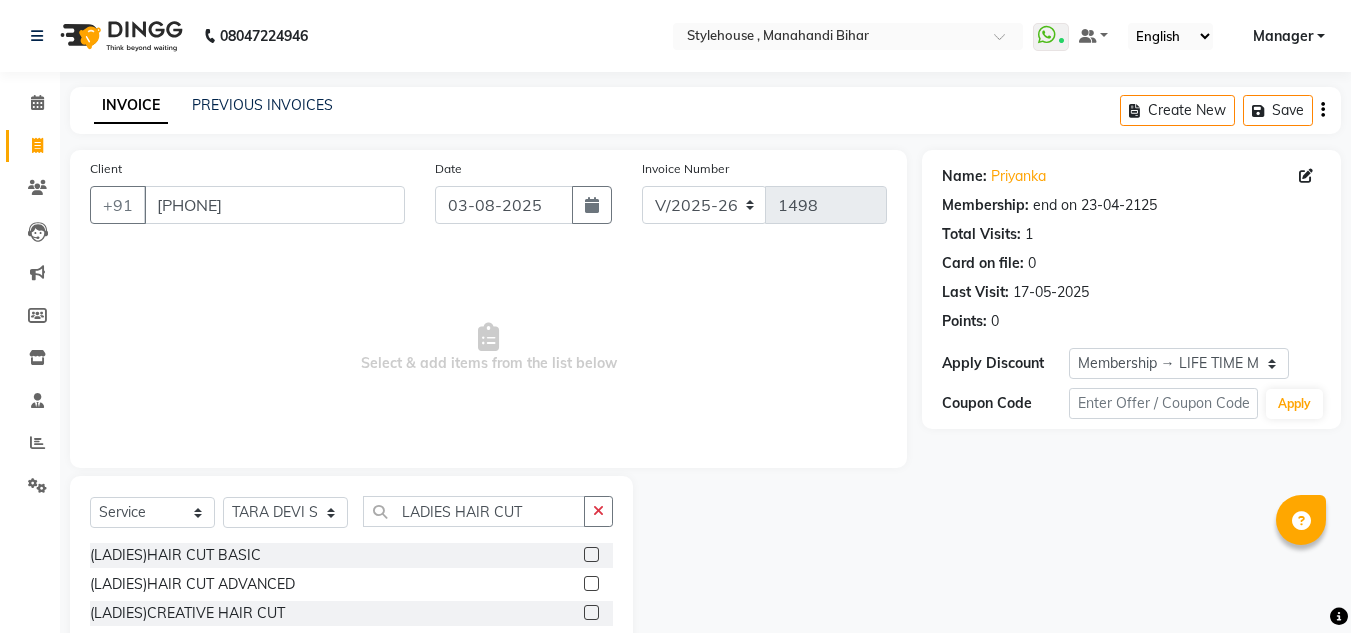 click at bounding box center (590, 555) 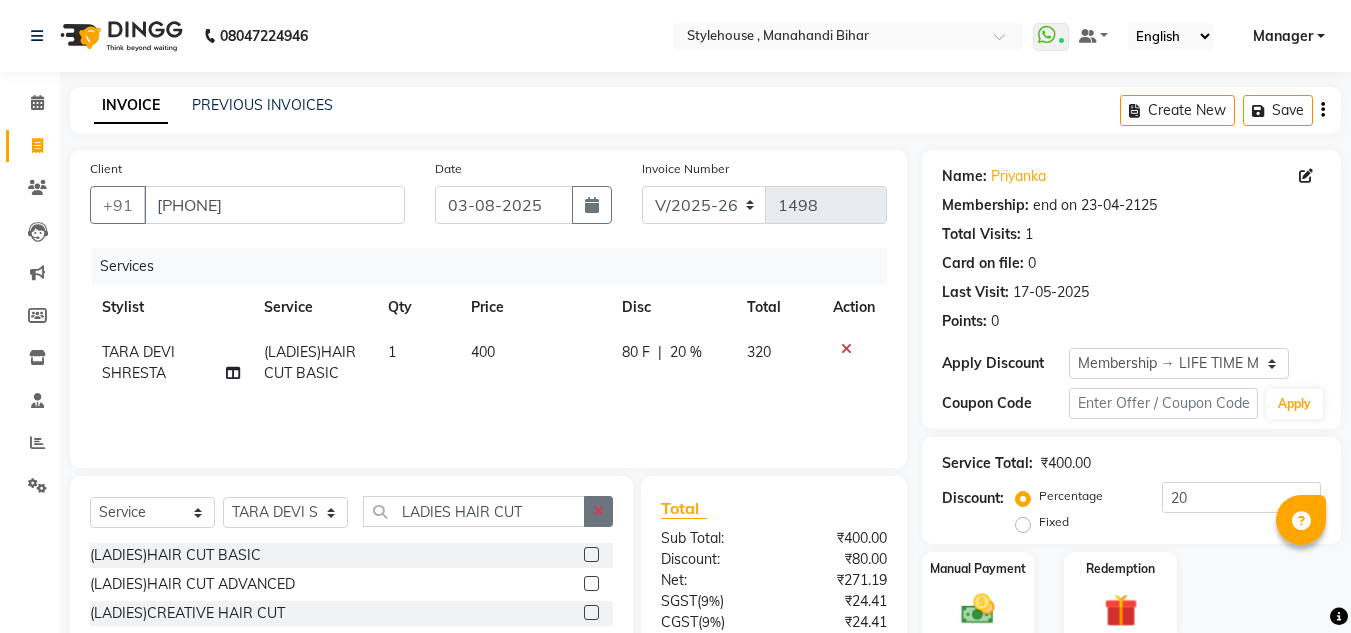 click 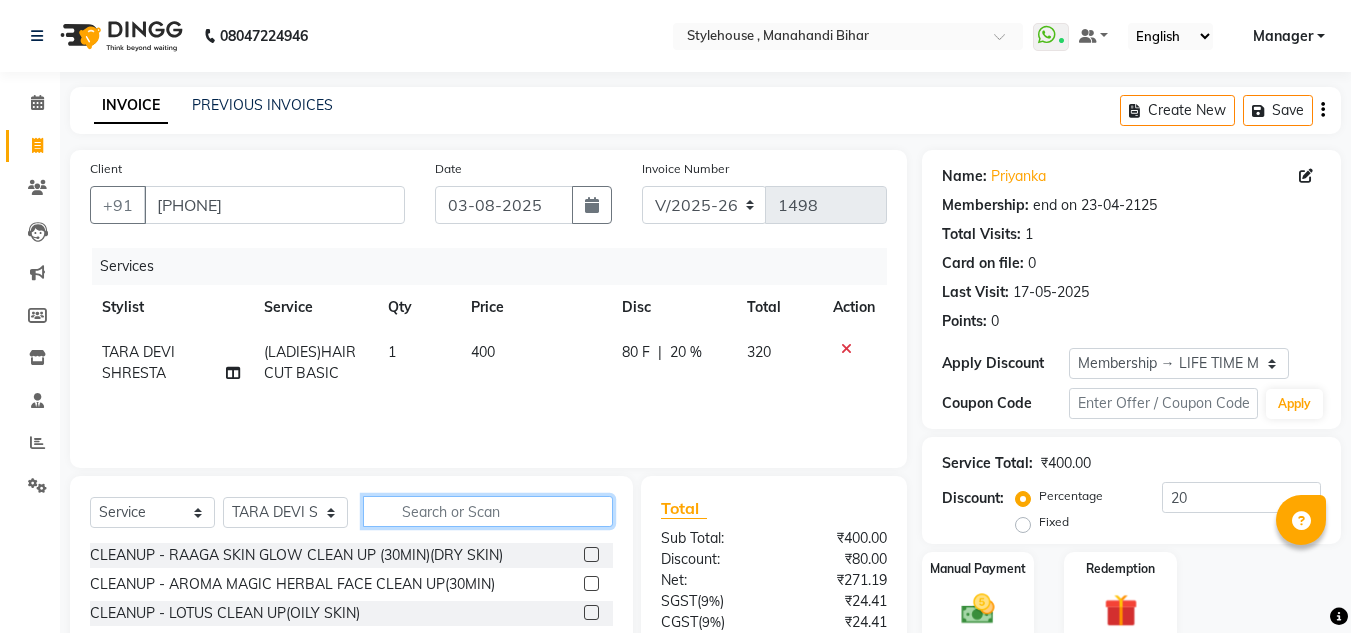 click 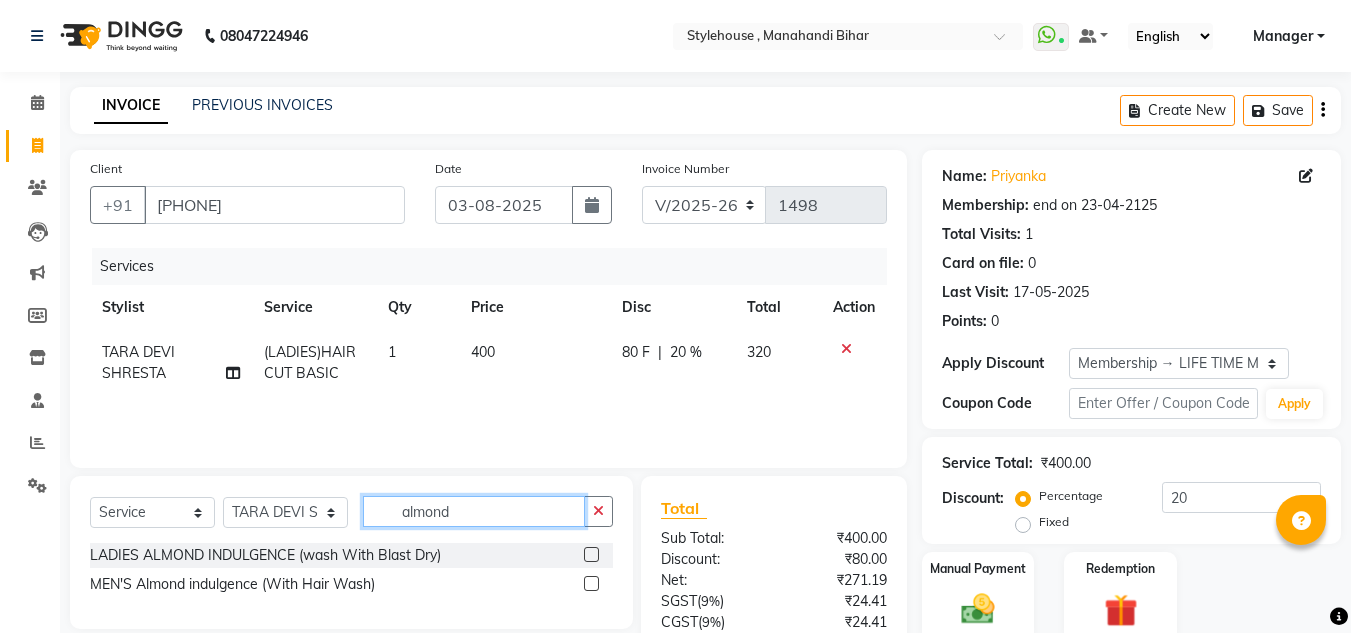 type on "almond" 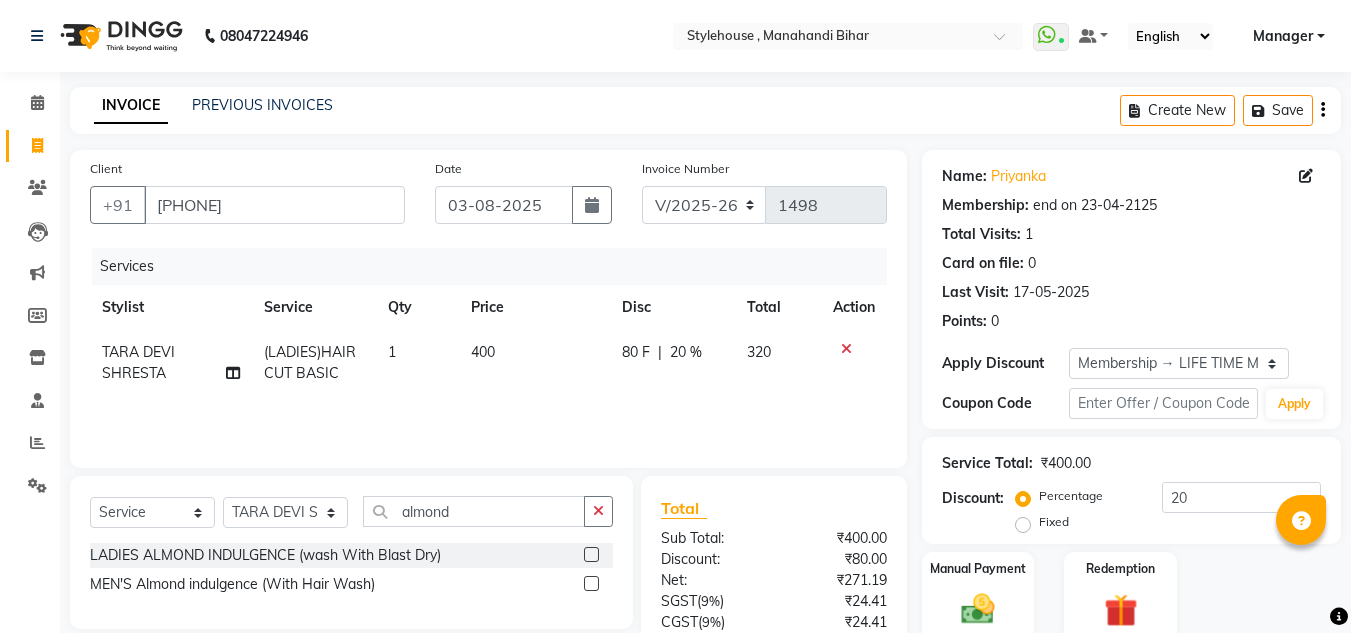 click 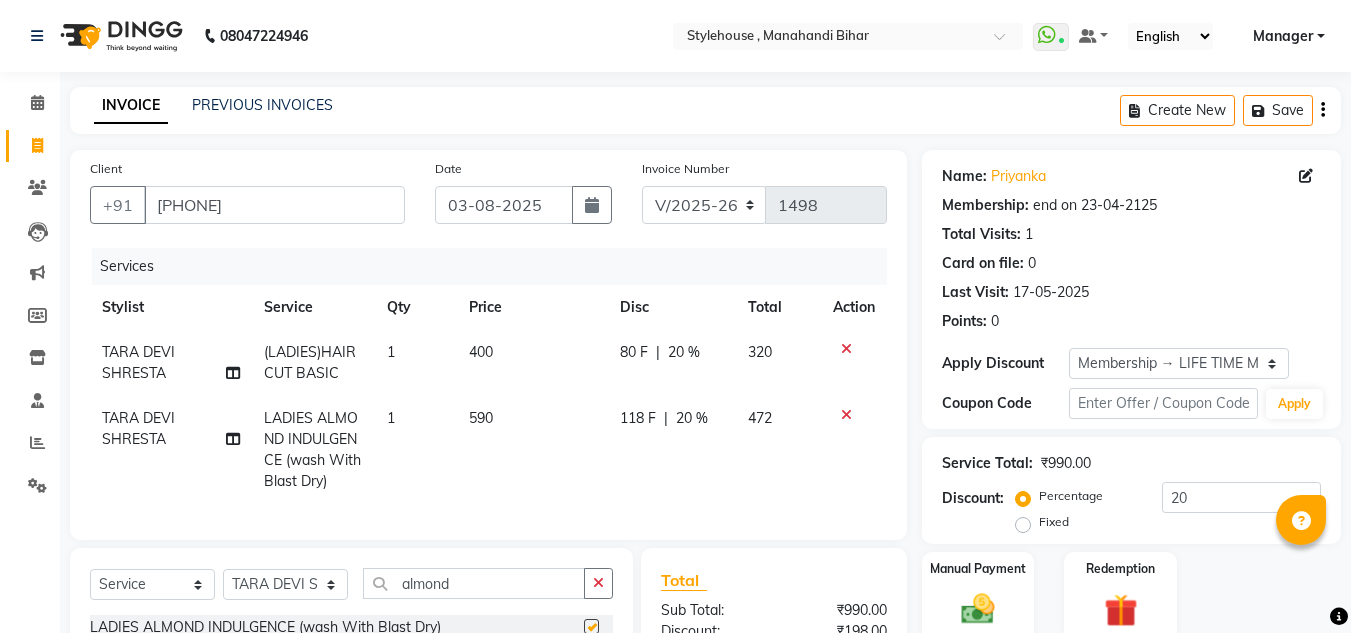 checkbox on "false" 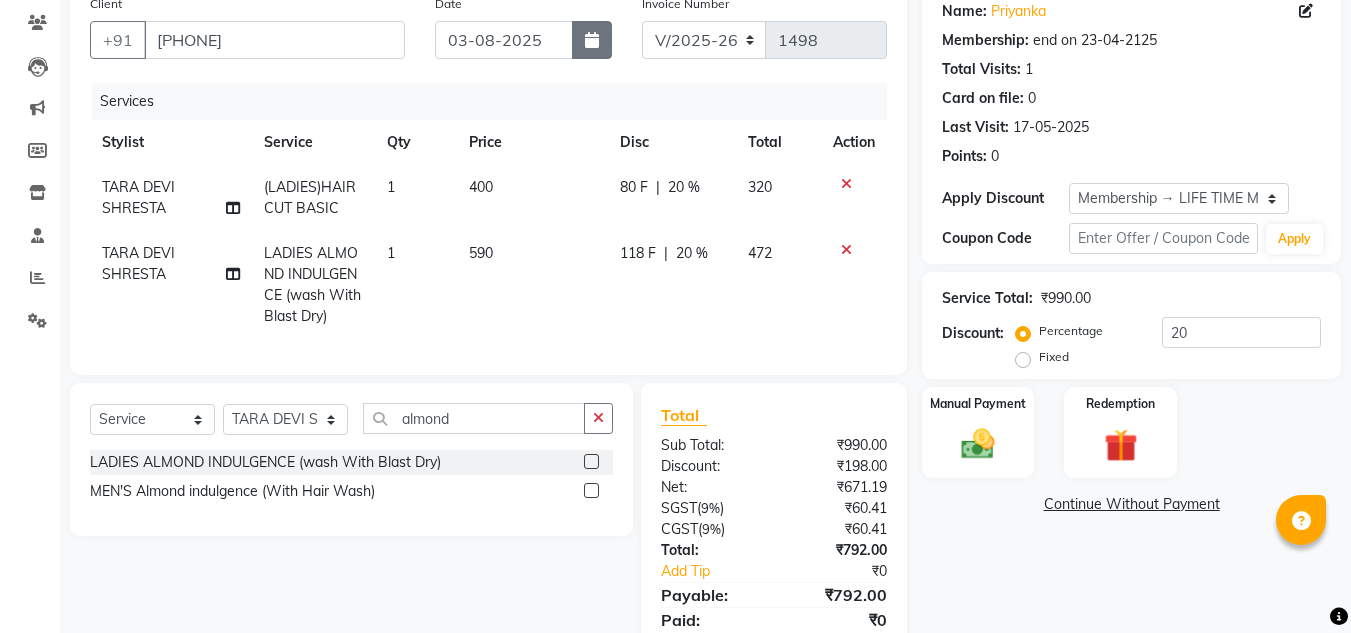 scroll, scrollTop: 200, scrollLeft: 0, axis: vertical 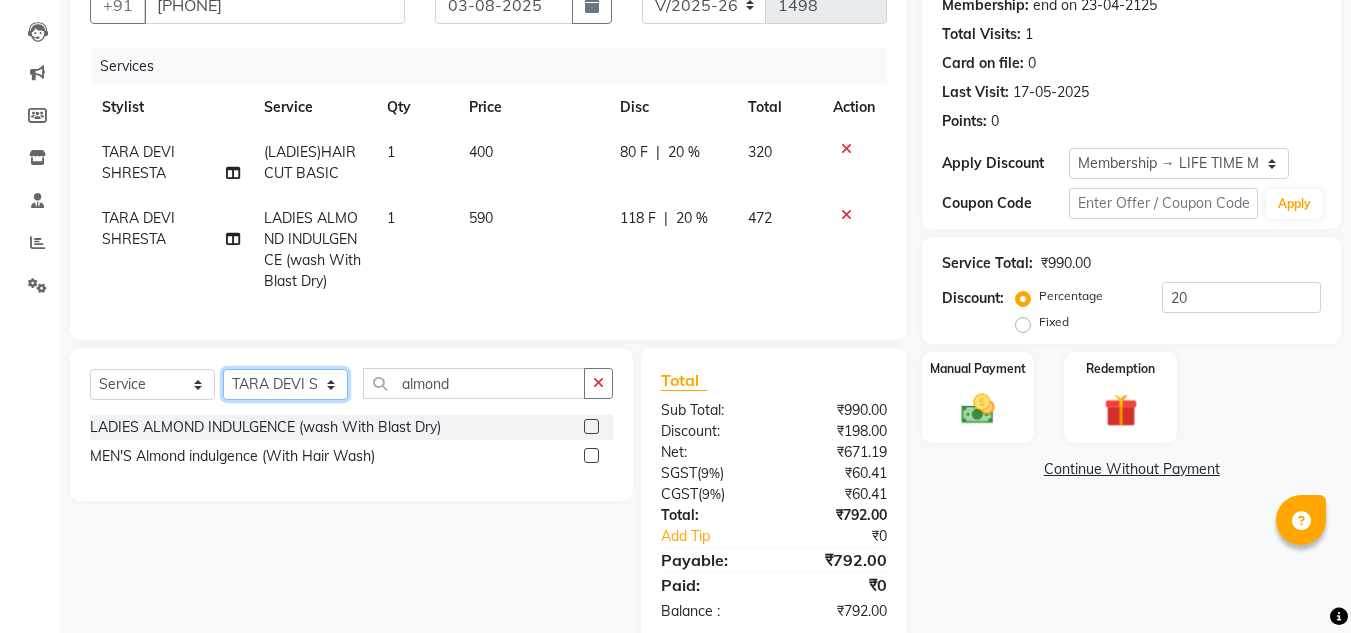 click on "Select Stylist ANIL BARIK ANIRUDH SAHOO JYOTIRANJAN BARIK KANHA LAXMI PRIYA Manager Manisha MANJIT BARIK PRADEEP BARIK PRIYANKA NANDA PUJA ROUT RUMA SAGARIKA SAHOO SALMAN SAMEER BARIK SAROJ SITHA TARA DEVI SHRESTA" 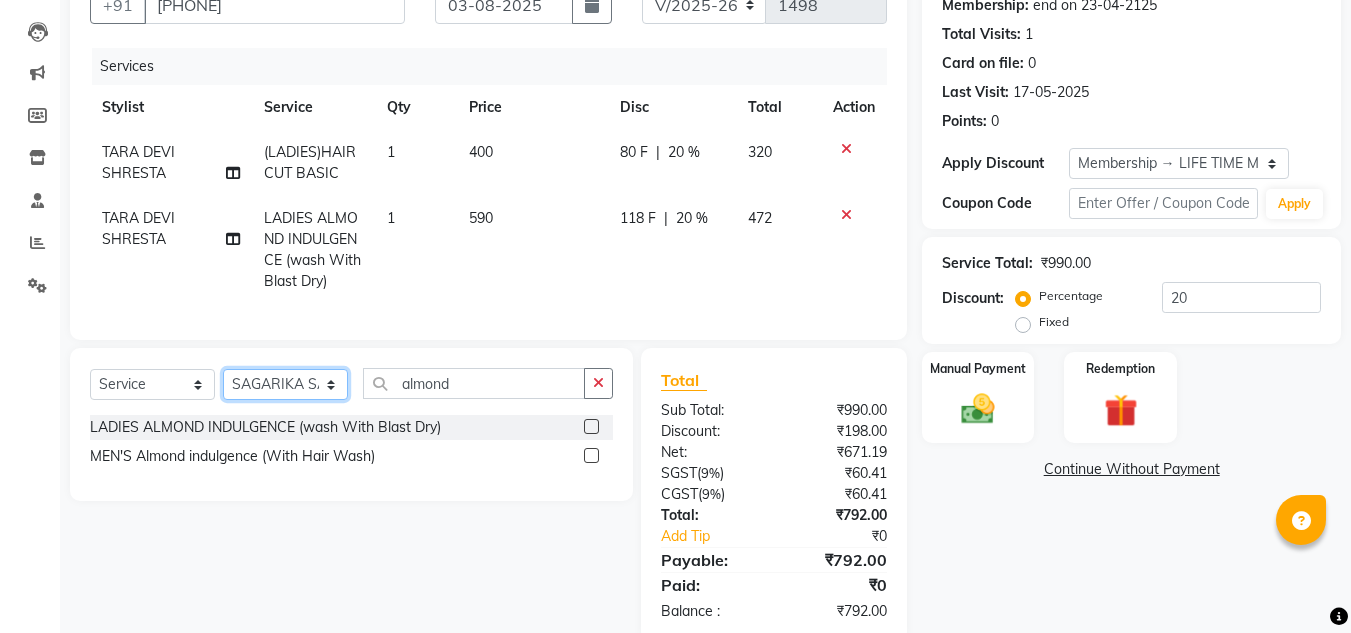 click on "Select Stylist ANIL BARIK ANIRUDH SAHOO JYOTIRANJAN BARIK KANHA LAXMI PRIYA Manager Manisha MANJIT BARIK PRADEEP BARIK PRIYANKA NANDA PUJA ROUT RUMA SAGARIKA SAHOO SALMAN SAMEER BARIK SAROJ SITHA TARA DEVI SHRESTA" 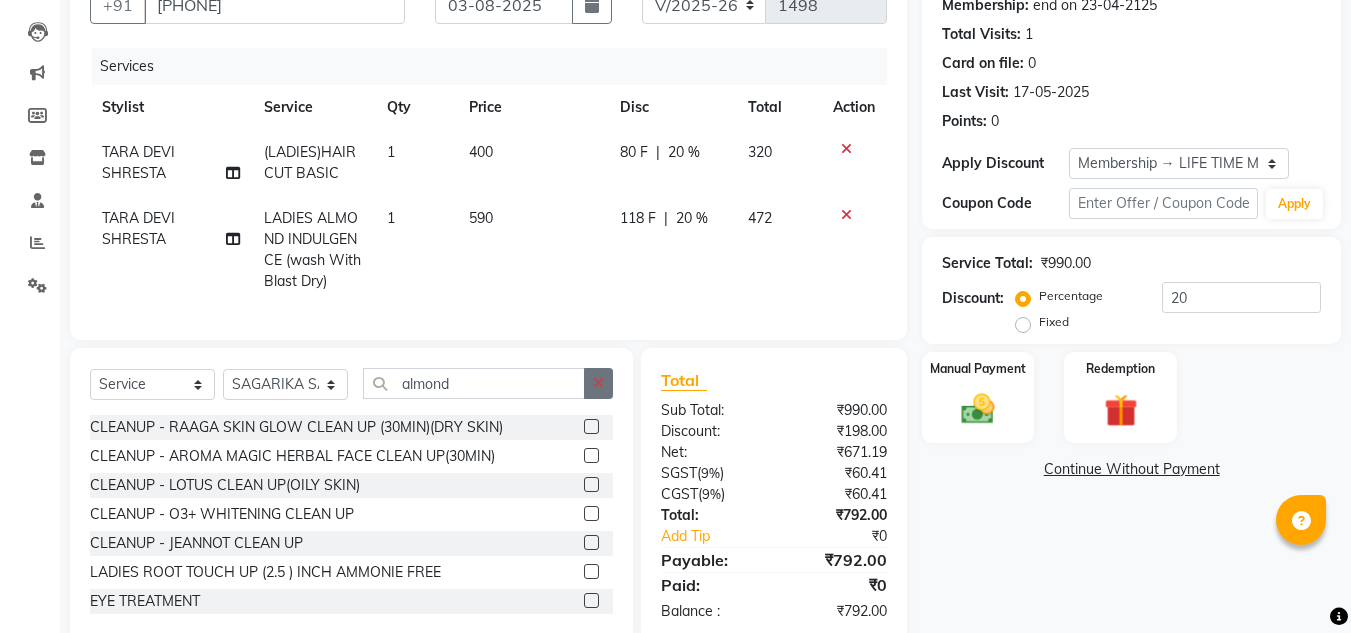click 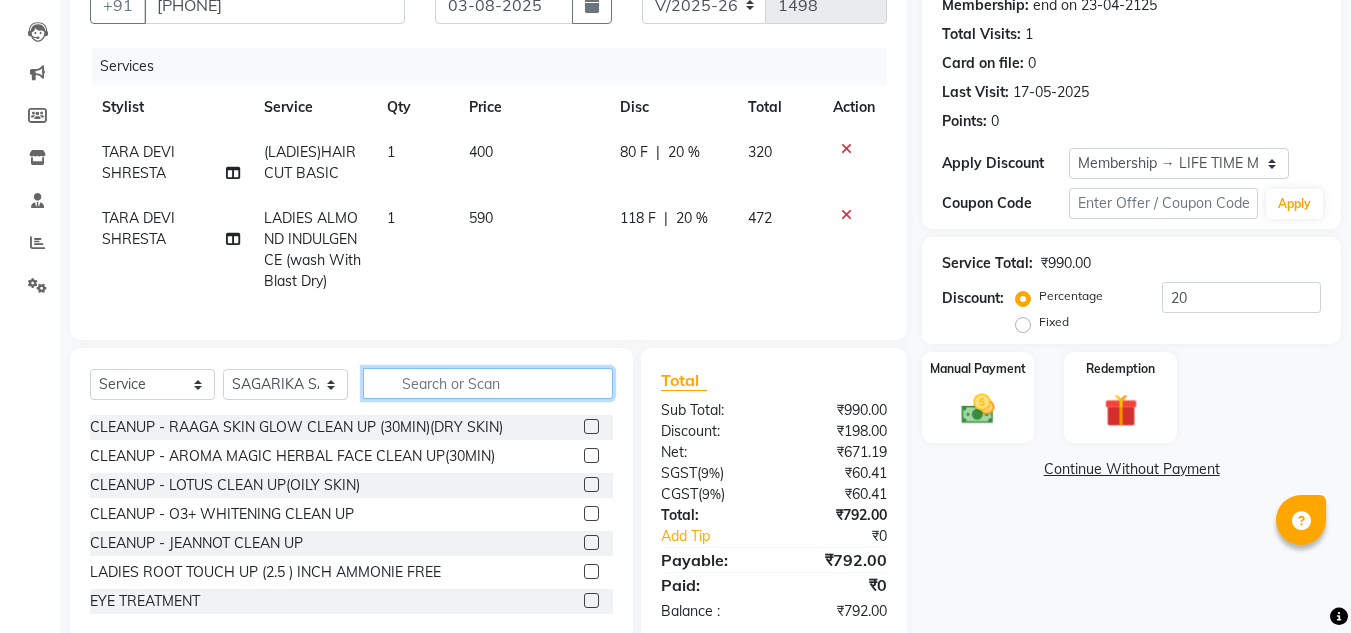click 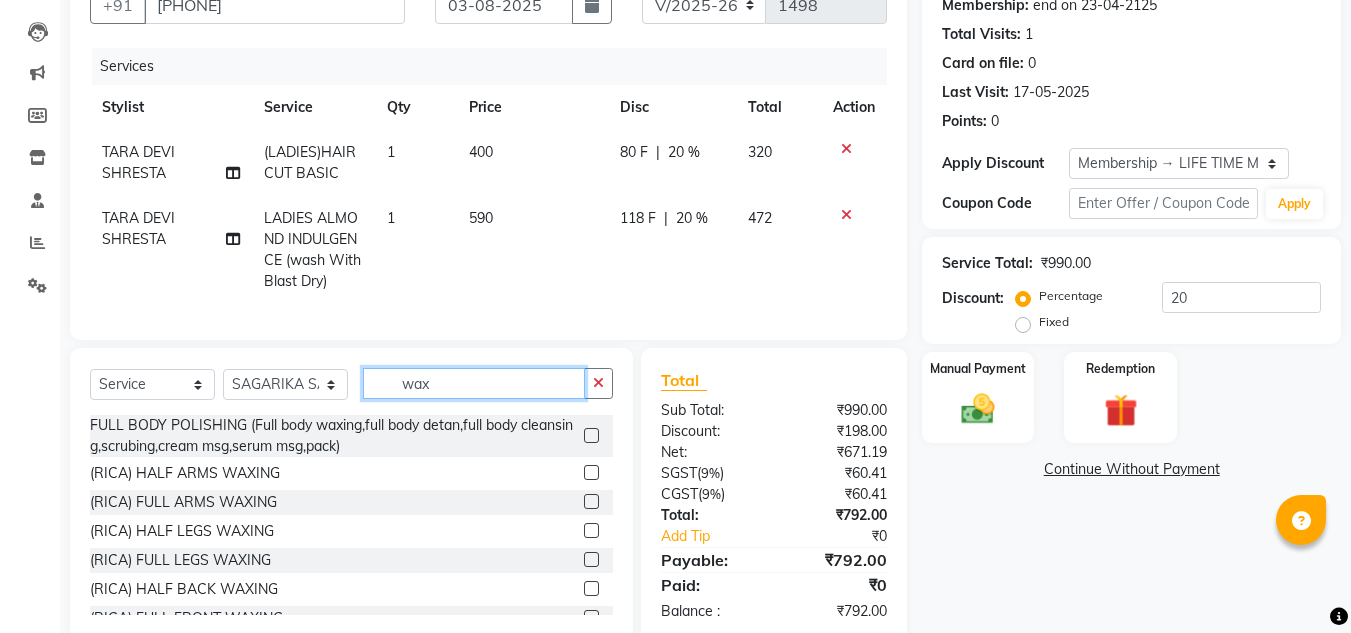 type on "wax" 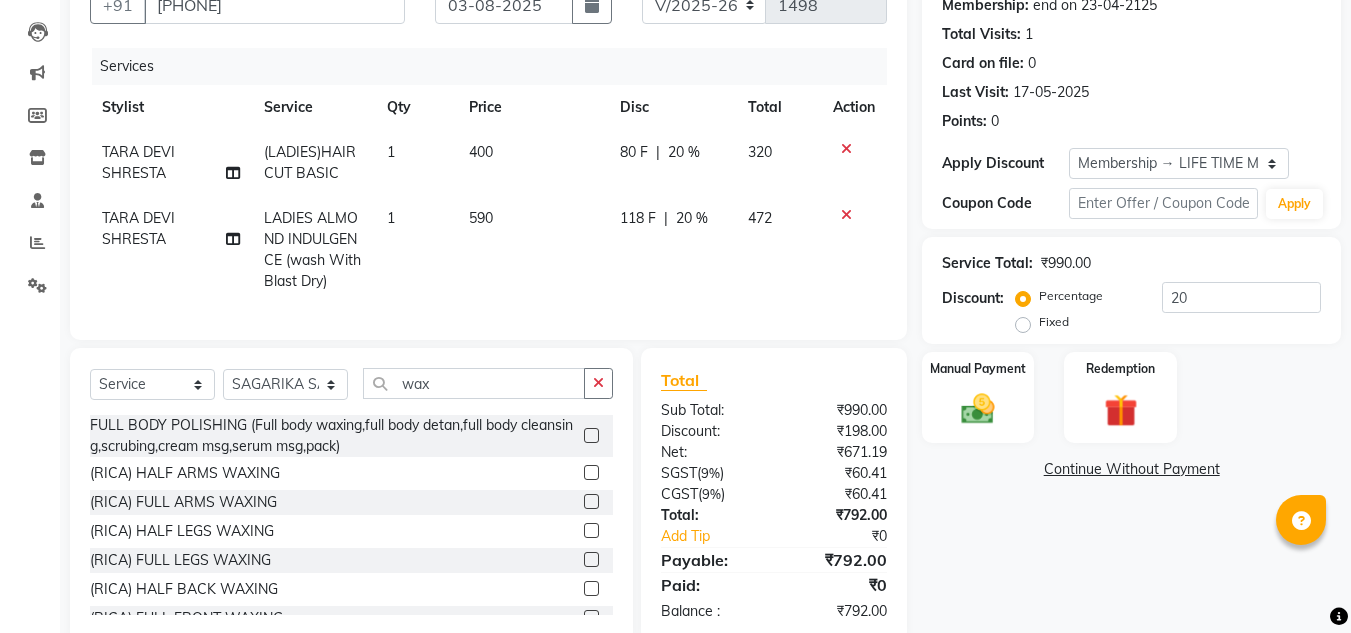 click 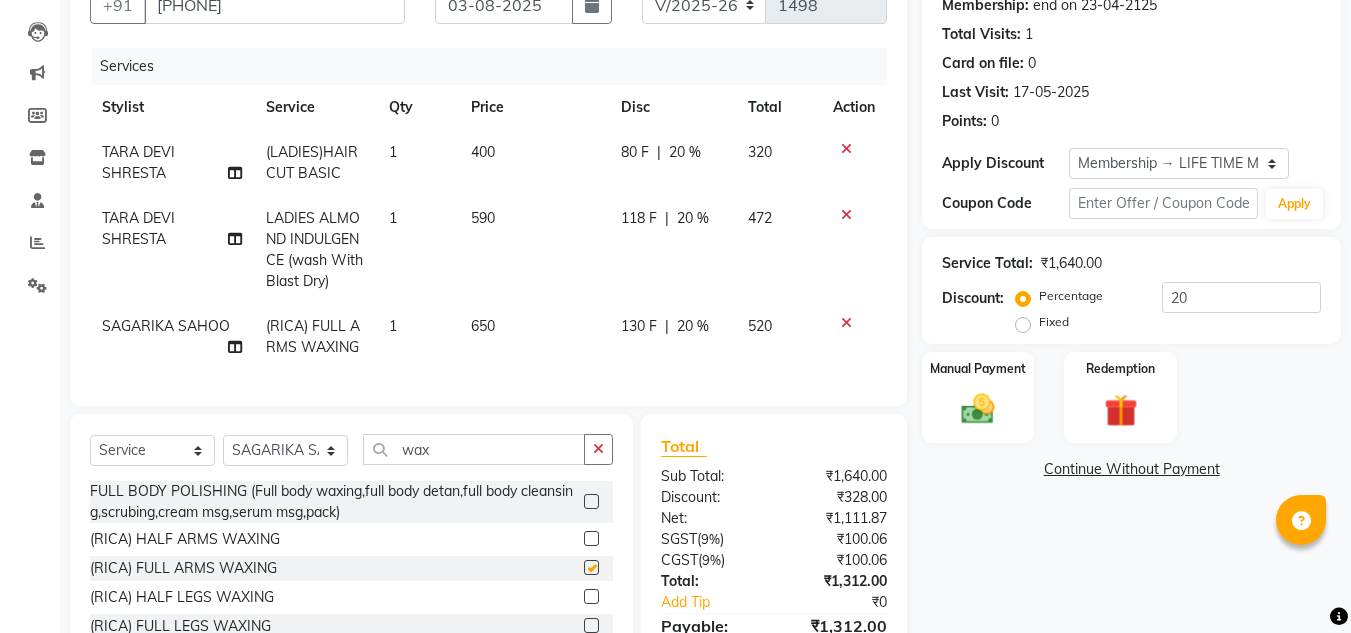 checkbox on "false" 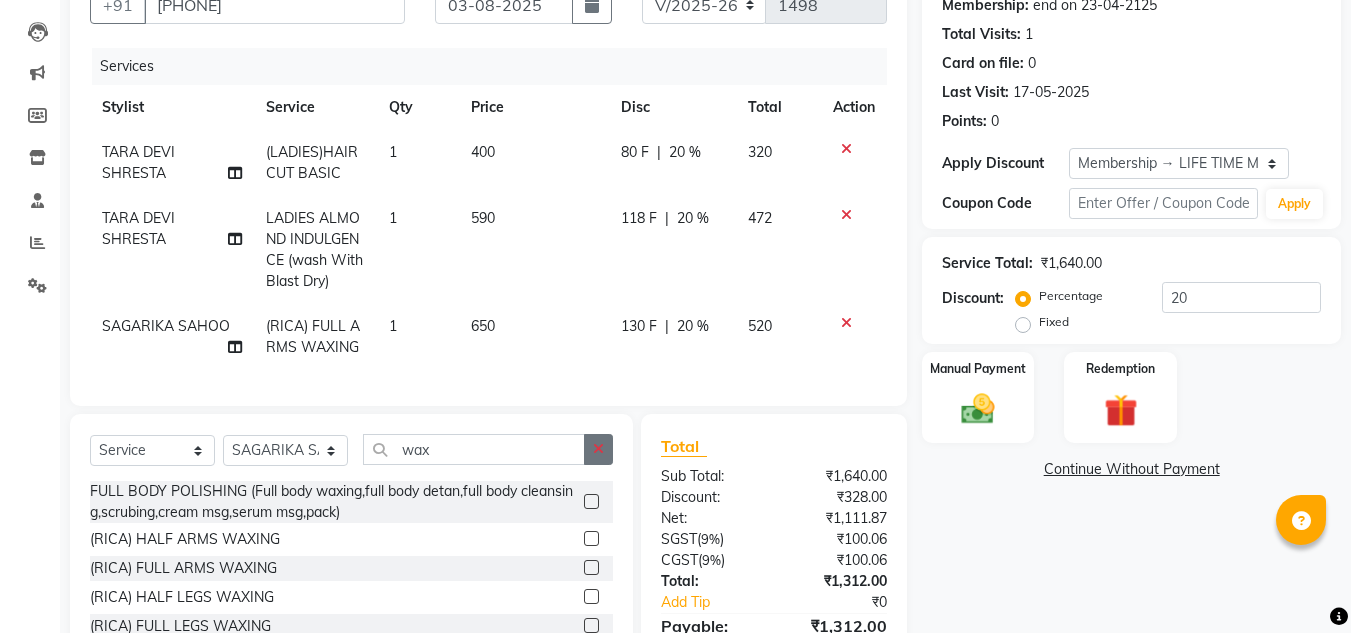 click 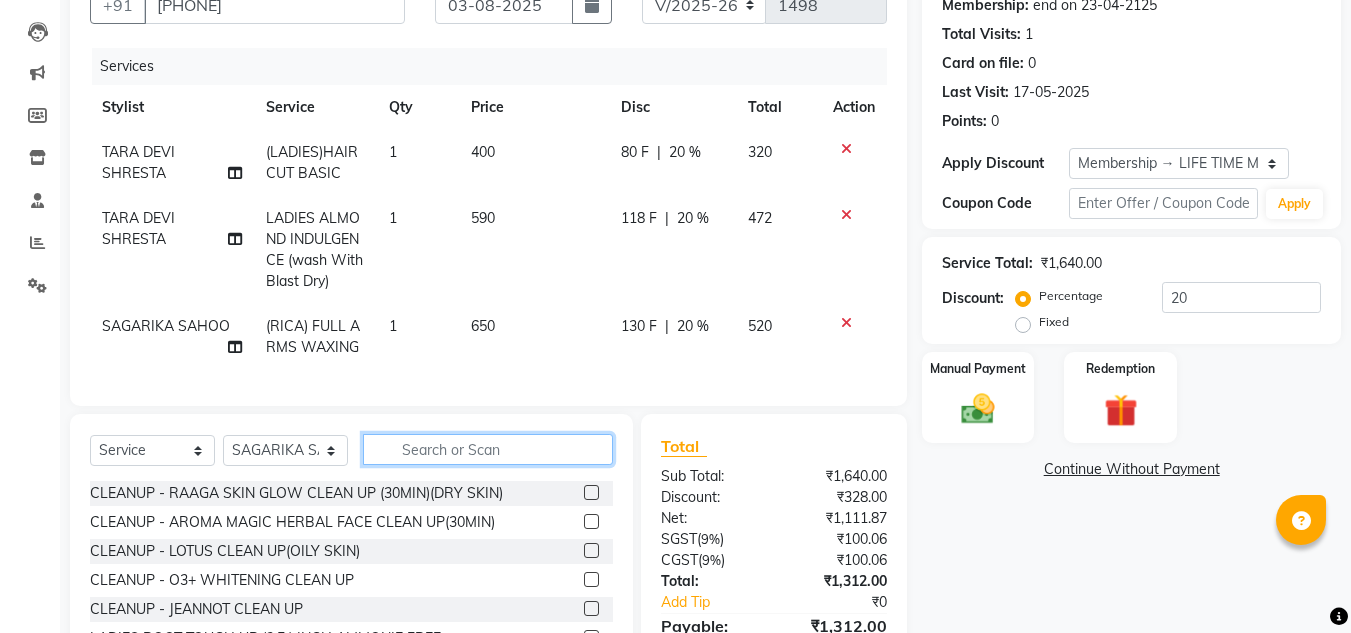 click 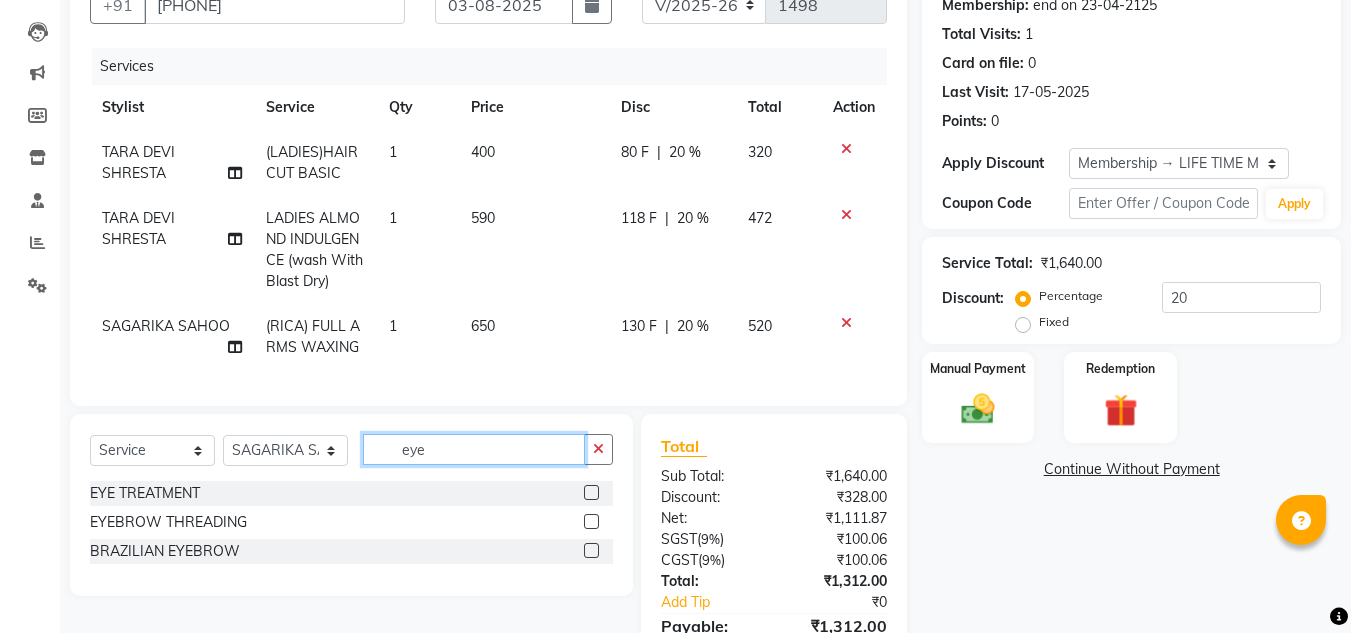 type on "eye" 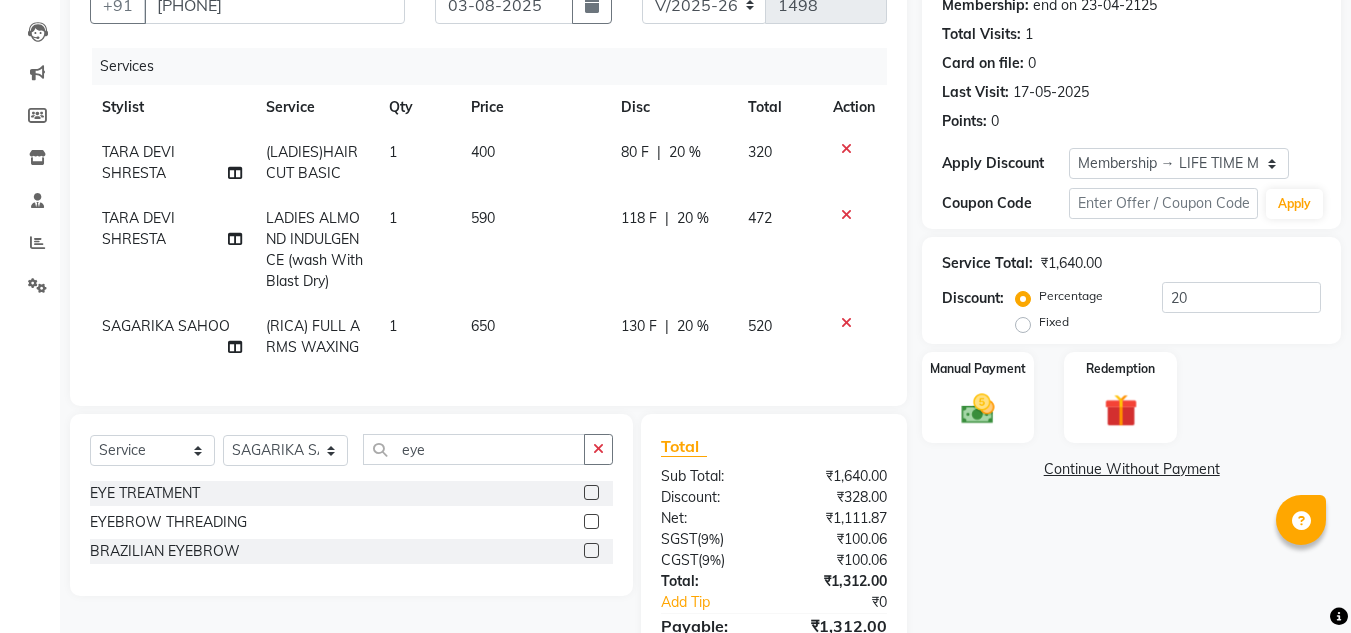 click 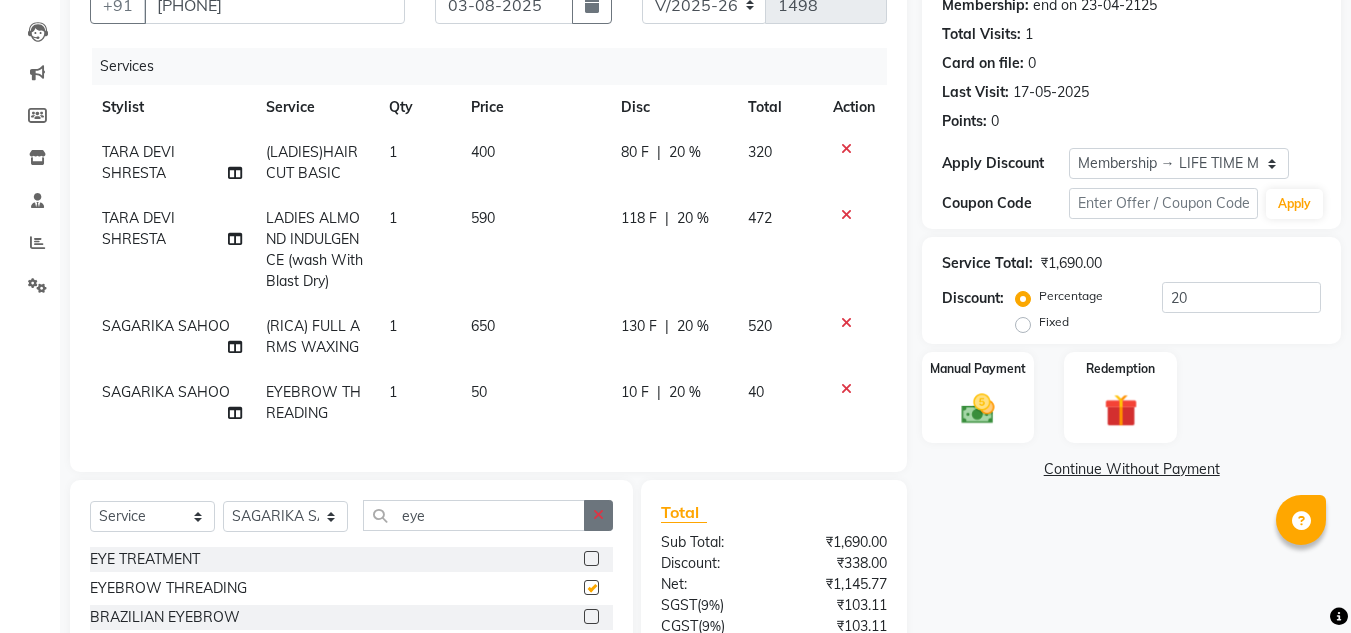 checkbox on "false" 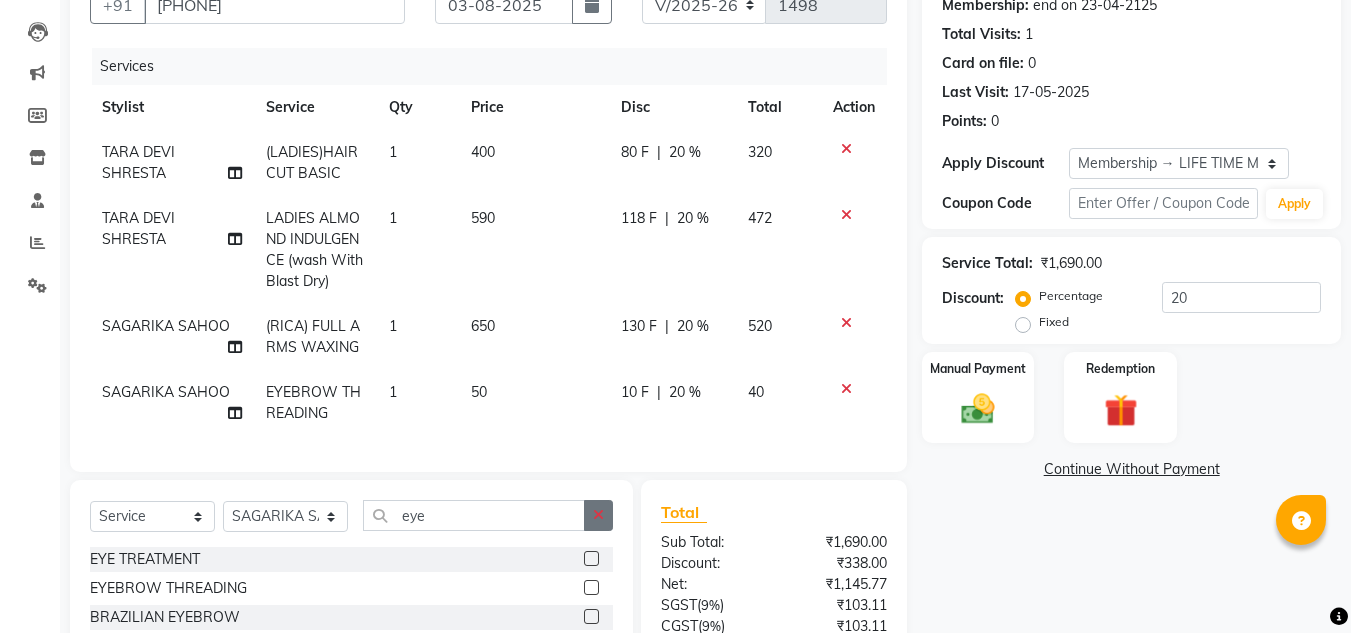 click 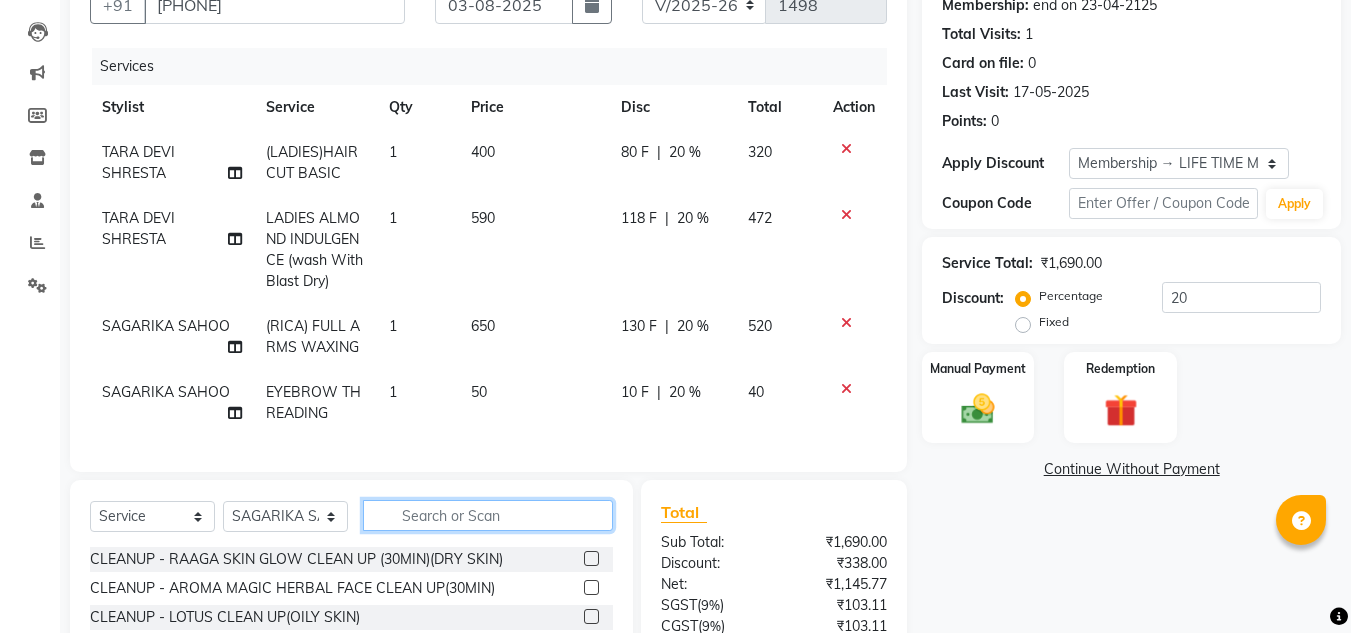 click 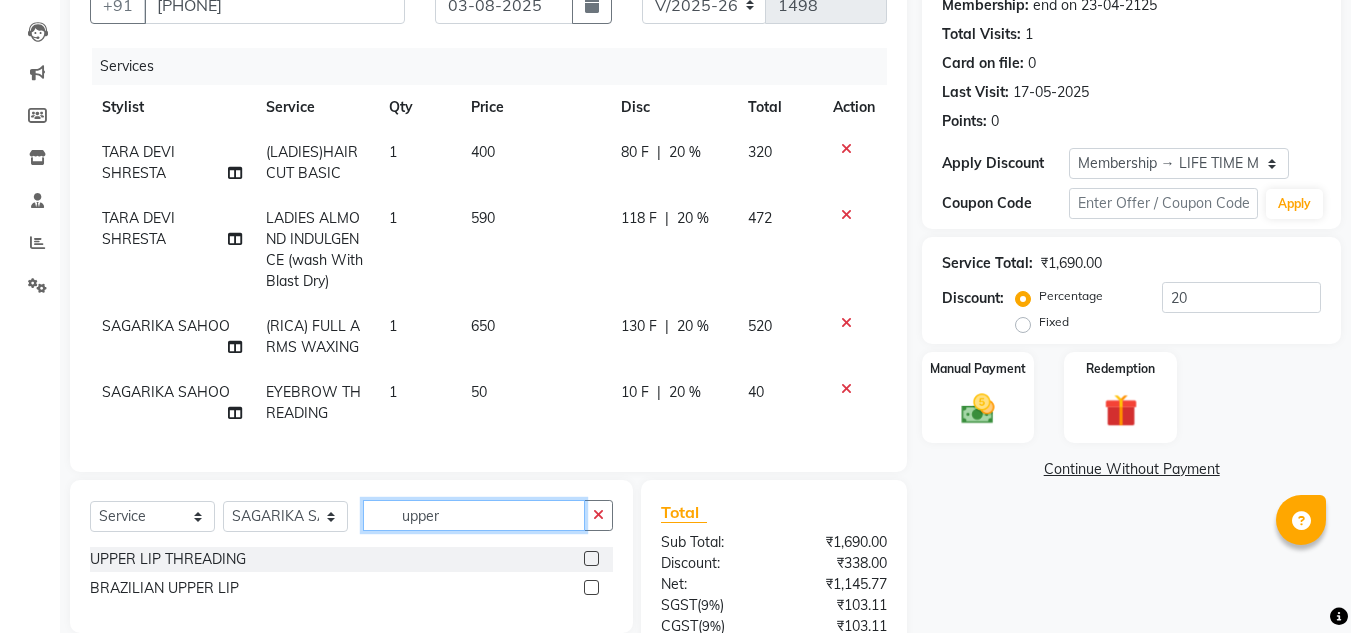 type on "upper" 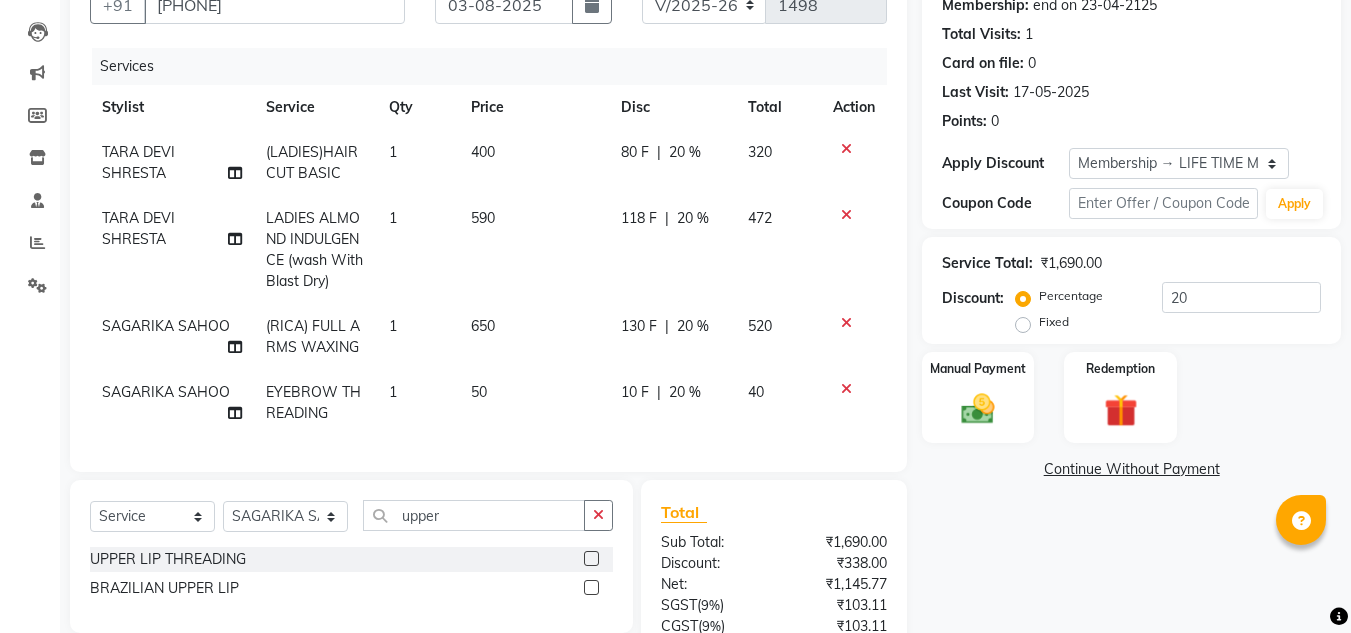 click 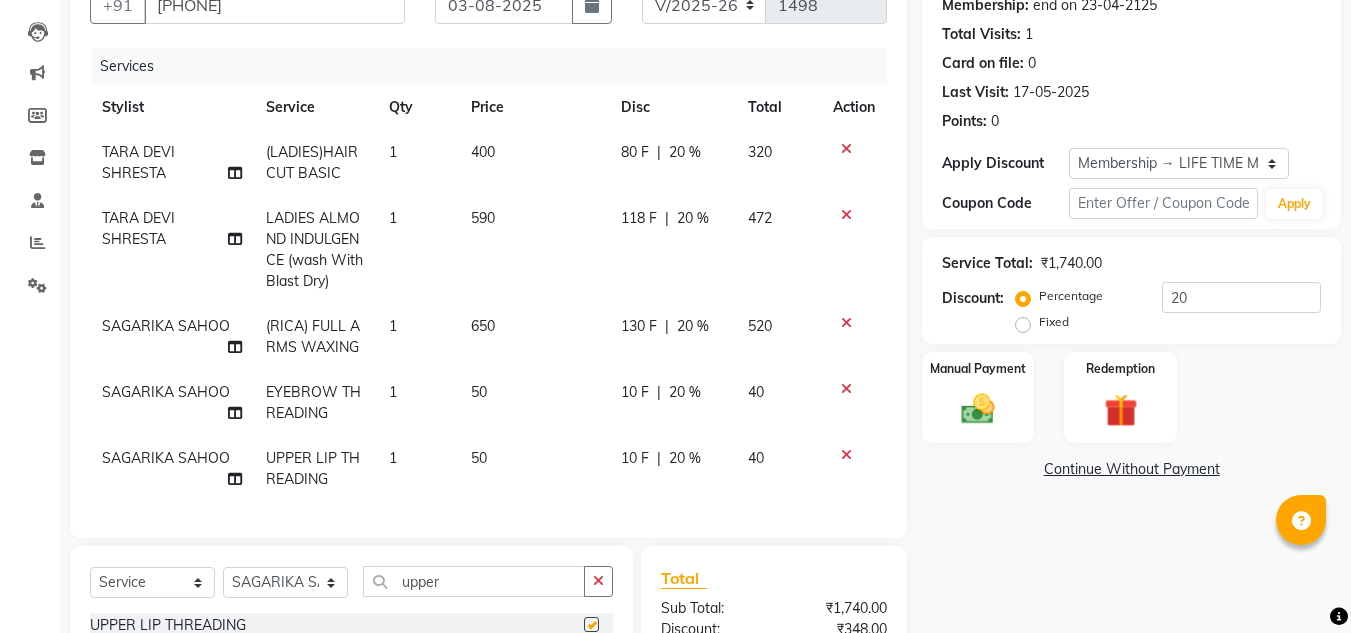 checkbox on "false" 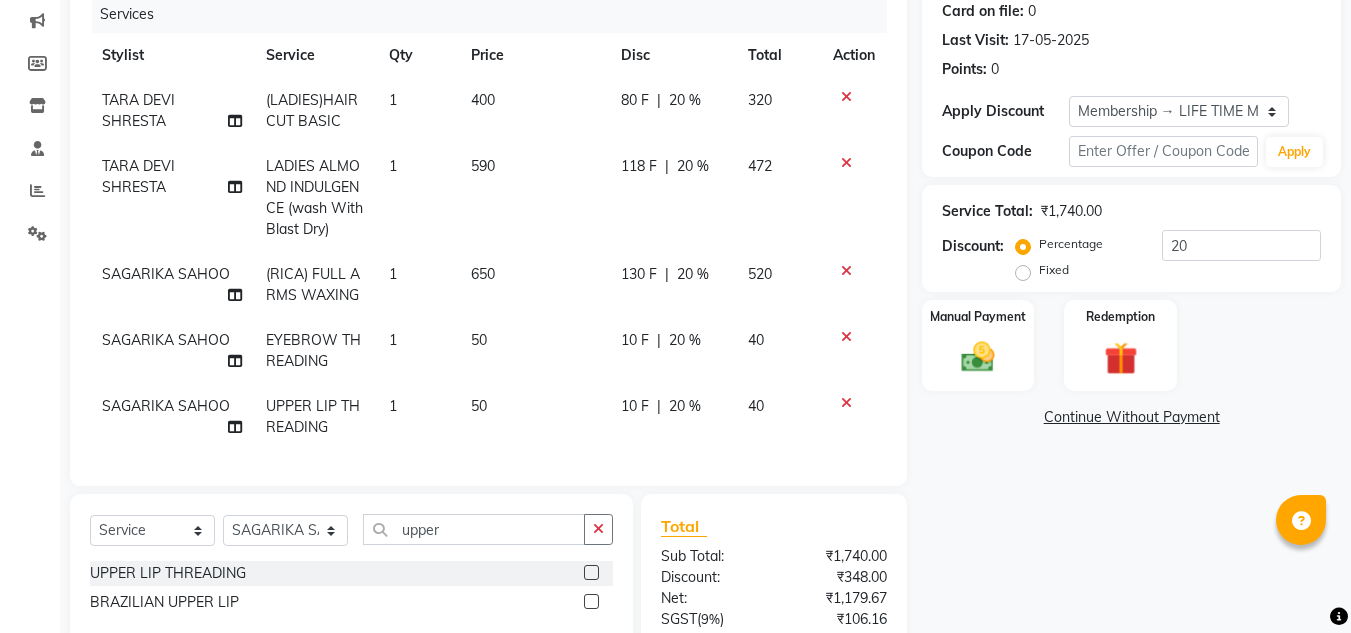 scroll, scrollTop: 452, scrollLeft: 0, axis: vertical 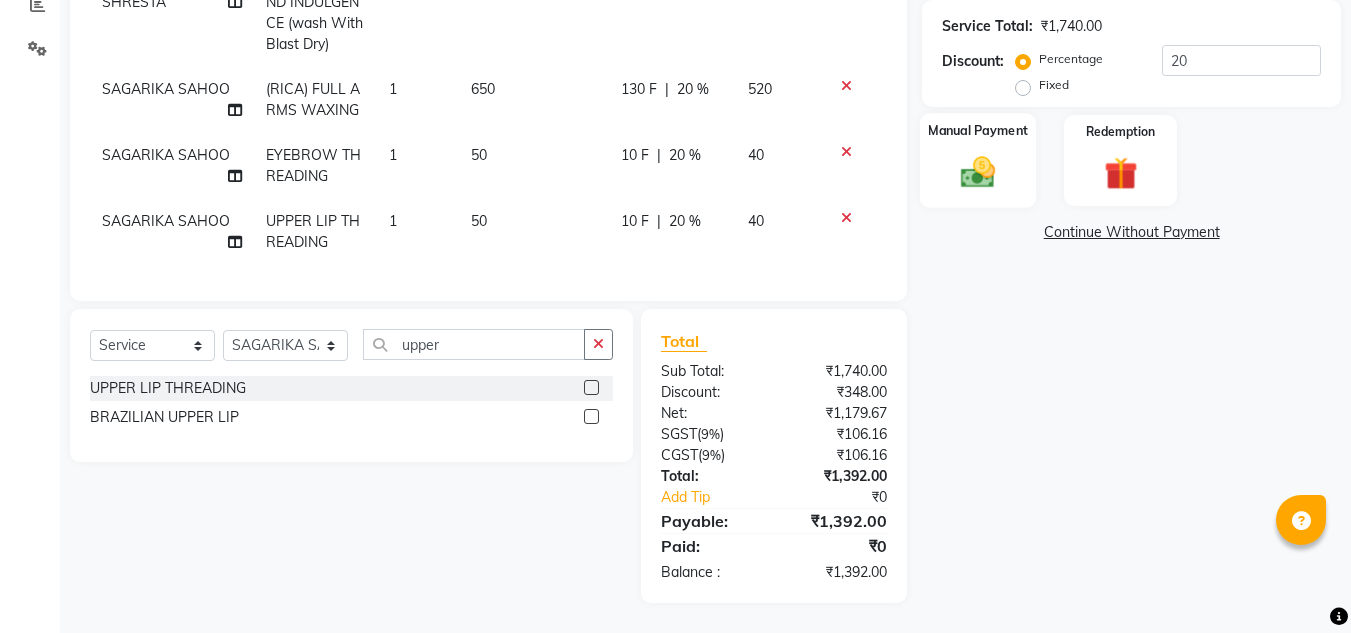 click on "Manual Payment" 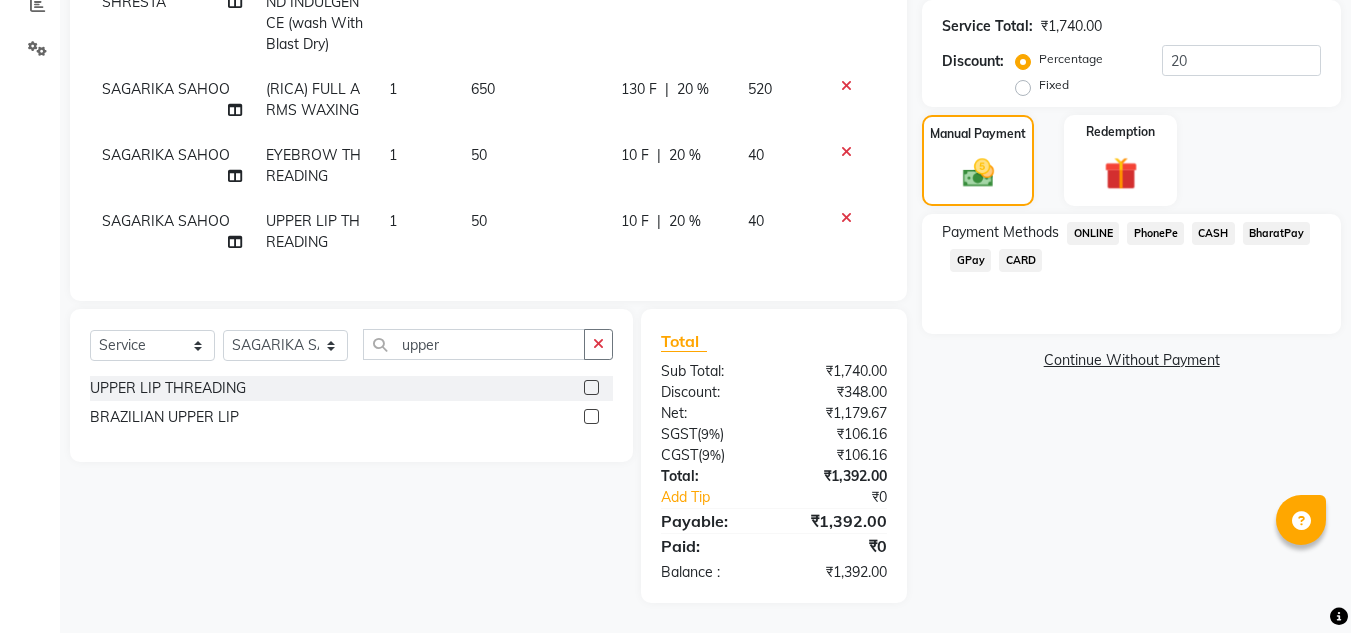 click on "PhonePe" 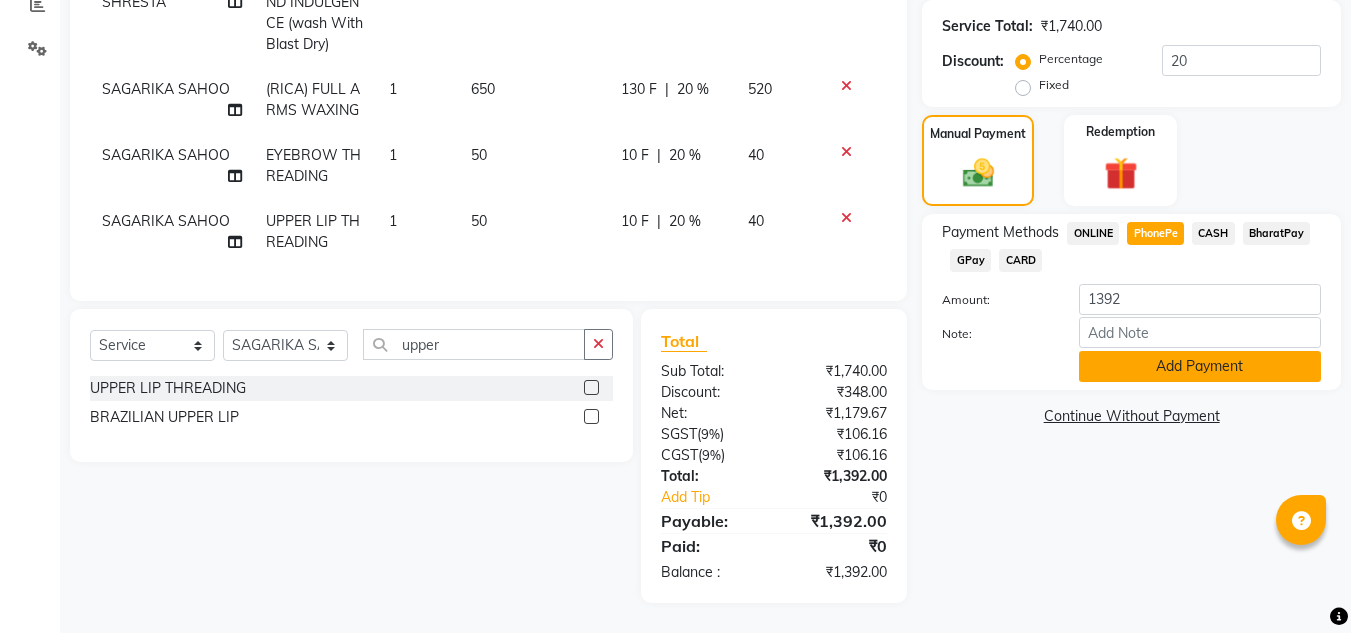 click on "Add Payment" 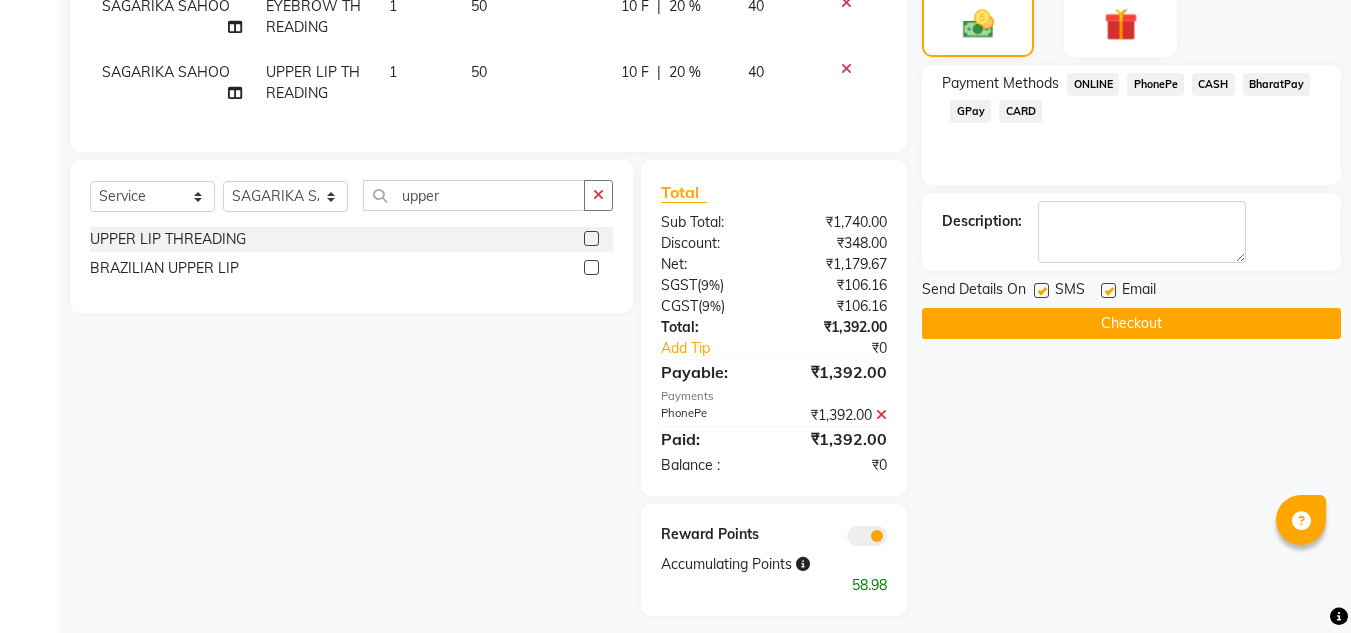 scroll, scrollTop: 614, scrollLeft: 0, axis: vertical 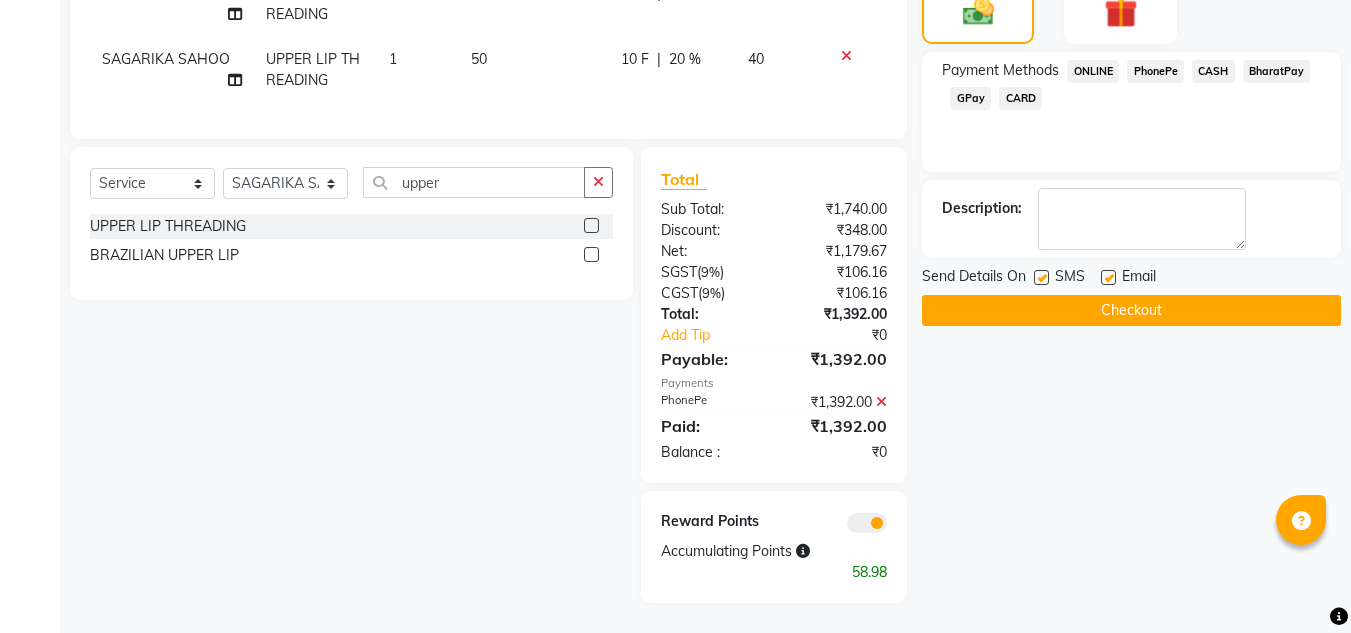 click on "Name: Priyanka  Membership: end on 23-04-2125 Total Visits:  1 Card on file:  0 Last Visit:   17-05-2025 Points:   0  Apply Discount Select Membership → LIFE TIME MEMBERSHIP Coupon Code Apply Service Total:  ₹1,740.00  Discount:  Percentage   Fixed  20 Manual Payment Redemption Payment Methods  ONLINE   PhonePe   CASH   BharatPay   GPay   CARD  Description:                  Send Details On SMS Email  Checkout" 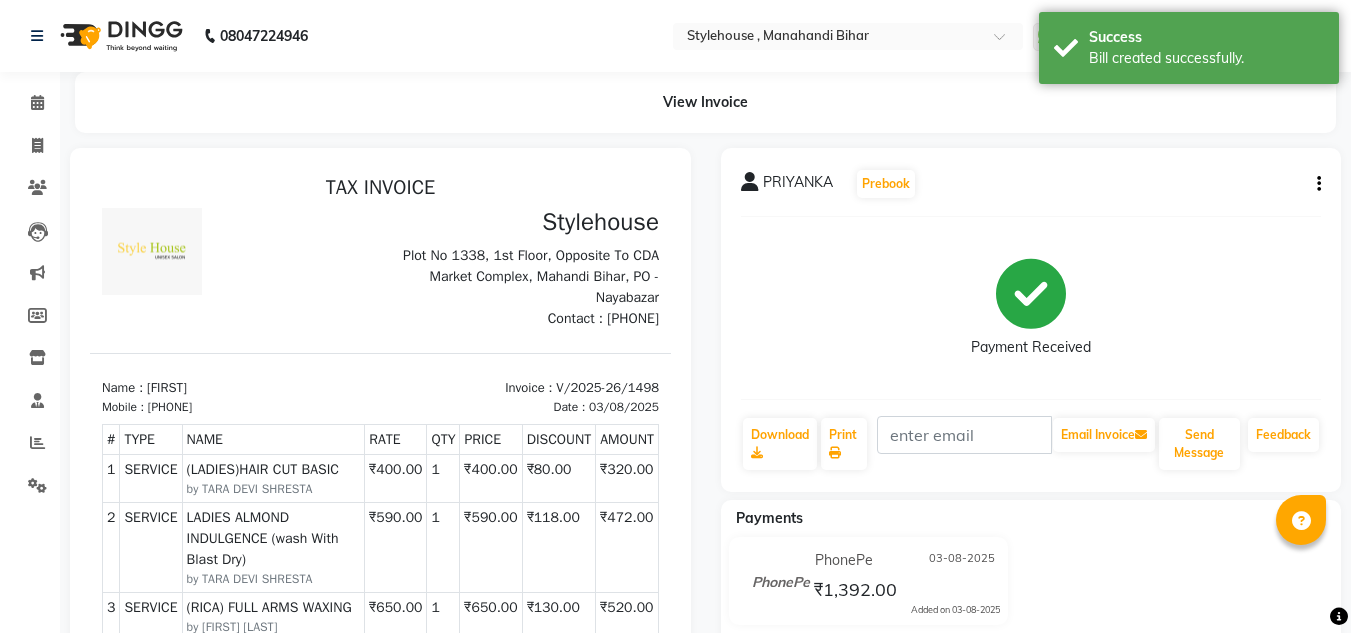 scroll, scrollTop: 0, scrollLeft: 0, axis: both 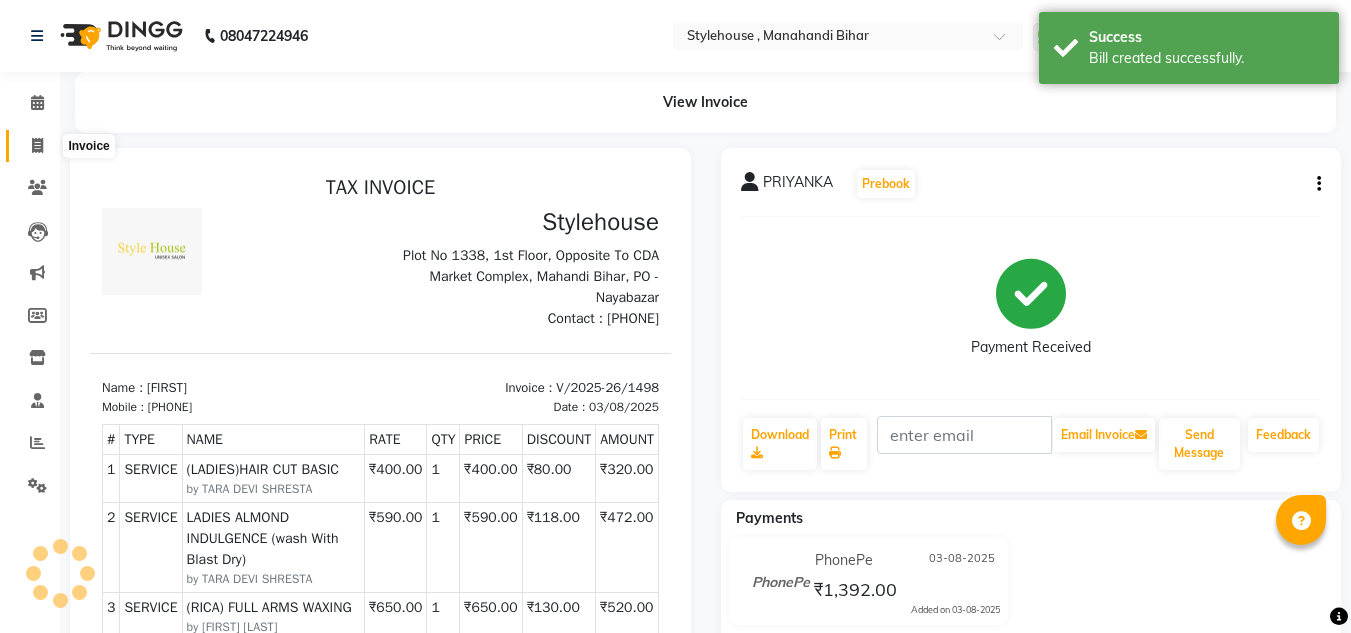 click 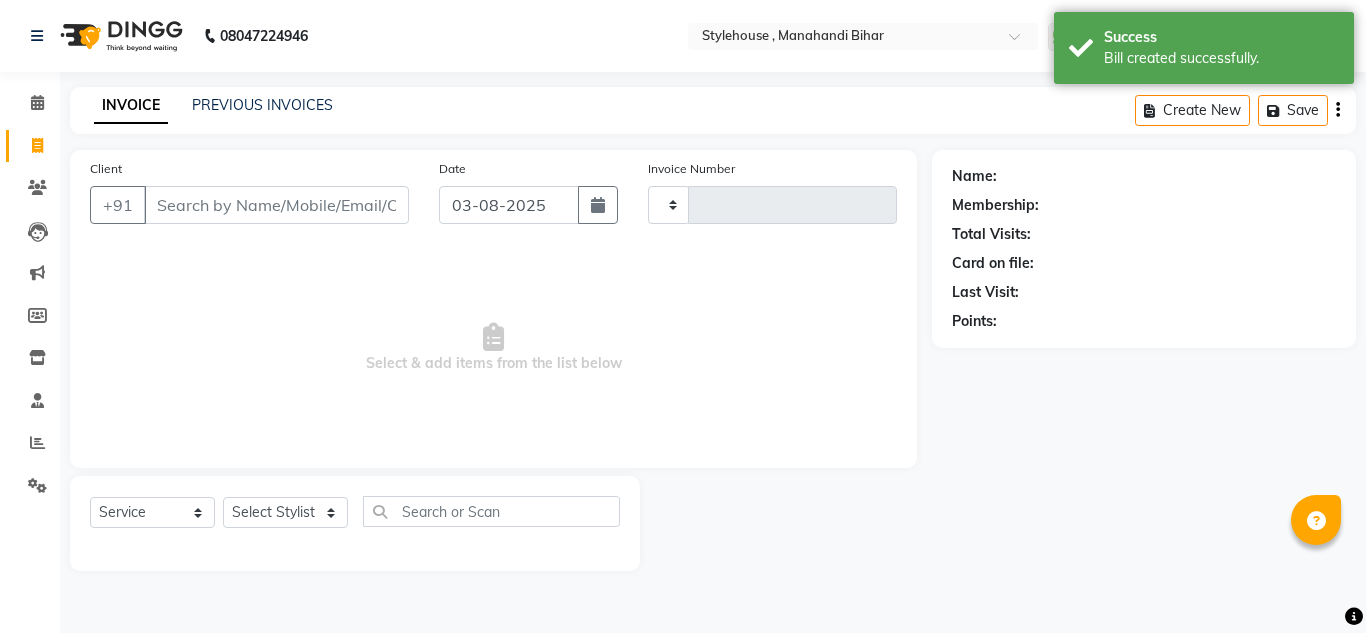 type on "1499" 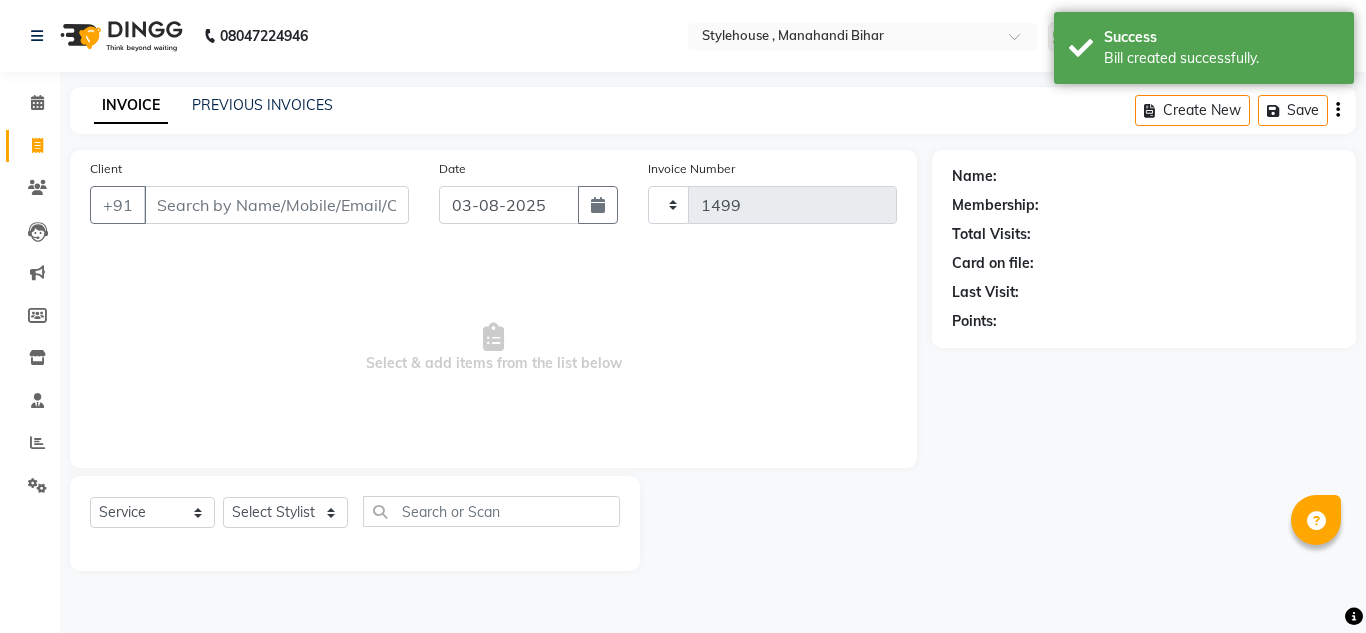 select on "7793" 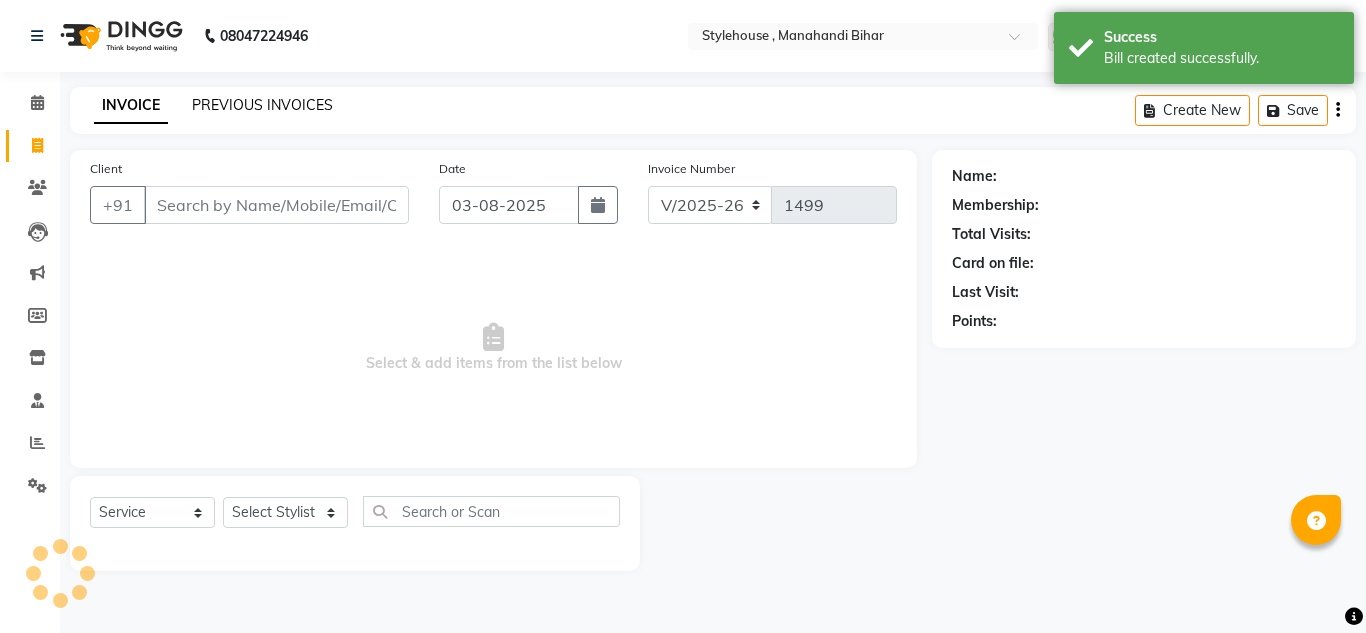click on "PREVIOUS INVOICES" 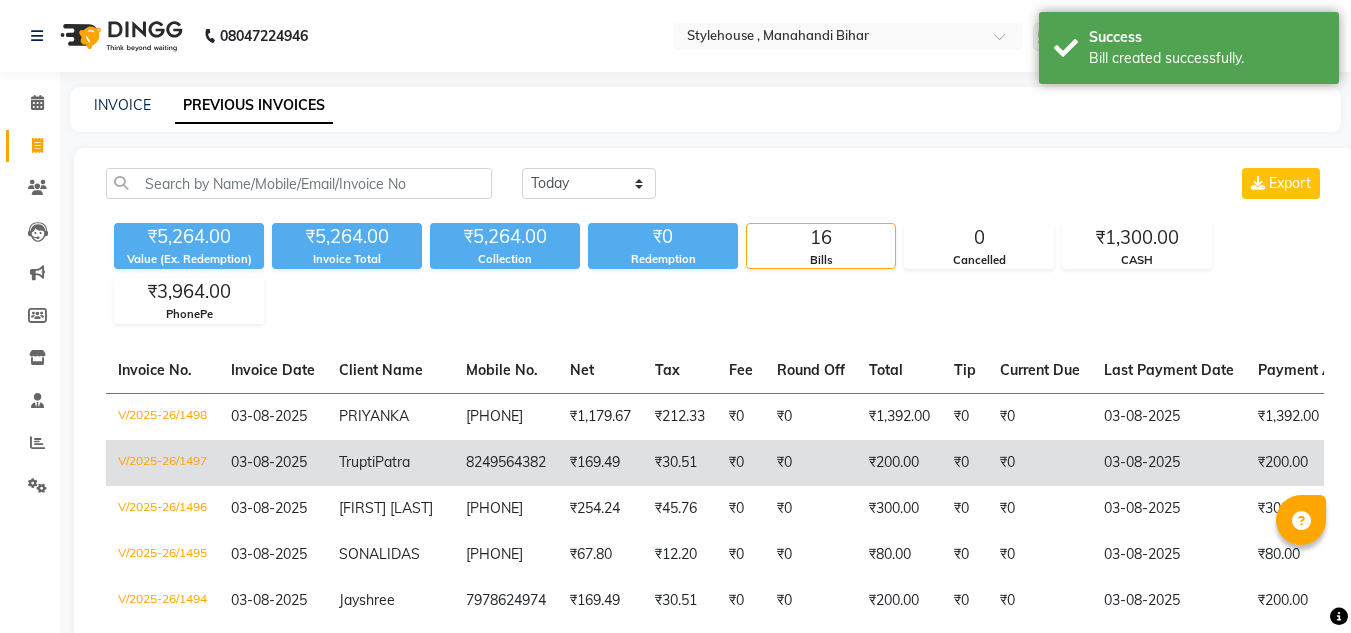 click on "03-08-2025" 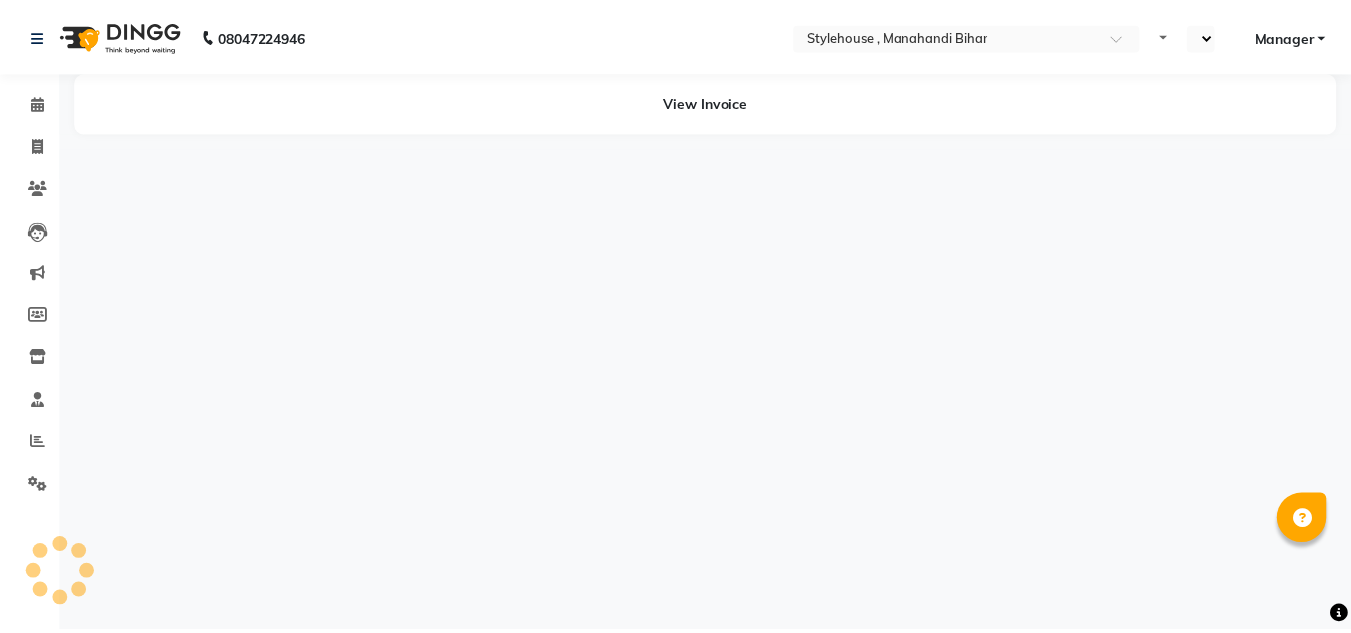 scroll, scrollTop: 0, scrollLeft: 0, axis: both 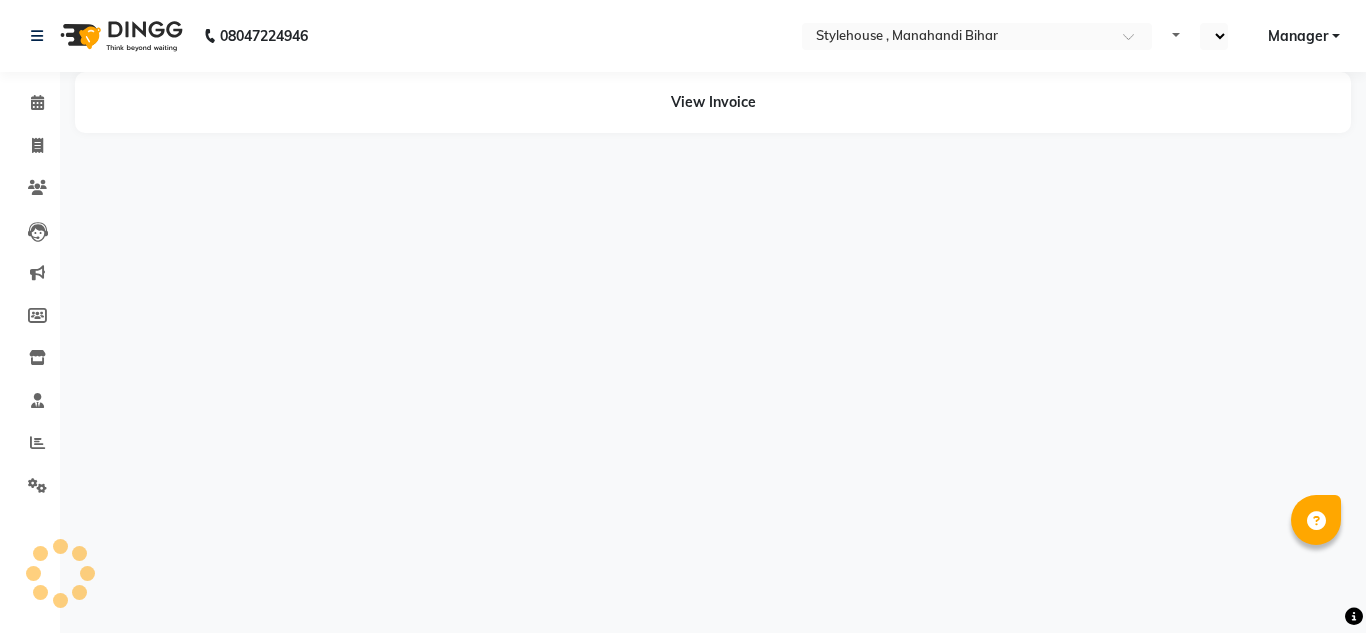 select on "en" 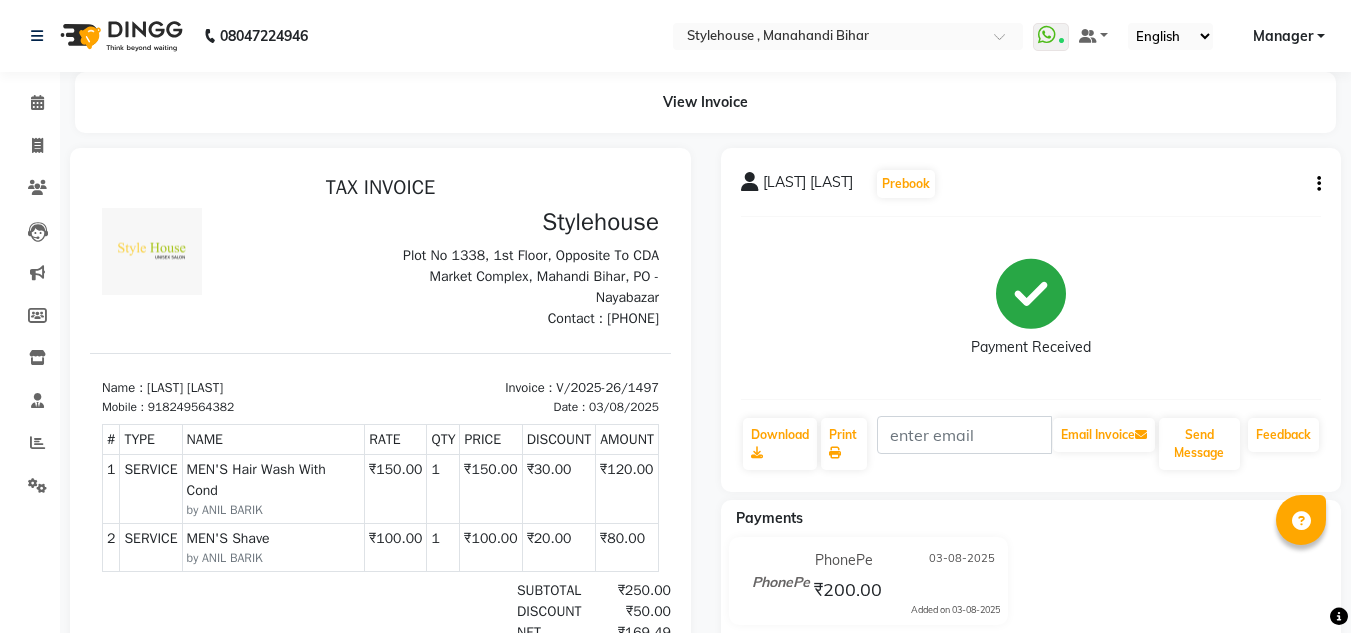 scroll, scrollTop: 0, scrollLeft: 0, axis: both 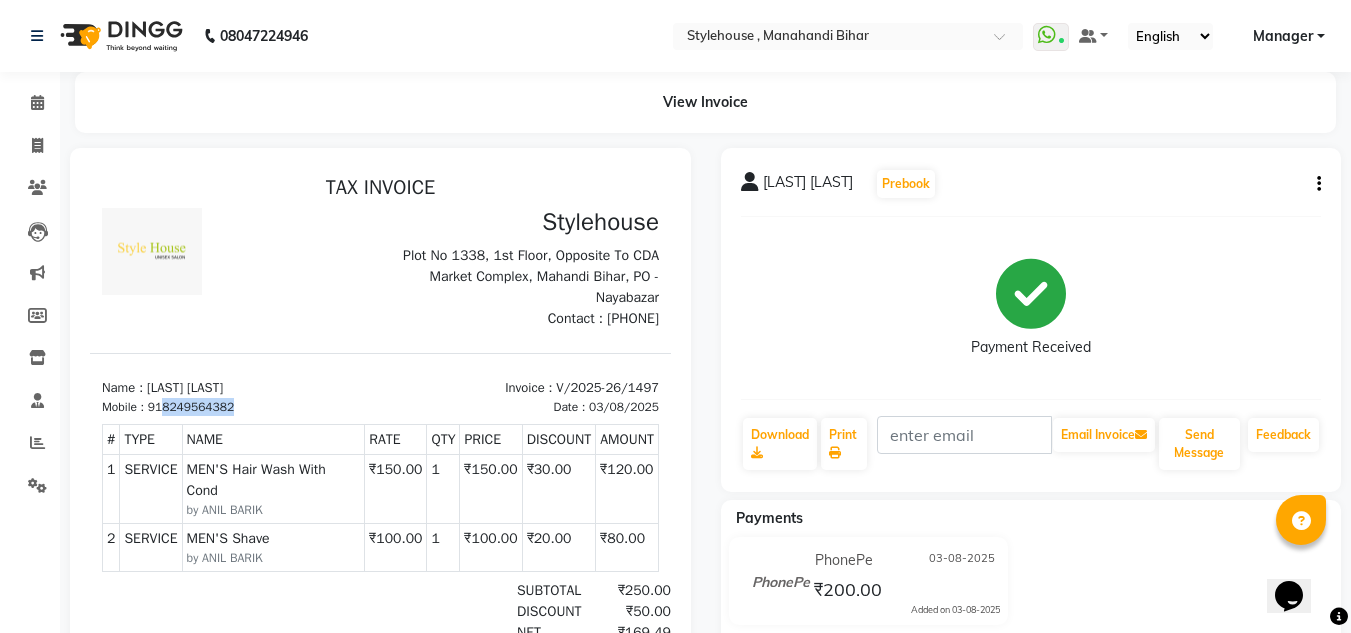 drag, startPoint x: 243, startPoint y: 401, endPoint x: 167, endPoint y: 400, distance: 76.00658 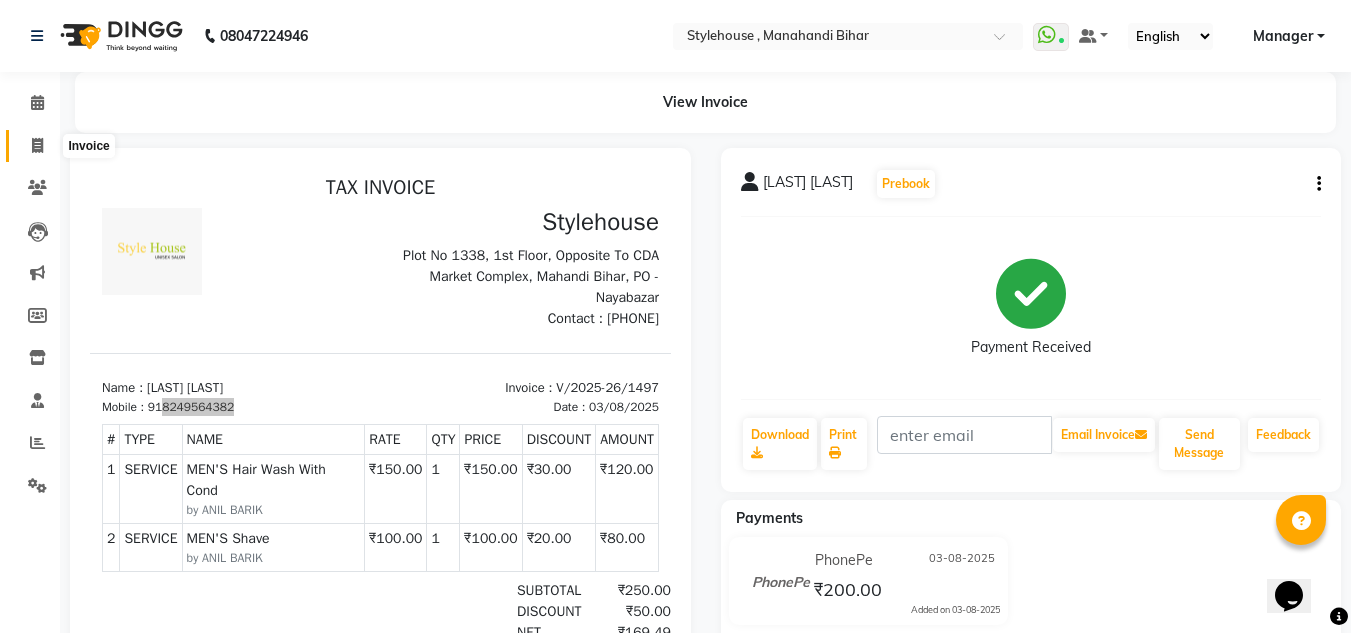 click 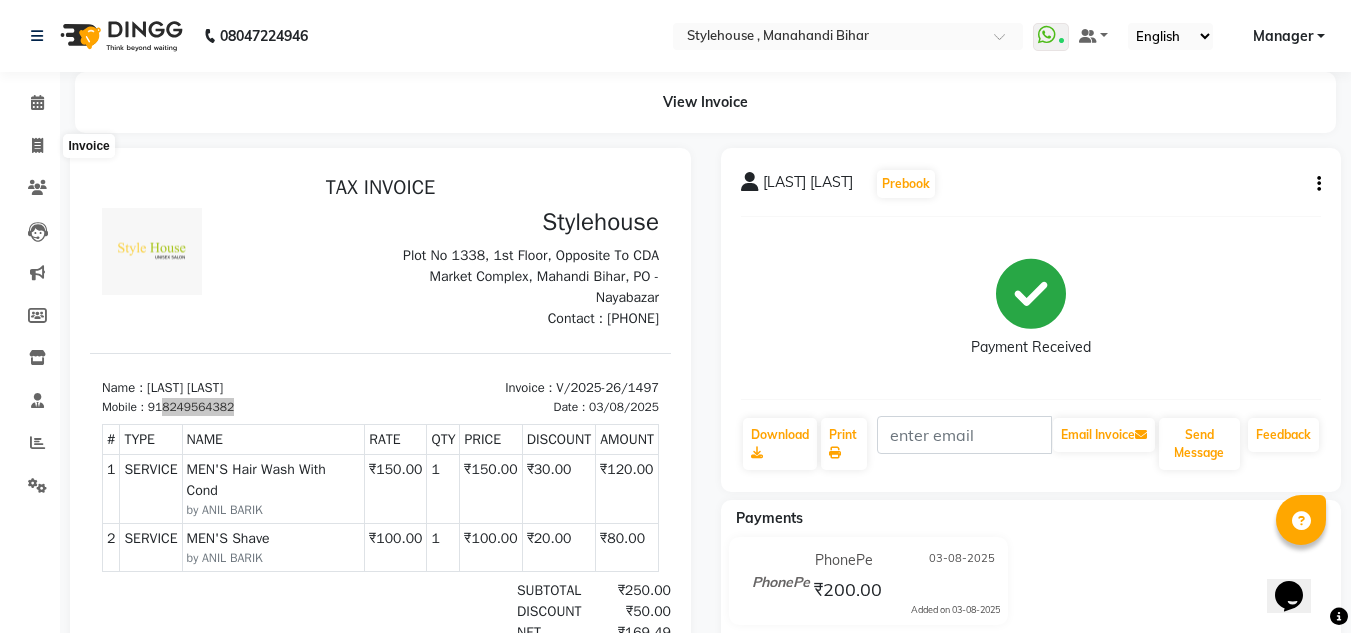 select on "service" 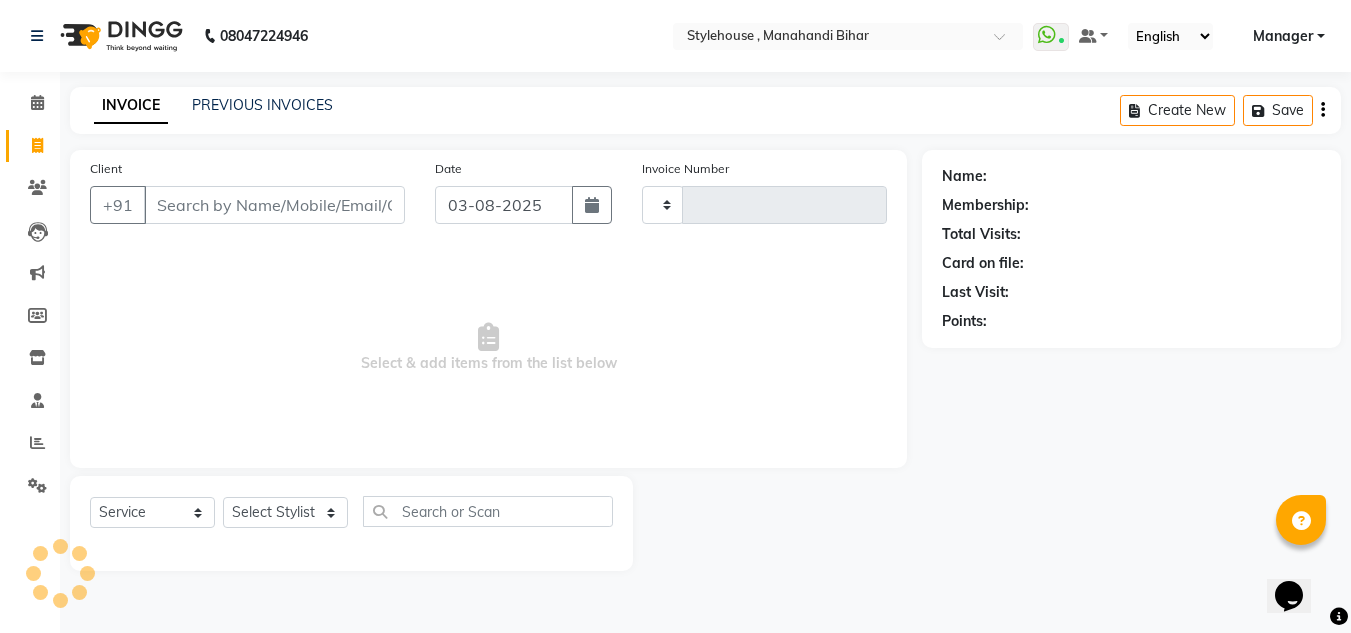 type on "1499" 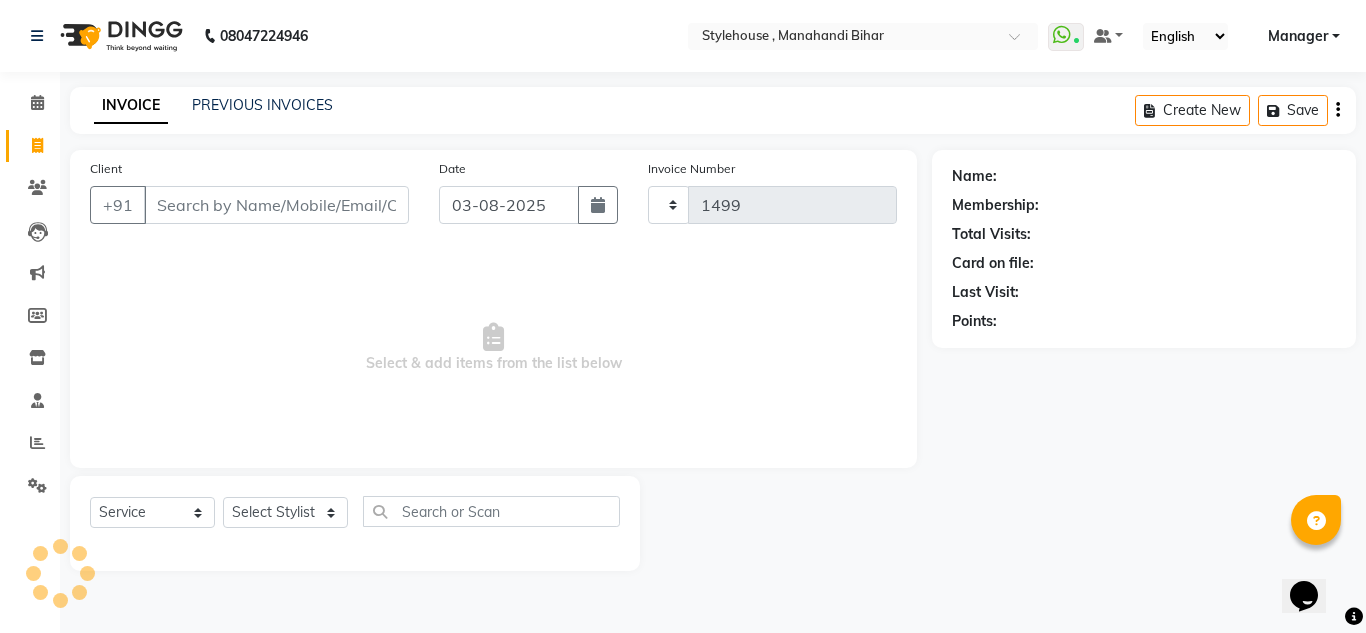 select on "7793" 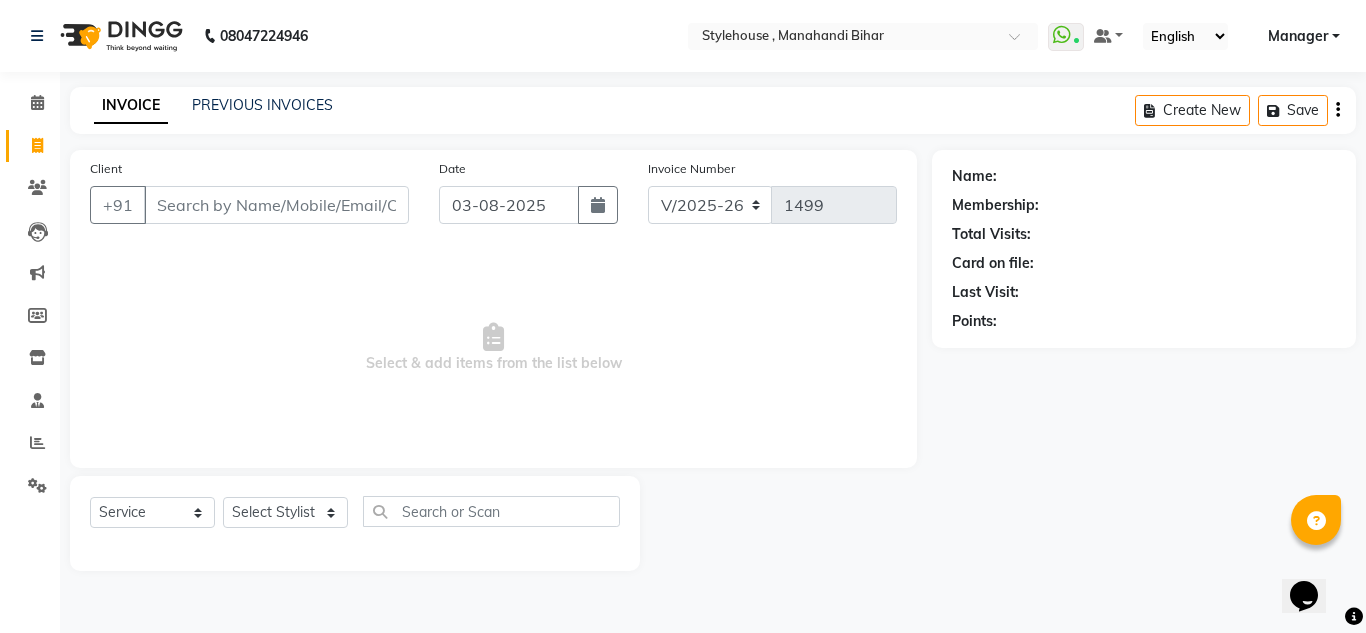 click on "Client" at bounding box center [276, 205] 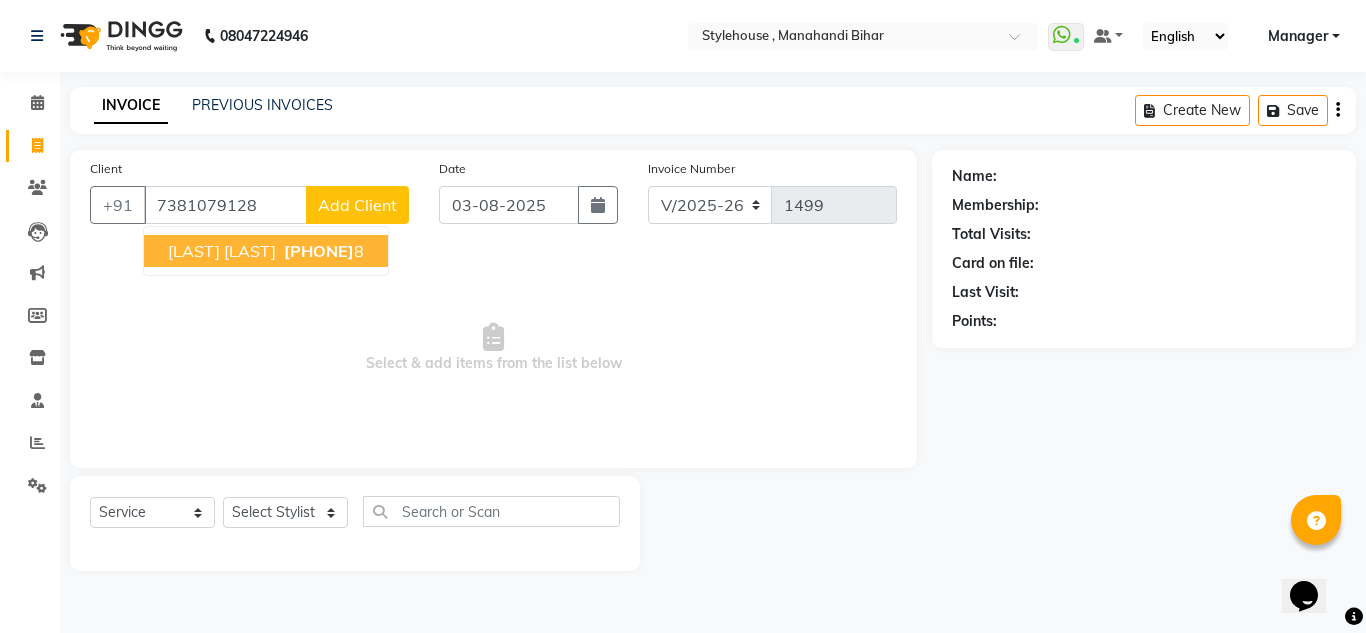 type on "7381079128" 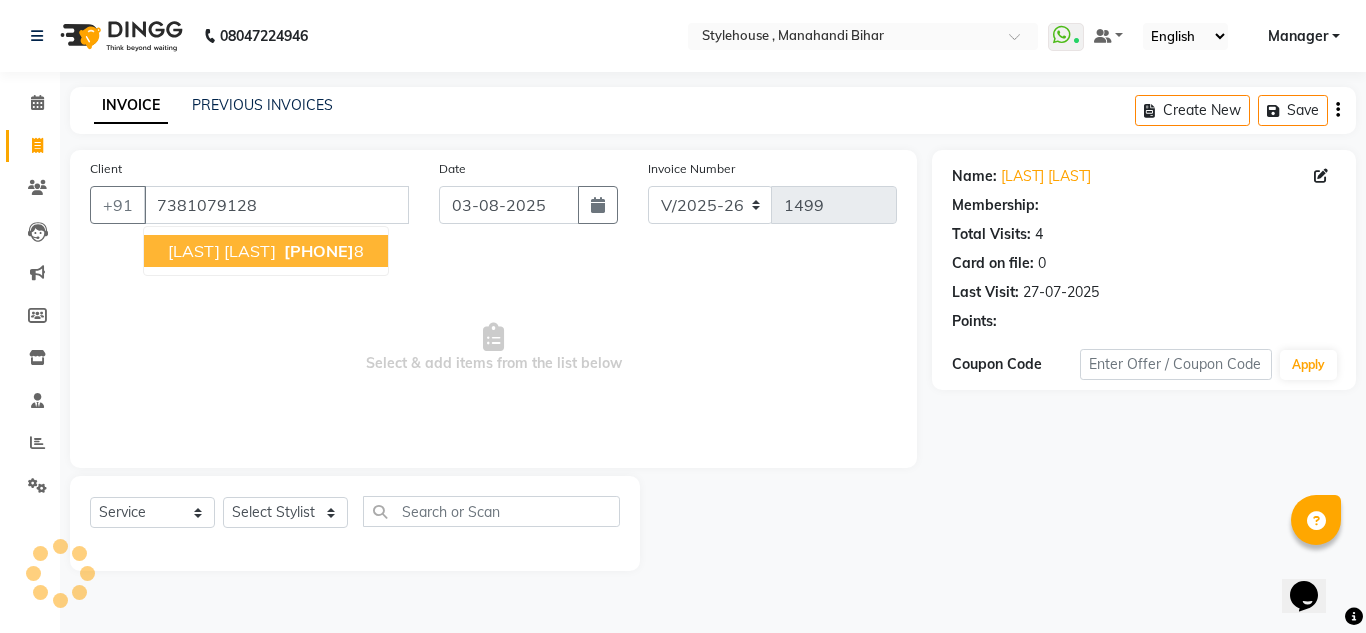 select on "1: Object" 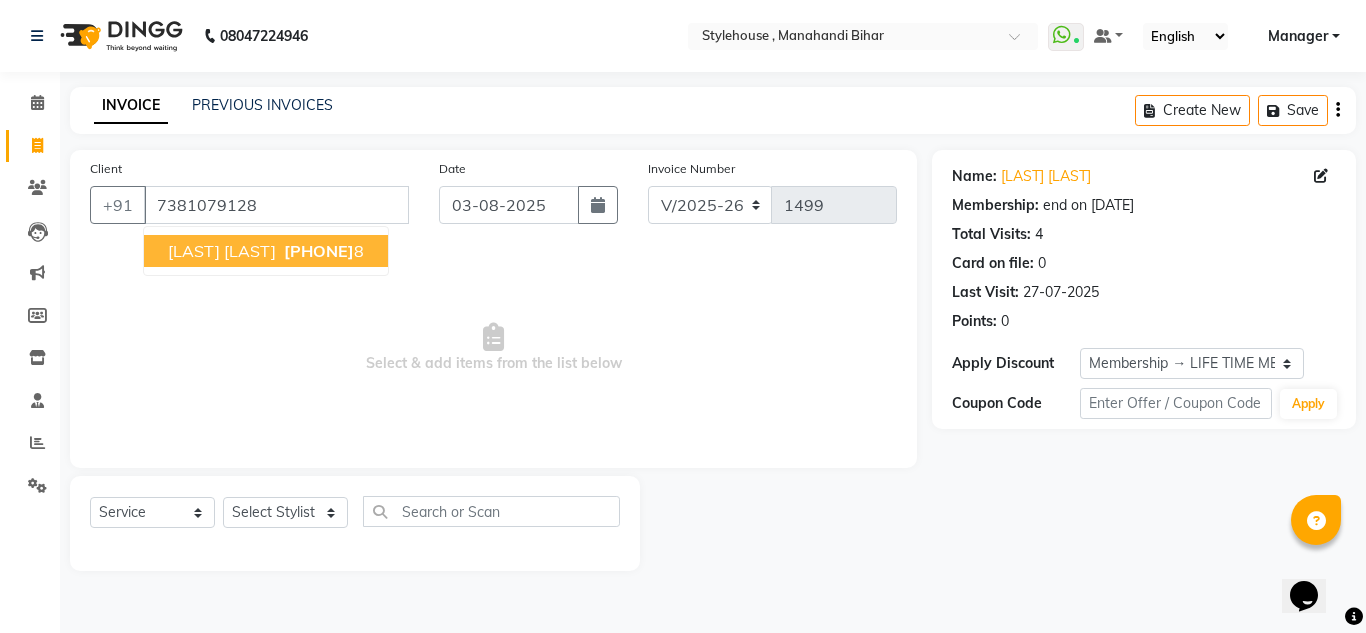 click on "738107912" at bounding box center (319, 251) 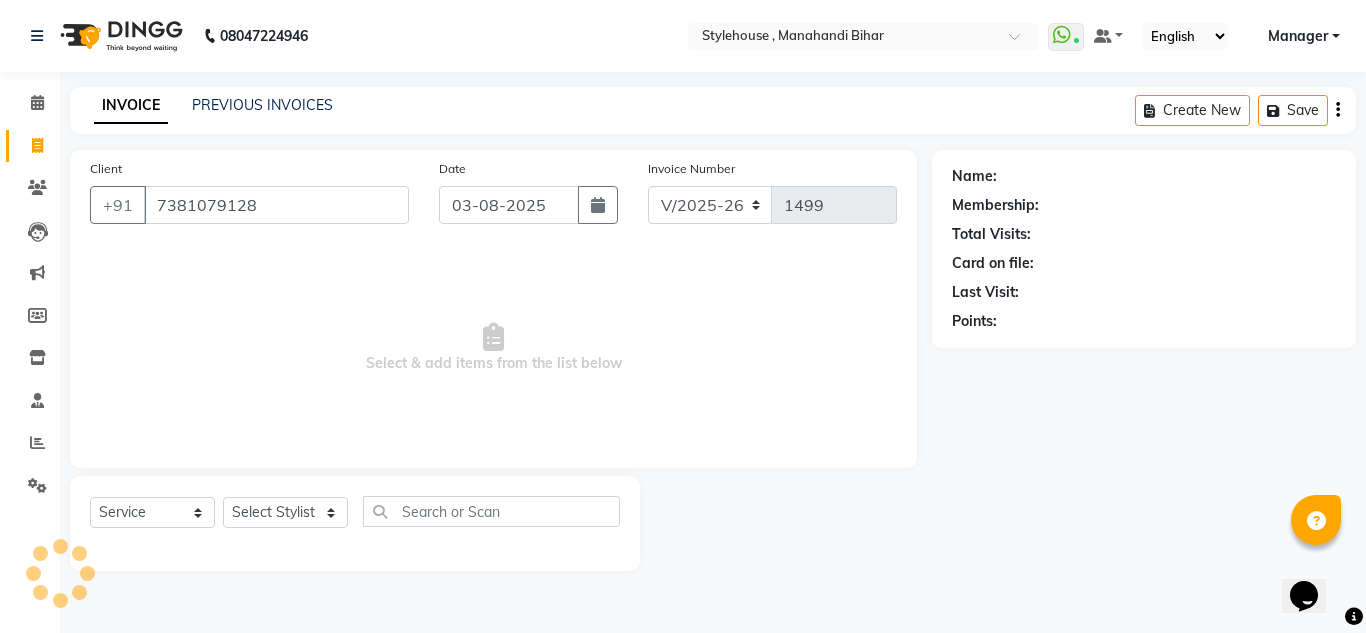 select on "1: Object" 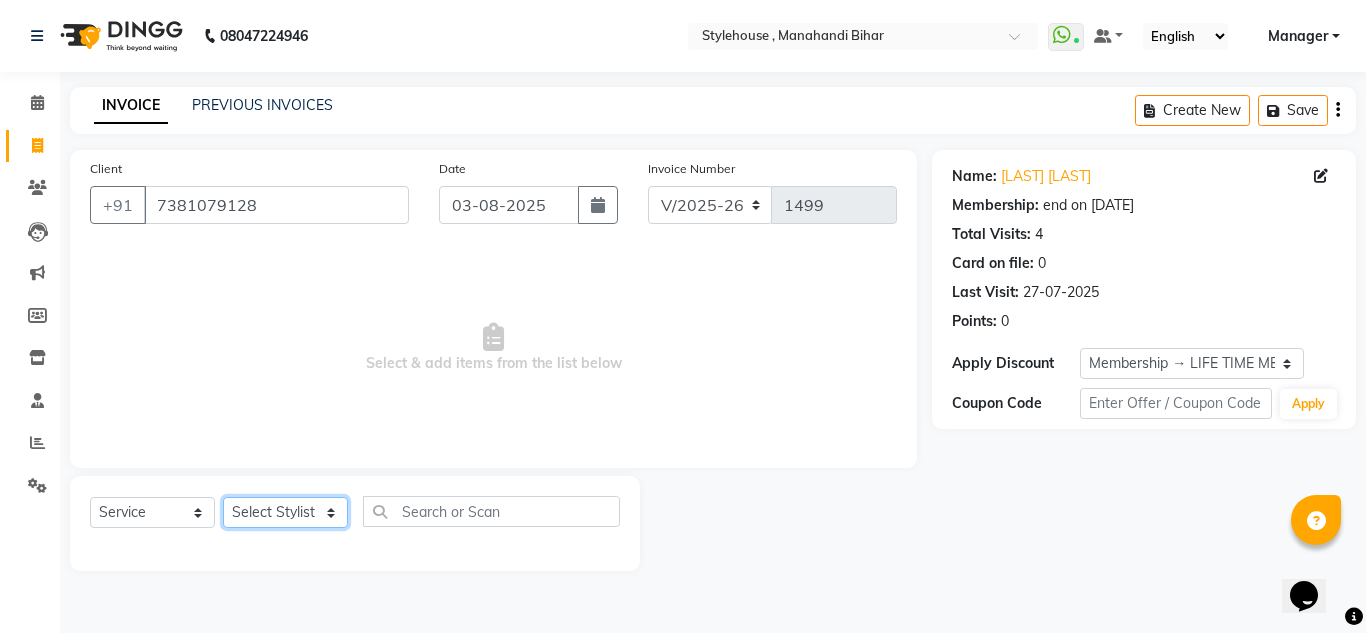 click on "Select Stylist ANIL BARIK ANIRUDH SAHOO JYOTIRANJAN BARIK KANHA LAXMI PRIYA Manager Manisha MANJIT BARIK PRADEEP BARIK PRIYANKA NANDA PUJA ROUT RUMA SAGARIKA SAHOO SALMAN SAMEER BARIK SAROJ SITHA TARA DEVI SHRESTA" 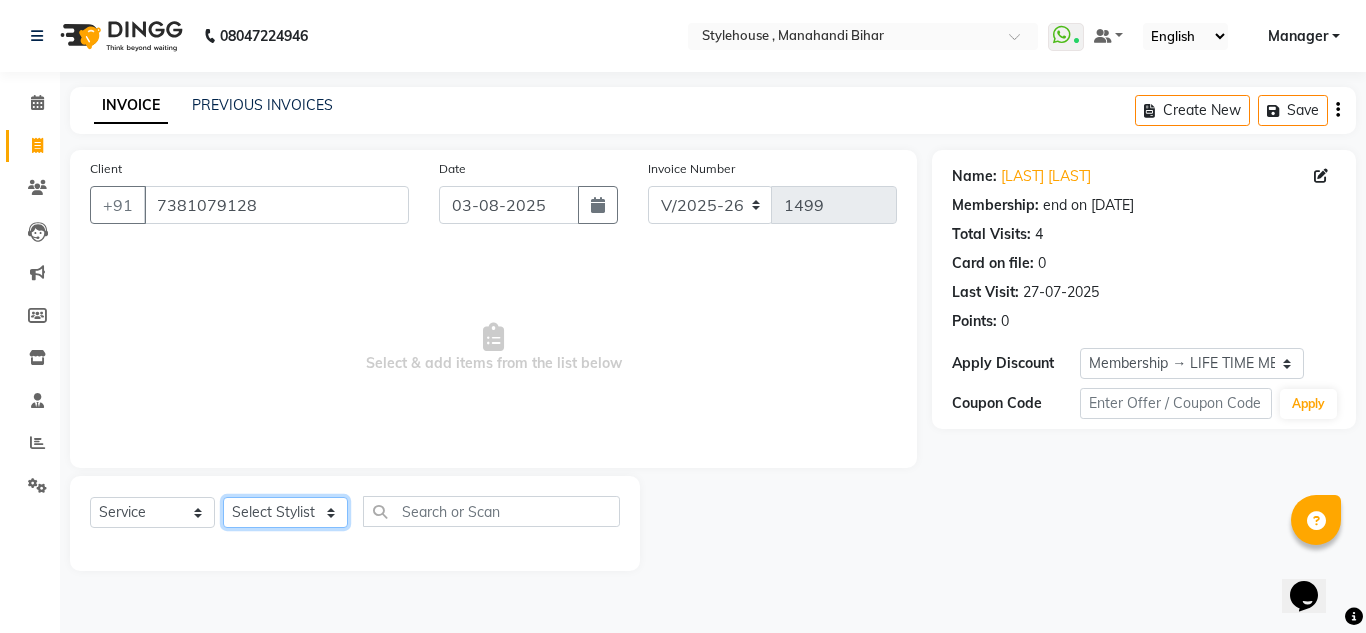 select on "69893" 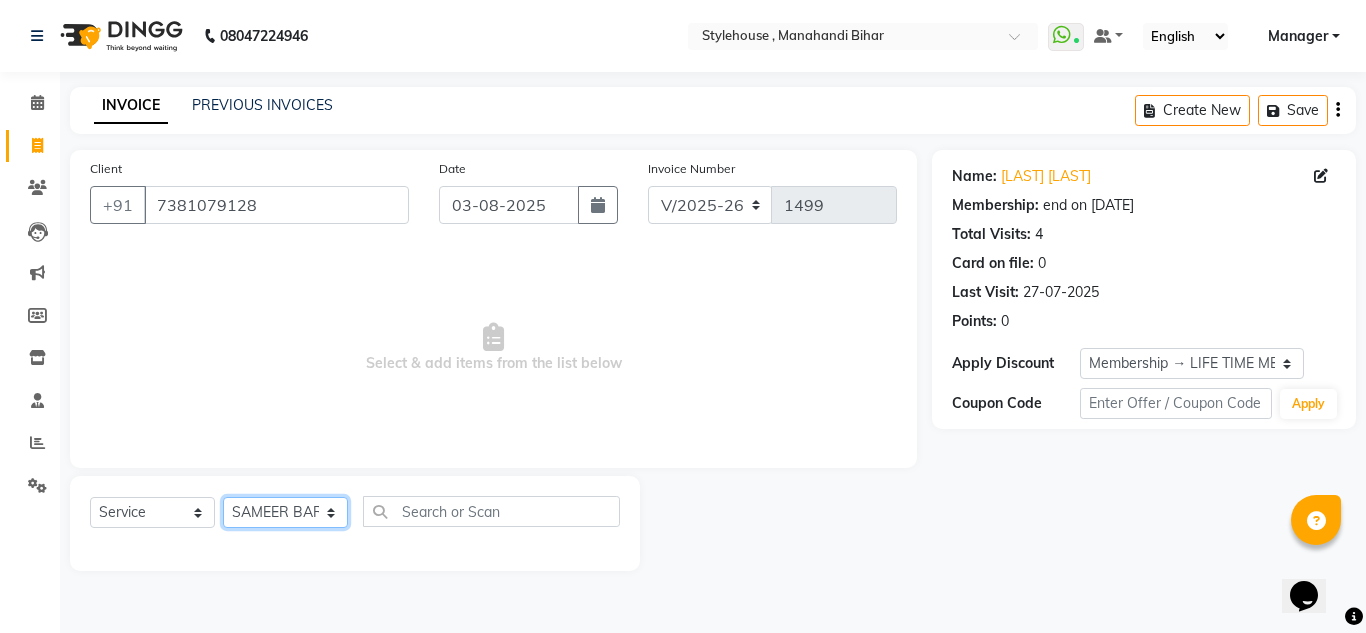 click on "Select Stylist ANIL BARIK ANIRUDH SAHOO JYOTIRANJAN BARIK KANHA LAXMI PRIYA Manager Manisha MANJIT BARIK PRADEEP BARIK PRIYANKA NANDA PUJA ROUT RUMA SAGARIKA SAHOO SALMAN SAMEER BARIK SAROJ SITHA TARA DEVI SHRESTA" 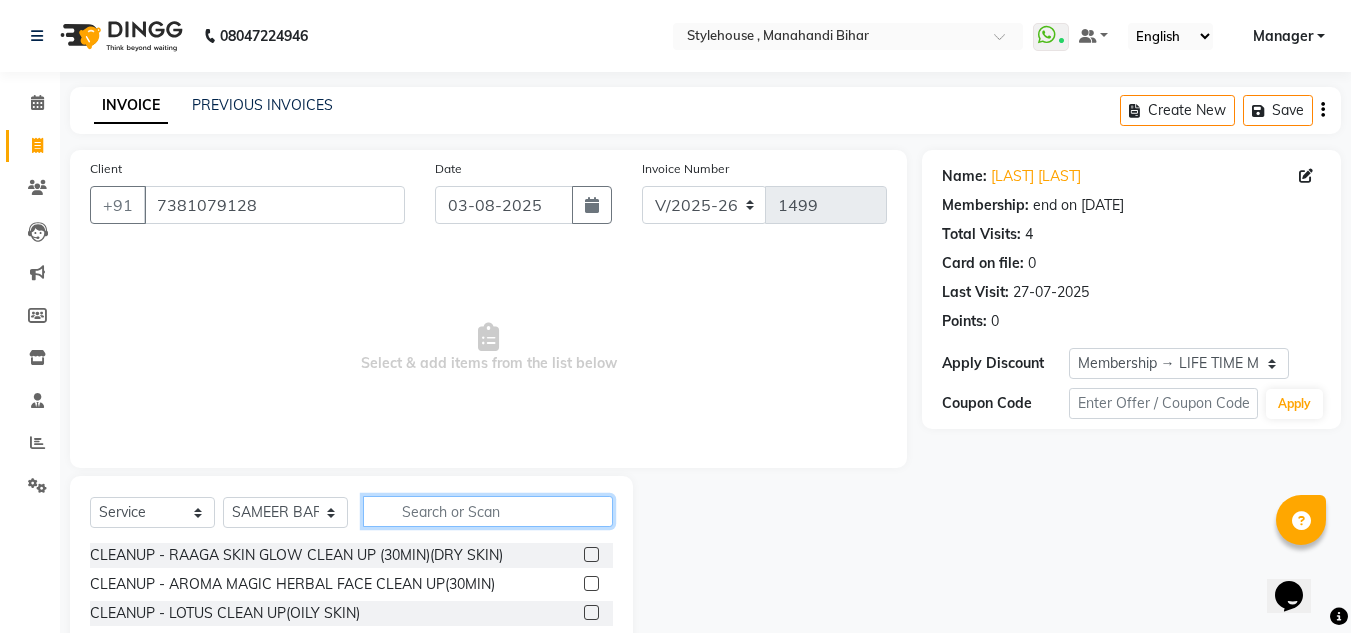 click 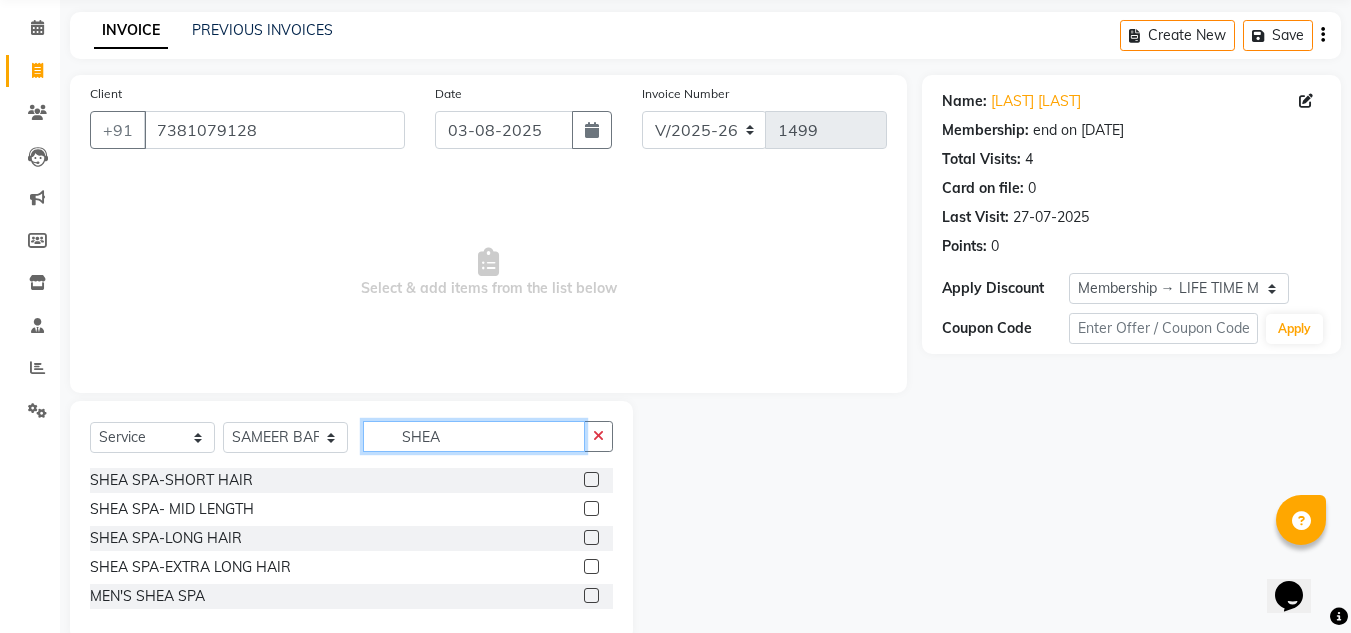 scroll, scrollTop: 113, scrollLeft: 0, axis: vertical 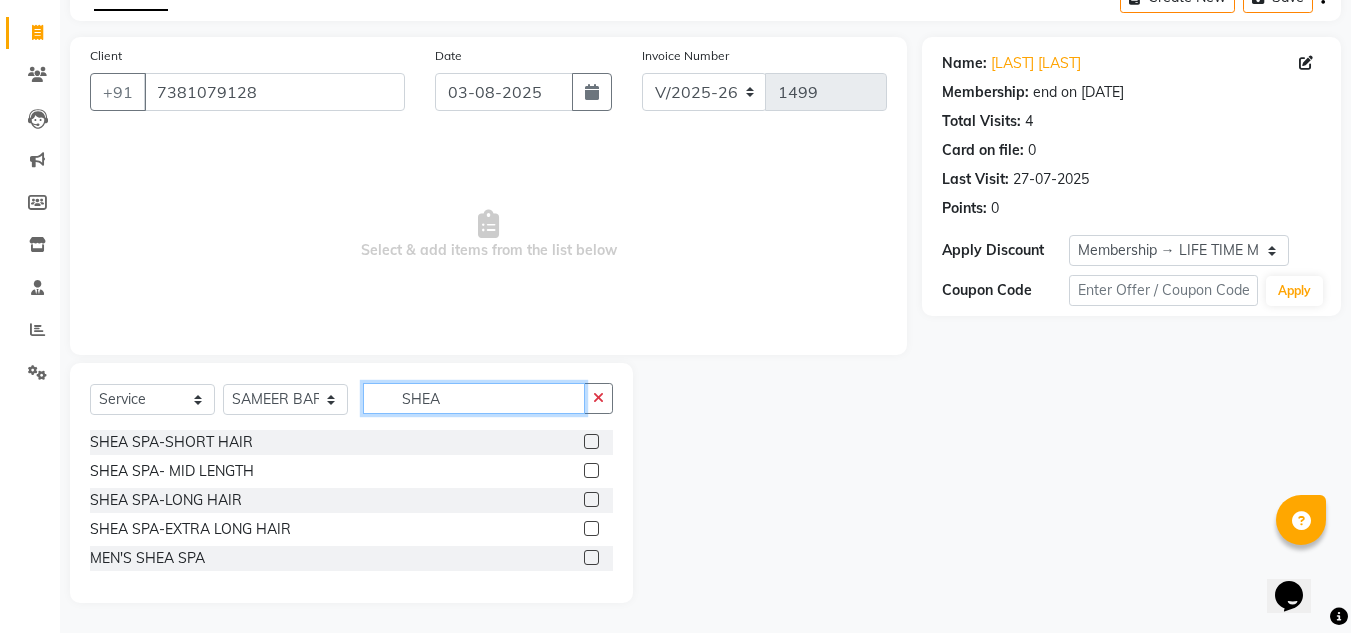 type on "SHEA" 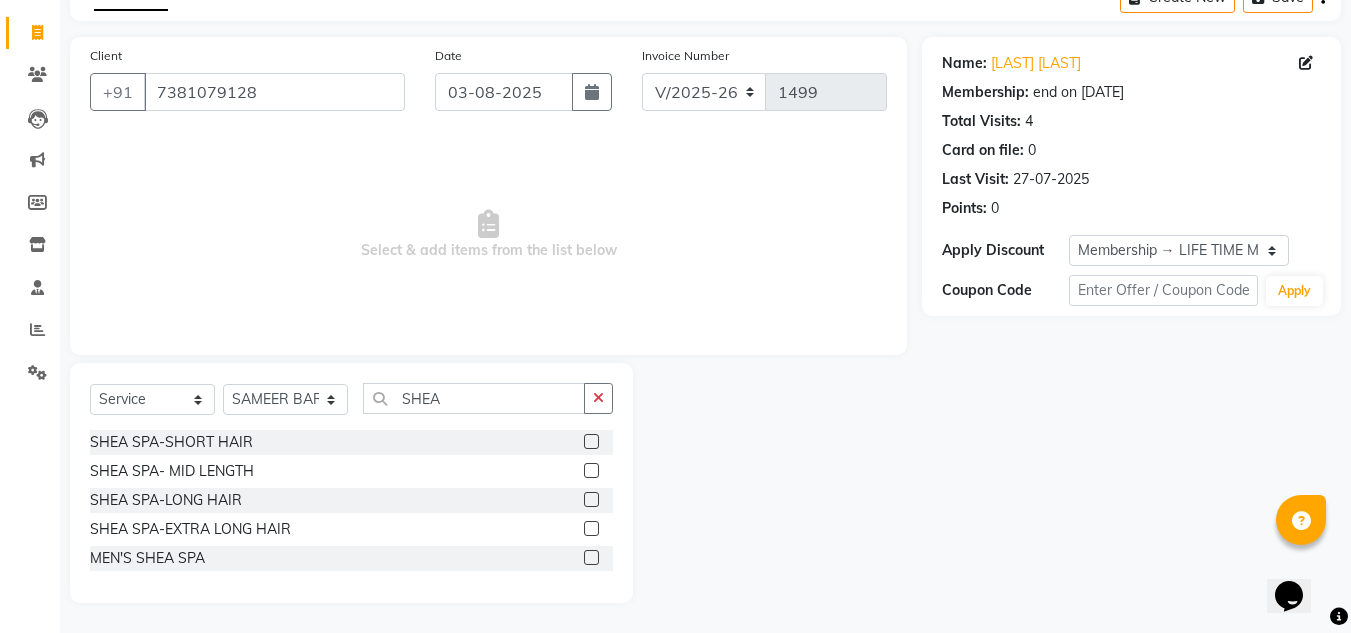 click 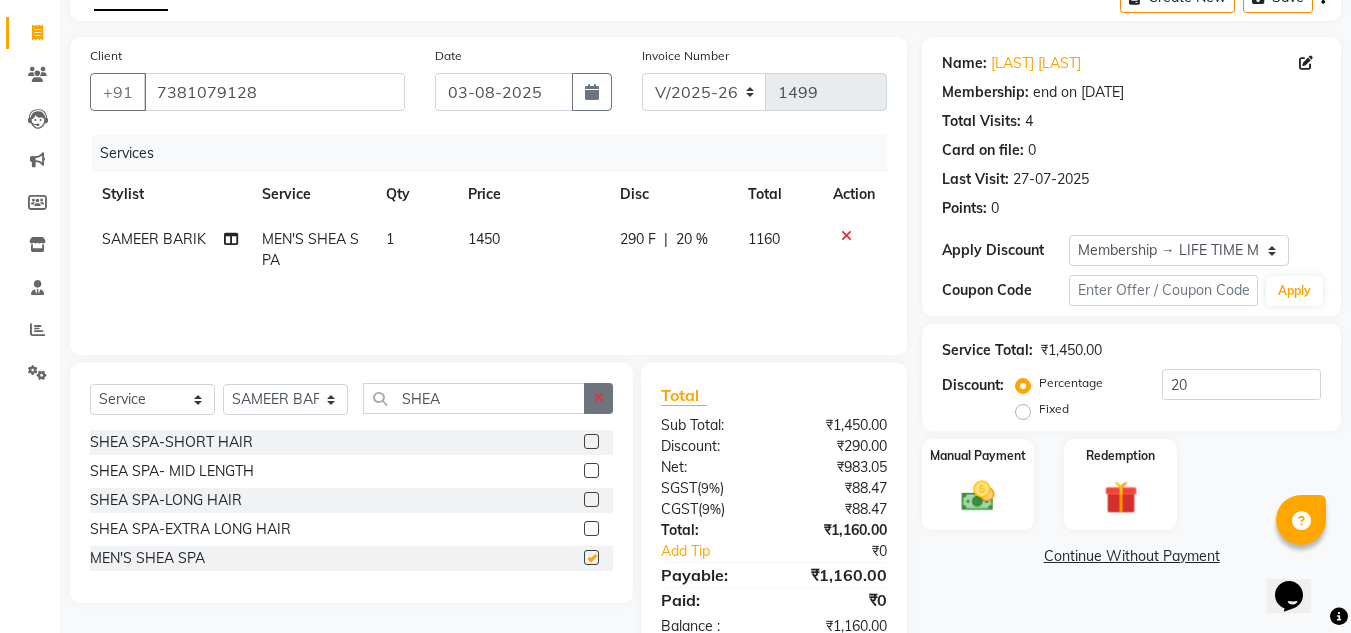checkbox on "false" 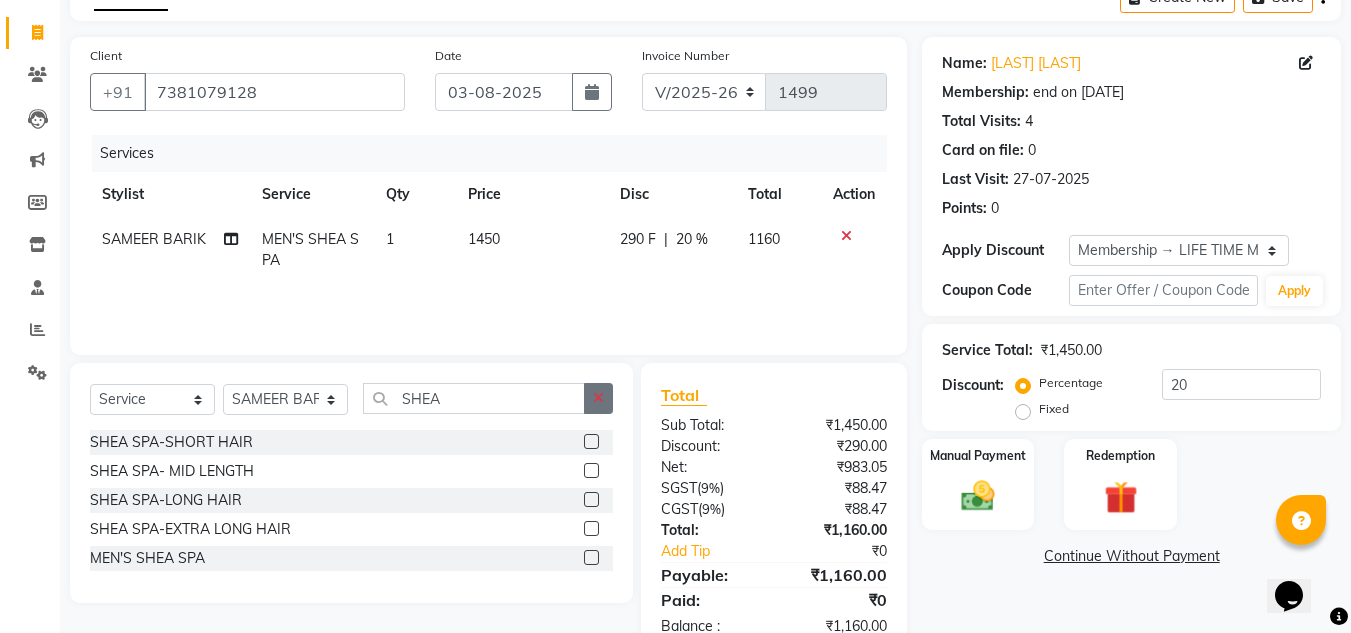 click 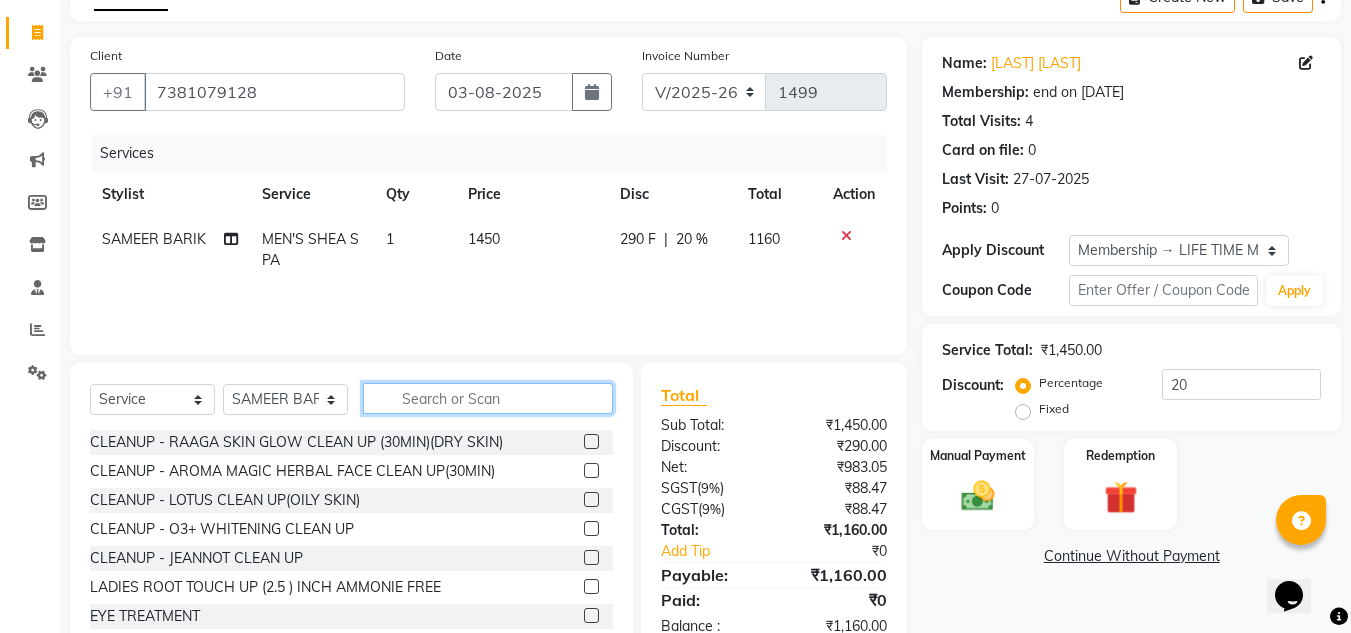 click 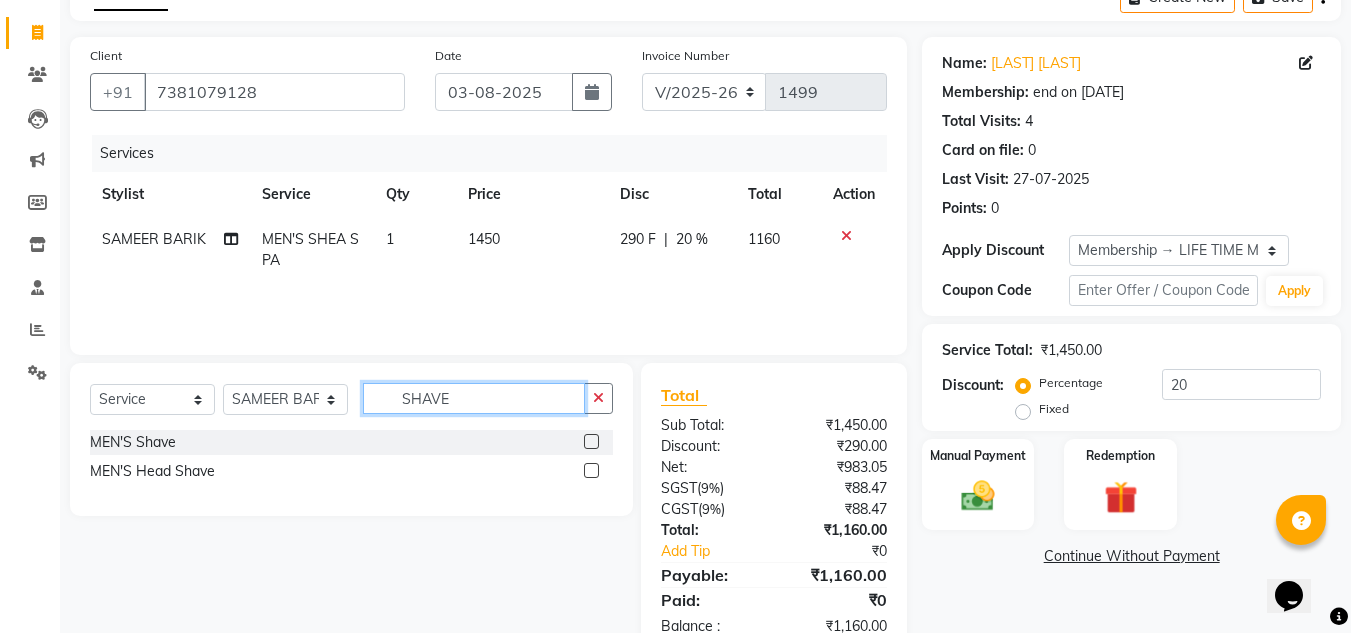 type on "SHAVE" 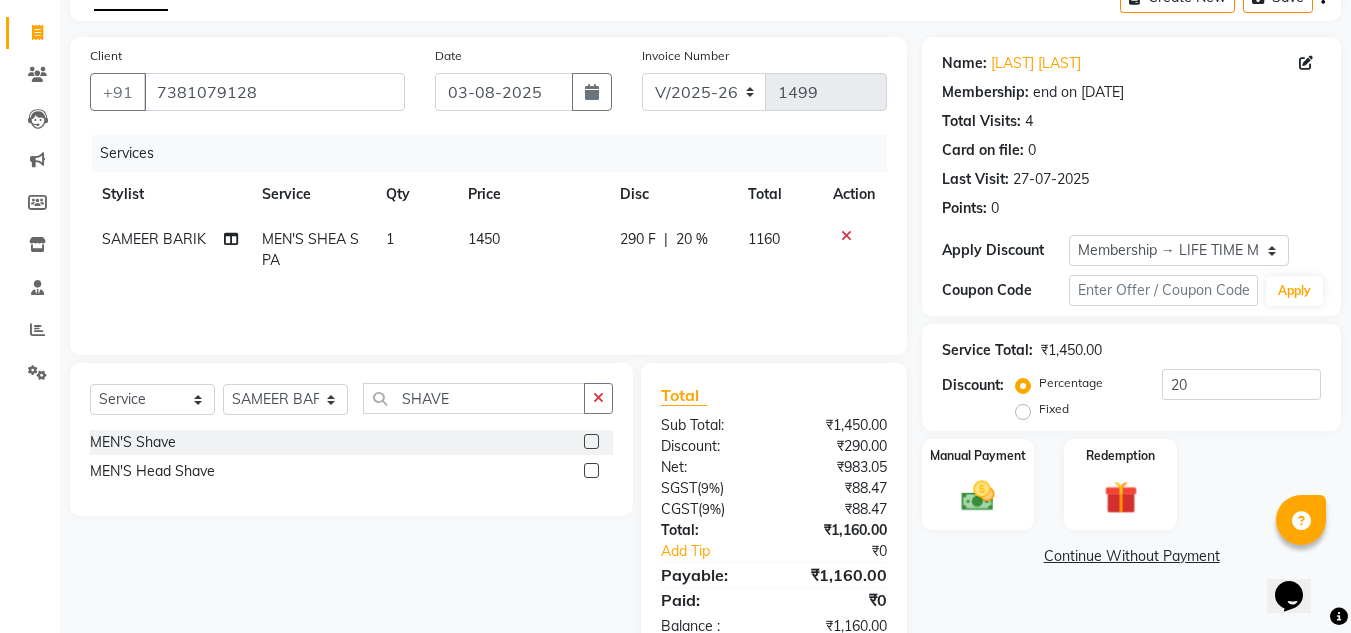 click 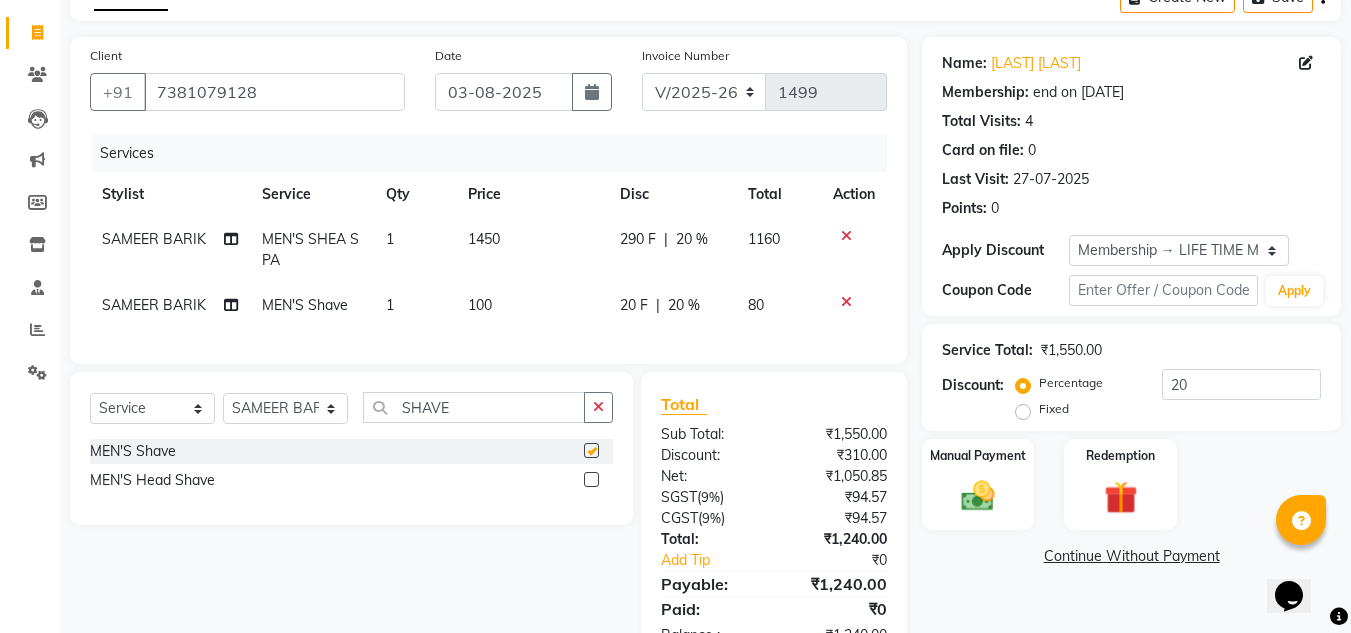checkbox on "false" 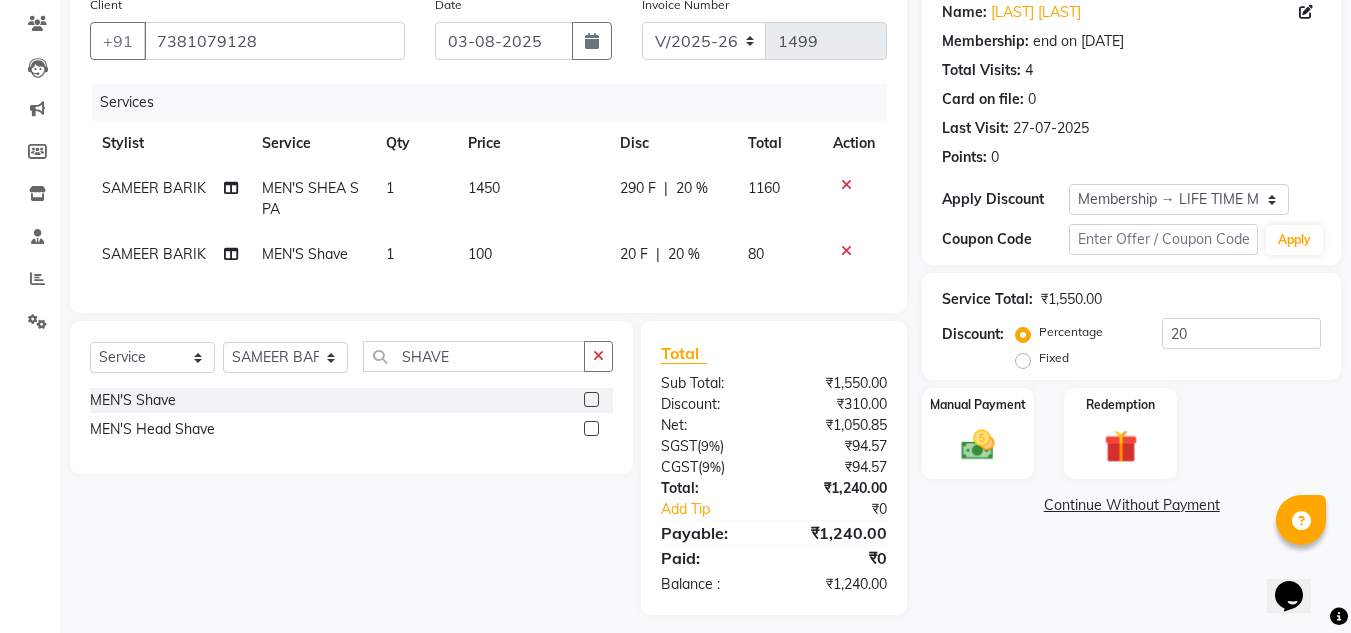 scroll, scrollTop: 191, scrollLeft: 0, axis: vertical 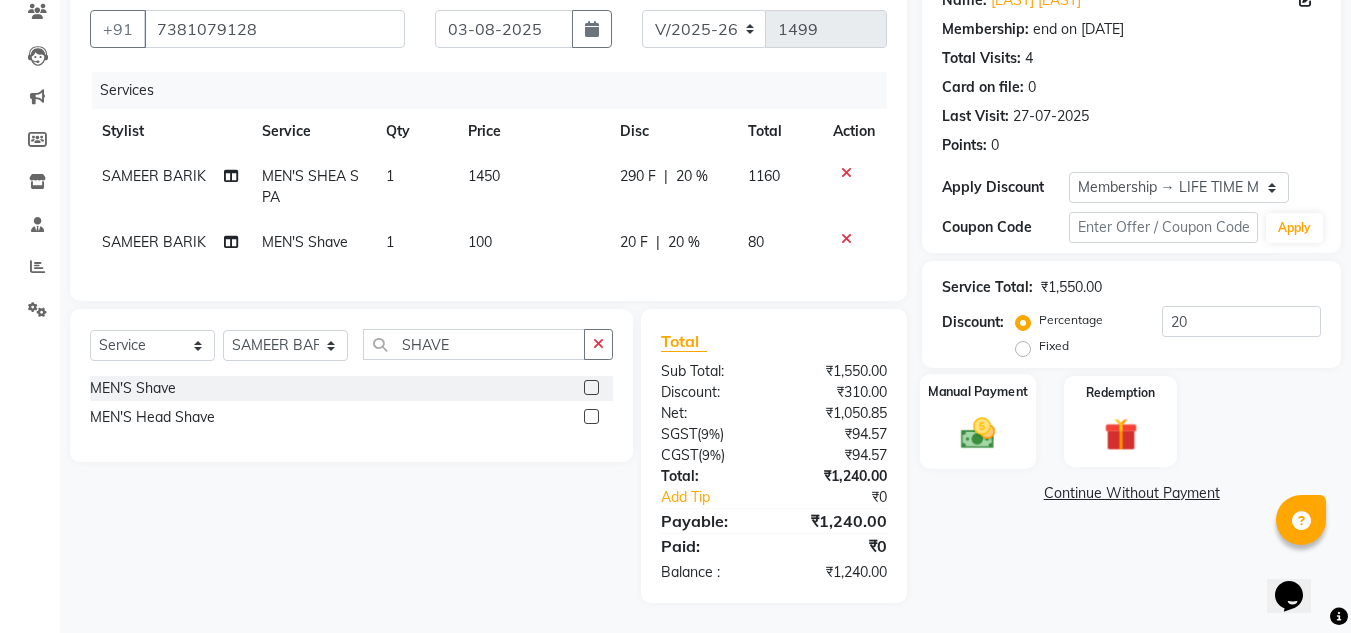 click on "Manual Payment" 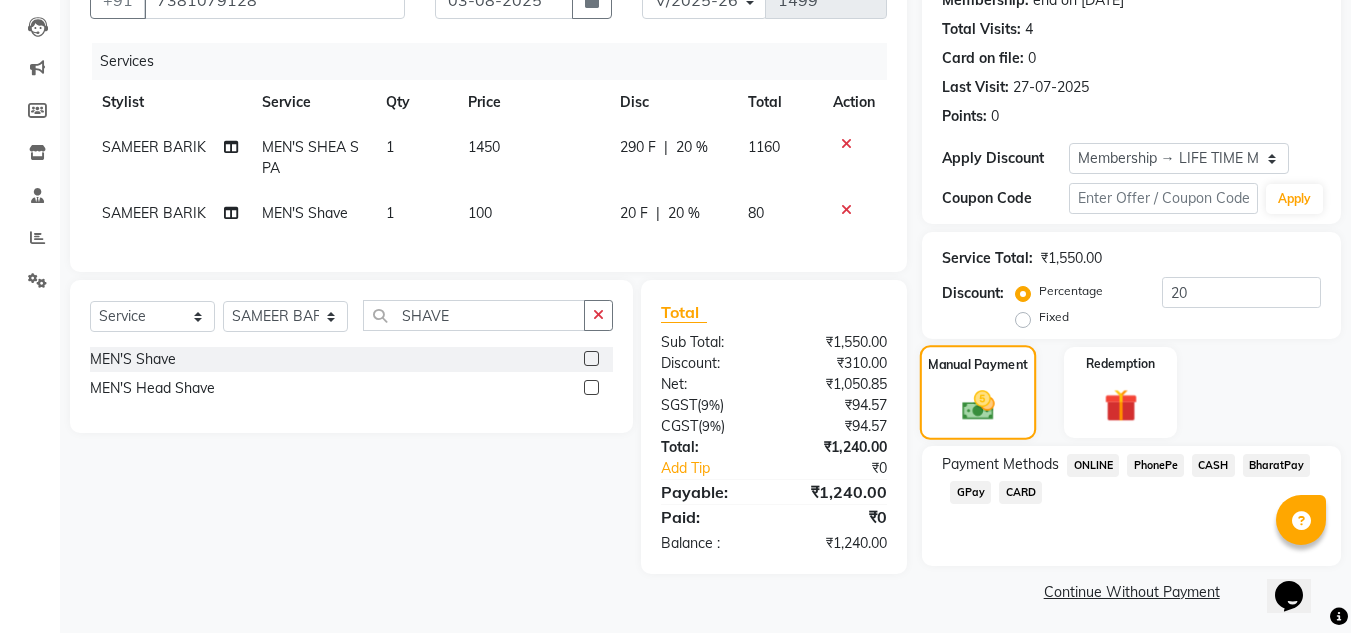 scroll, scrollTop: 209, scrollLeft: 0, axis: vertical 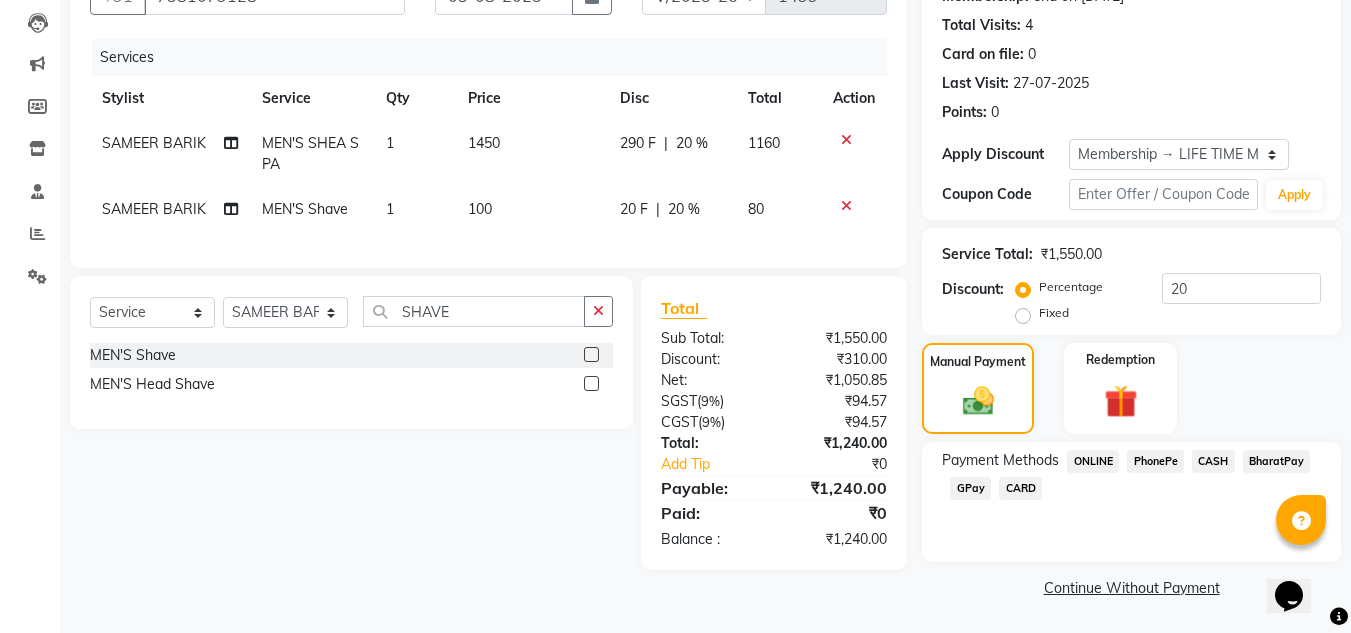 click on "PhonePe" 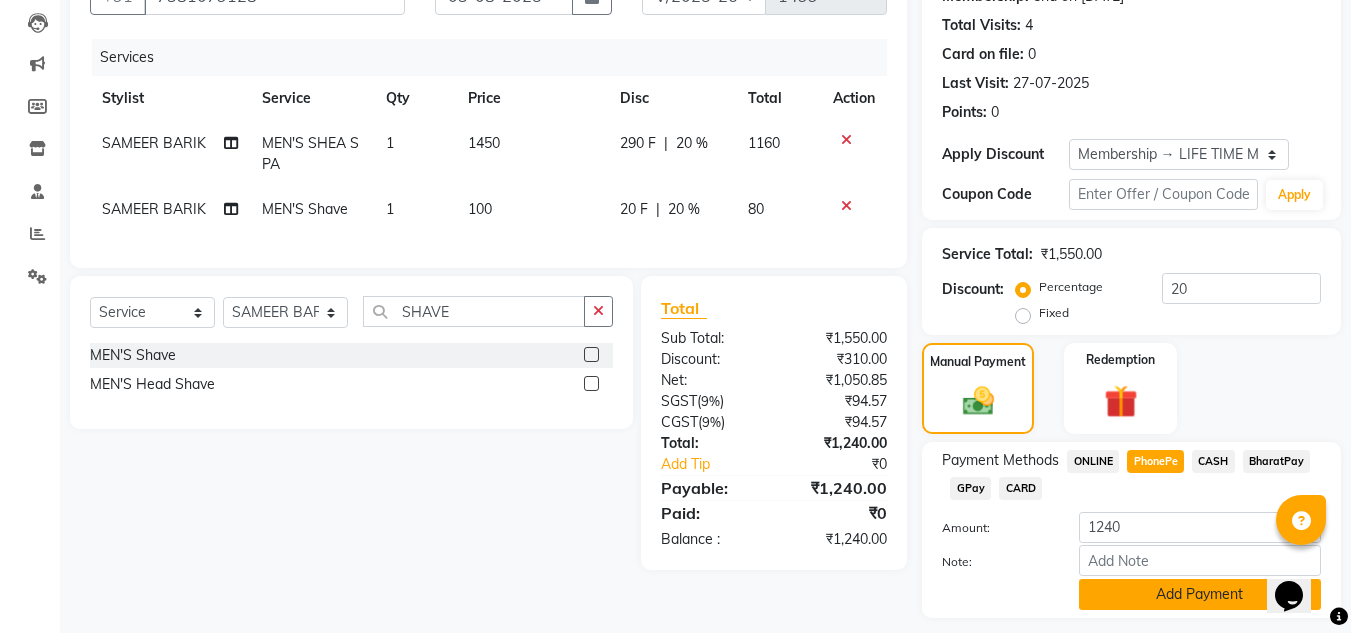 click on "Add Payment" 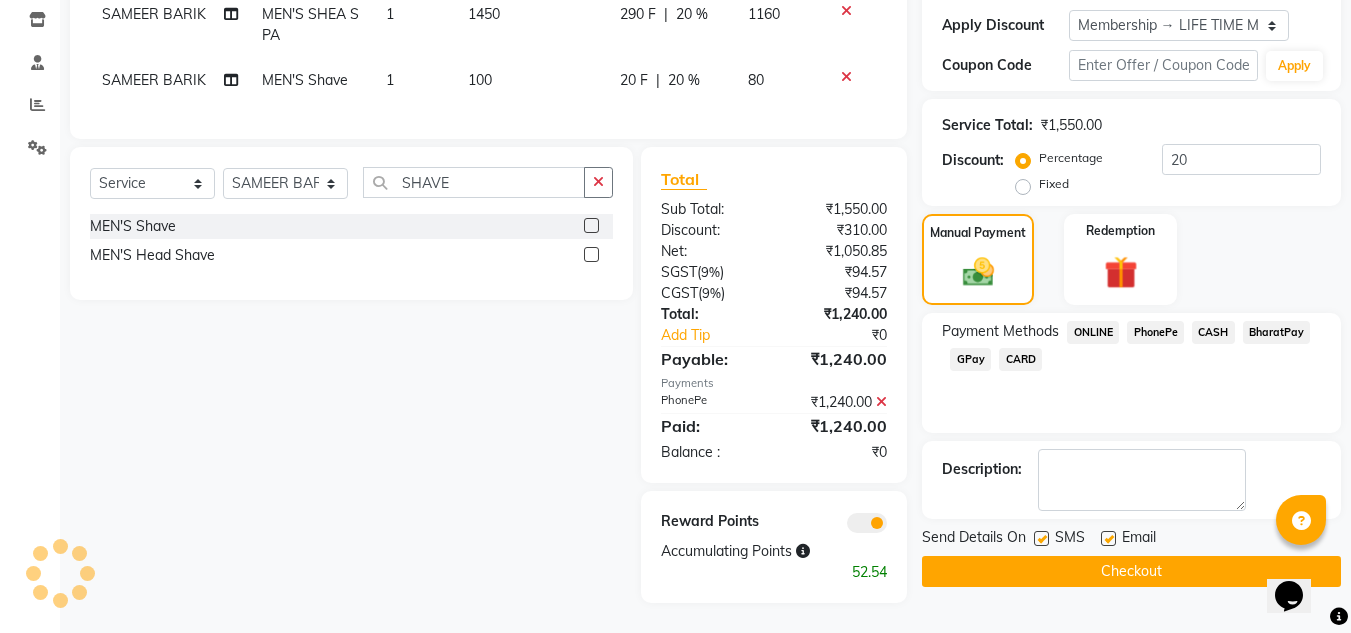 scroll, scrollTop: 353, scrollLeft: 0, axis: vertical 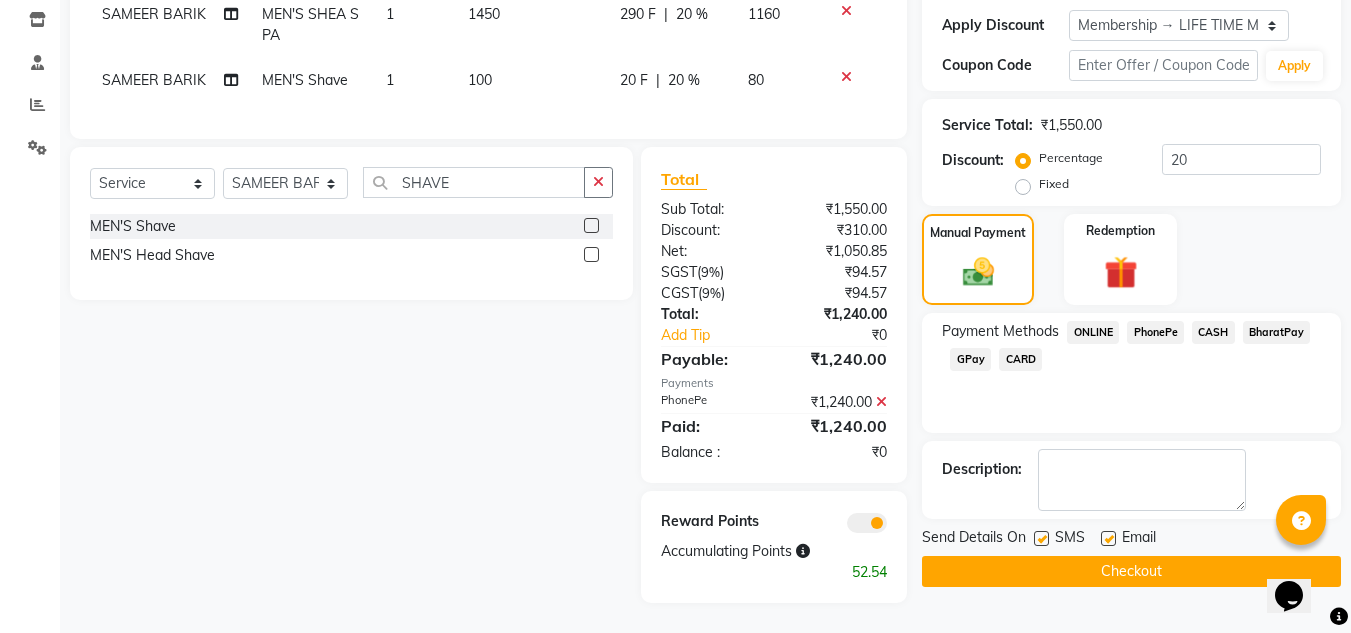 click on "Checkout" 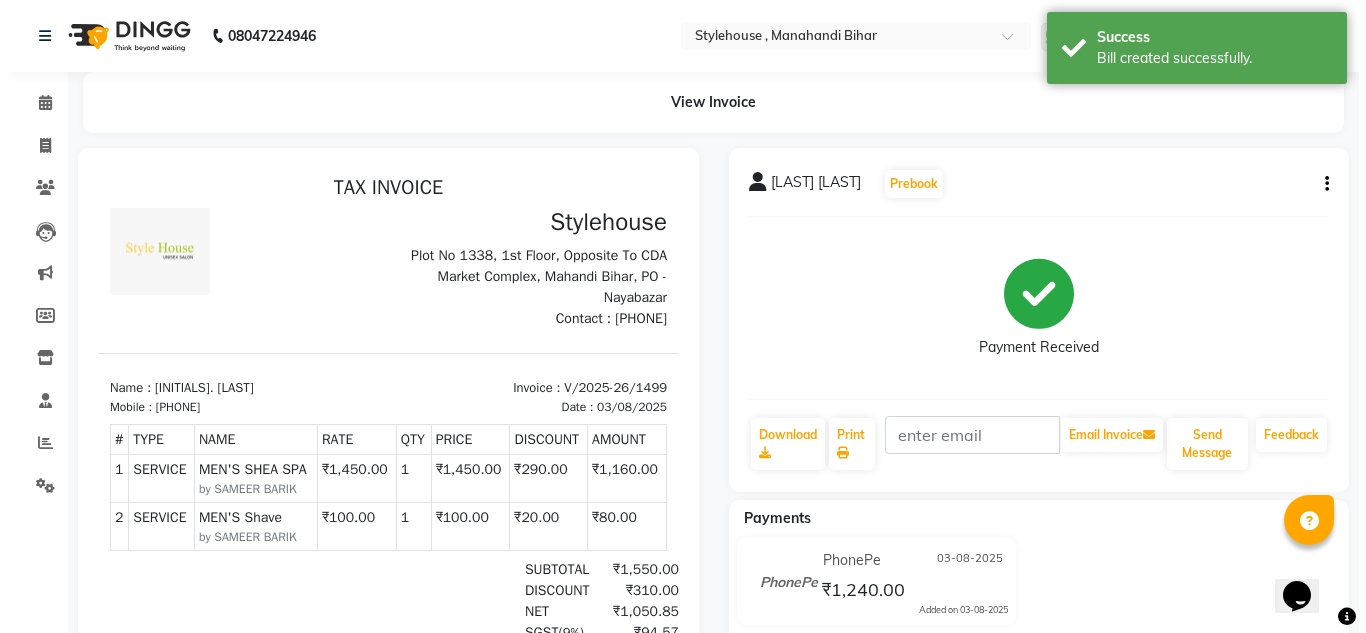 scroll, scrollTop: 0, scrollLeft: 0, axis: both 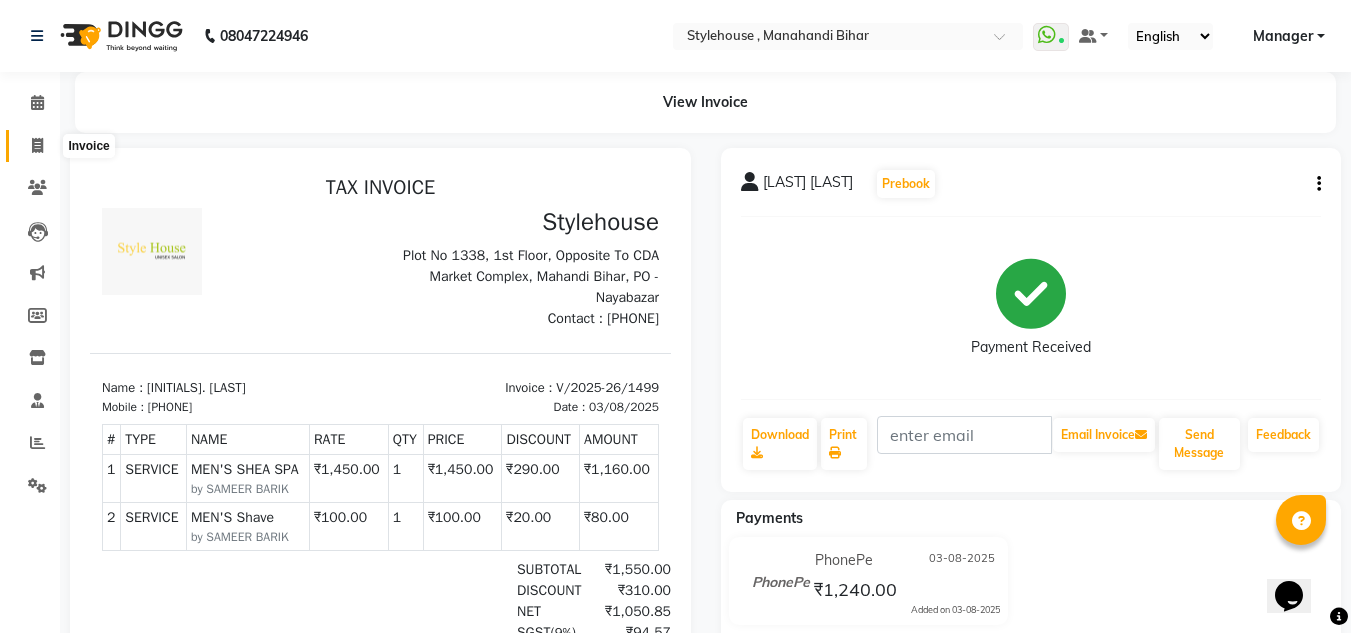 click 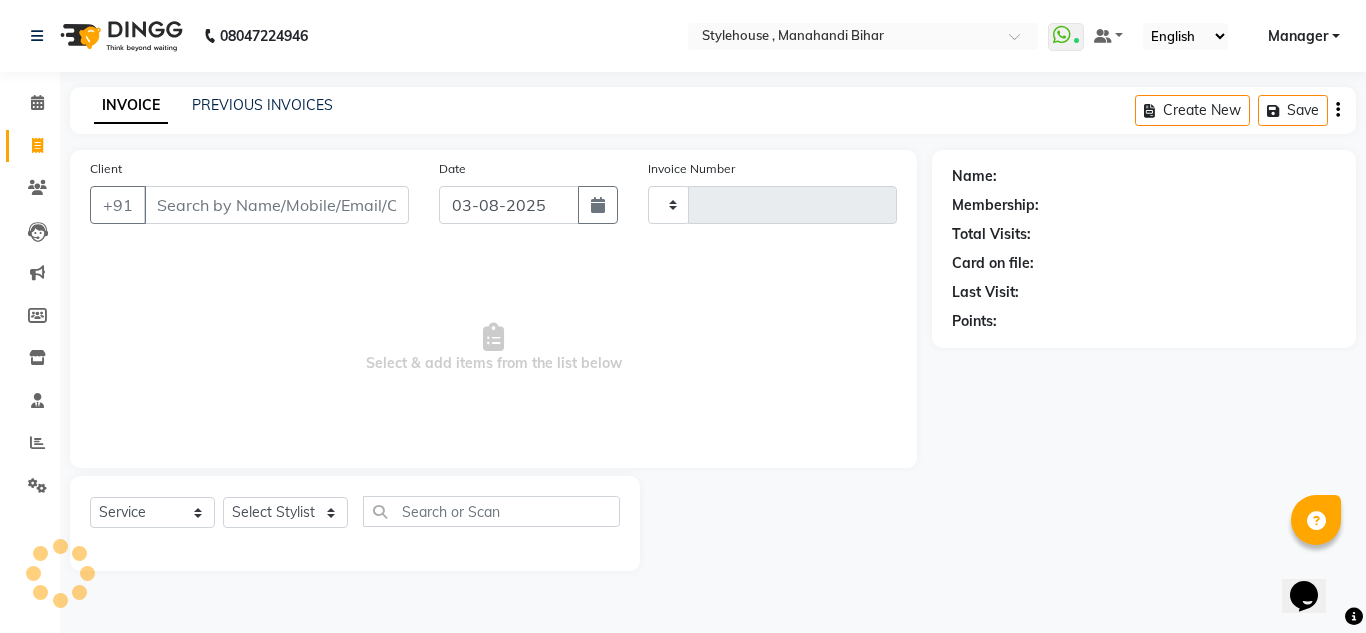 type on "1500" 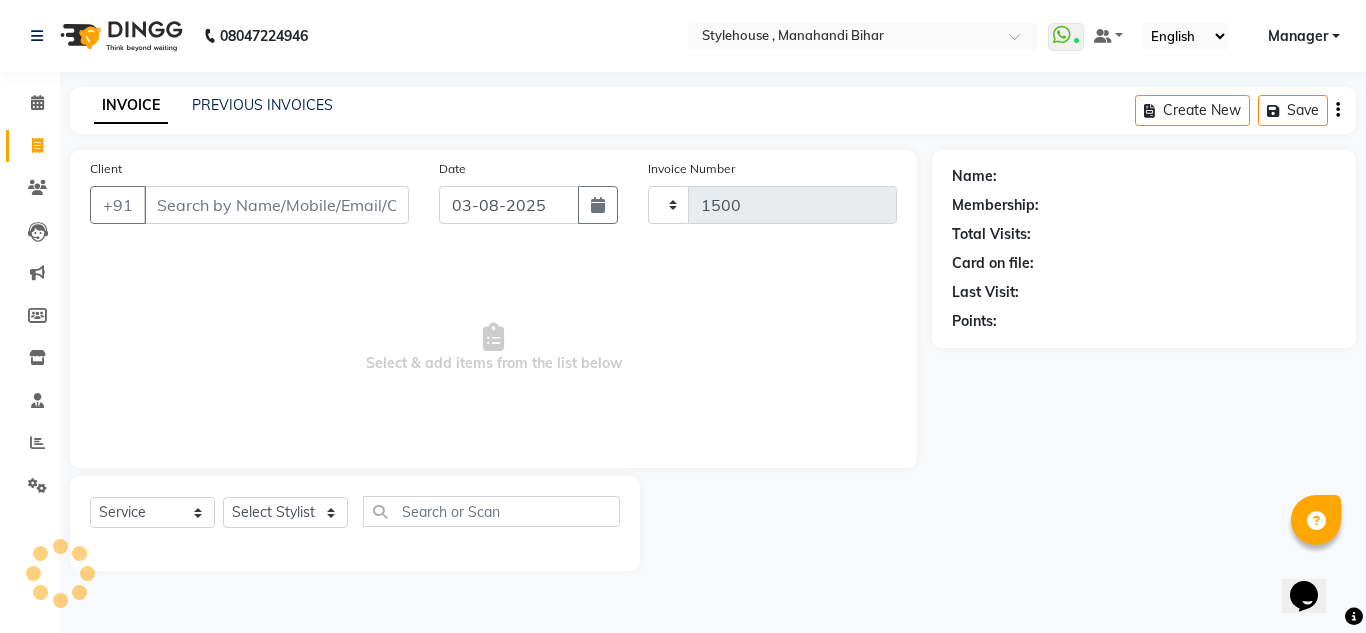 select on "7793" 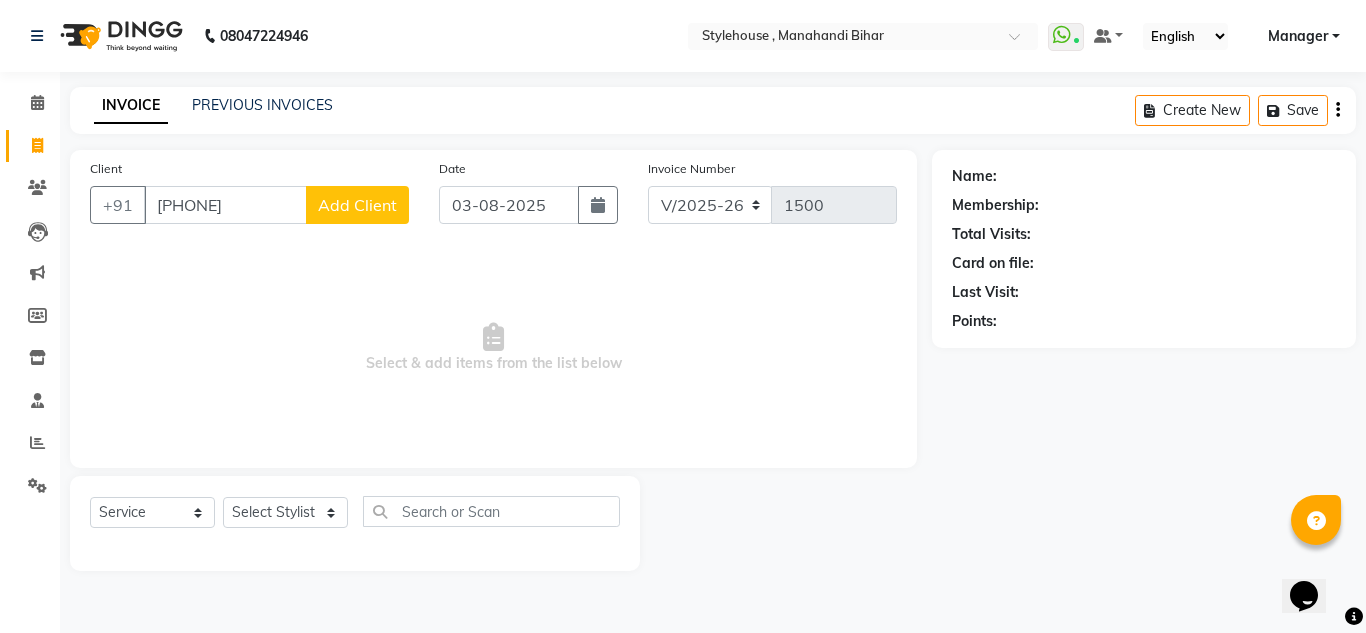 type on "[PHONE]" 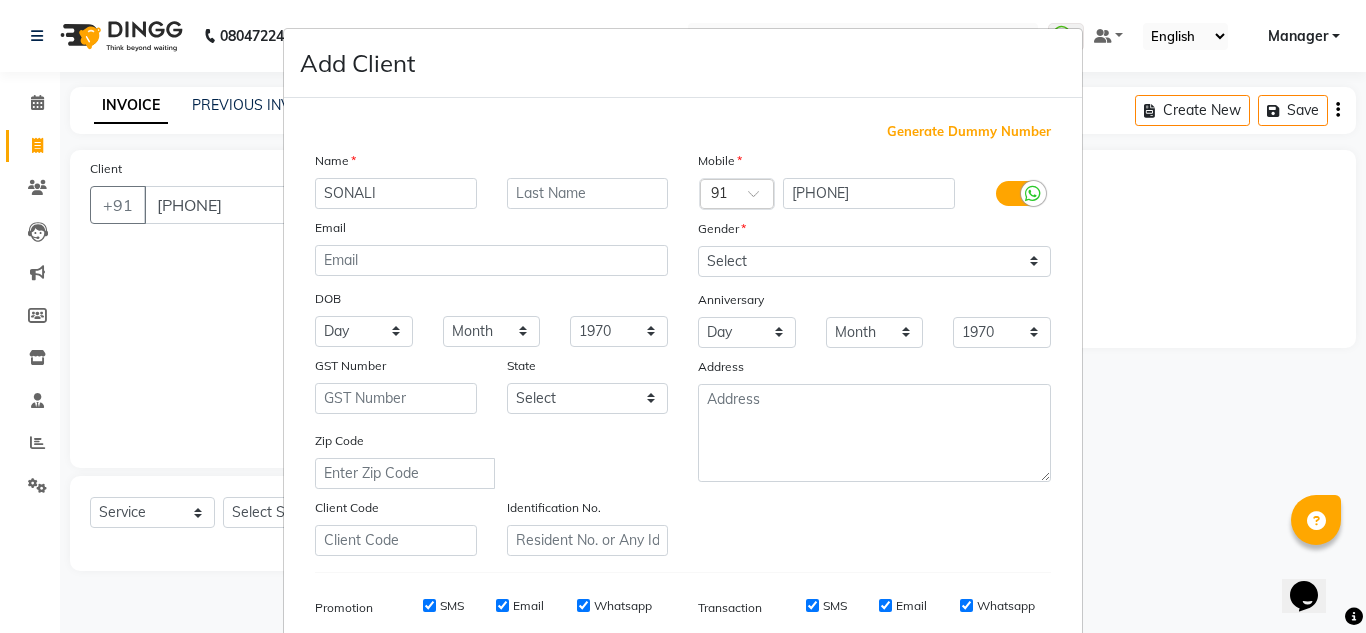 type on "SONALI" 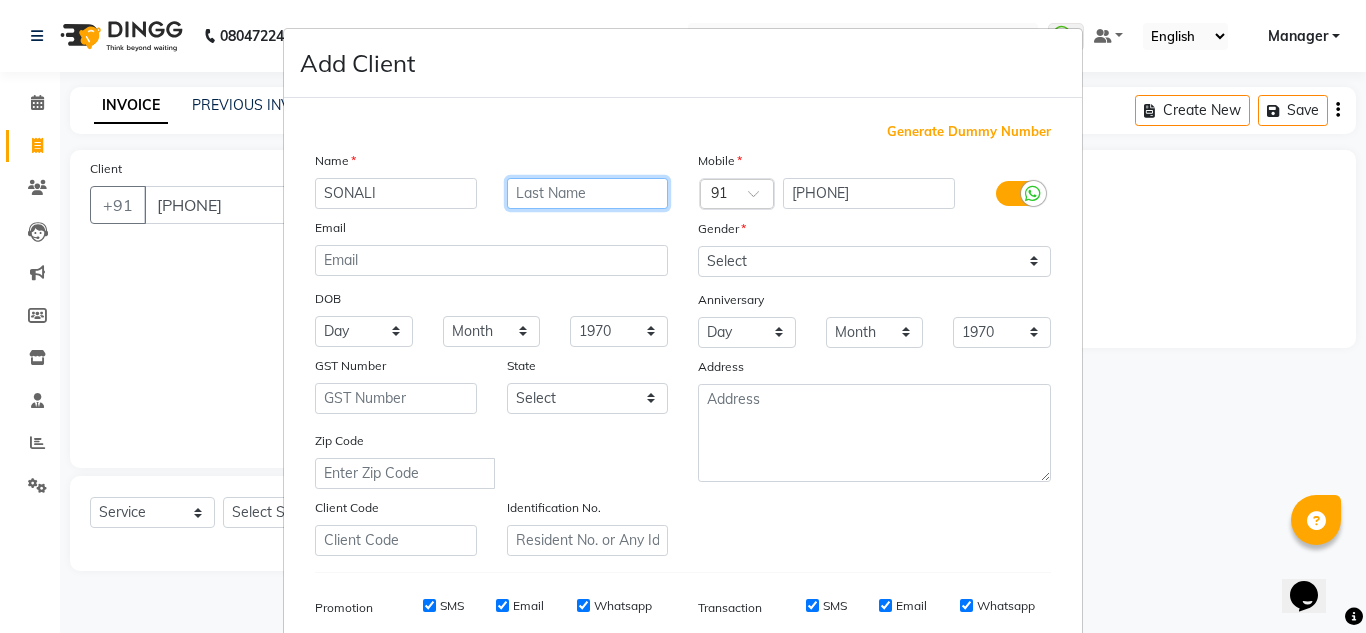 click at bounding box center [588, 193] 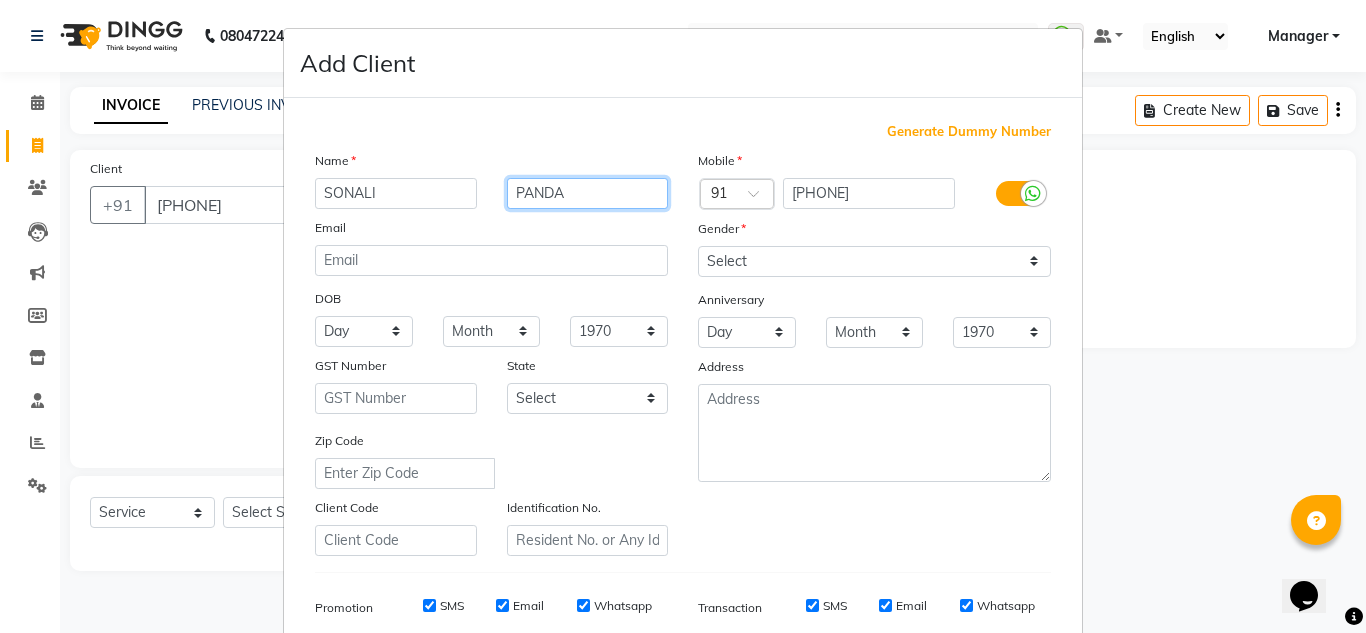 type on "PANDA" 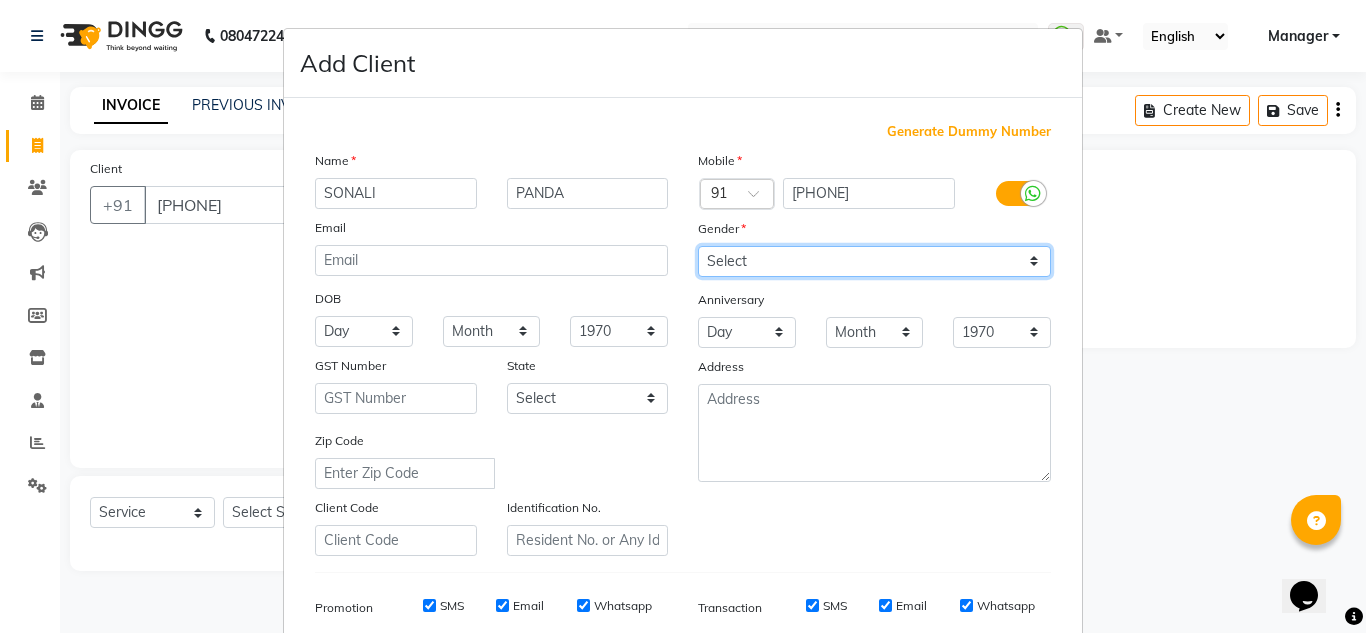 click on "Select Male Female Other Prefer Not To Say" at bounding box center [874, 261] 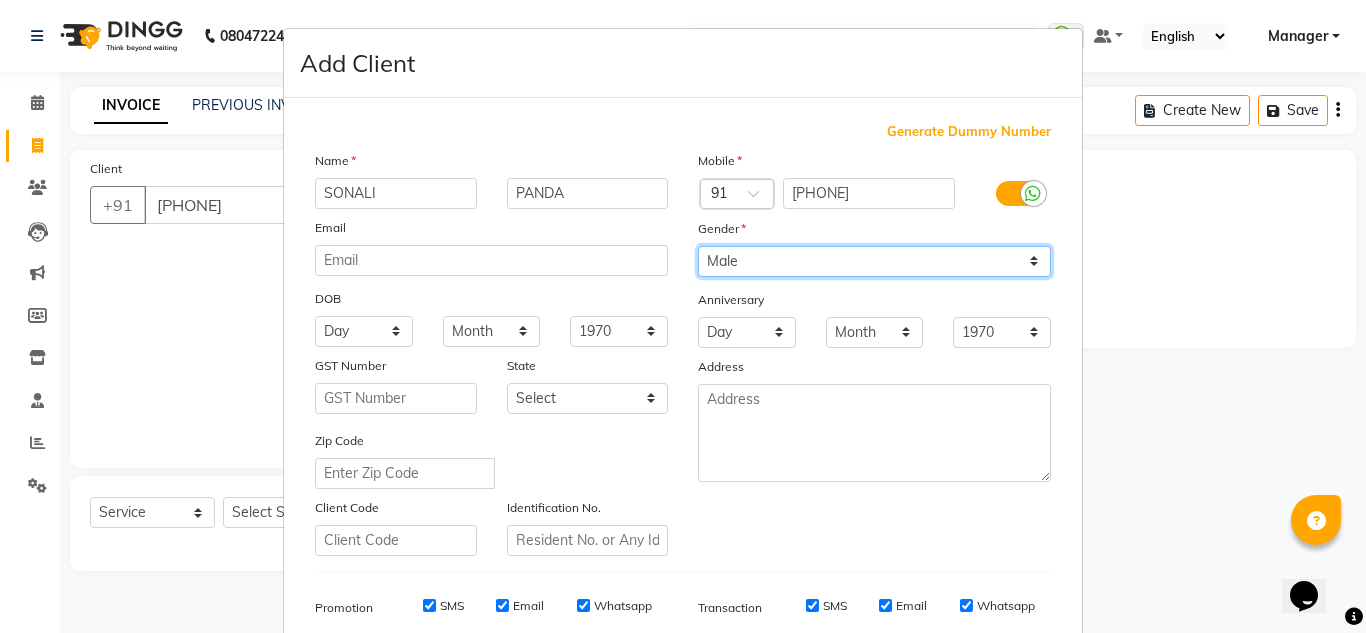 click on "Select Male Female Other Prefer Not To Say" at bounding box center (874, 261) 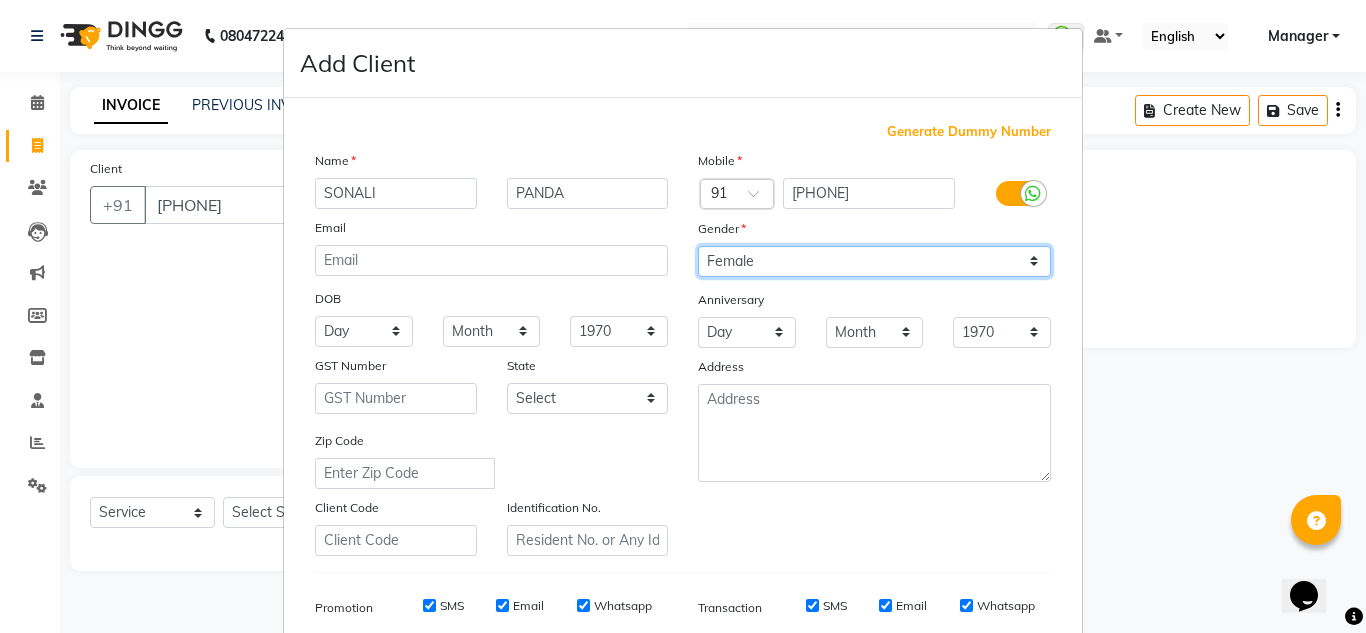 click on "Select Male Female Other Prefer Not To Say" at bounding box center [874, 261] 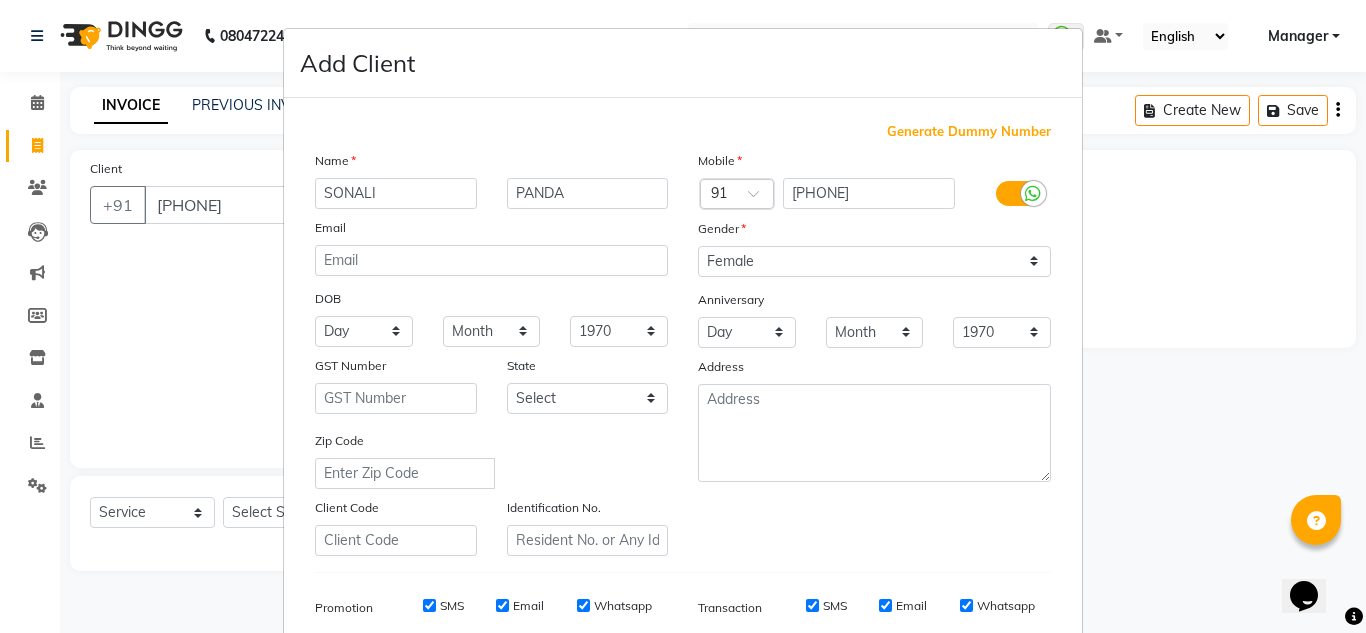 click on "Mobile Country Code × 91 9040860468 Gender Select Male Female Other Prefer Not To Say Anniversary Day 01 02 03 04 05 06 07 08 09 10 11 12 13 14 15 16 17 18 19 20 21 22 23 24 25 26 27 28 29 30 31 Month January February March April May June July August September October November December 1970 1971 1972 1973 1974 1975 1976 1977 1978 1979 1980 1981 1982 1983 1984 1985 1986 1987 1988 1989 1990 1991 1992 1993 1994 1995 1996 1997 1998 1999 2000 2001 2002 2003 2004 2005 2006 2007 2008 2009 2010 2011 2012 2013 2014 2015 2016 2017 2018 2019 2020 2021 2022 2023 2024 2025 Address" at bounding box center [874, 353] 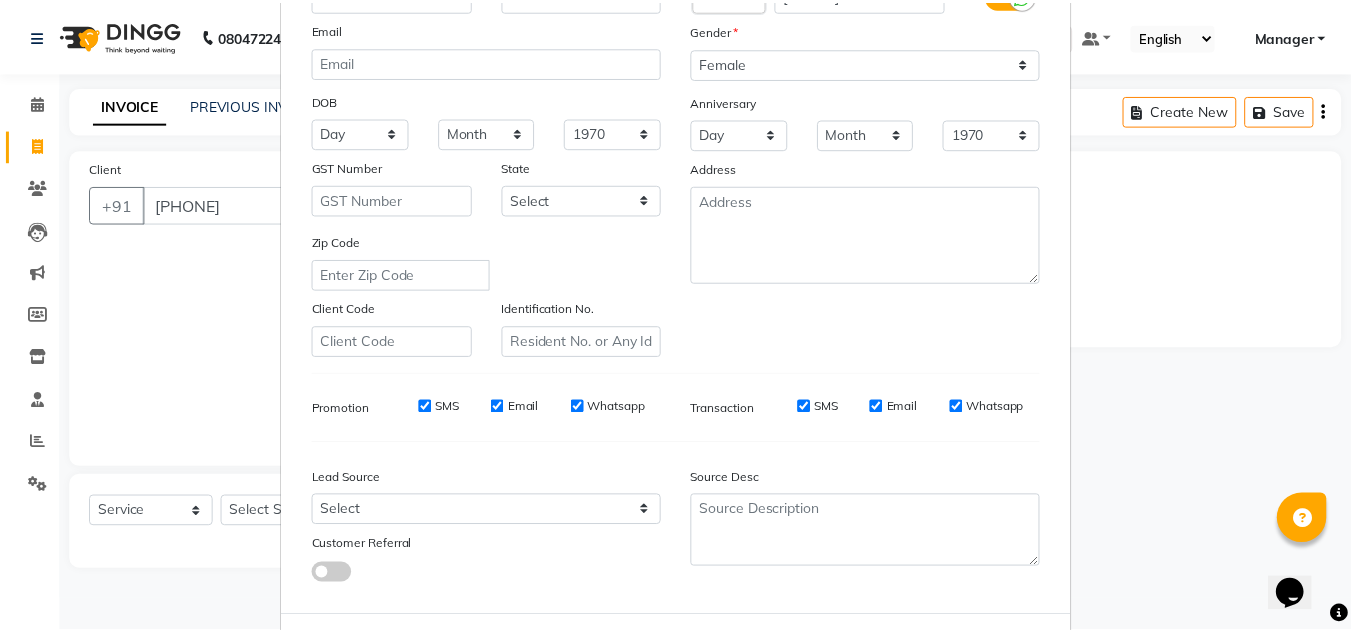 scroll, scrollTop: 290, scrollLeft: 0, axis: vertical 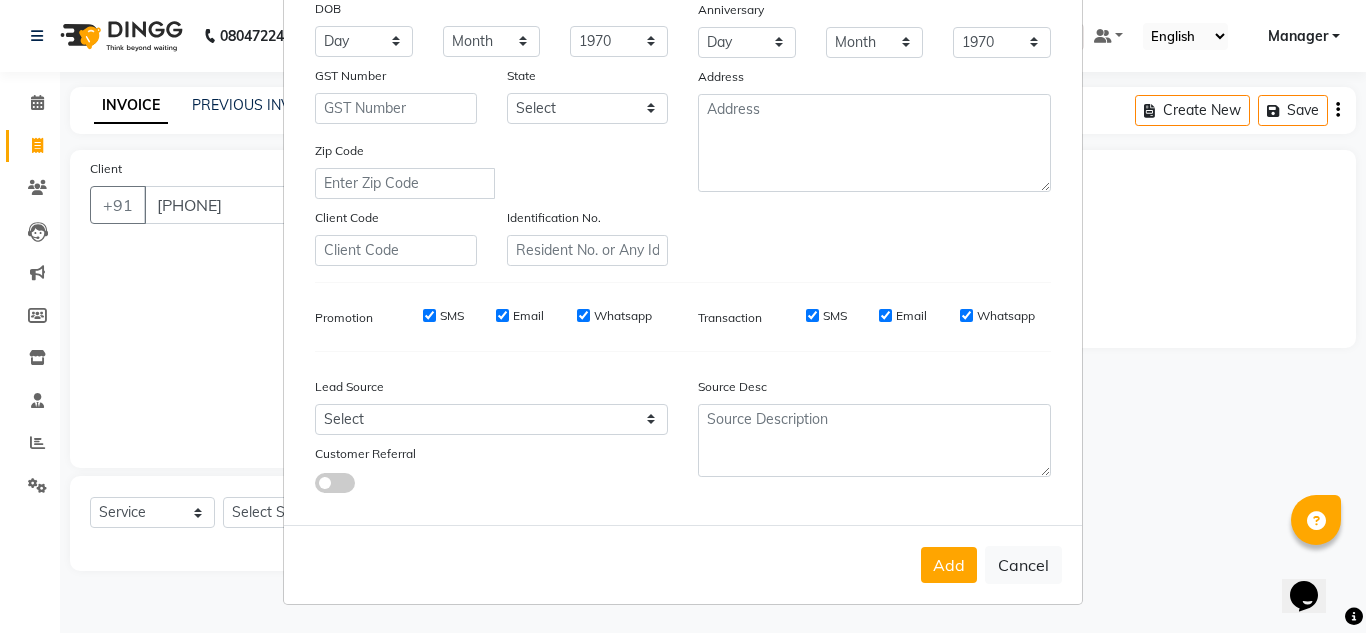 click on "Add" at bounding box center [949, 565] 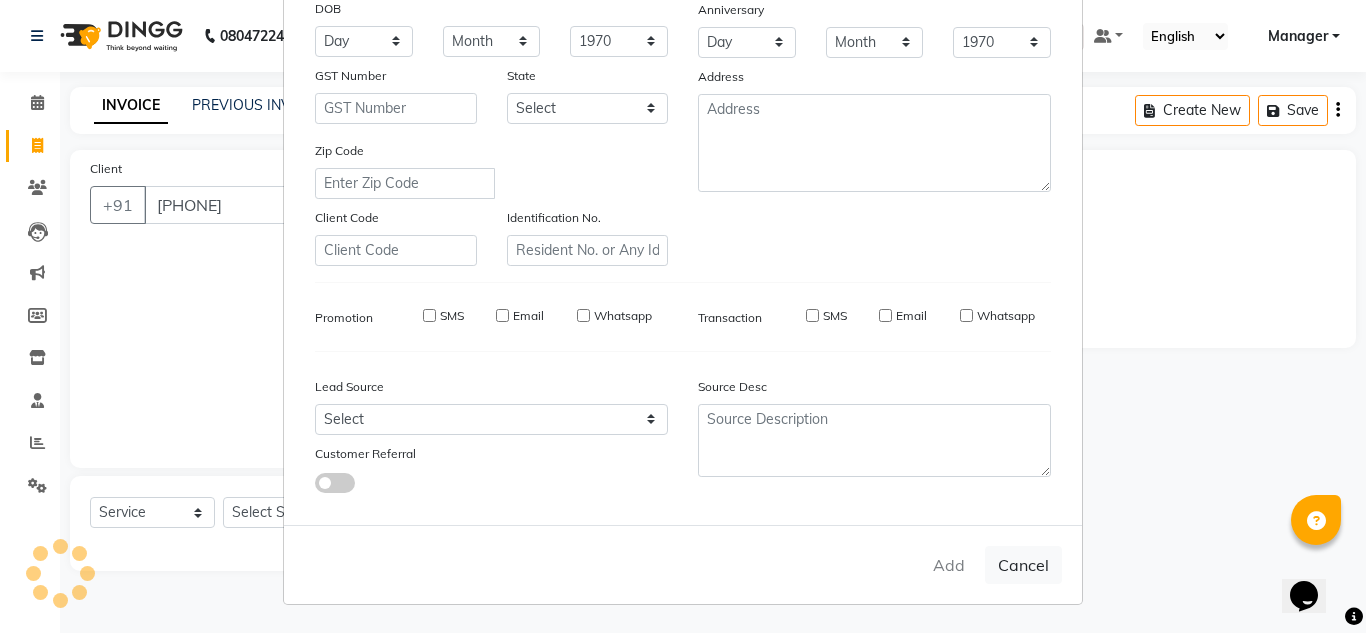 type 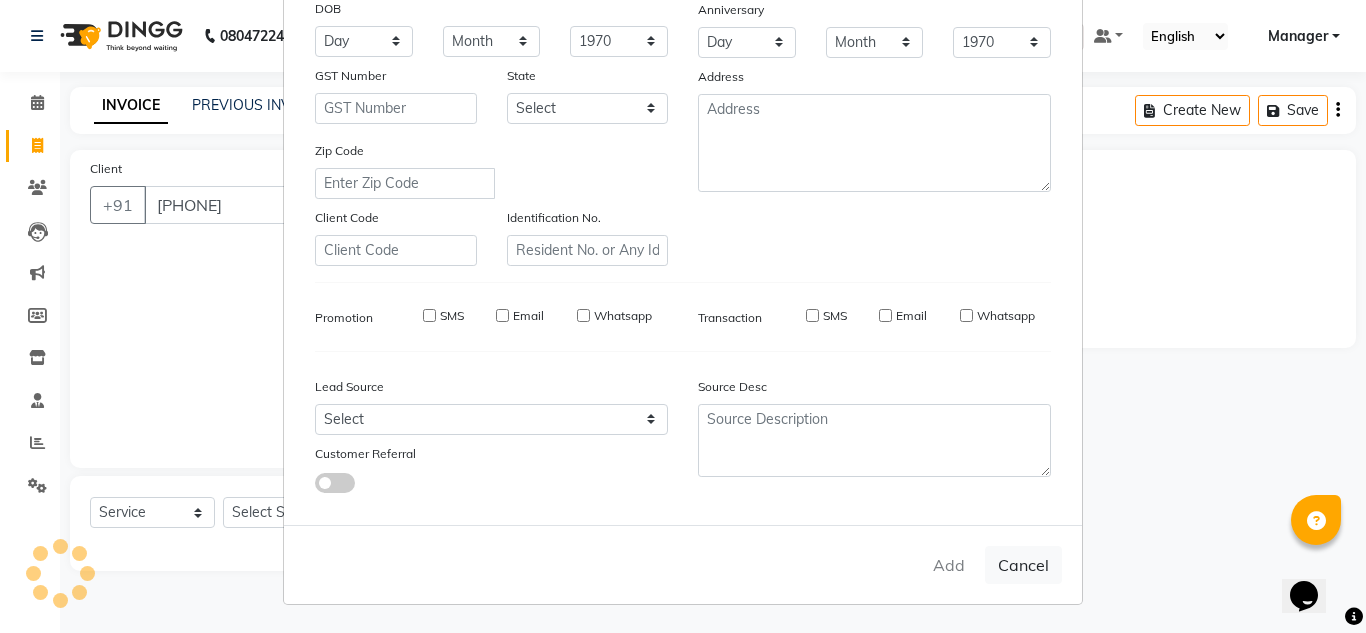type 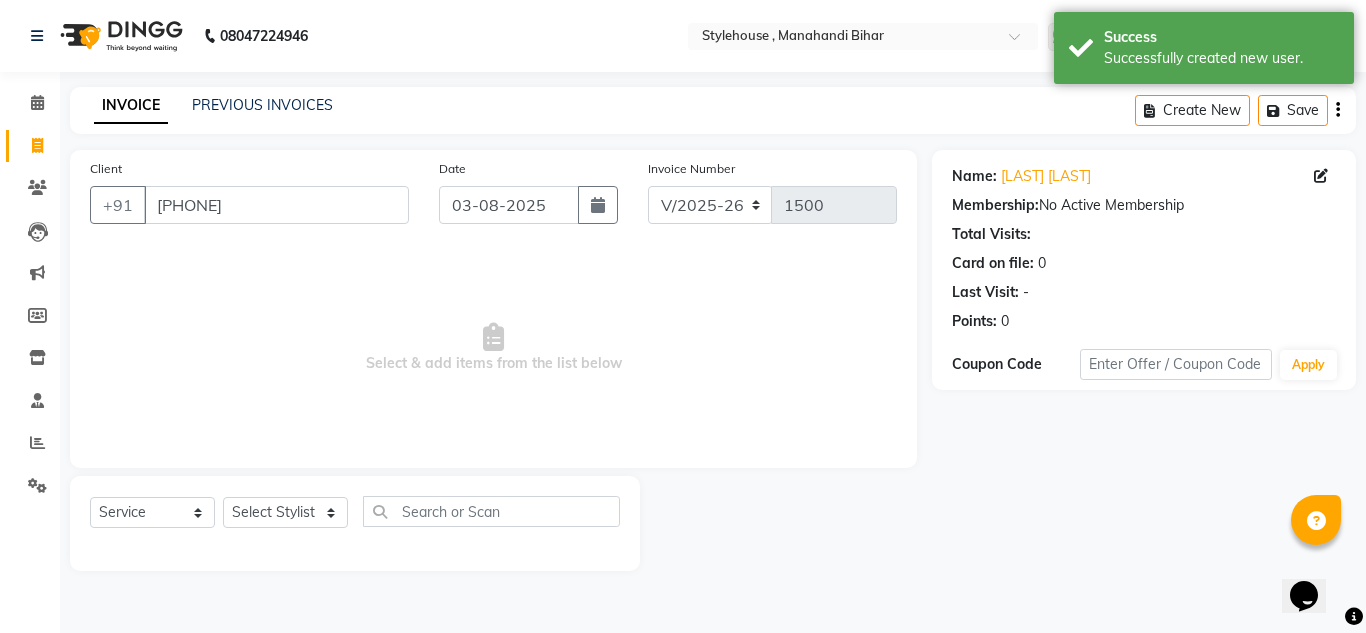 click on "Select & add items from the list below" at bounding box center [493, 348] 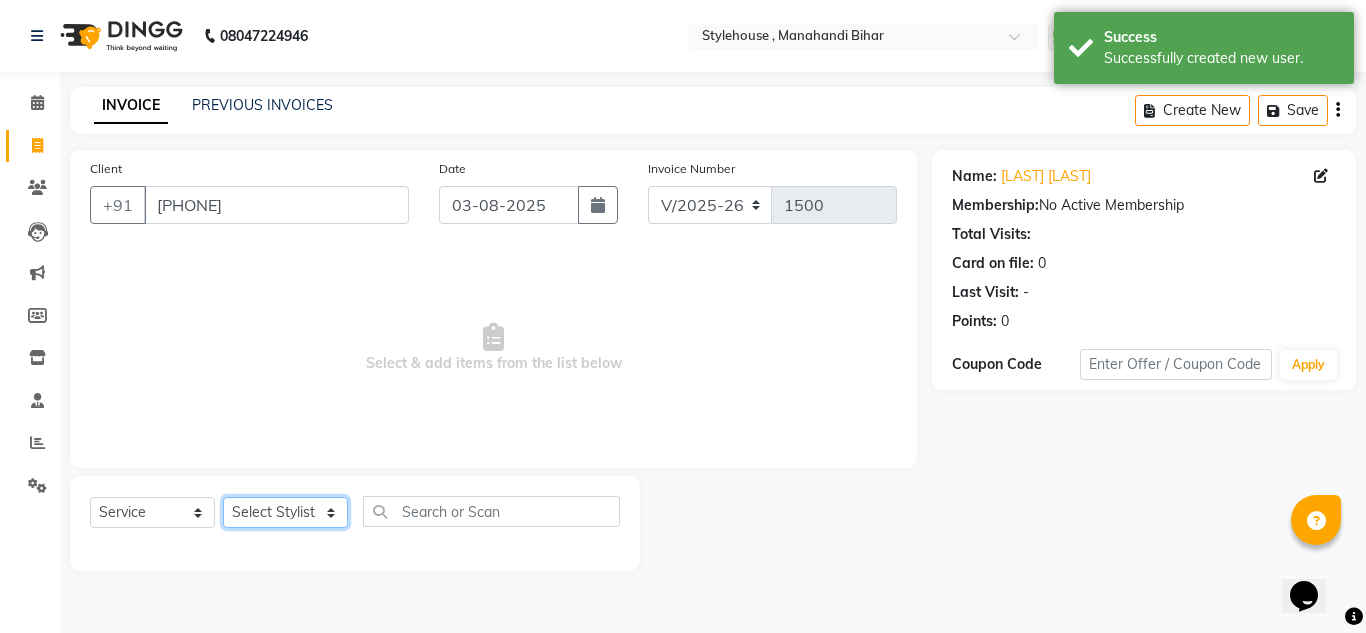 click on "Select Stylist ANIL BARIK ANIRUDH SAHOO JYOTIRANJAN BARIK KANHA LAXMI PRIYA Manager Manisha MANJIT BARIK PRADEEP BARIK PRIYANKA NANDA PUJA ROUT RUMA SAGARIKA SAHOO SALMAN SAMEER BARIK SAROJ SITHA TARA DEVI SHRESTA" 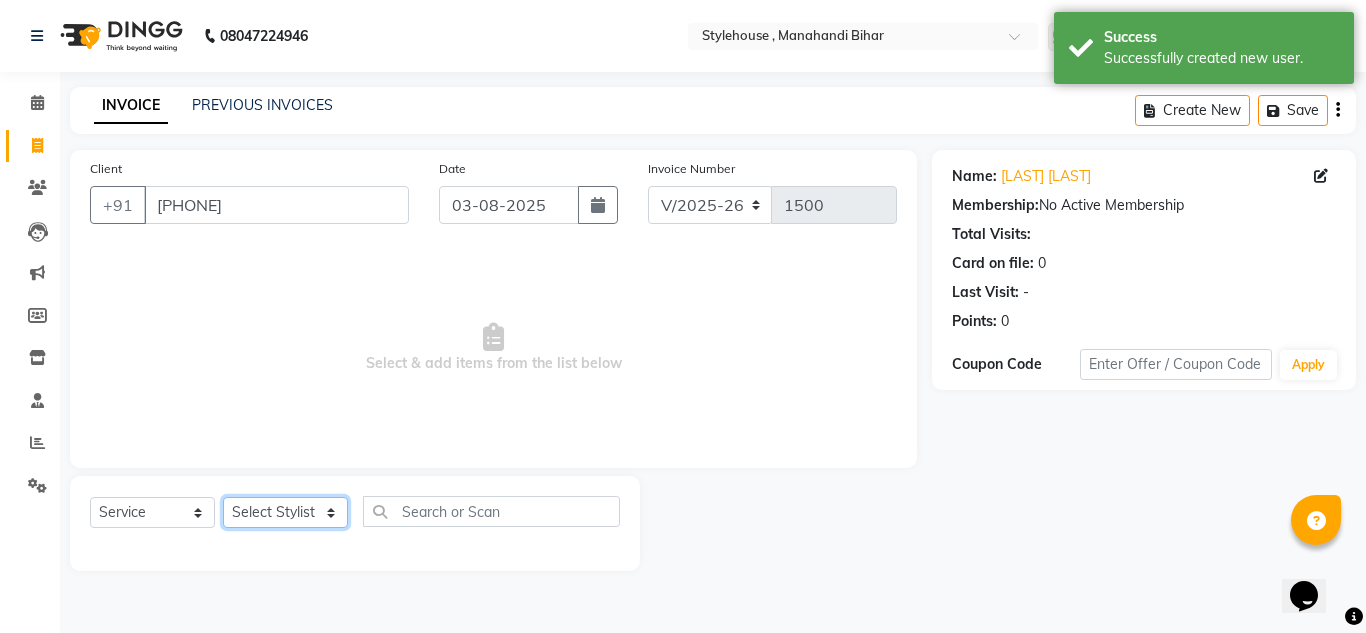 select on "78233" 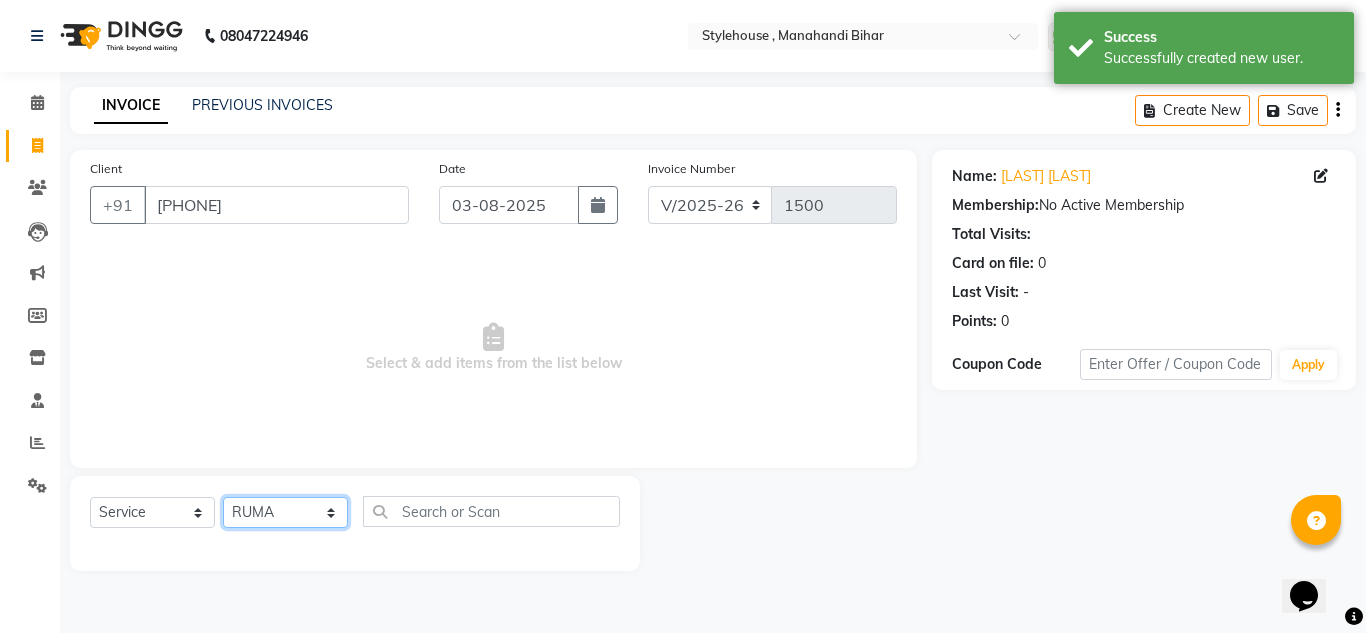 click on "Select Stylist ANIL BARIK ANIRUDH SAHOO JYOTIRANJAN BARIK KANHA LAXMI PRIYA Manager Manisha MANJIT BARIK PRADEEP BARIK PRIYANKA NANDA PUJA ROUT RUMA SAGARIKA SAHOO SALMAN SAMEER BARIK SAROJ SITHA TARA DEVI SHRESTA" 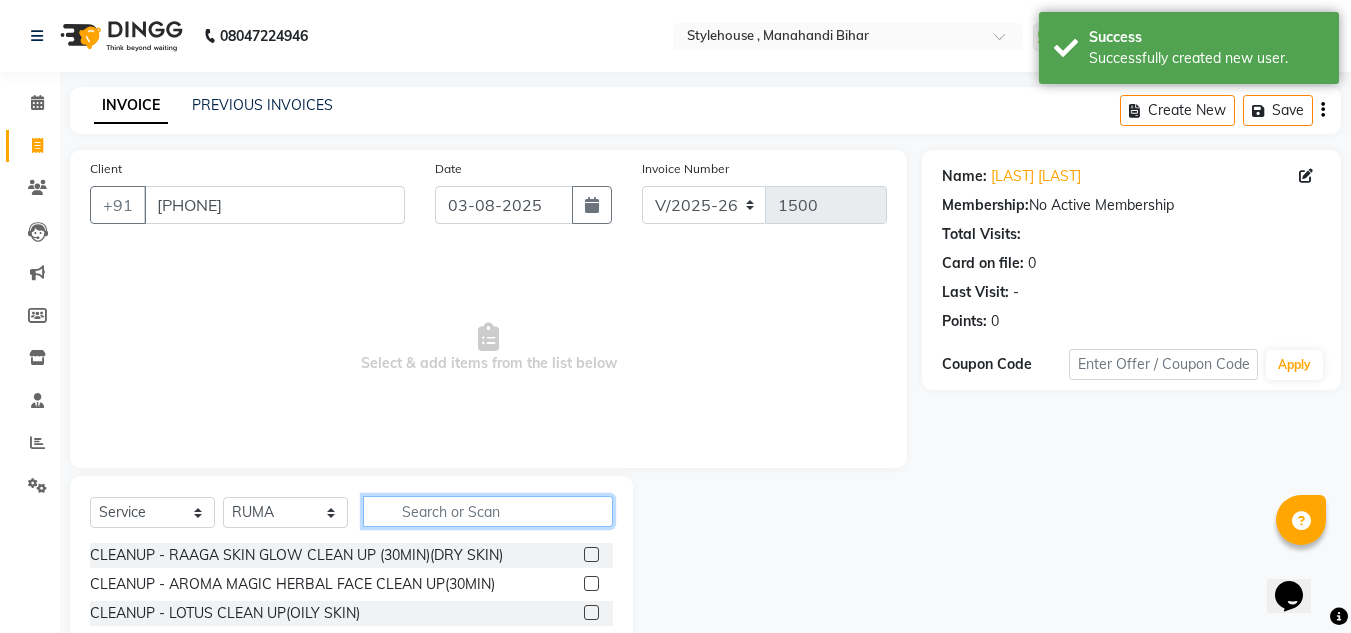 click 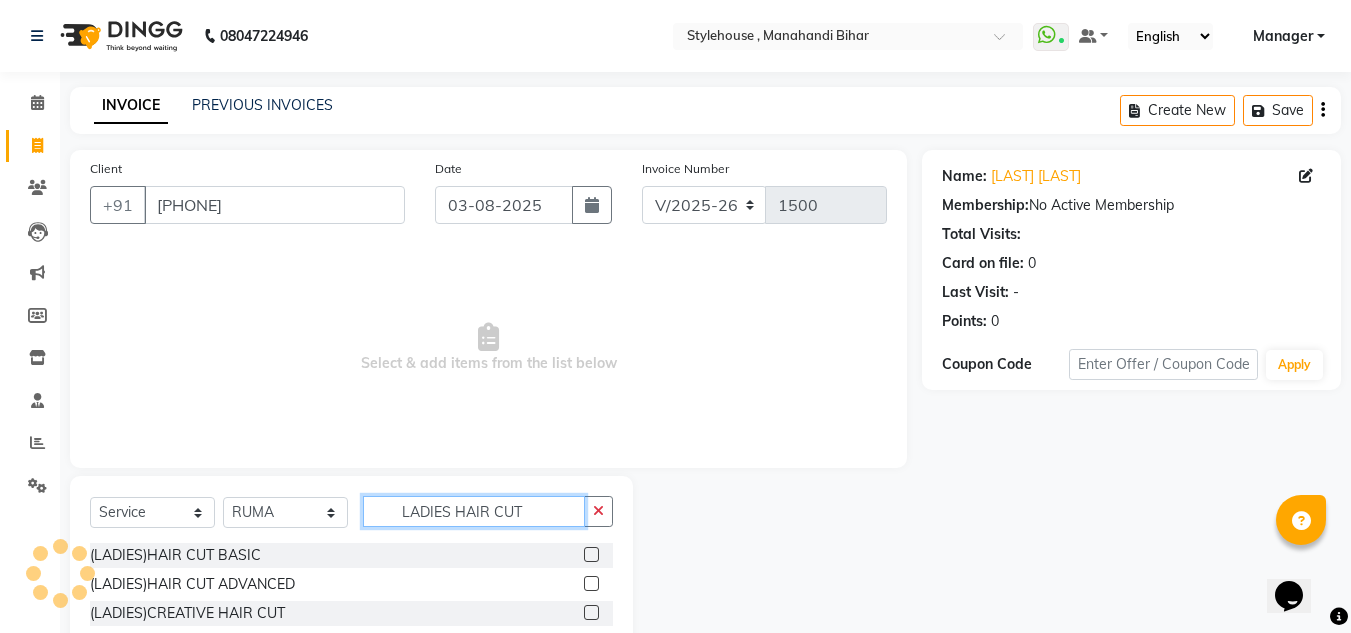 type on "LADIES HAIR CUT" 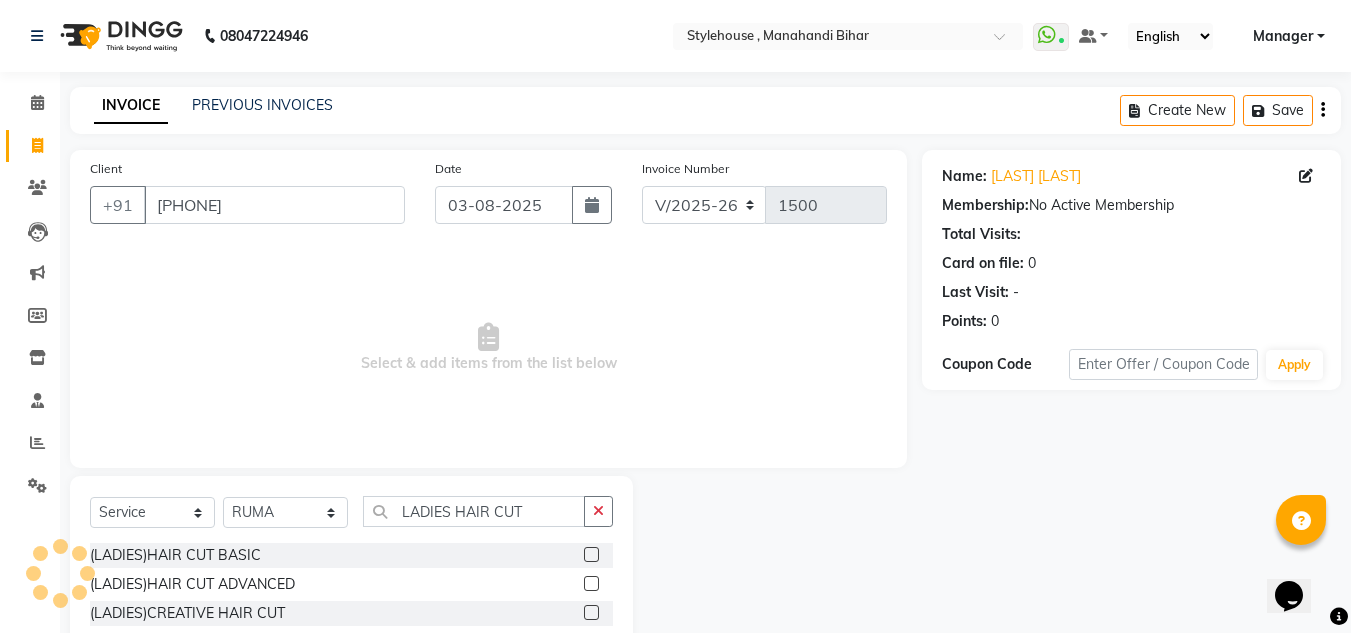 click 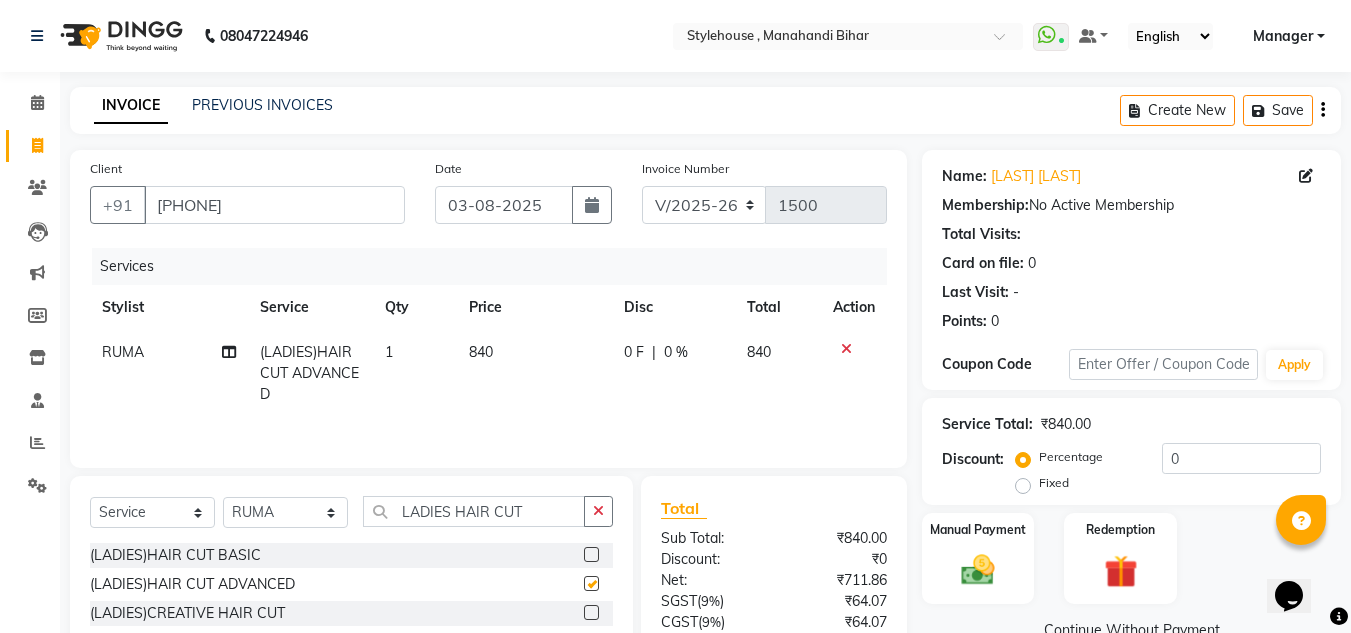 checkbox on "false" 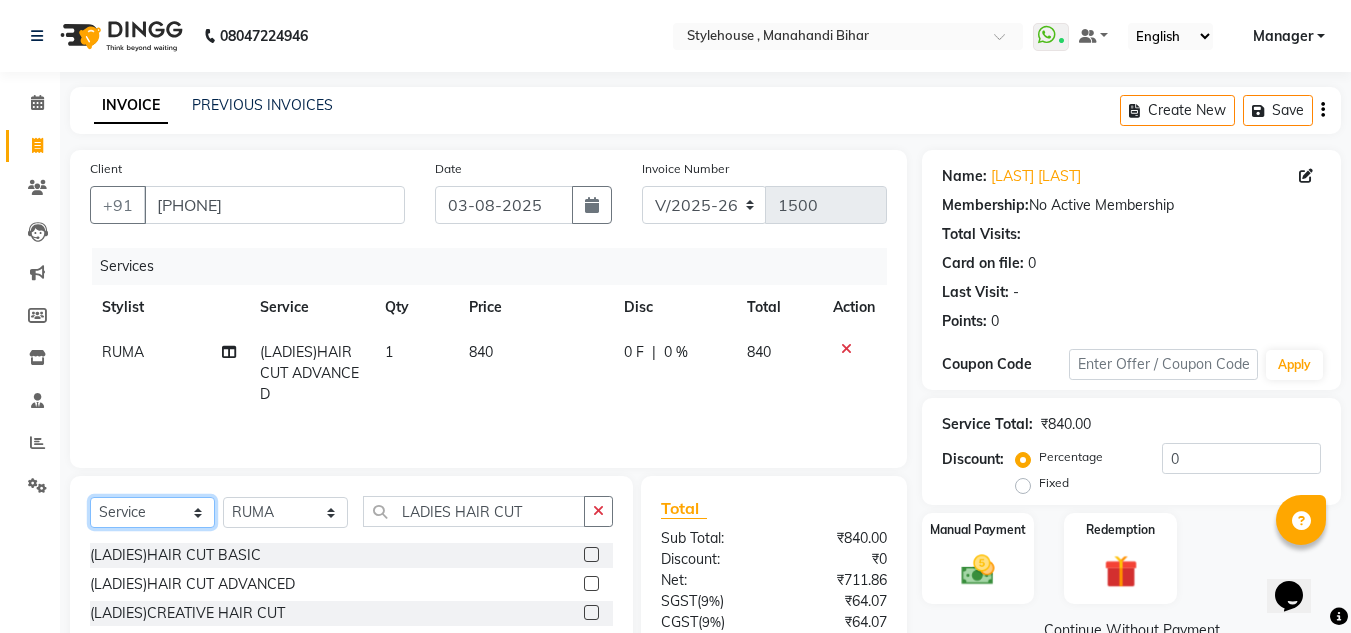 click on "Select  Service  Product  Membership  Package Voucher Prepaid Gift Card" 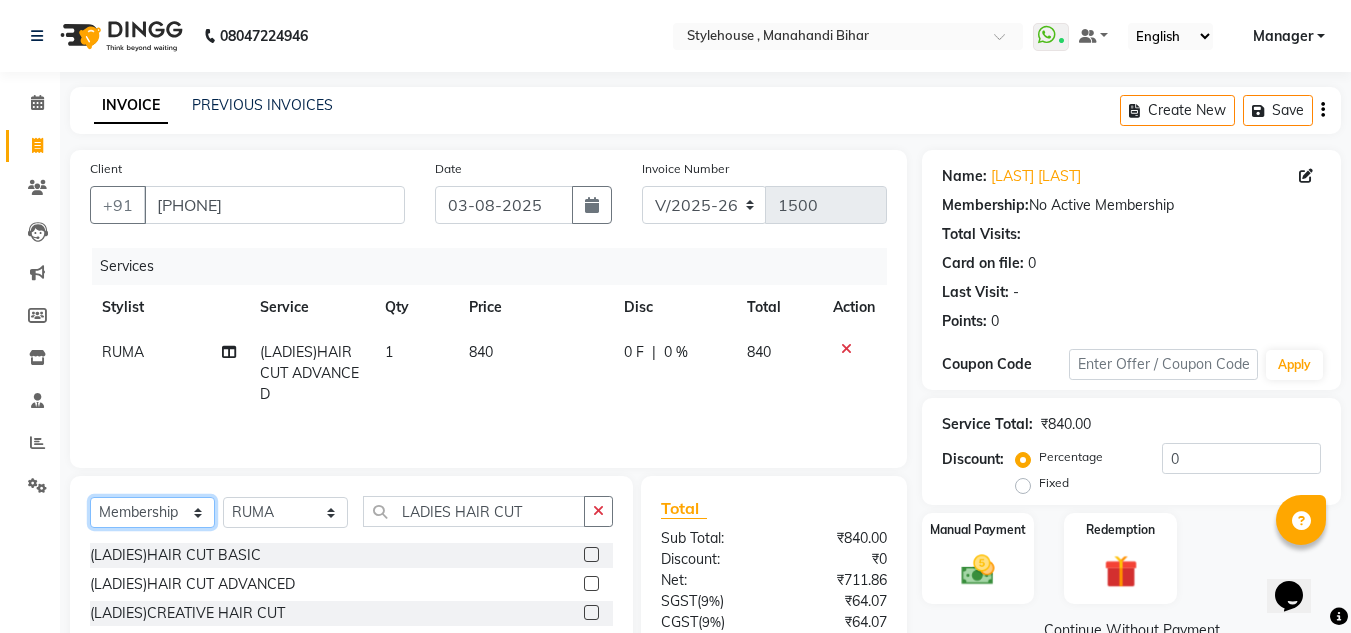 click on "Select  Service  Product  Membership  Package Voucher Prepaid Gift Card" 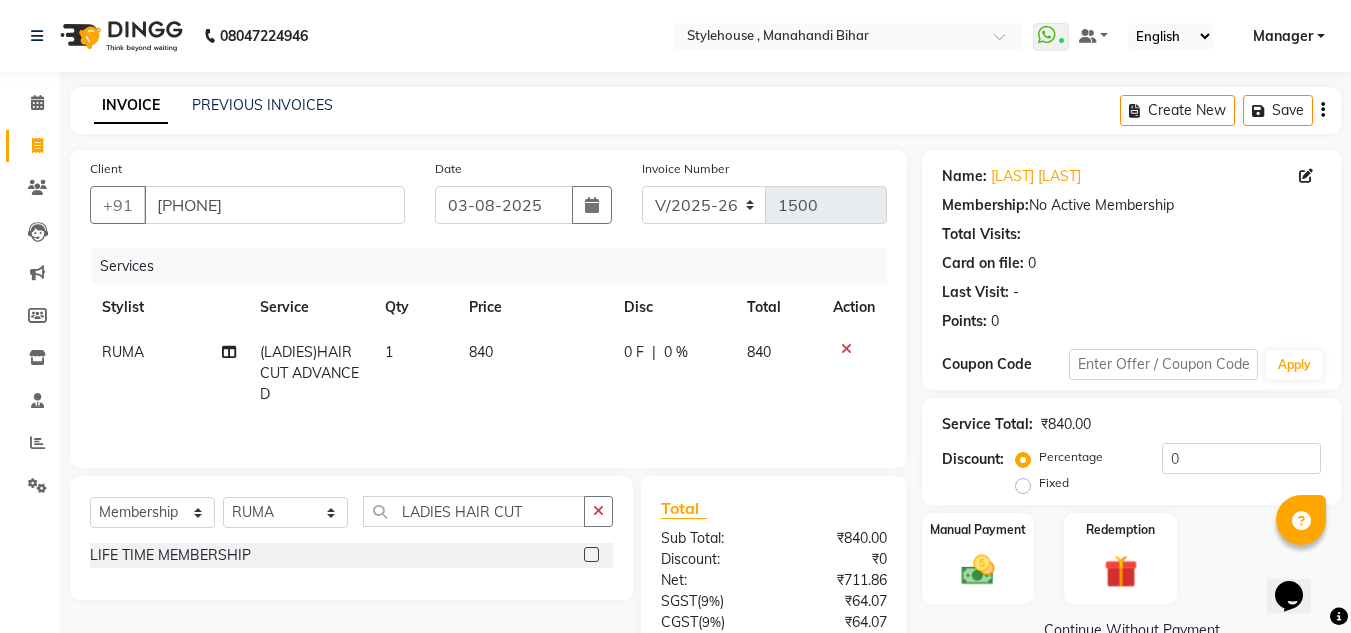 click 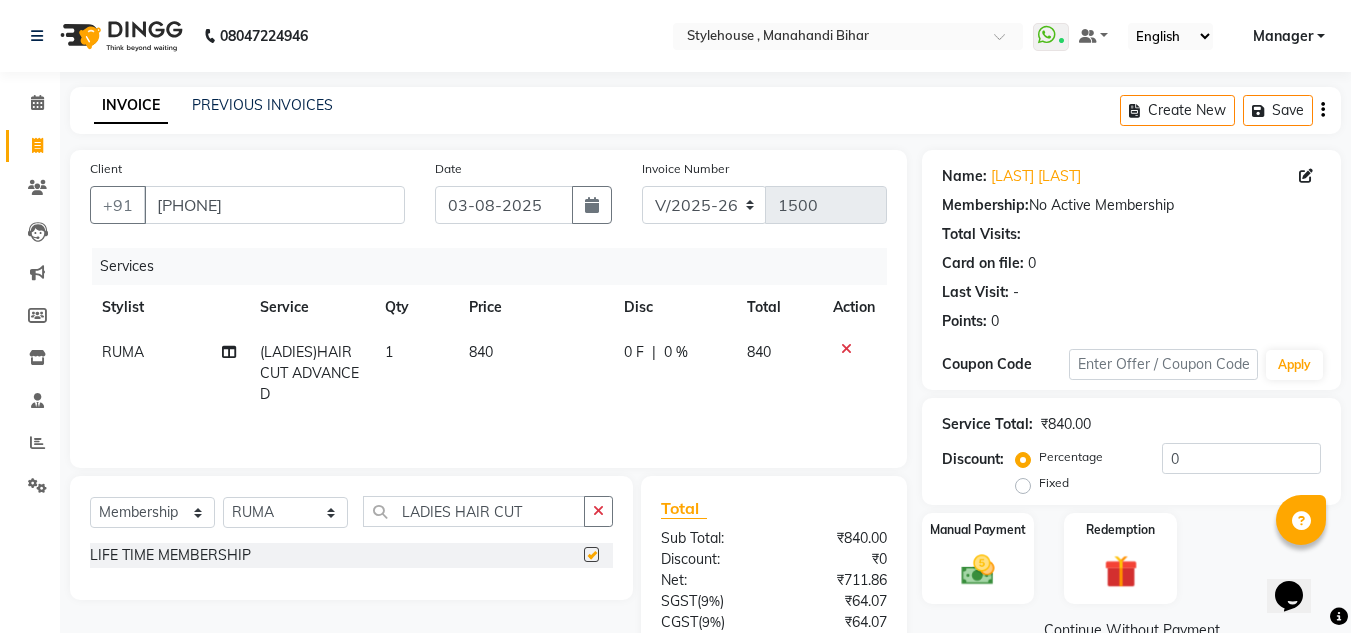 select on "select" 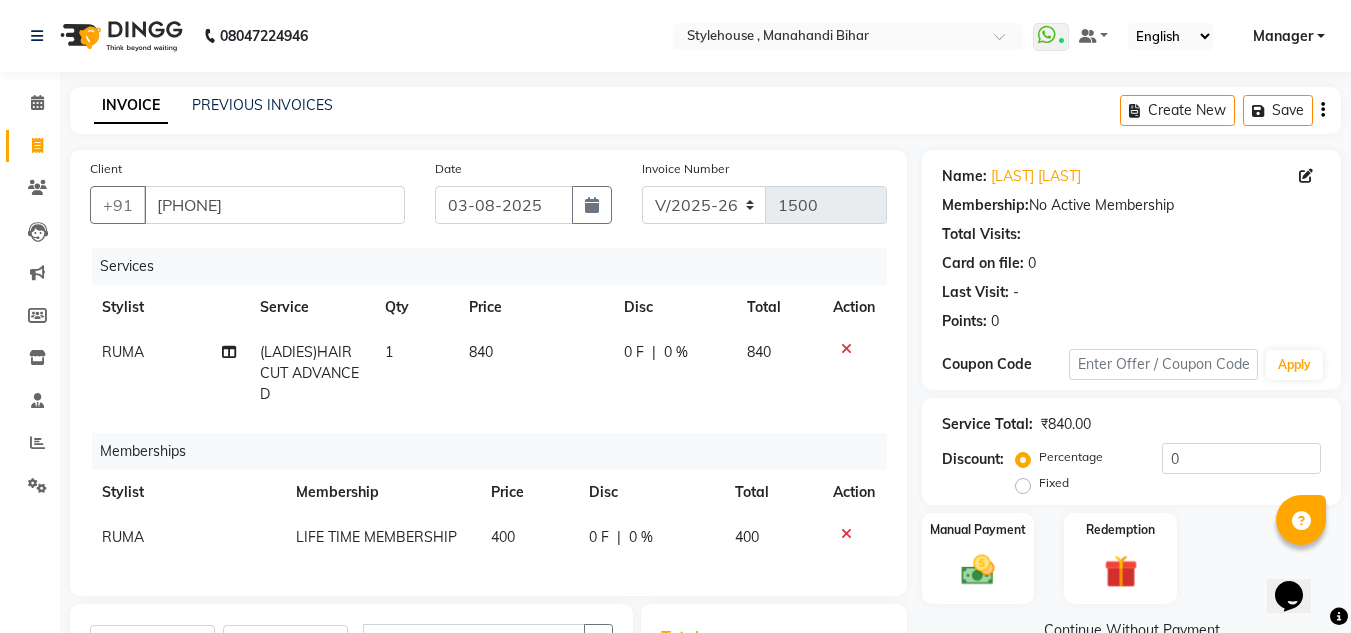 click on "0 F | 0 %" 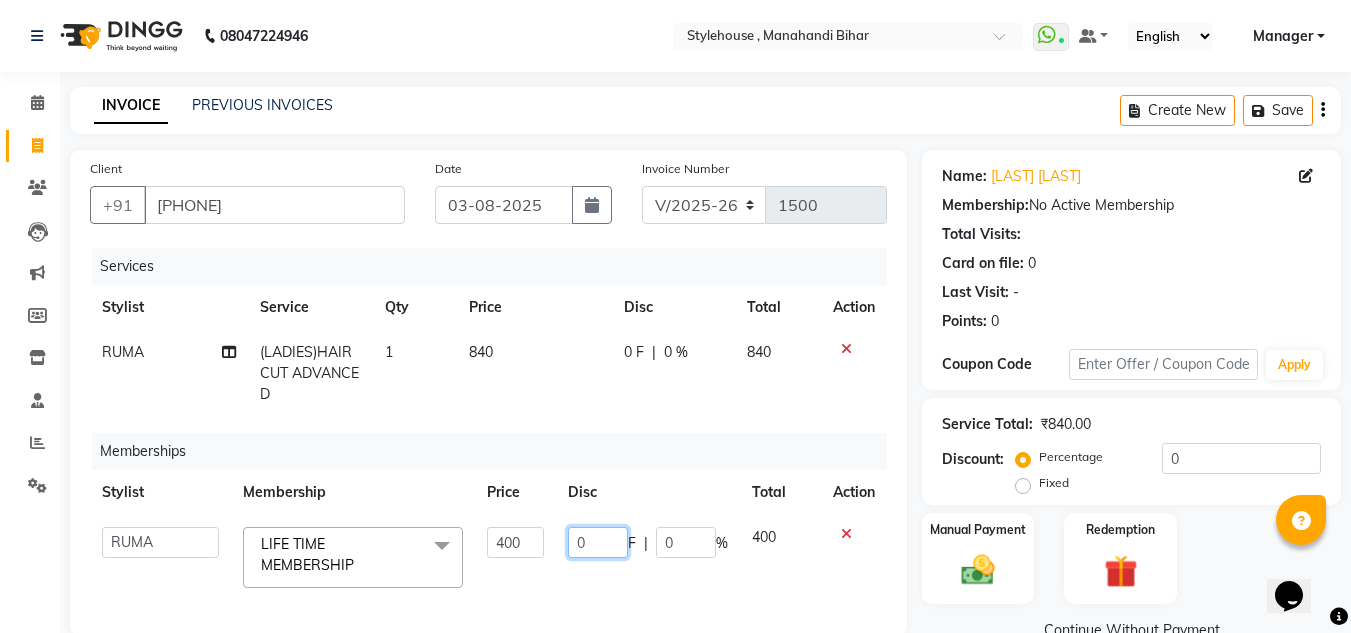 click on "0" 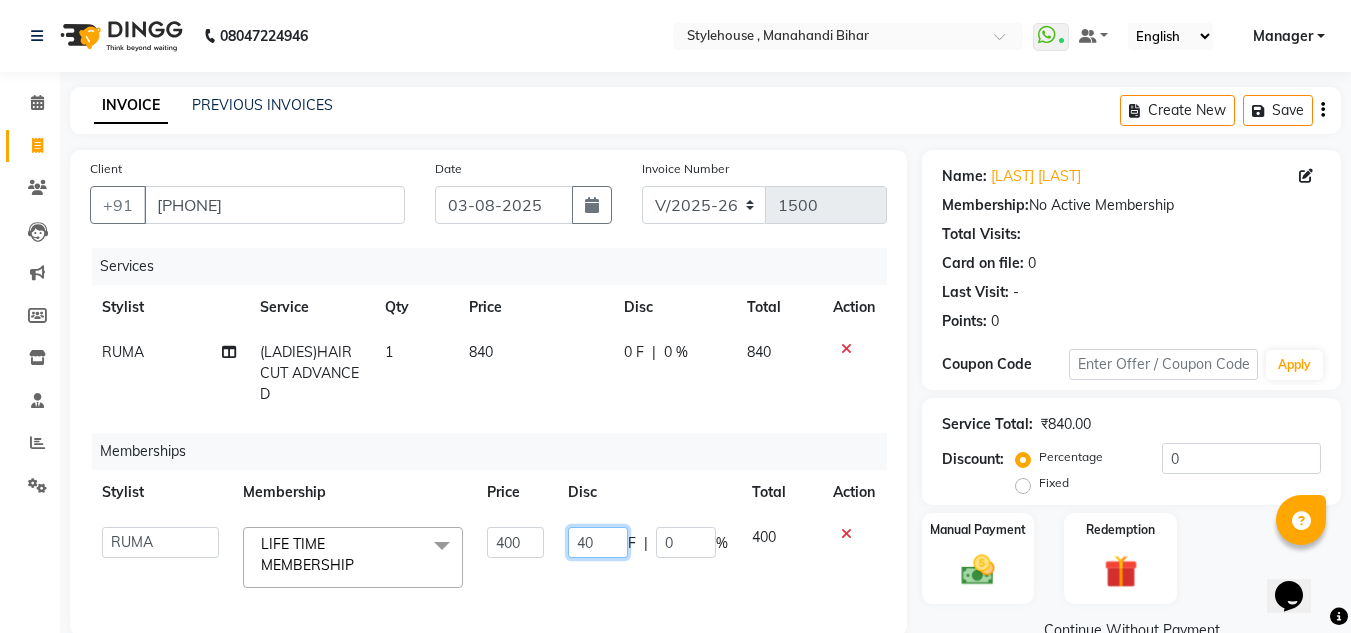type on "400" 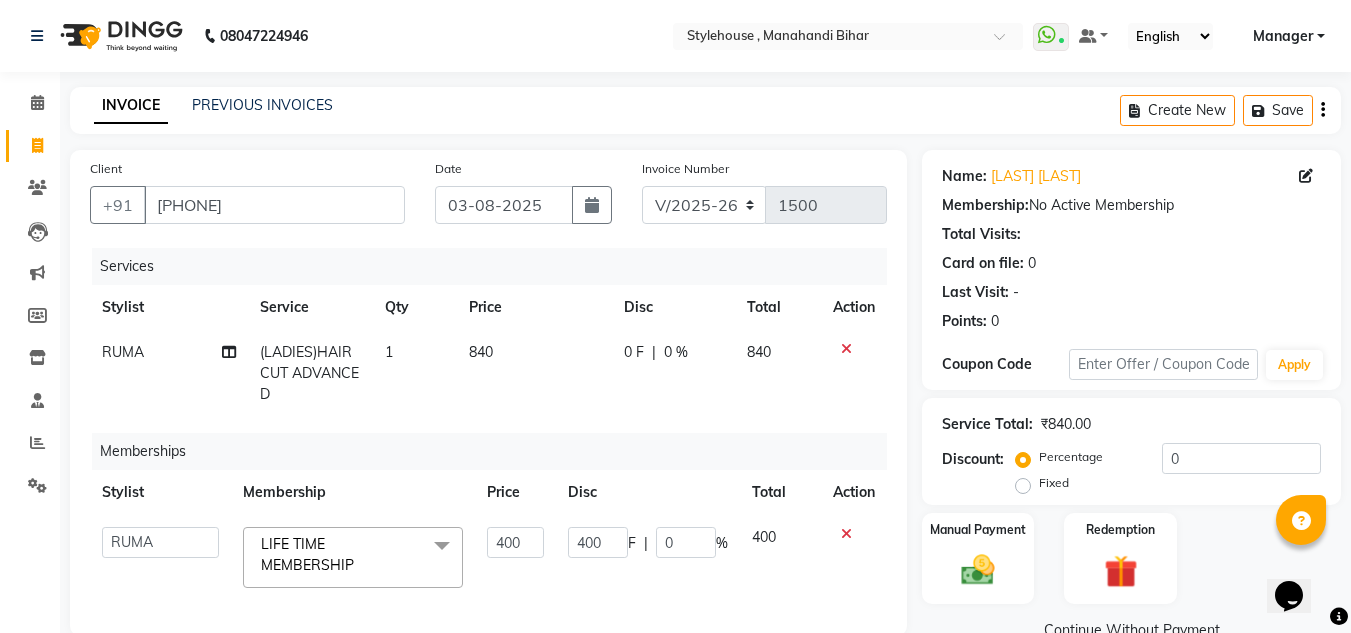 click on "Memberships" 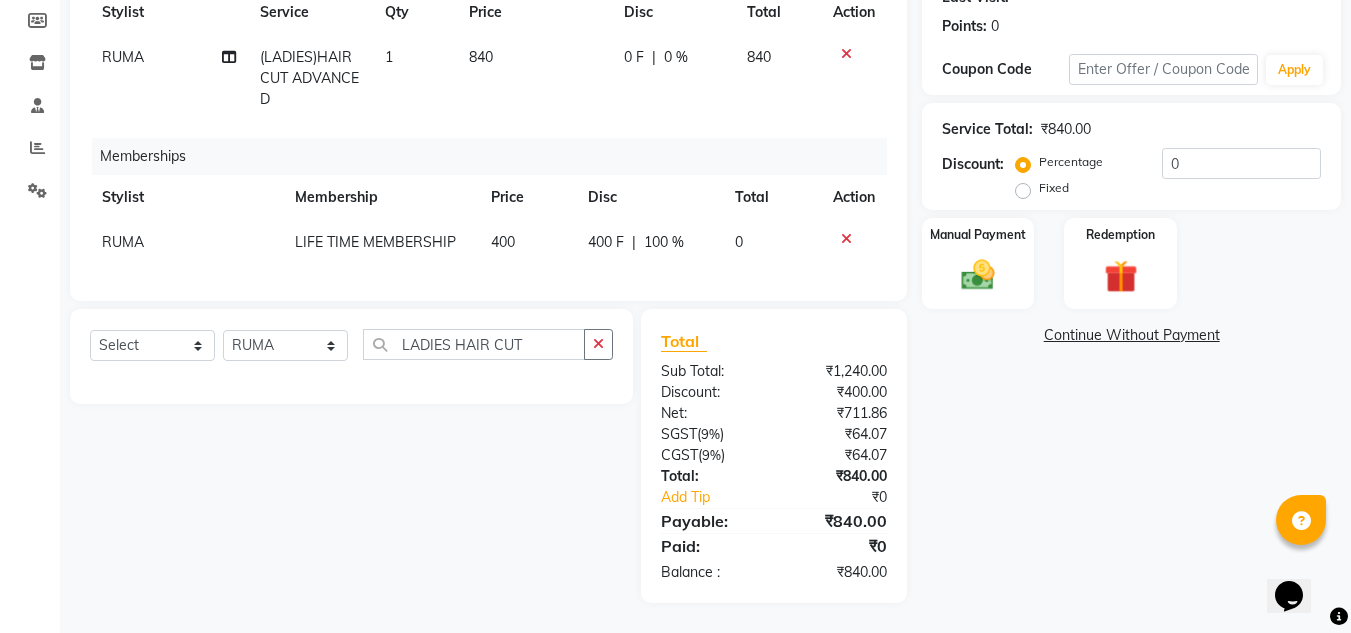 scroll, scrollTop: 310, scrollLeft: 0, axis: vertical 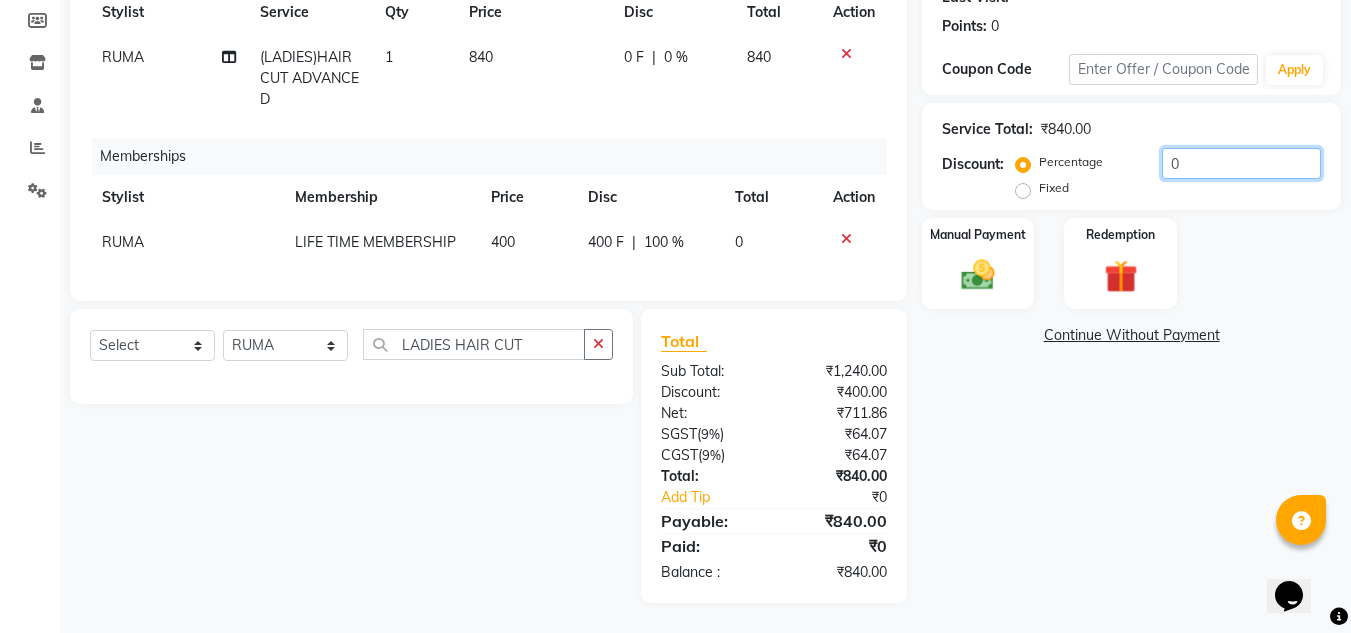 click on "0" 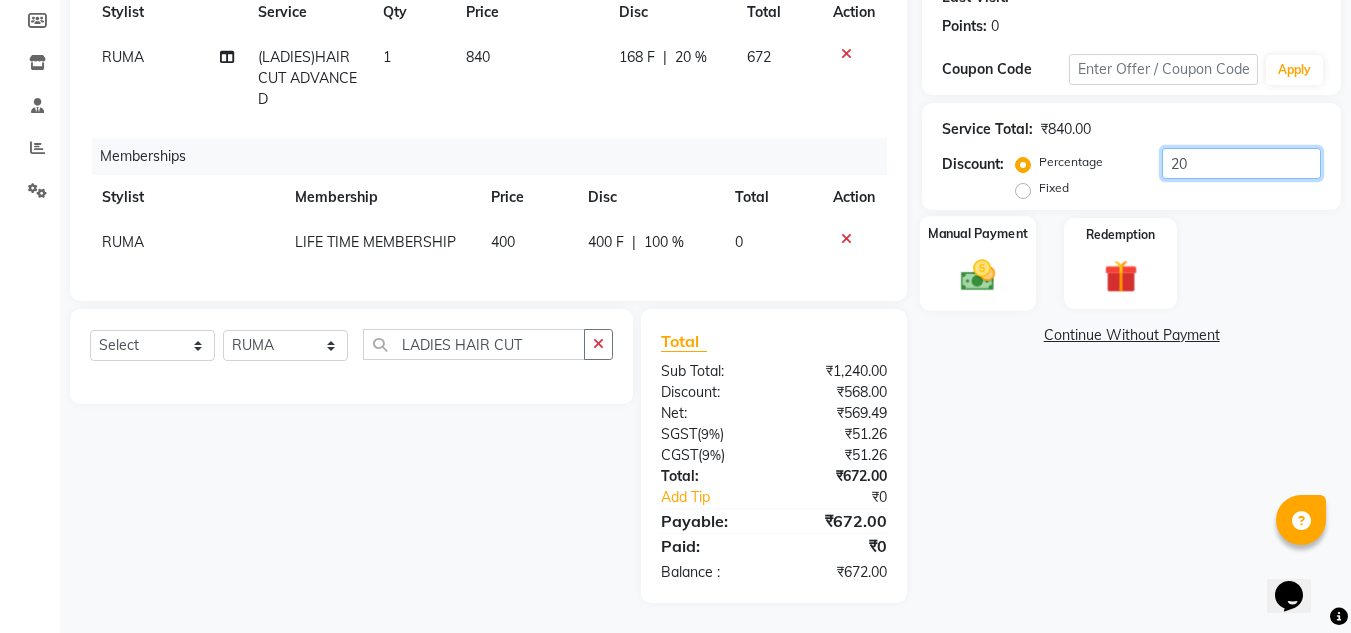 type on "20" 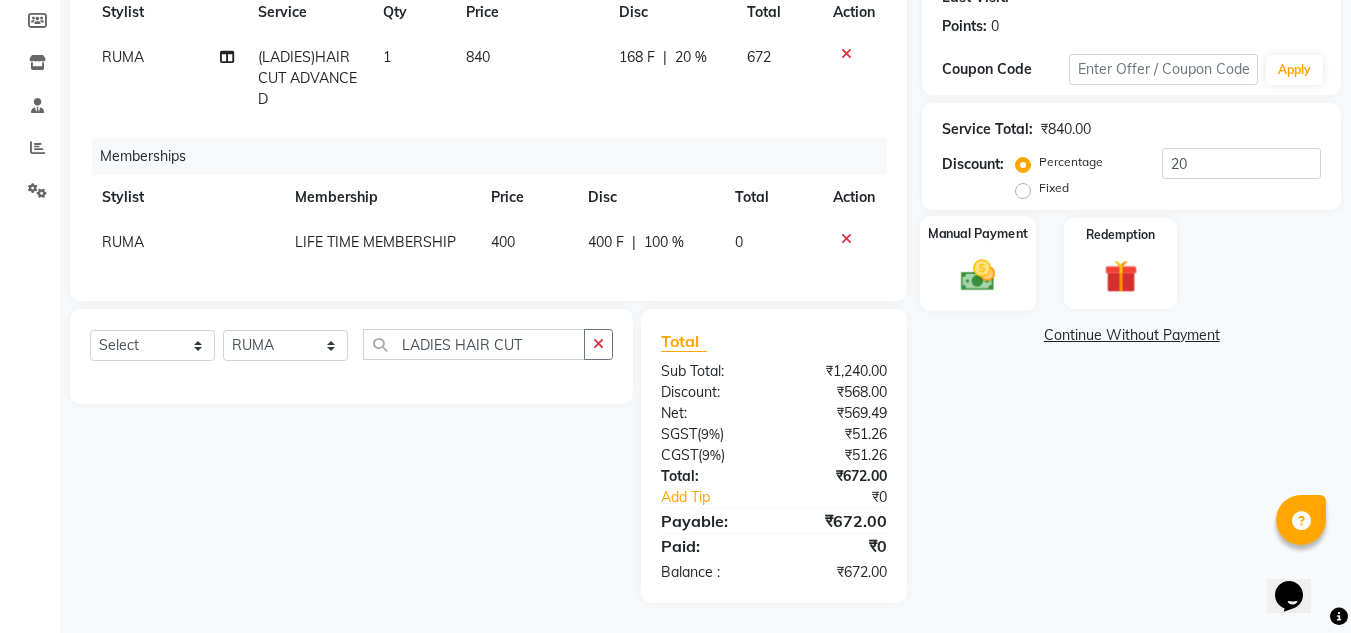 click 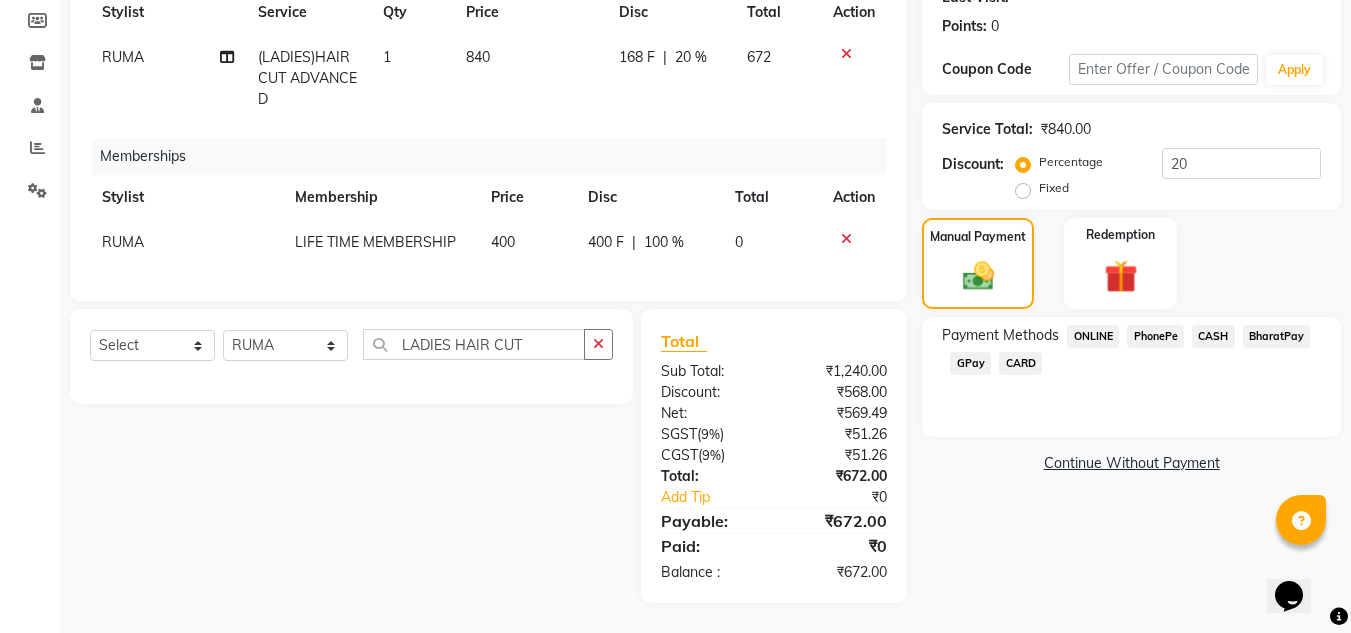 click on "PhonePe" 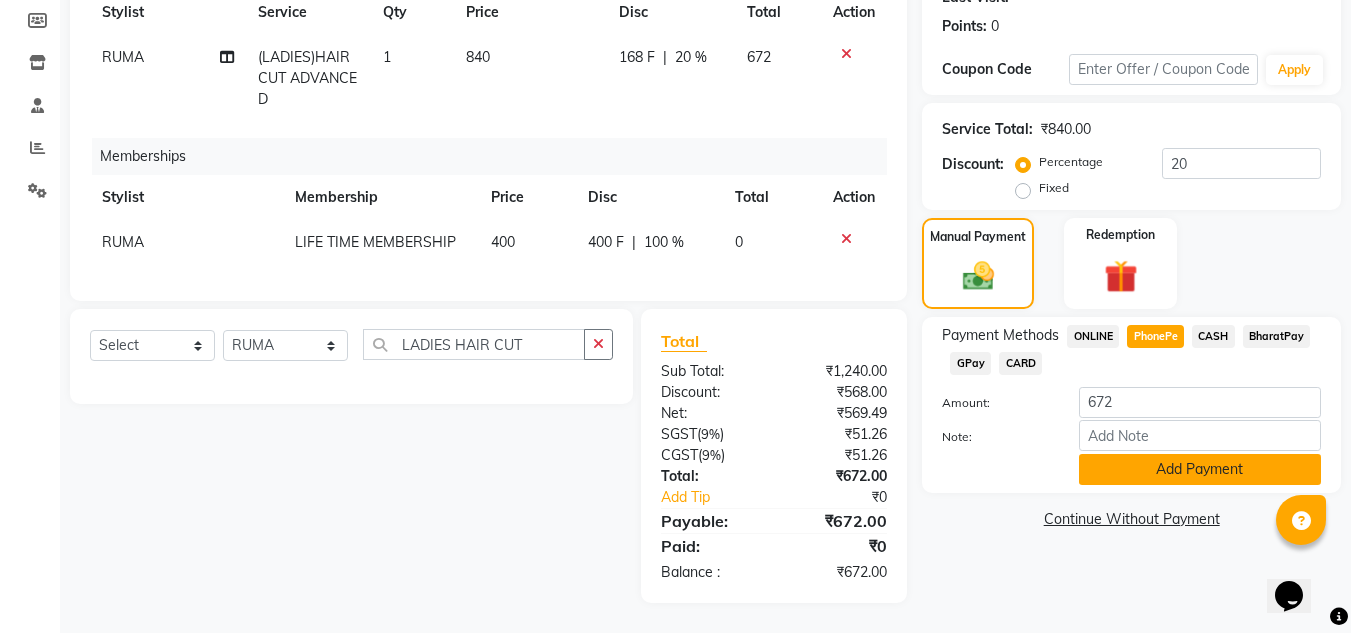 click on "Add Payment" 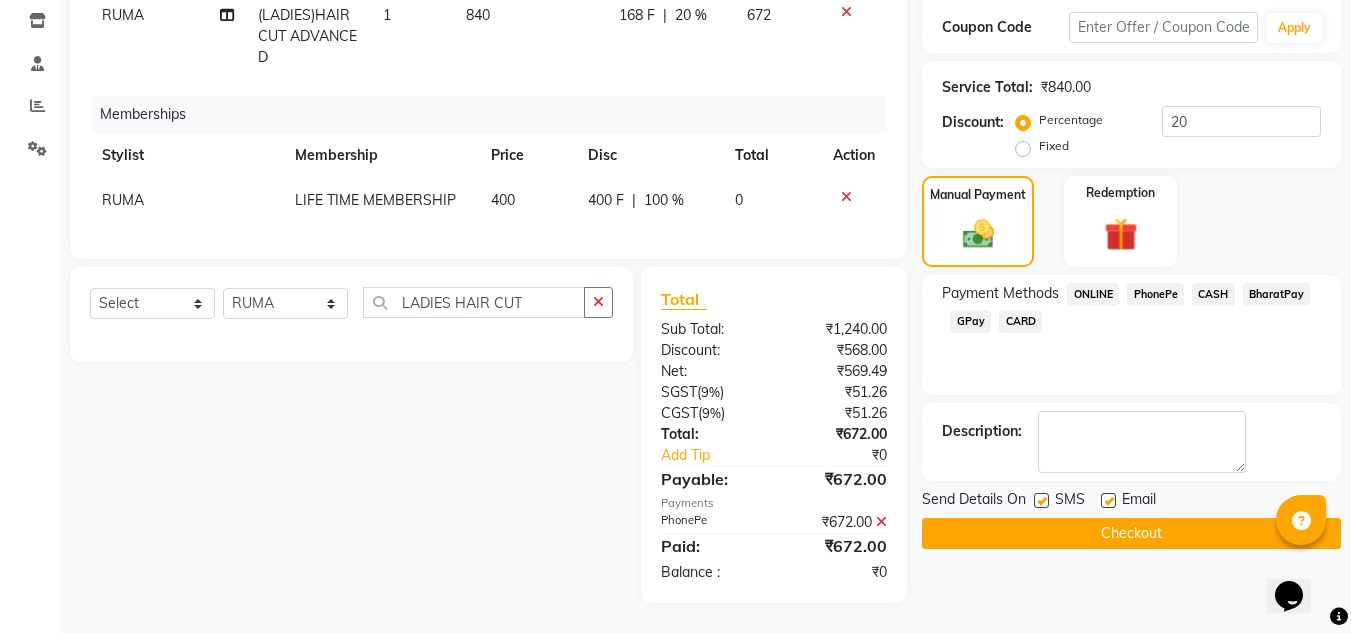 scroll, scrollTop: 352, scrollLeft: 0, axis: vertical 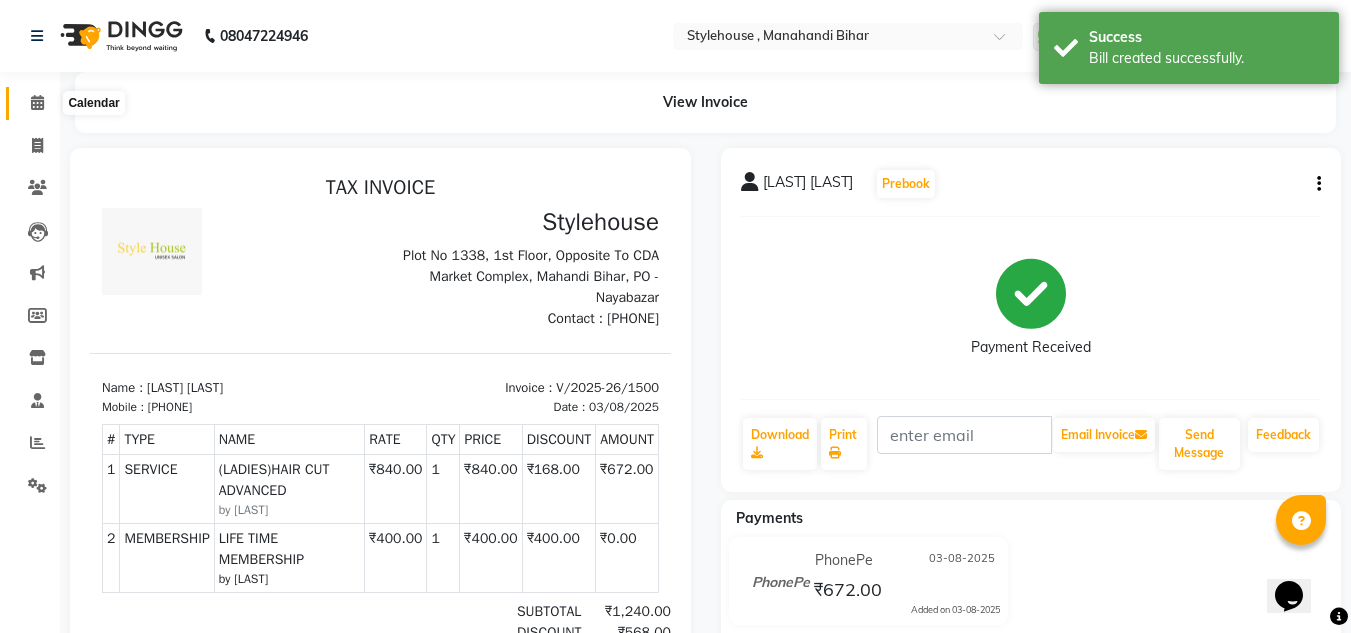 click 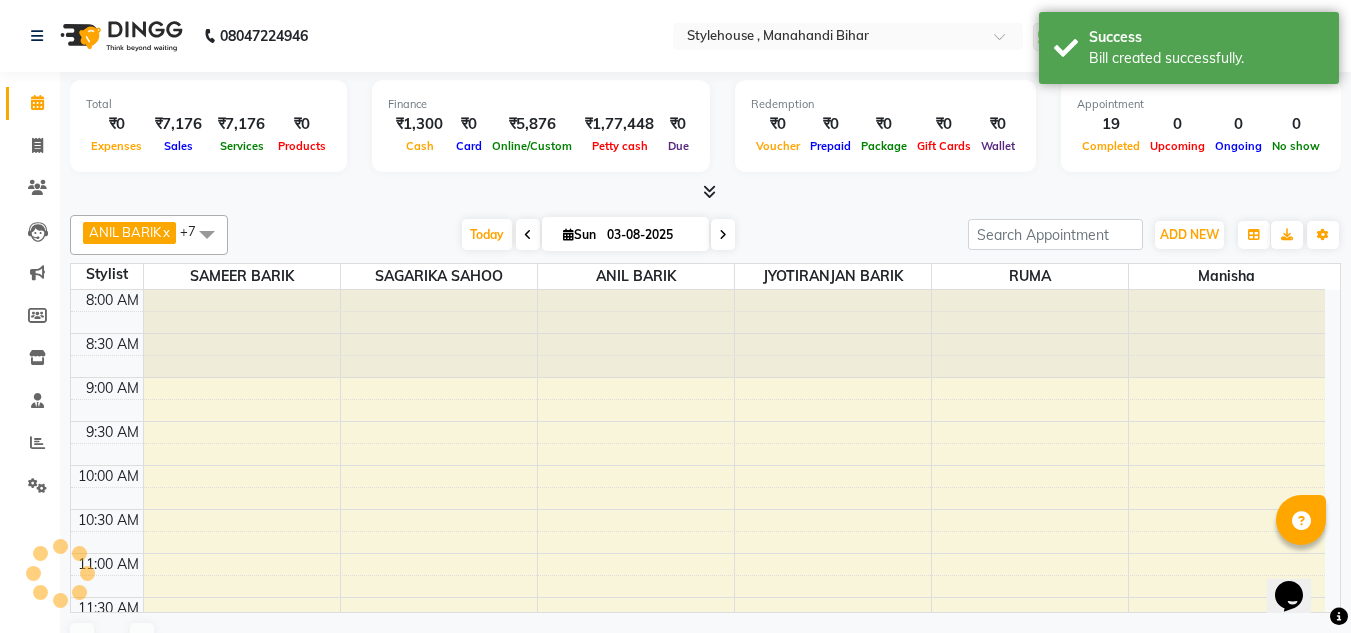 scroll, scrollTop: 0, scrollLeft: 0, axis: both 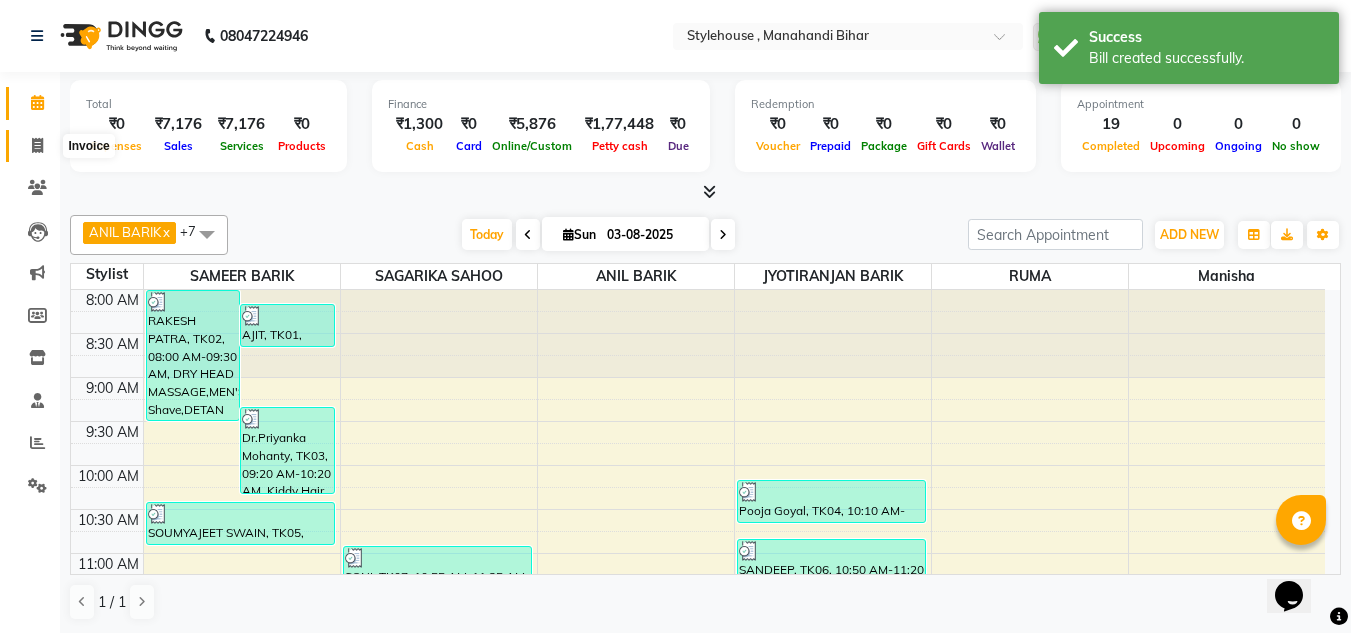click 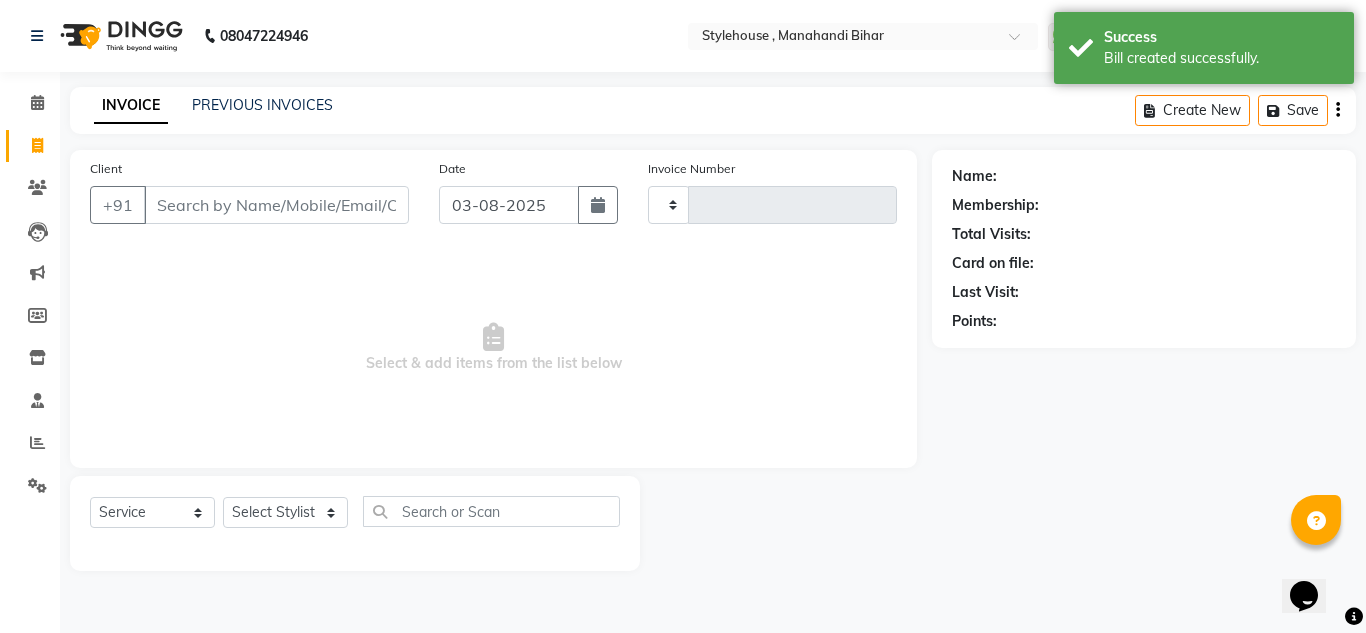 type on "1501" 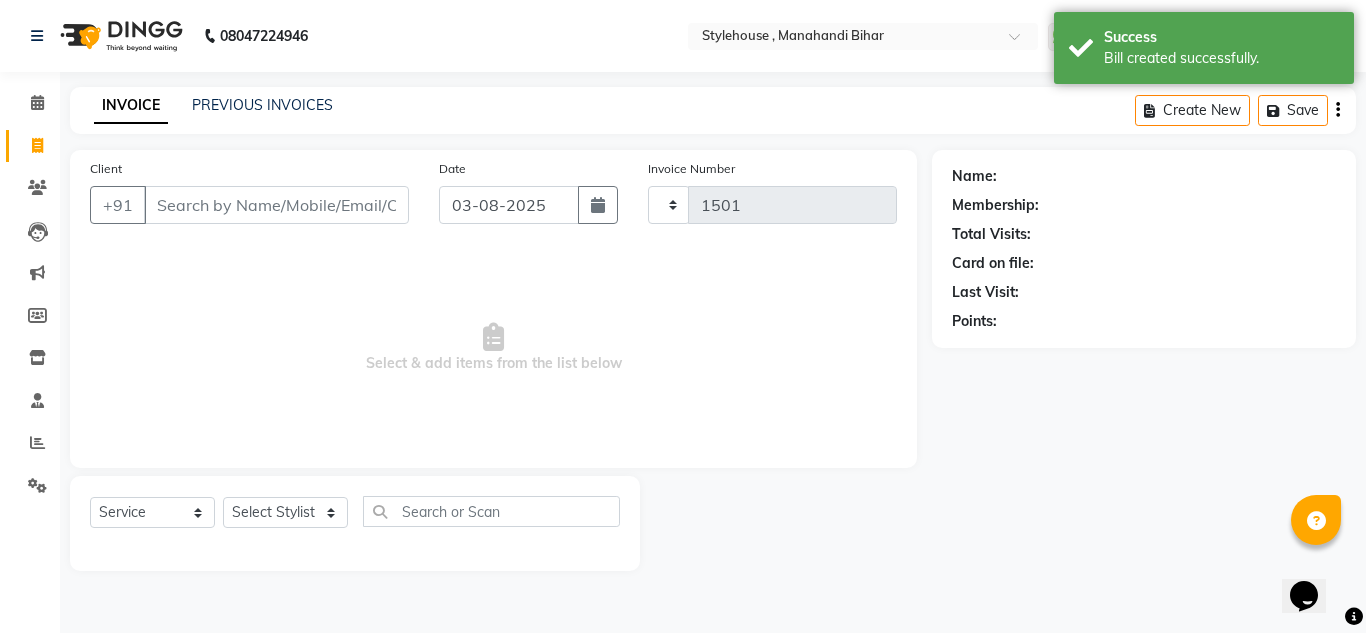 select on "7793" 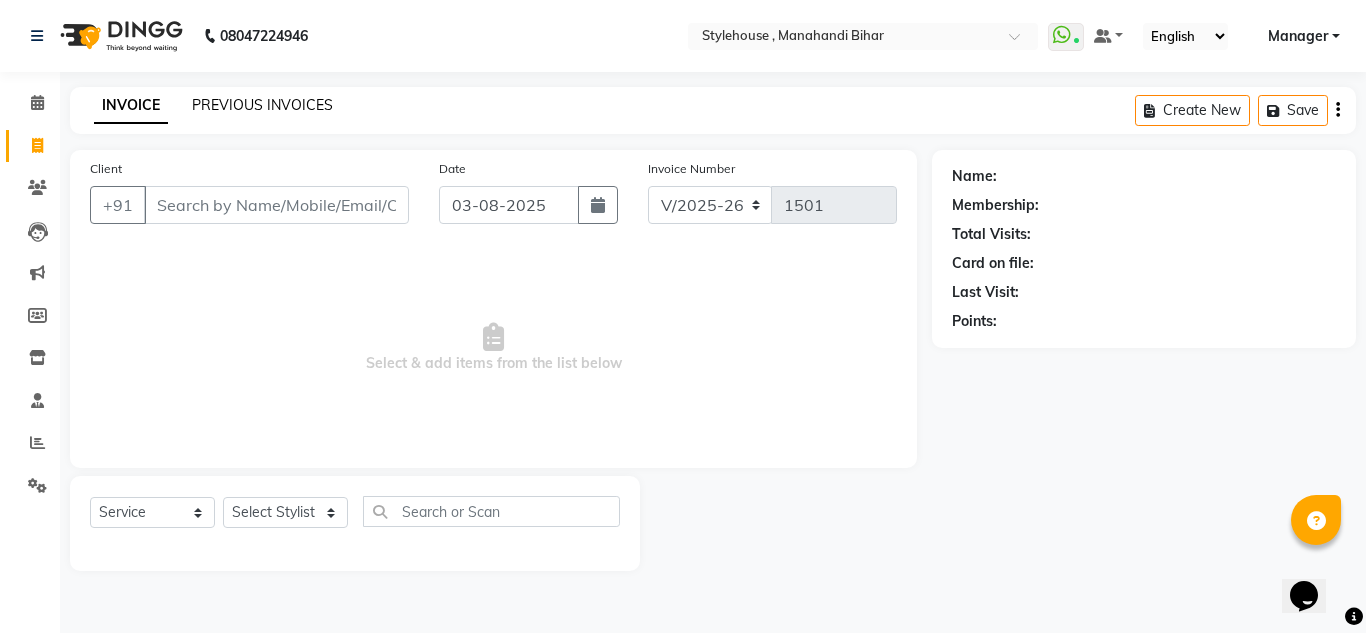 click on "PREVIOUS INVOICES" 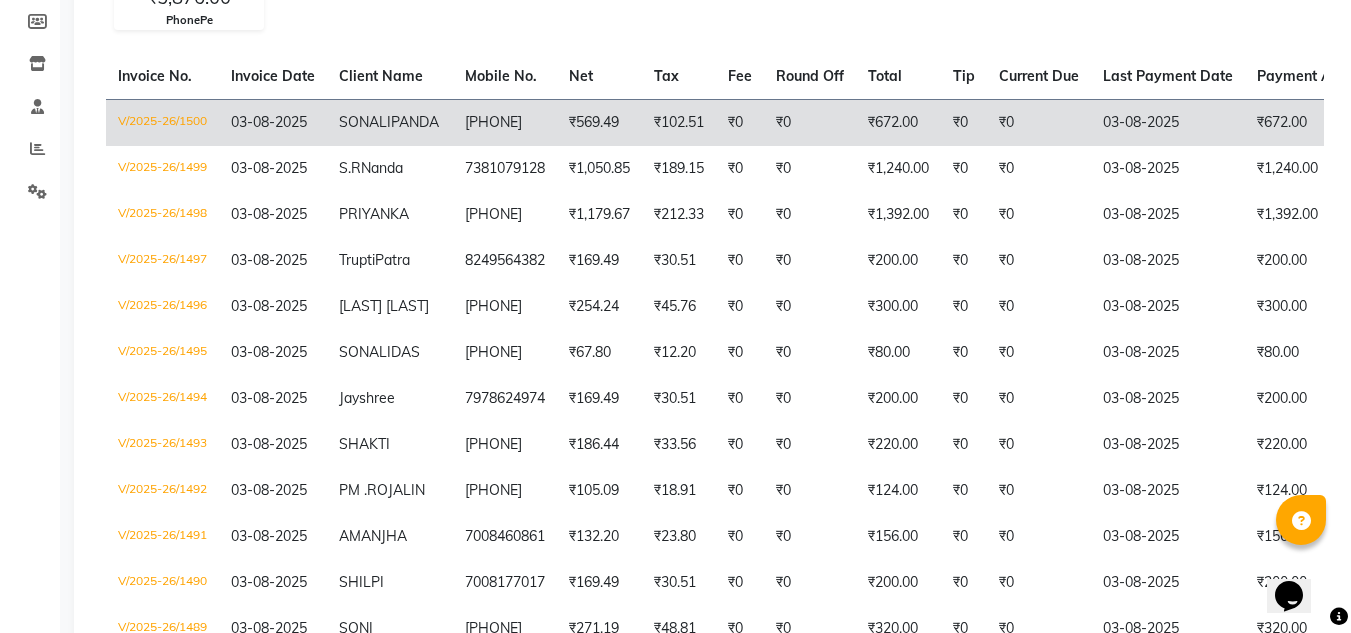 scroll, scrollTop: 300, scrollLeft: 0, axis: vertical 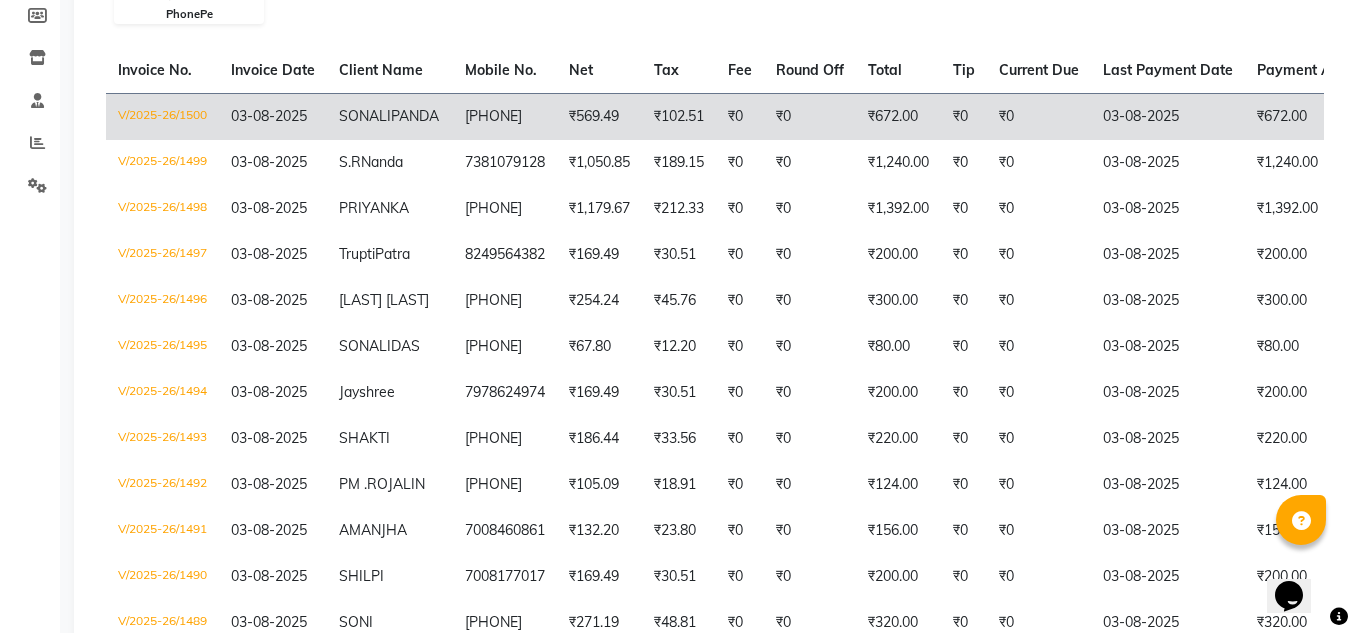 drag, startPoint x: 390, startPoint y: 157, endPoint x: 395, endPoint y: 139, distance: 18.681541 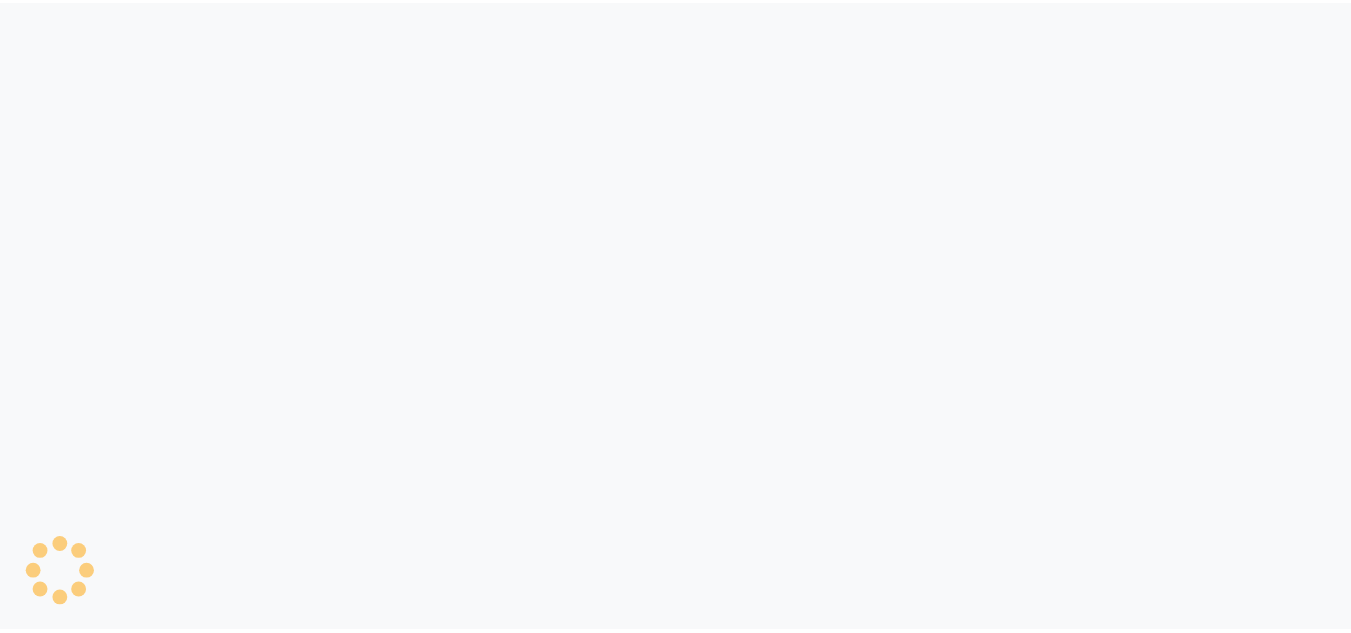 scroll, scrollTop: 0, scrollLeft: 0, axis: both 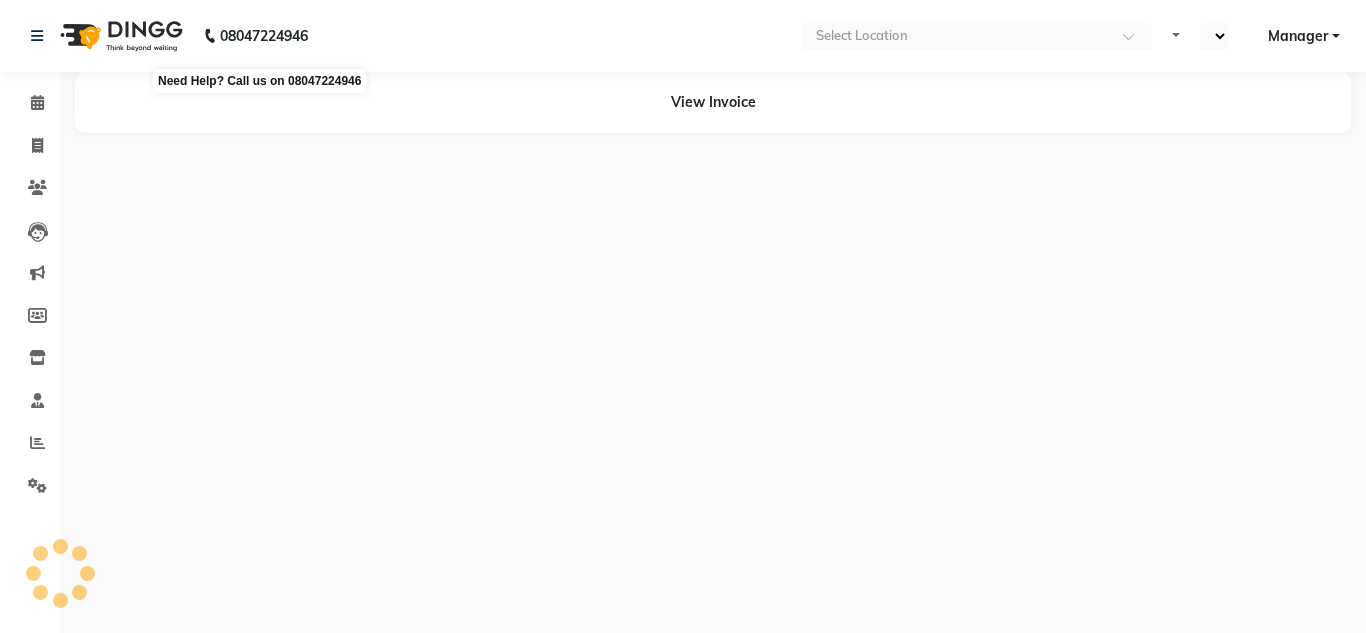 select on "en" 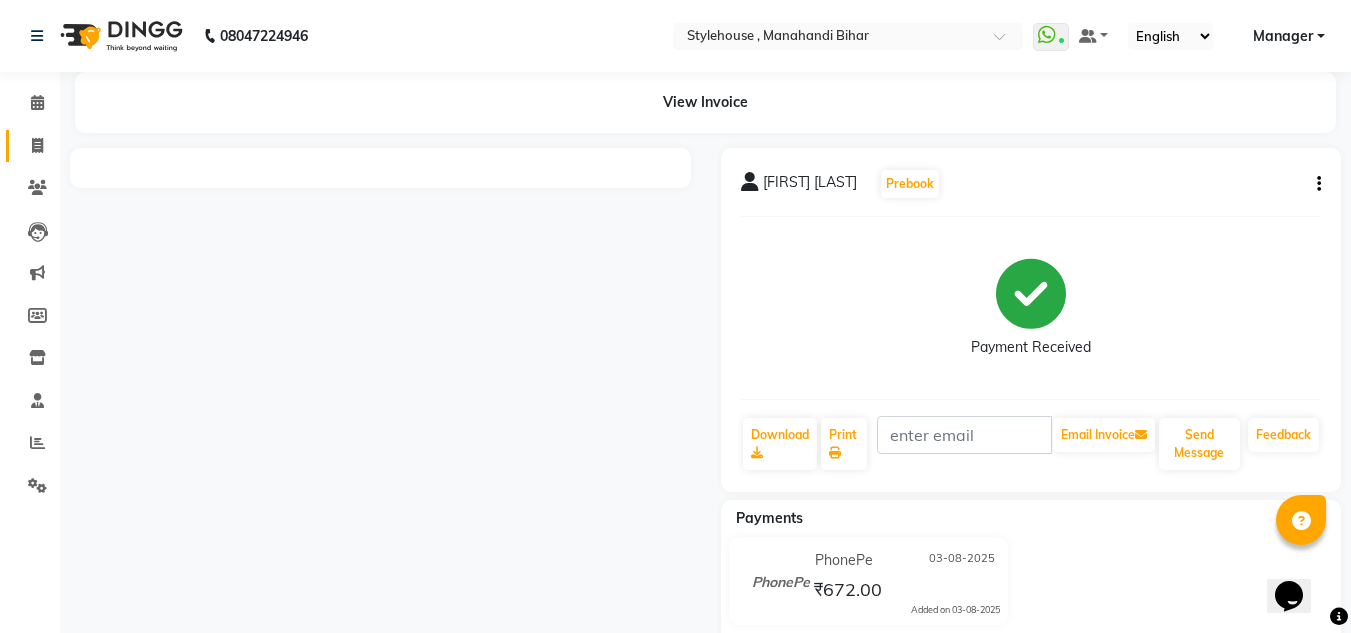 scroll, scrollTop: 0, scrollLeft: 0, axis: both 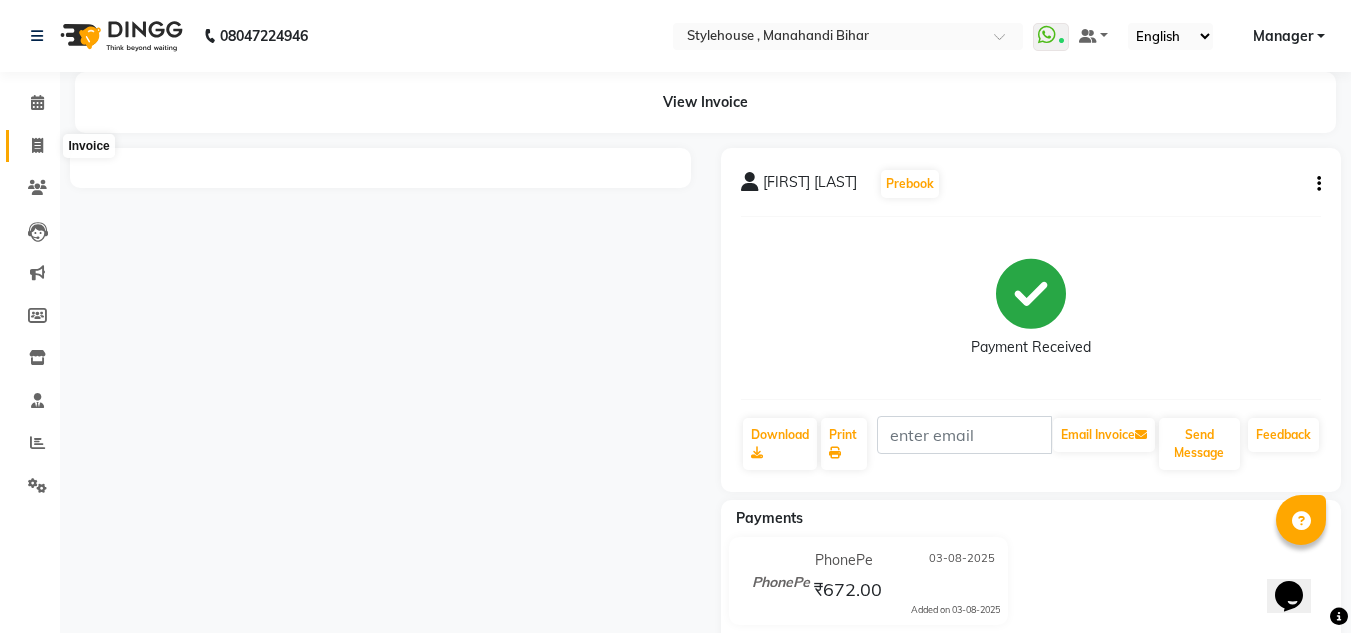 click 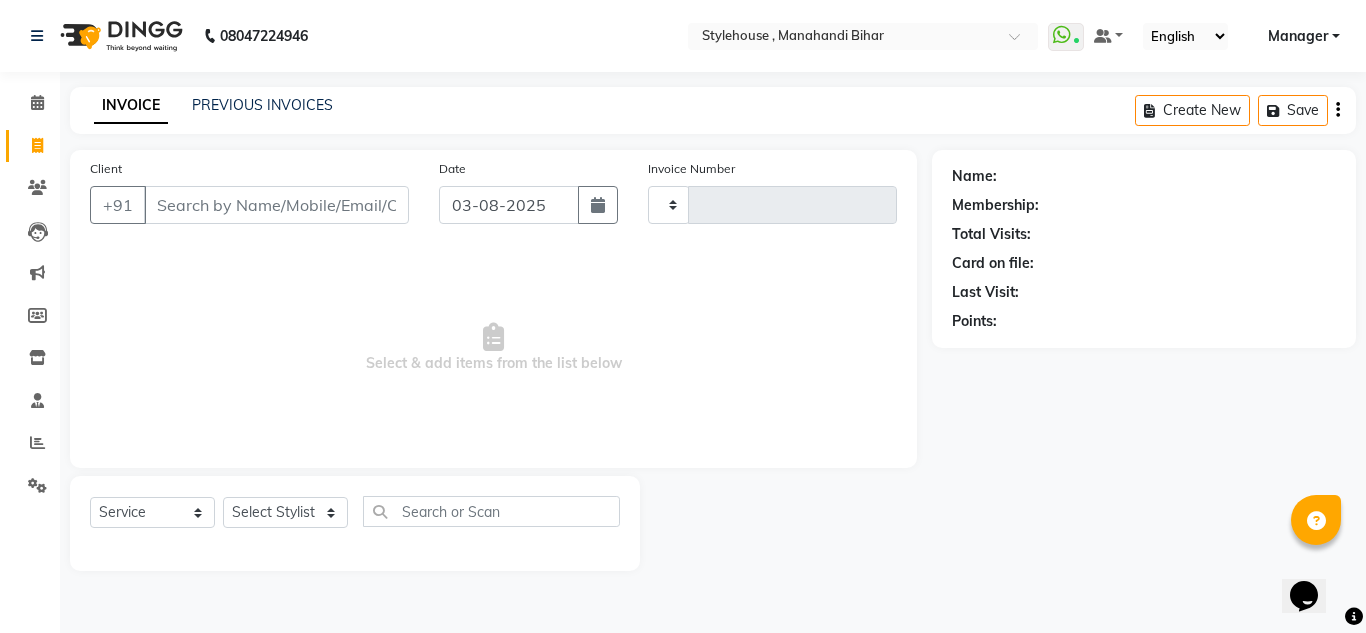 type on "1501" 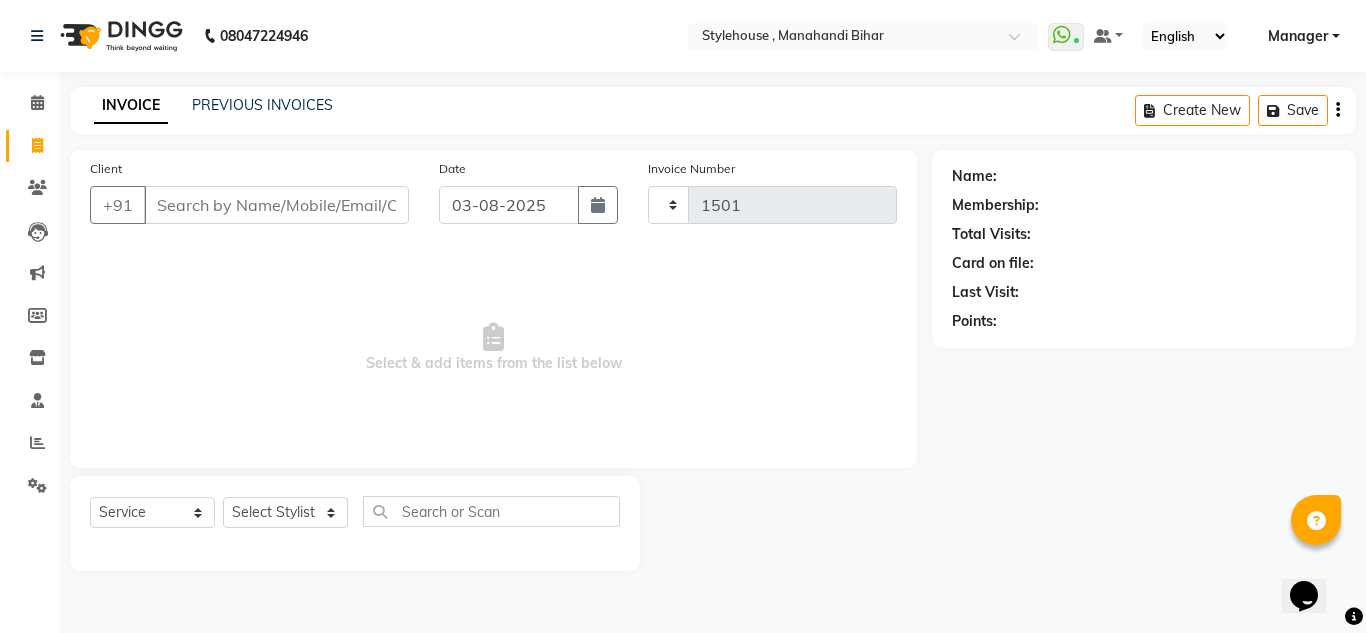 select on "7793" 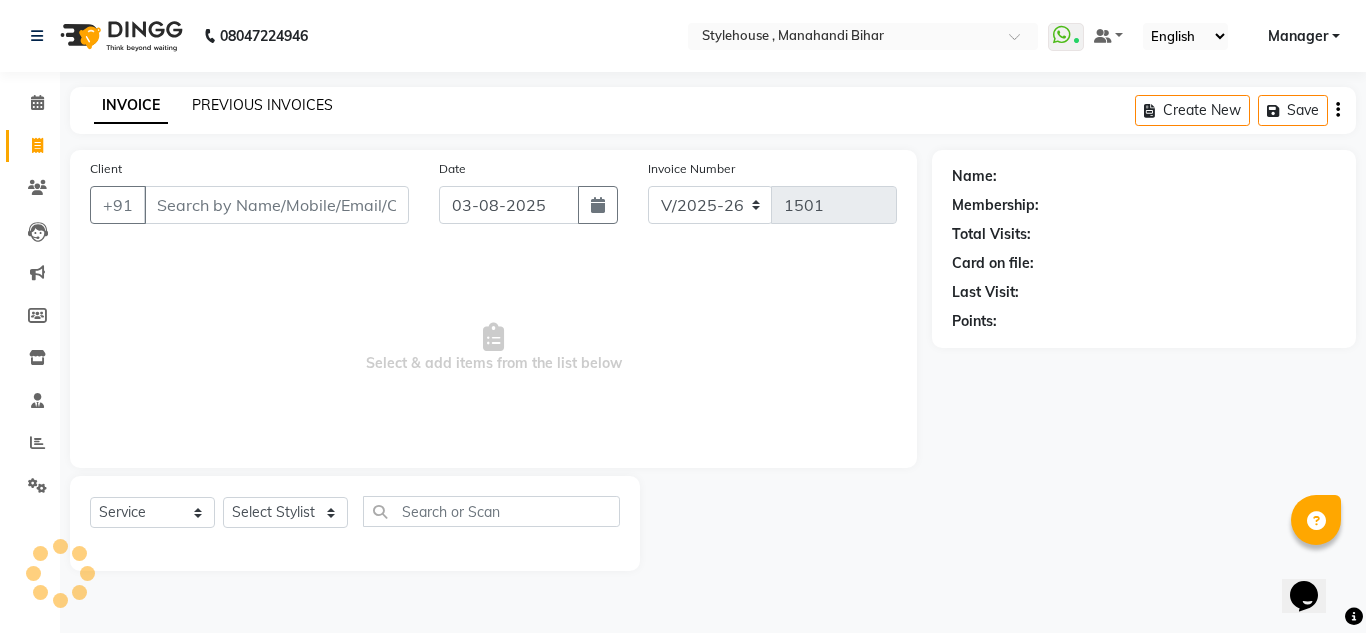 click on "PREVIOUS INVOICES" 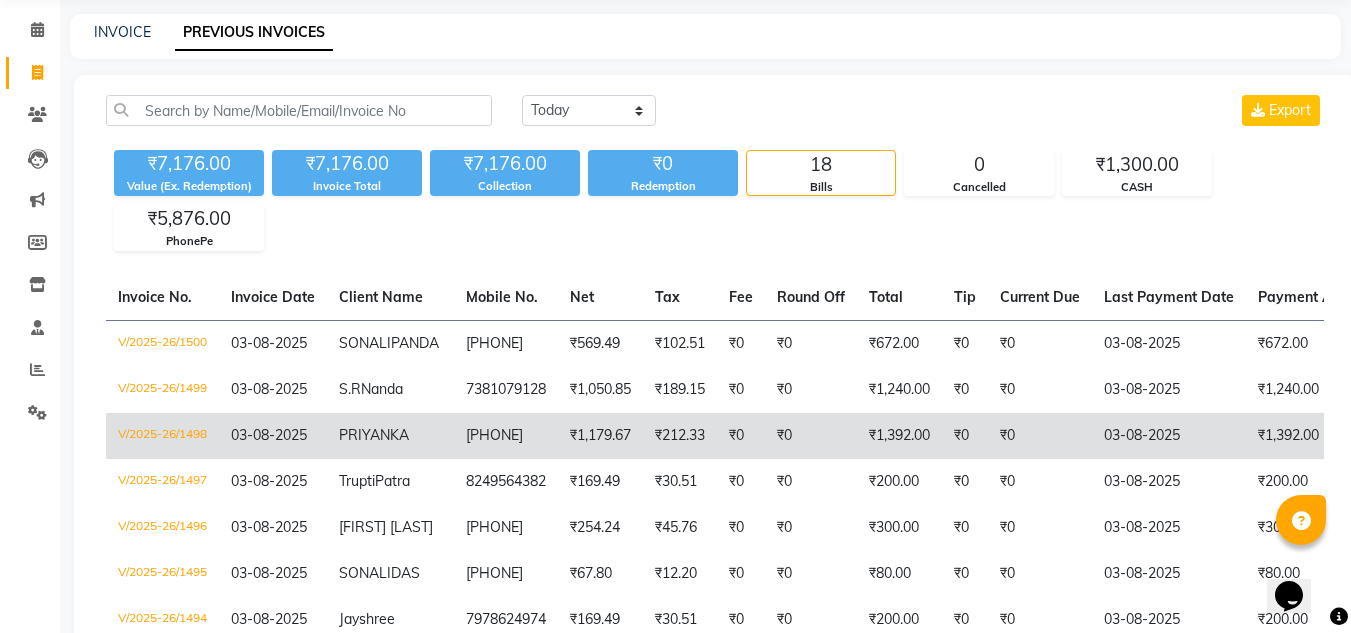 scroll, scrollTop: 100, scrollLeft: 0, axis: vertical 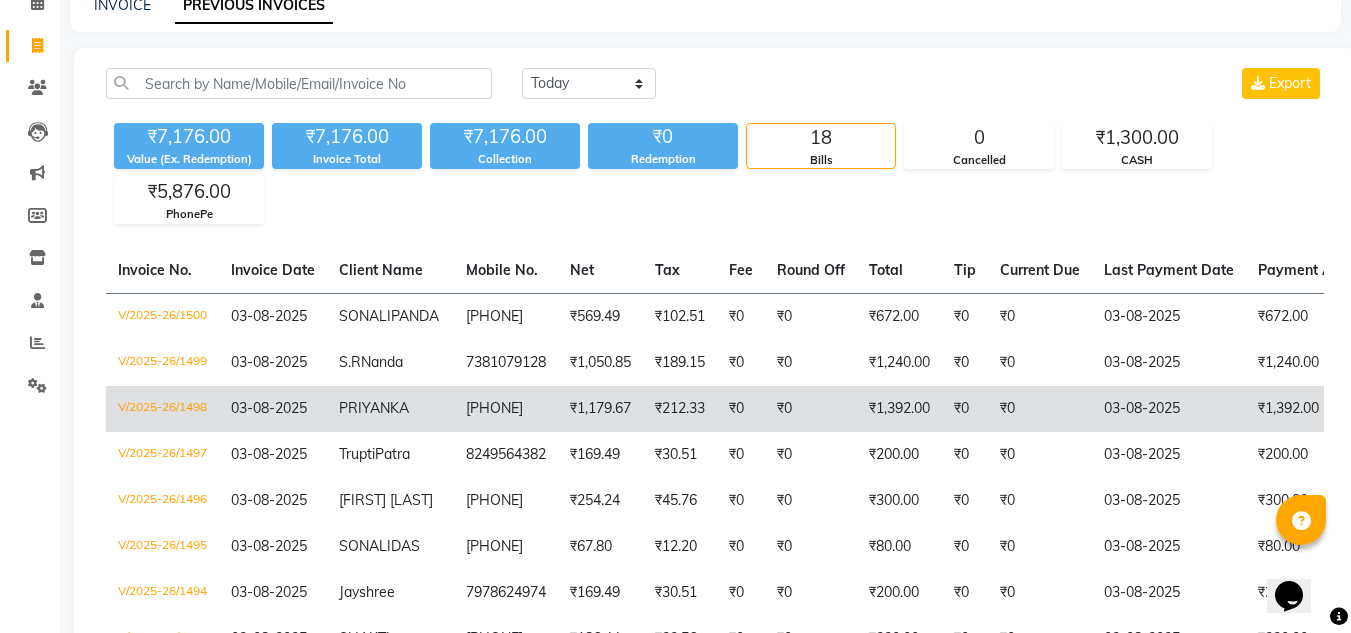 click on "PRIYANKA" 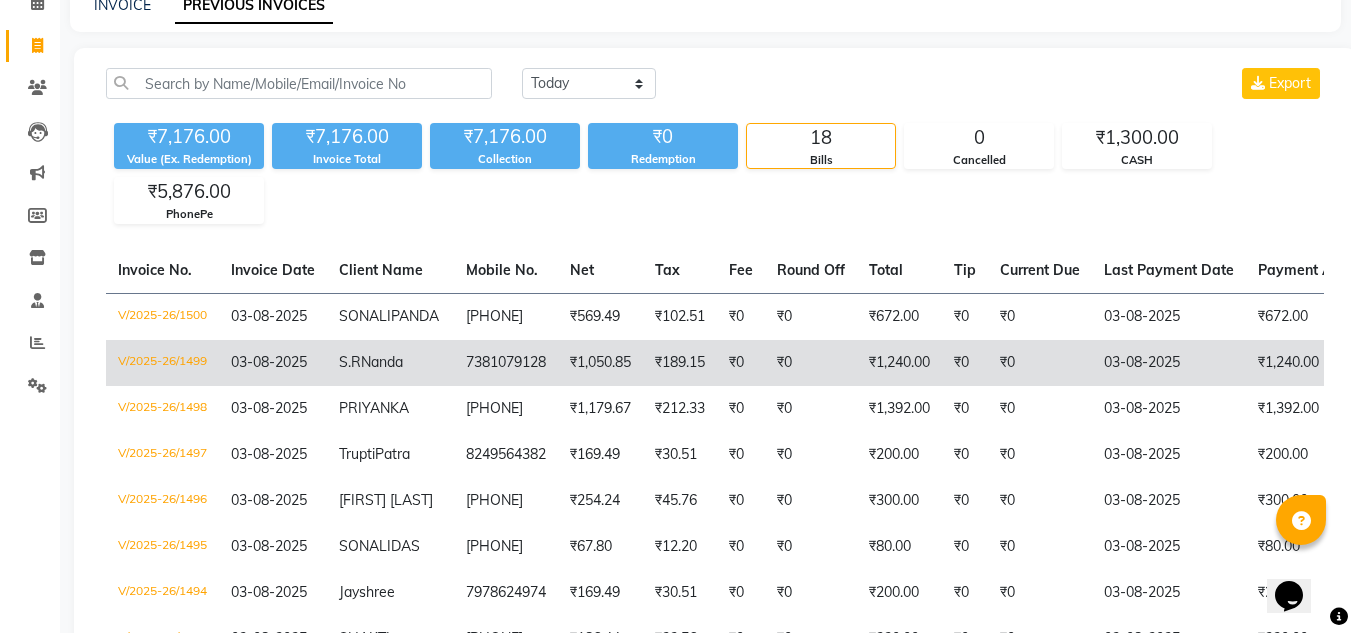 click on "S.R" 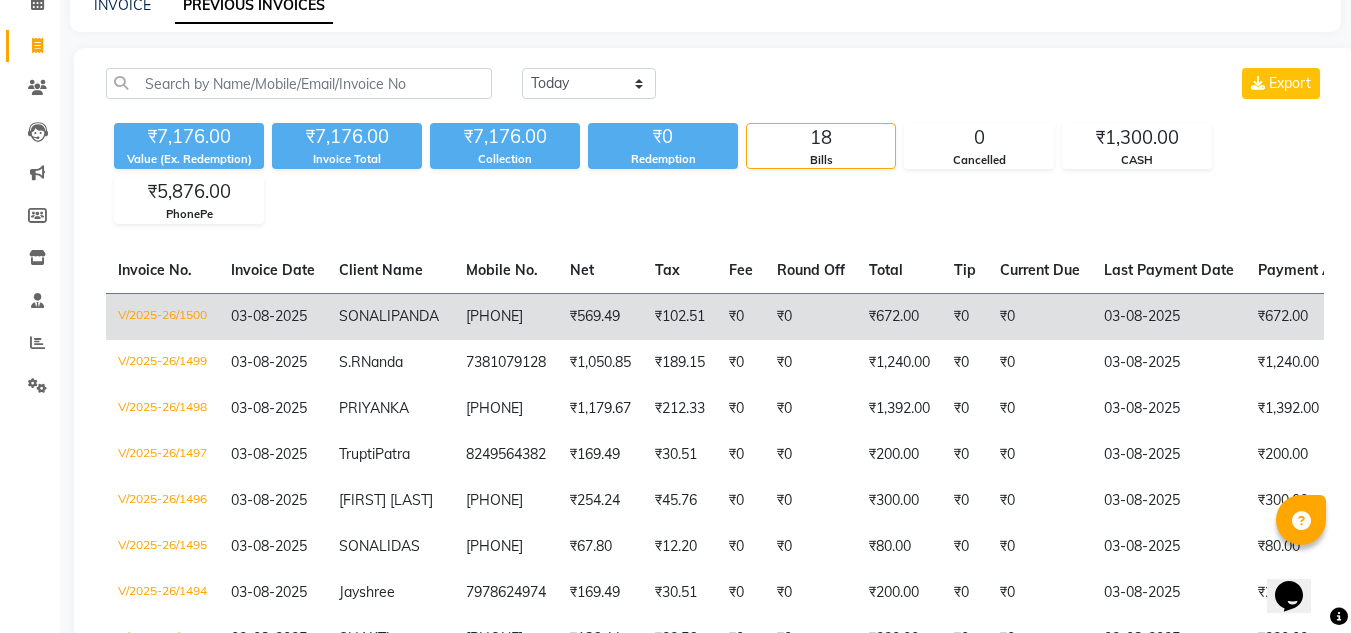 click on "SONALI" 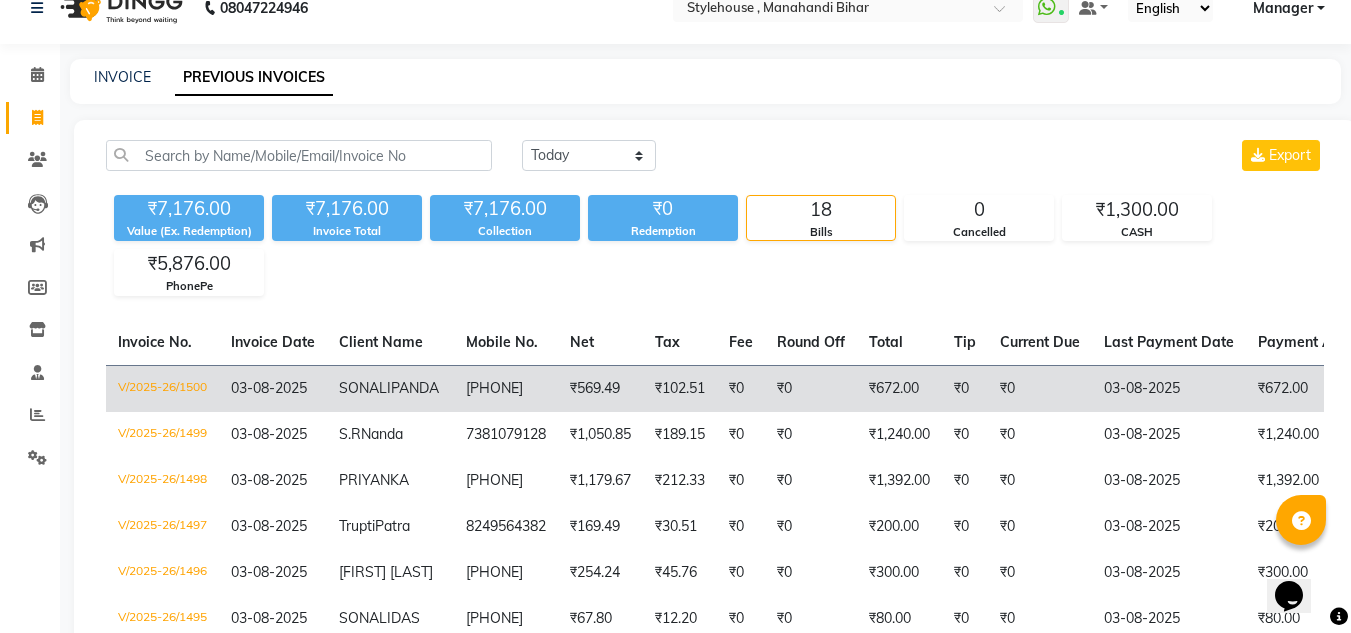 scroll, scrollTop: 0, scrollLeft: 0, axis: both 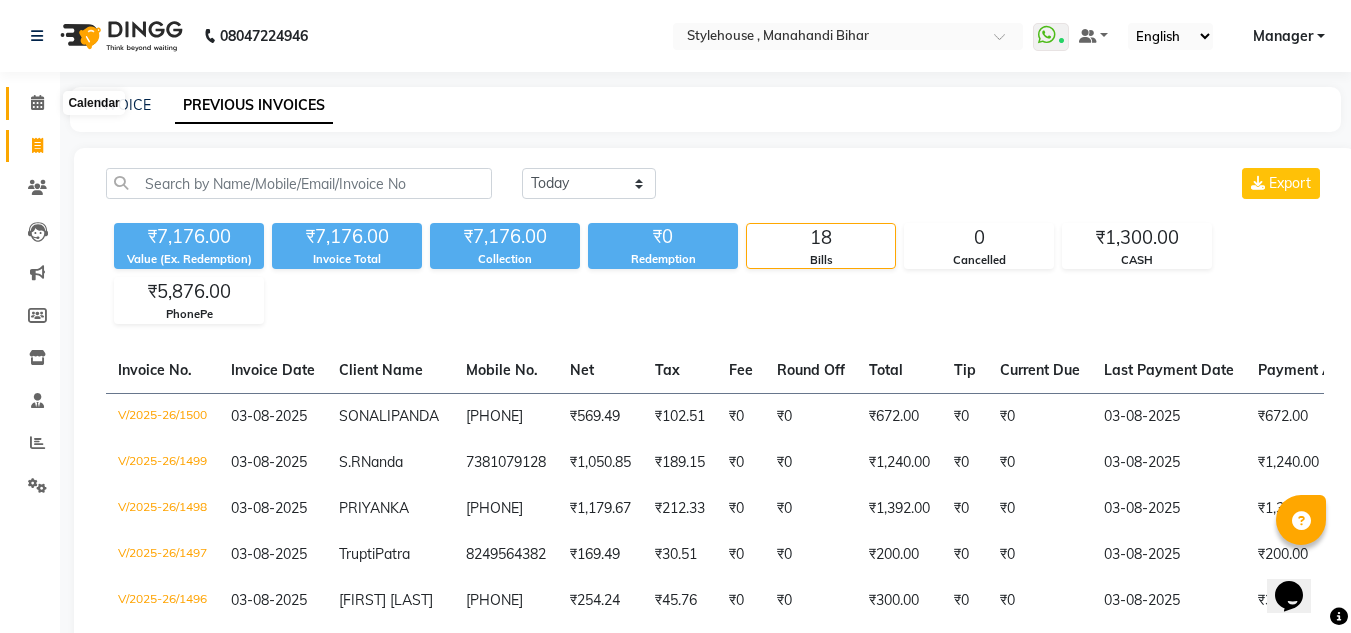 click 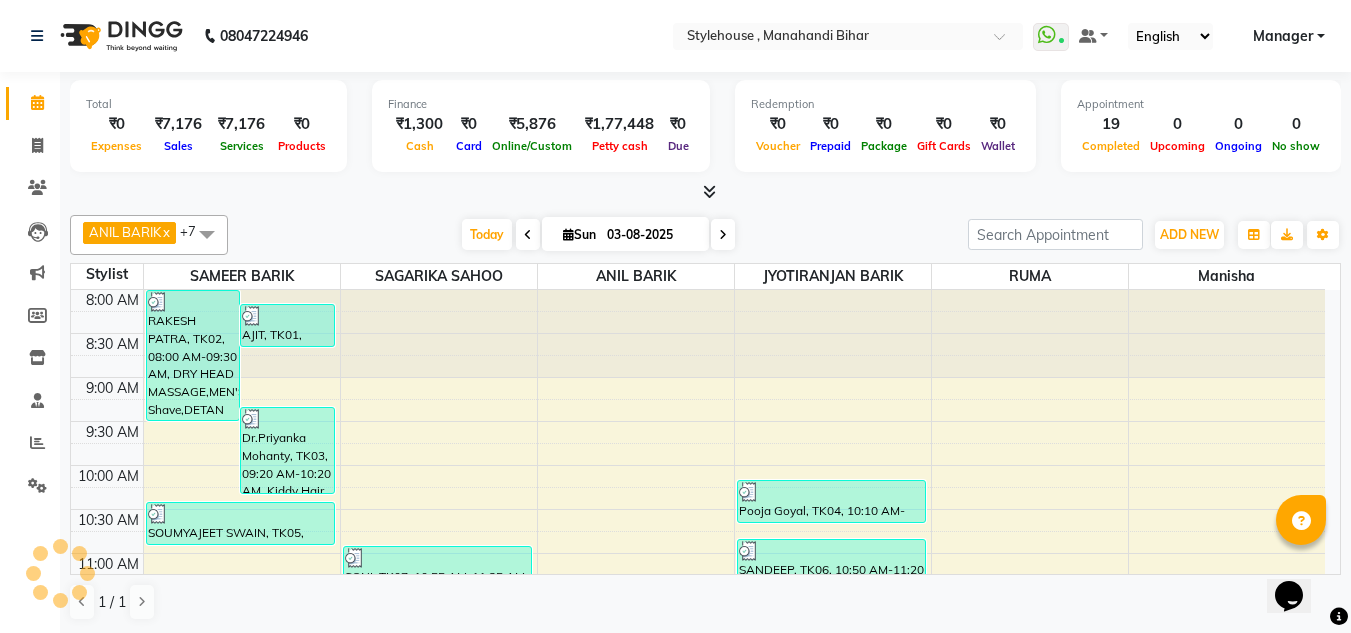 scroll, scrollTop: 0, scrollLeft: 0, axis: both 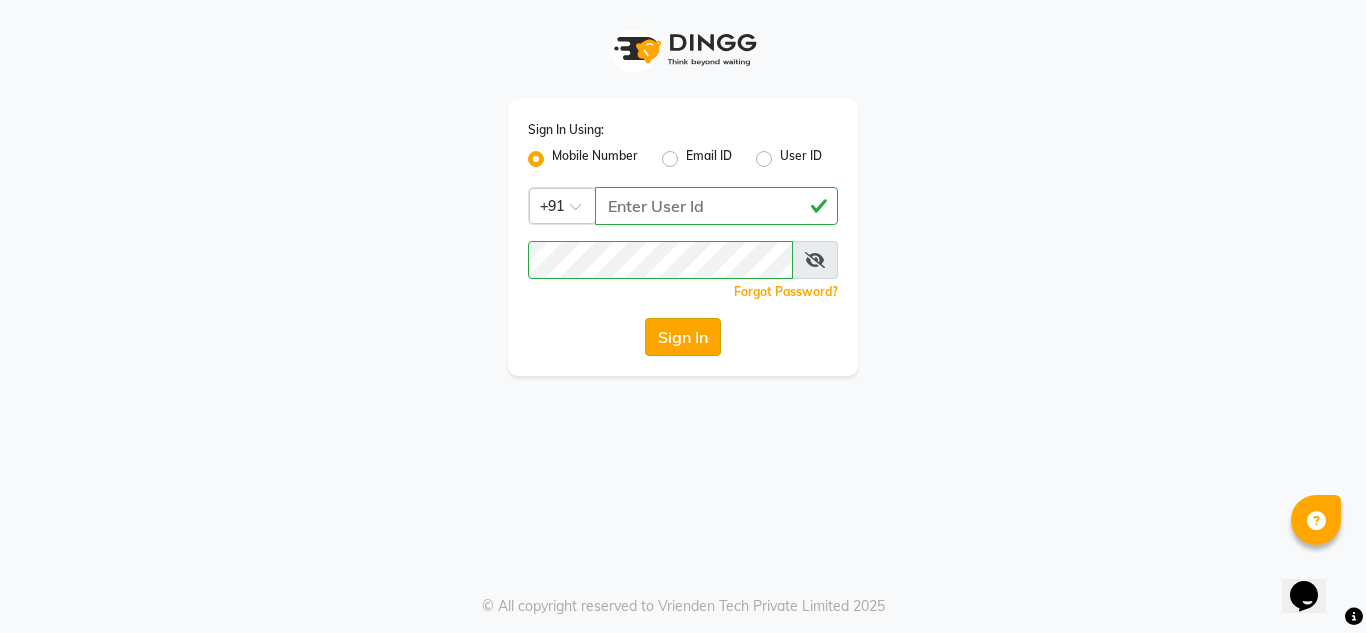 click on "Sign In" 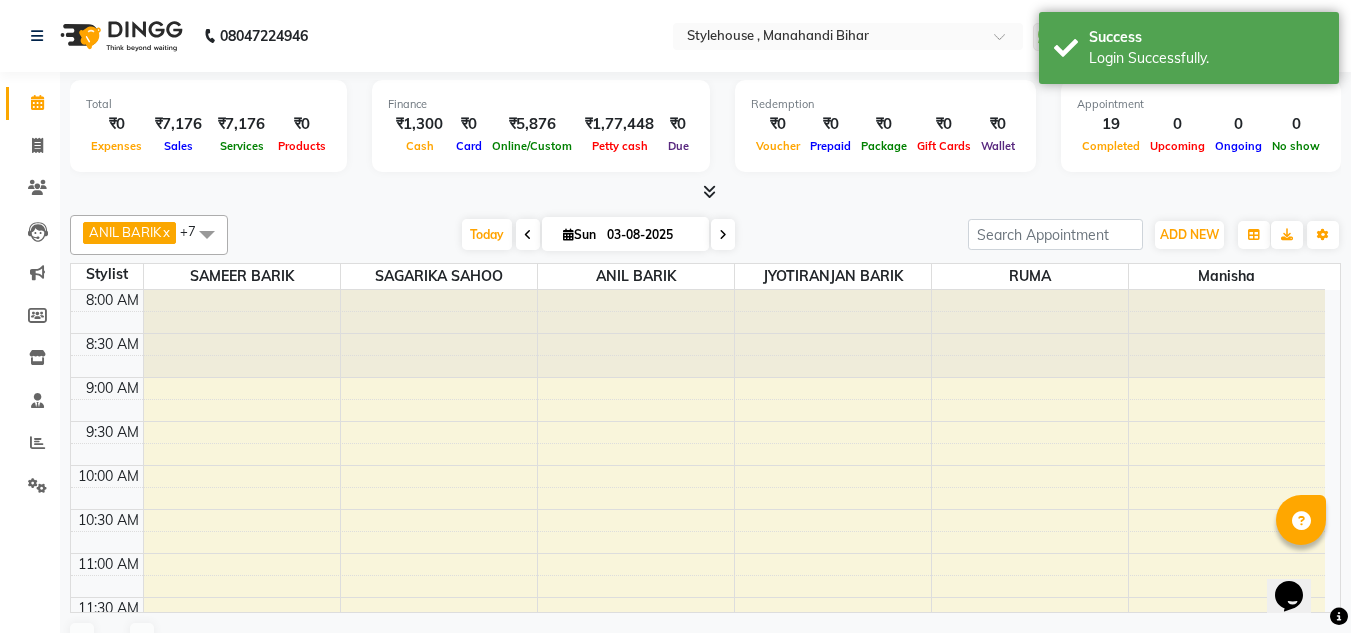 scroll, scrollTop: 617, scrollLeft: 0, axis: vertical 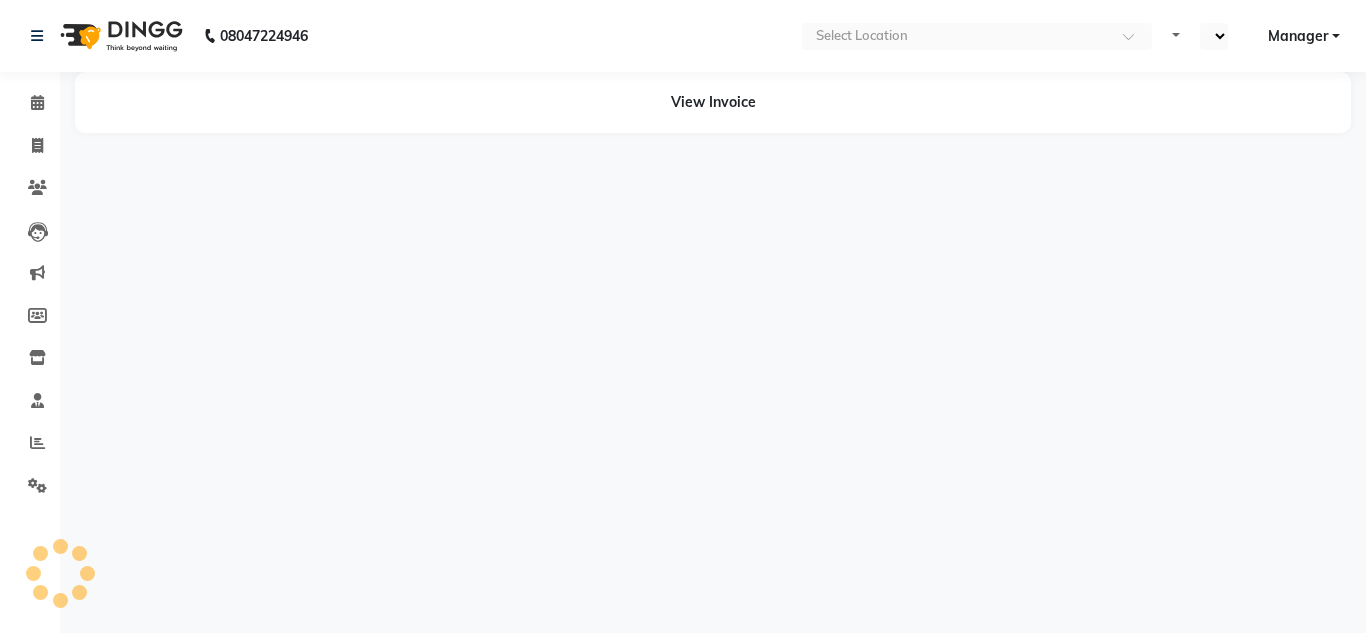 select on "en" 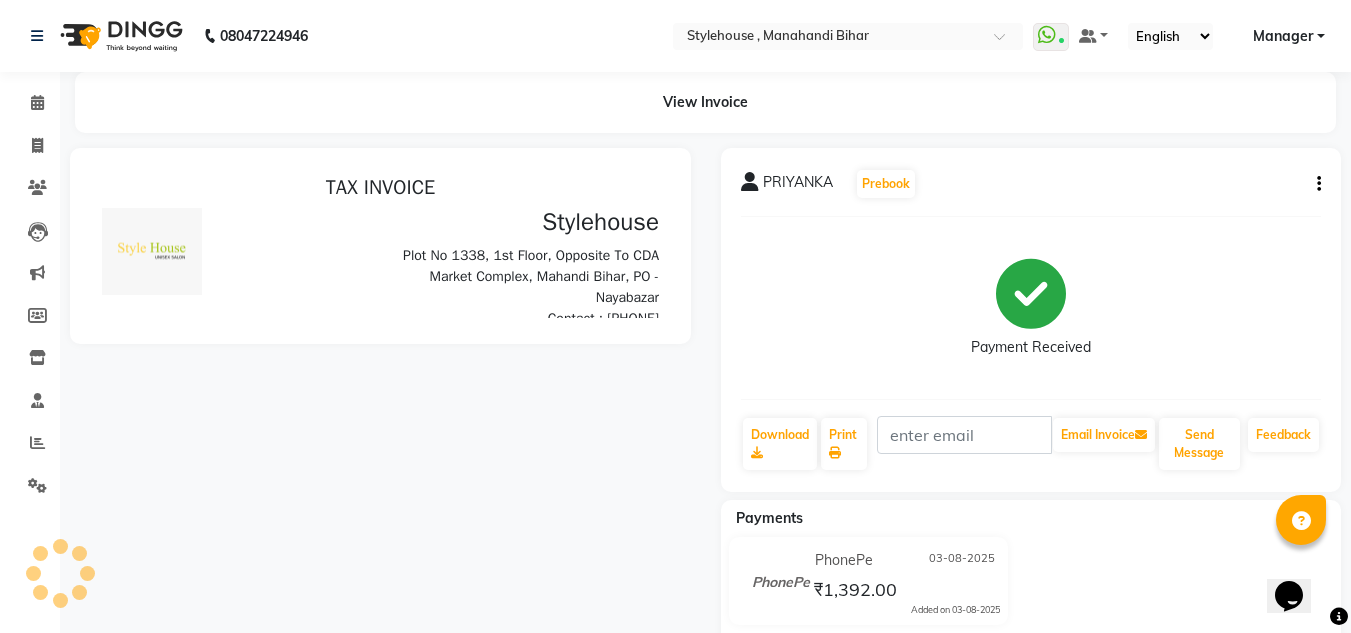 scroll, scrollTop: 0, scrollLeft: 0, axis: both 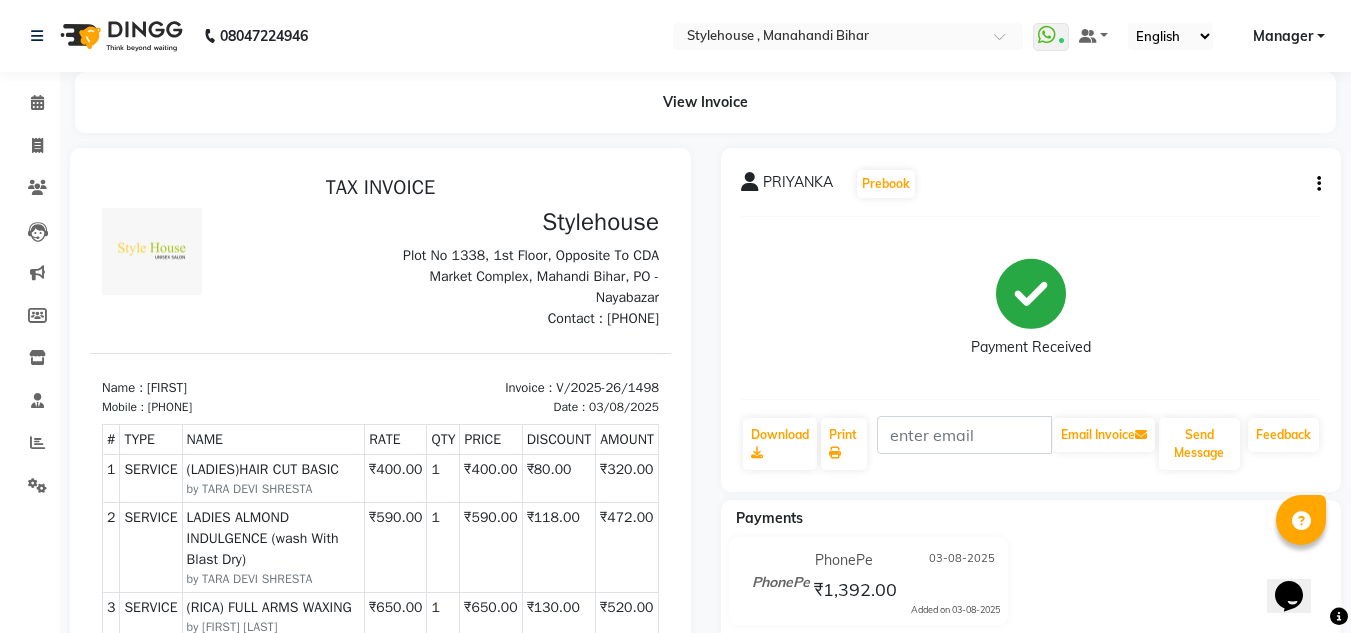 drag, startPoint x: 163, startPoint y: 387, endPoint x: 254, endPoint y: 379, distance: 91.350975 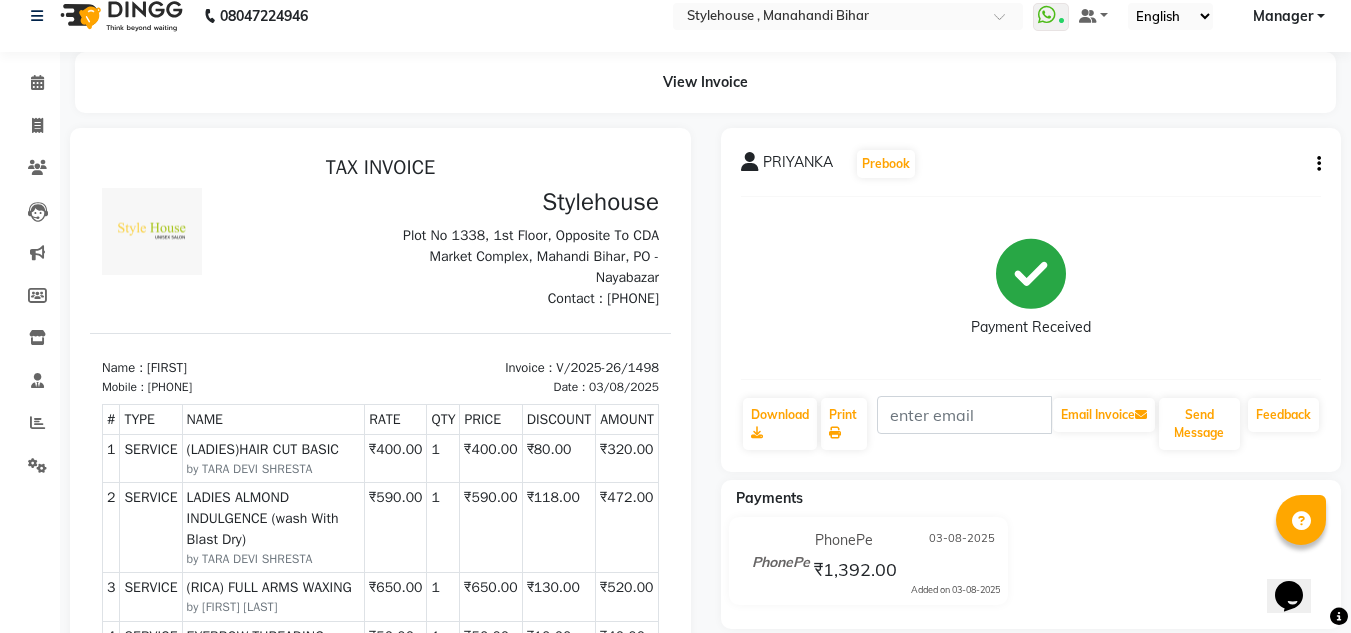 scroll, scrollTop: 0, scrollLeft: 0, axis: both 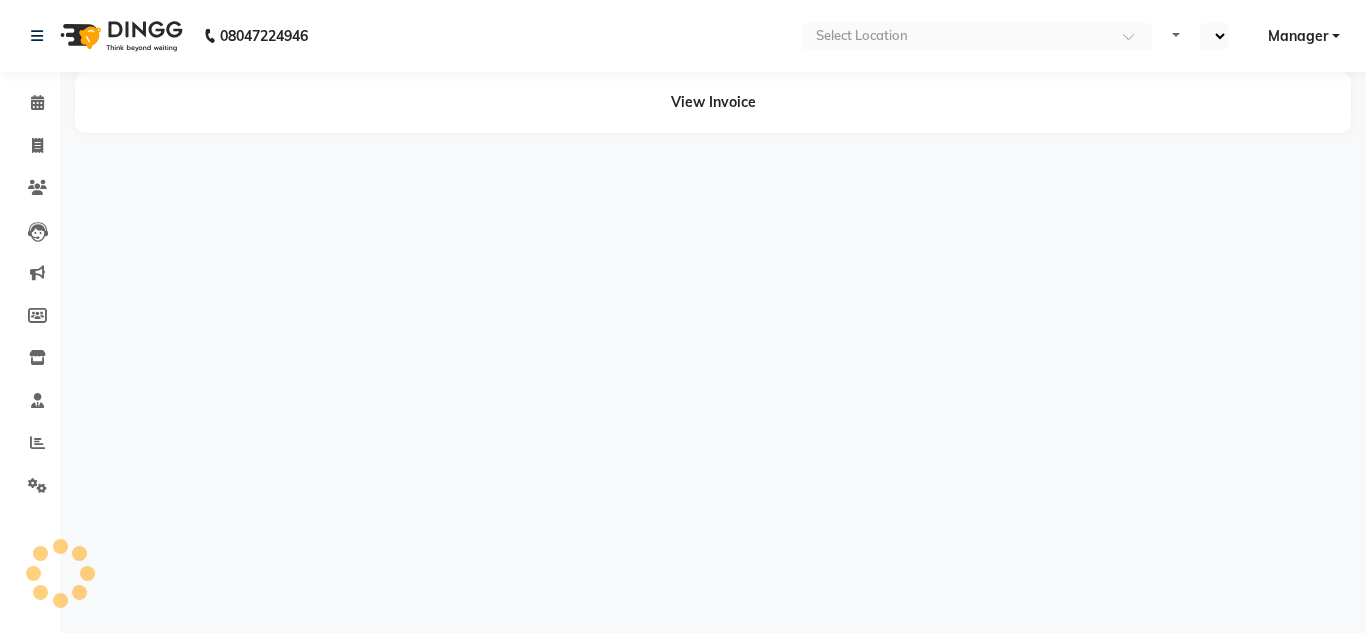 select on "en" 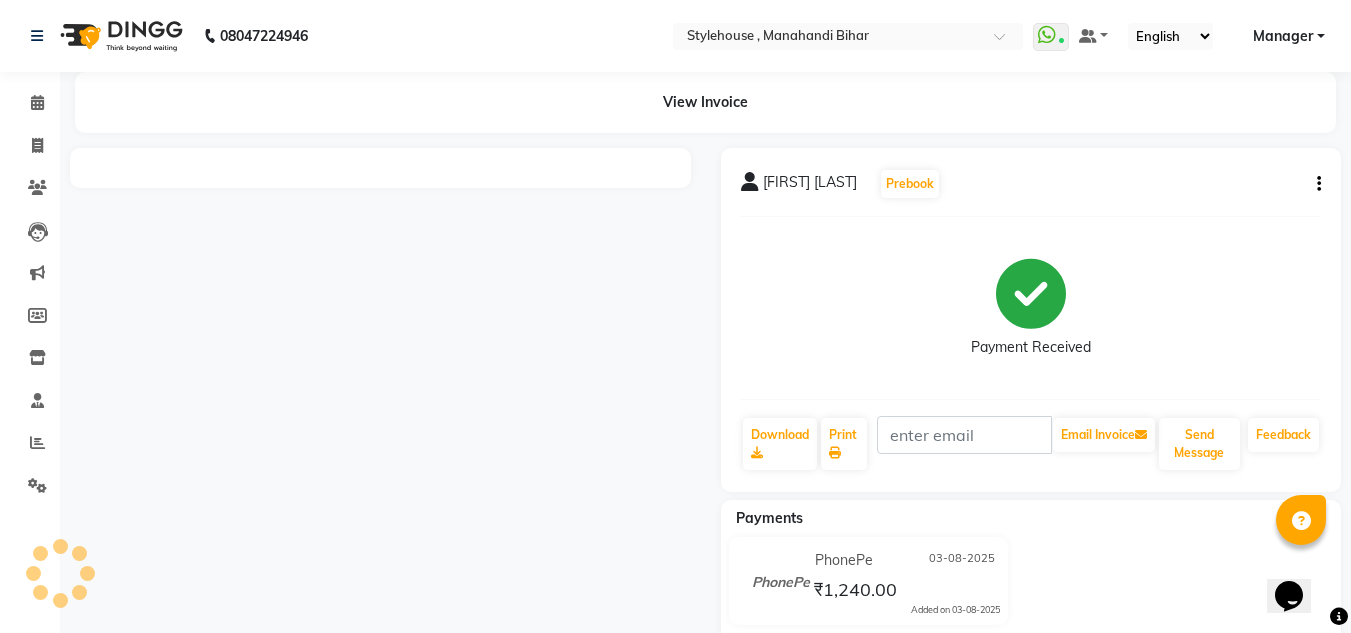 scroll, scrollTop: 0, scrollLeft: 0, axis: both 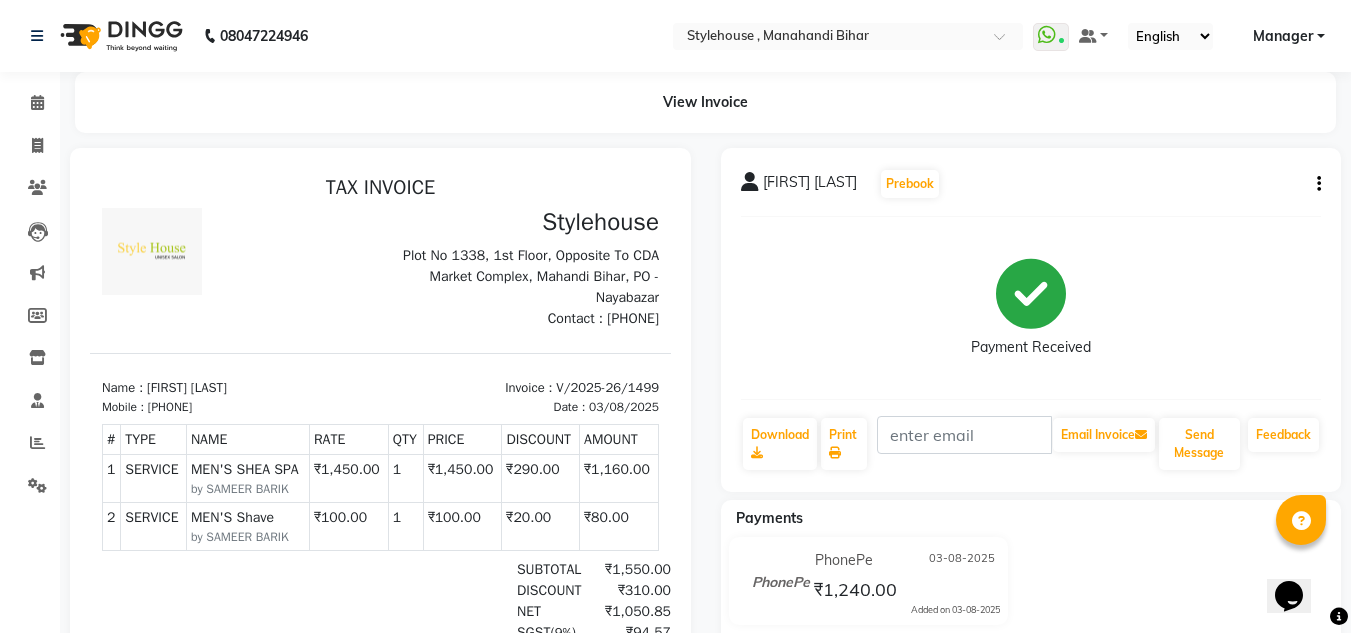 drag, startPoint x: 163, startPoint y: 406, endPoint x: 247, endPoint y: 413, distance: 84.29116 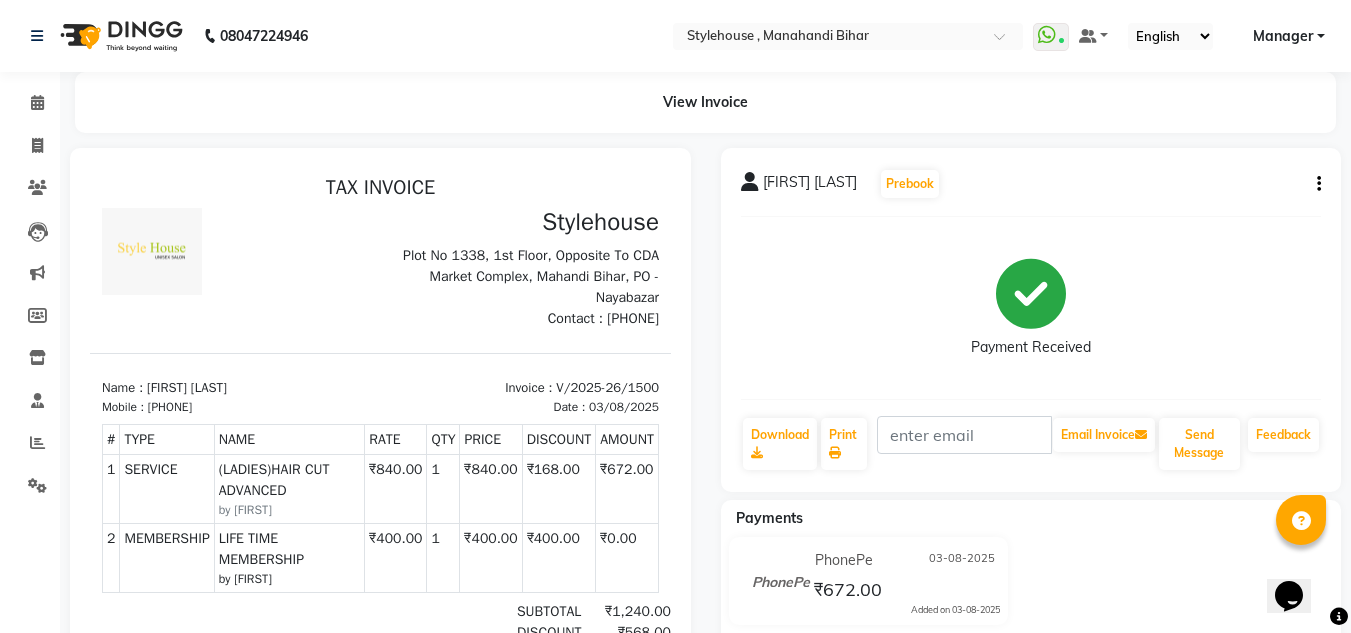 scroll, scrollTop: 0, scrollLeft: 0, axis: both 